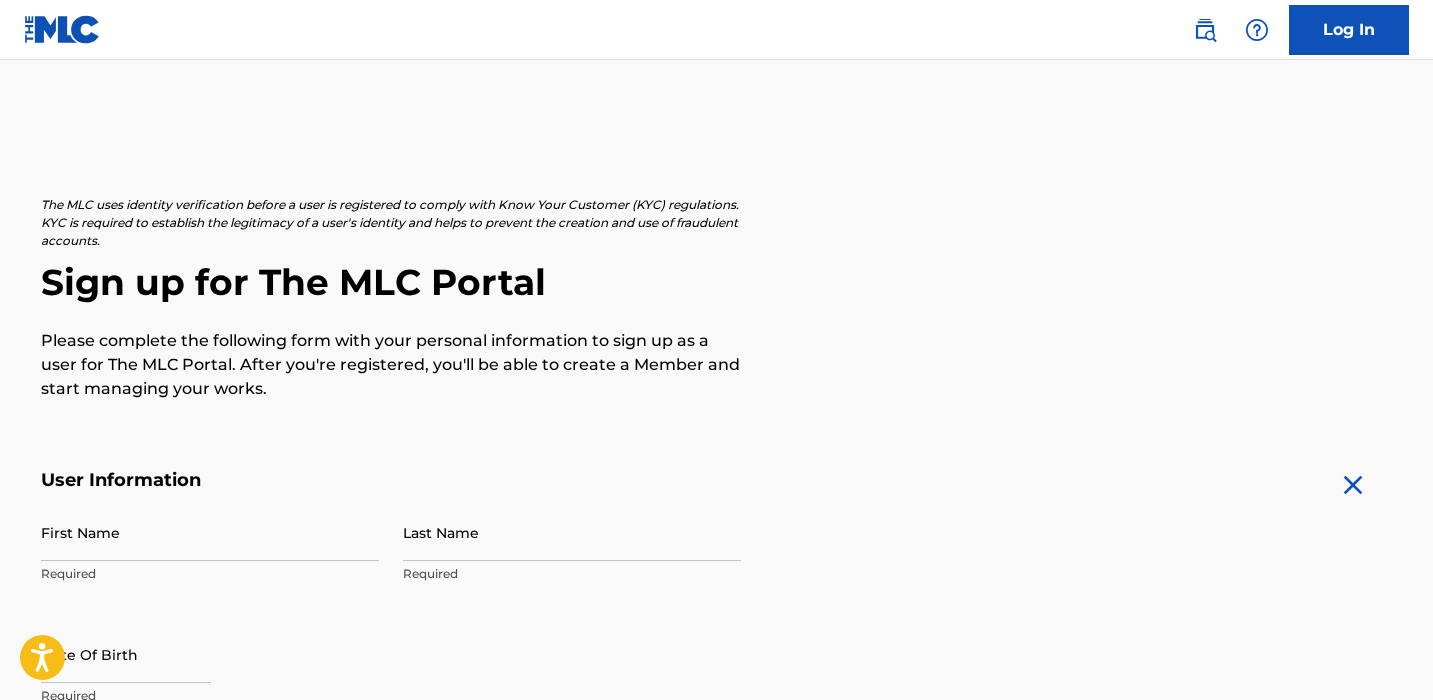scroll, scrollTop: 88, scrollLeft: 0, axis: vertical 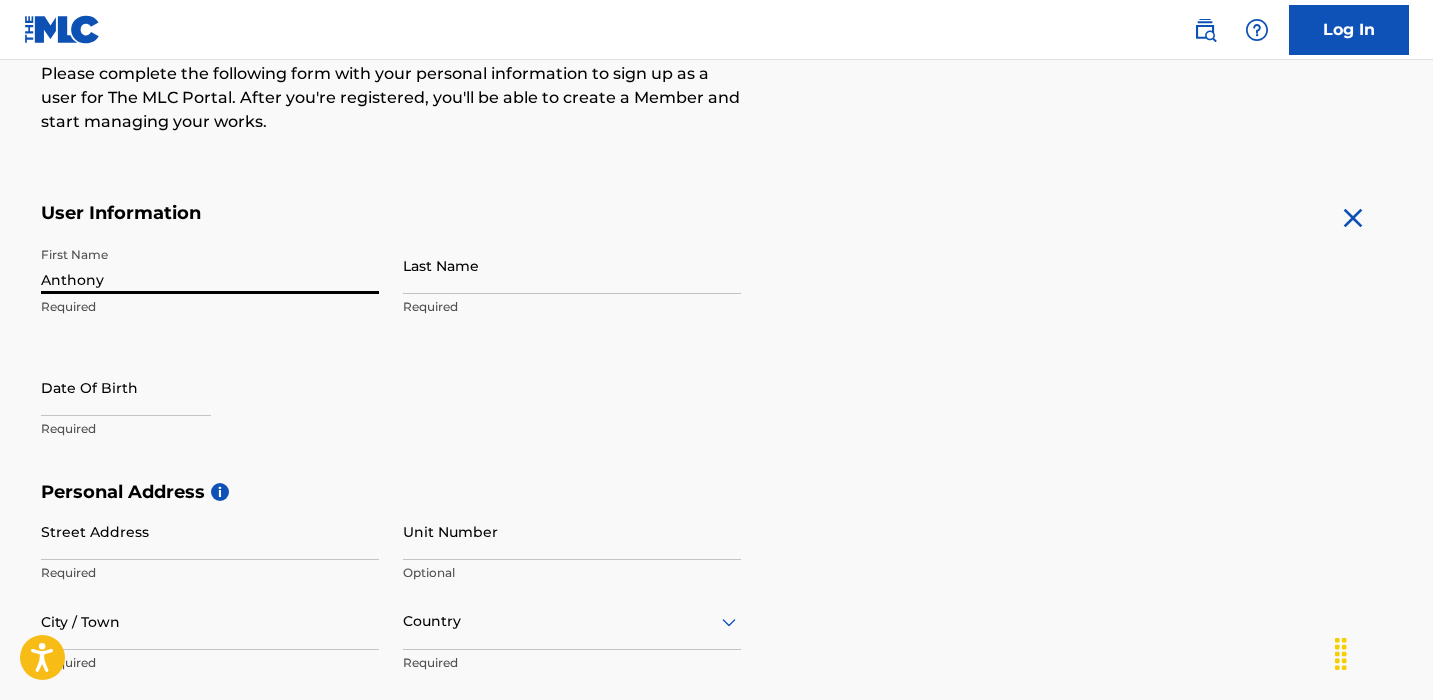 type on "Anthony" 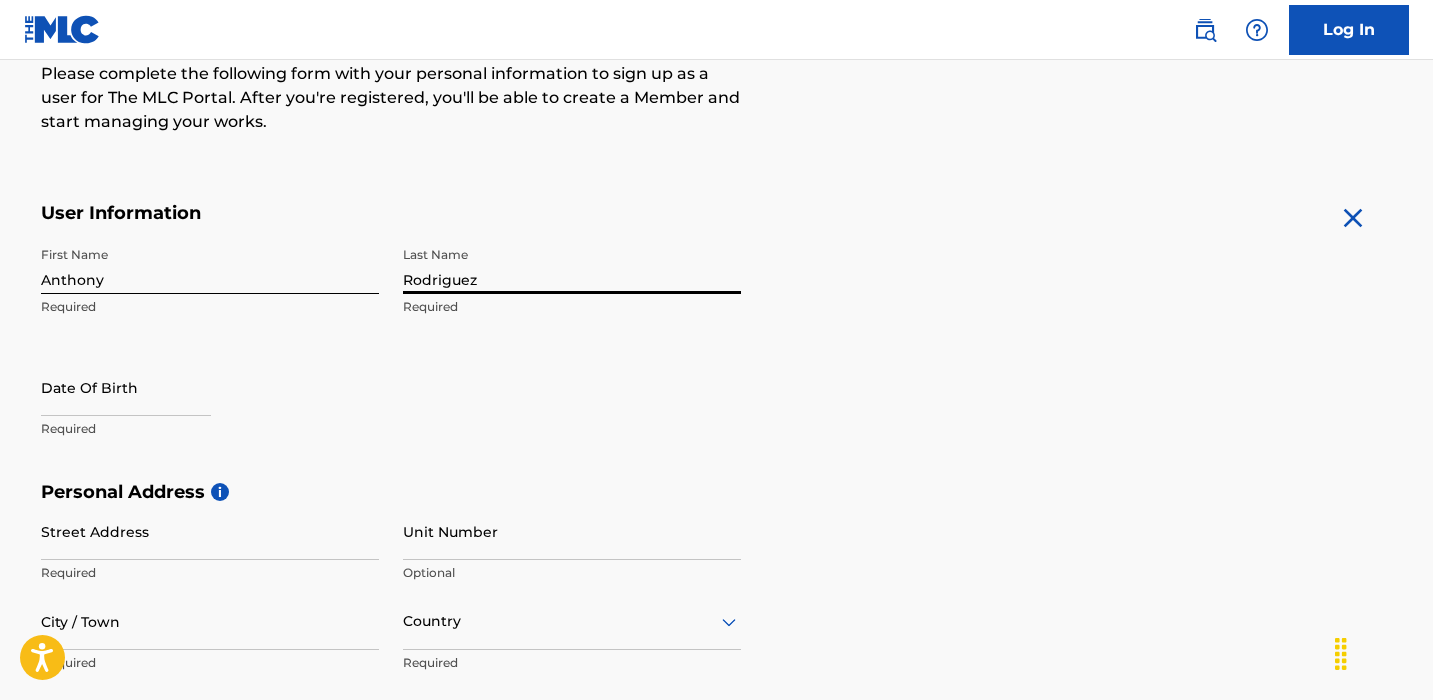 type on "Rodriguez" 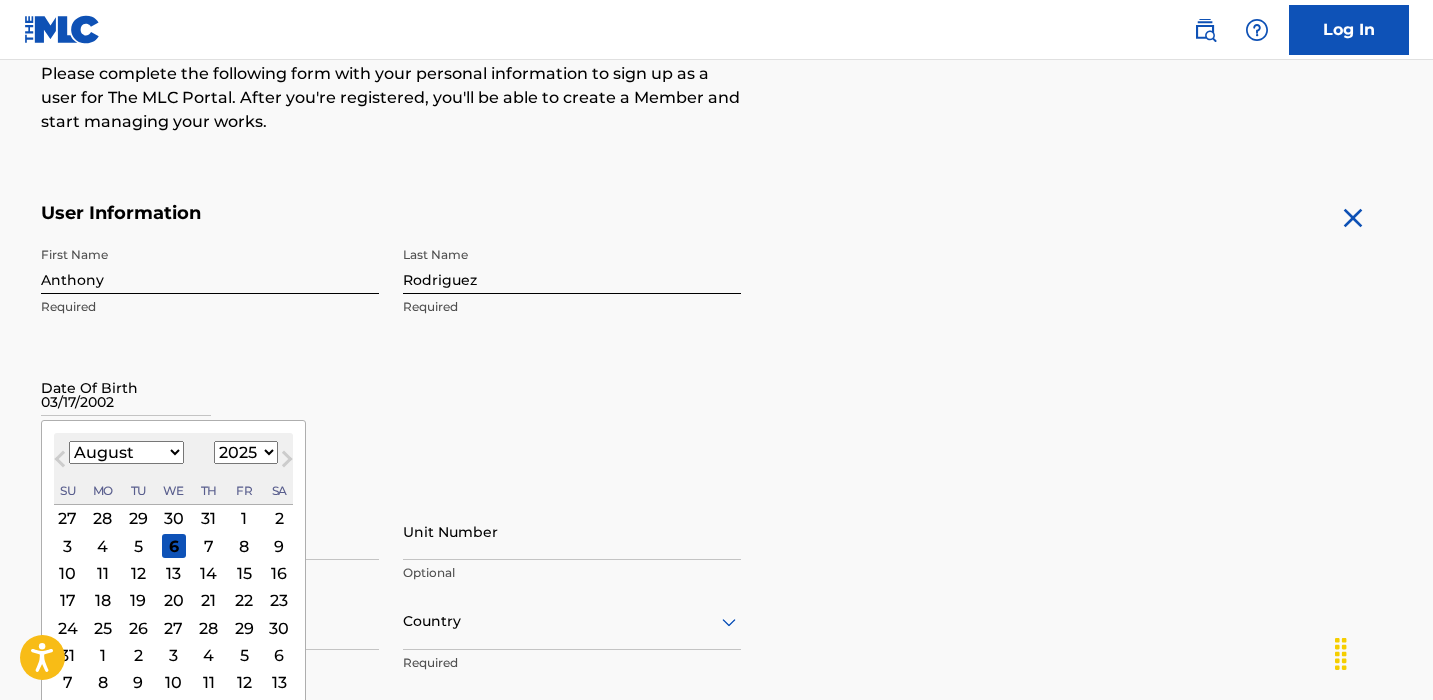 type on "03/17/2002" 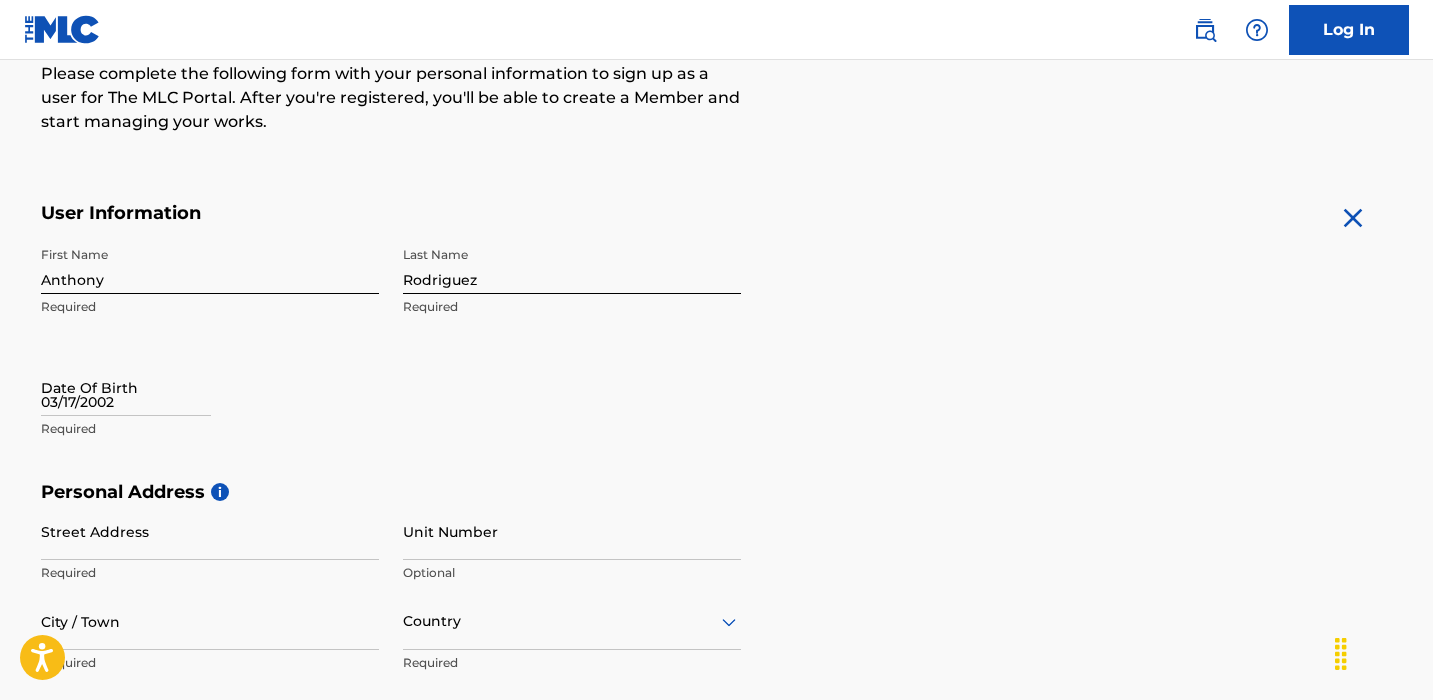 click on "03/17/2002" at bounding box center [126, 387] 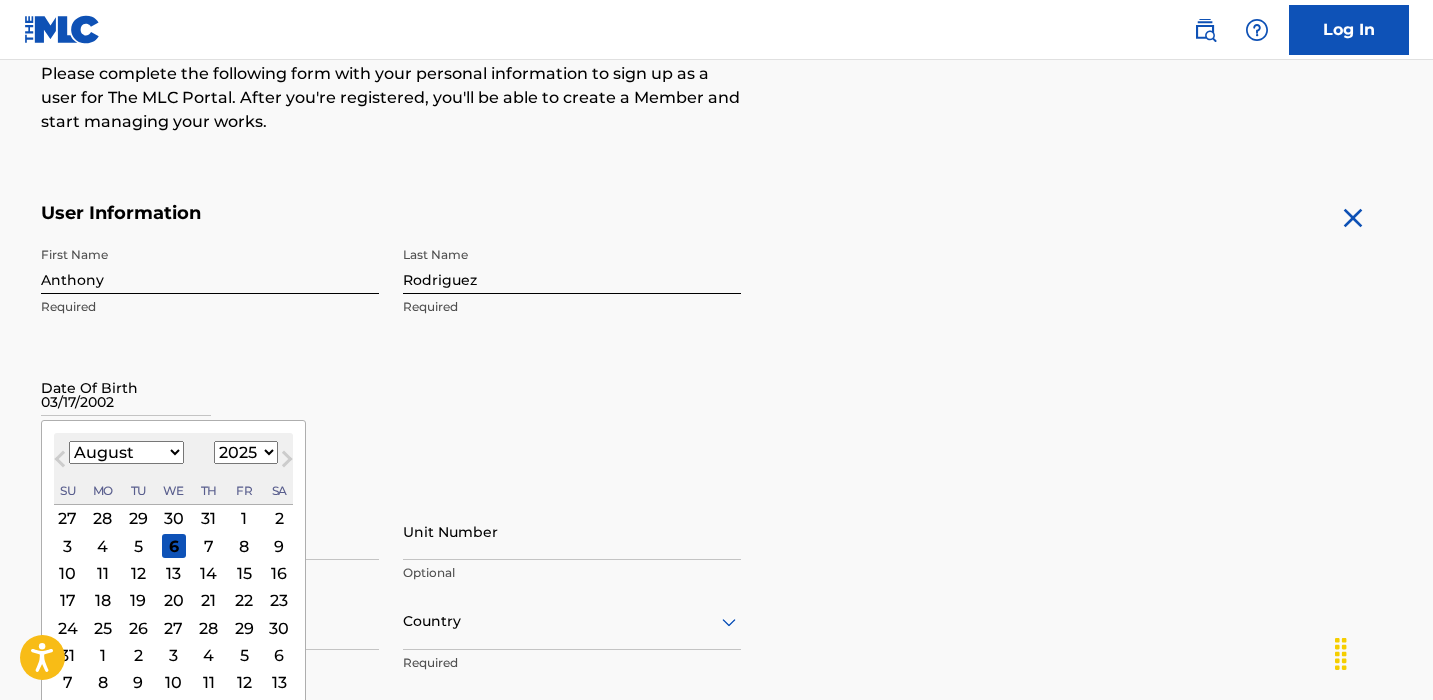 select on "2" 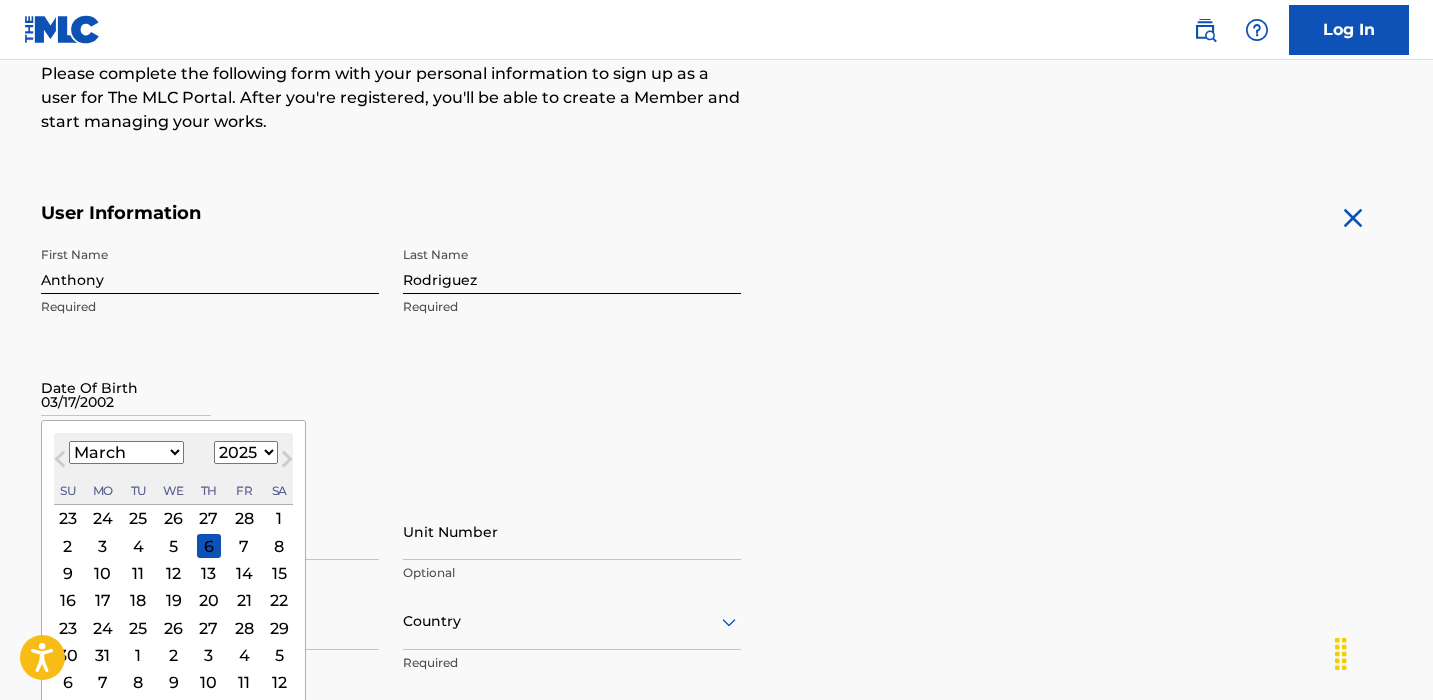 select on "2002" 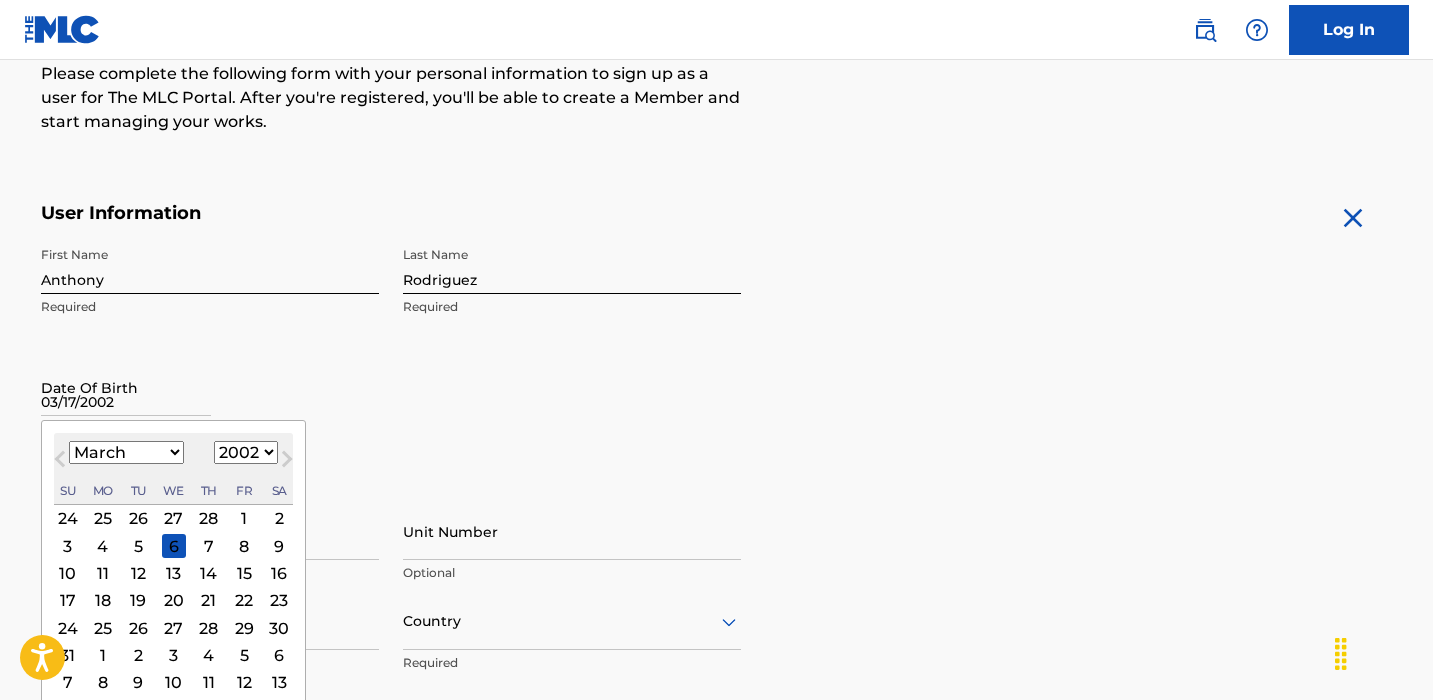 click on "17" at bounding box center (67, 600) 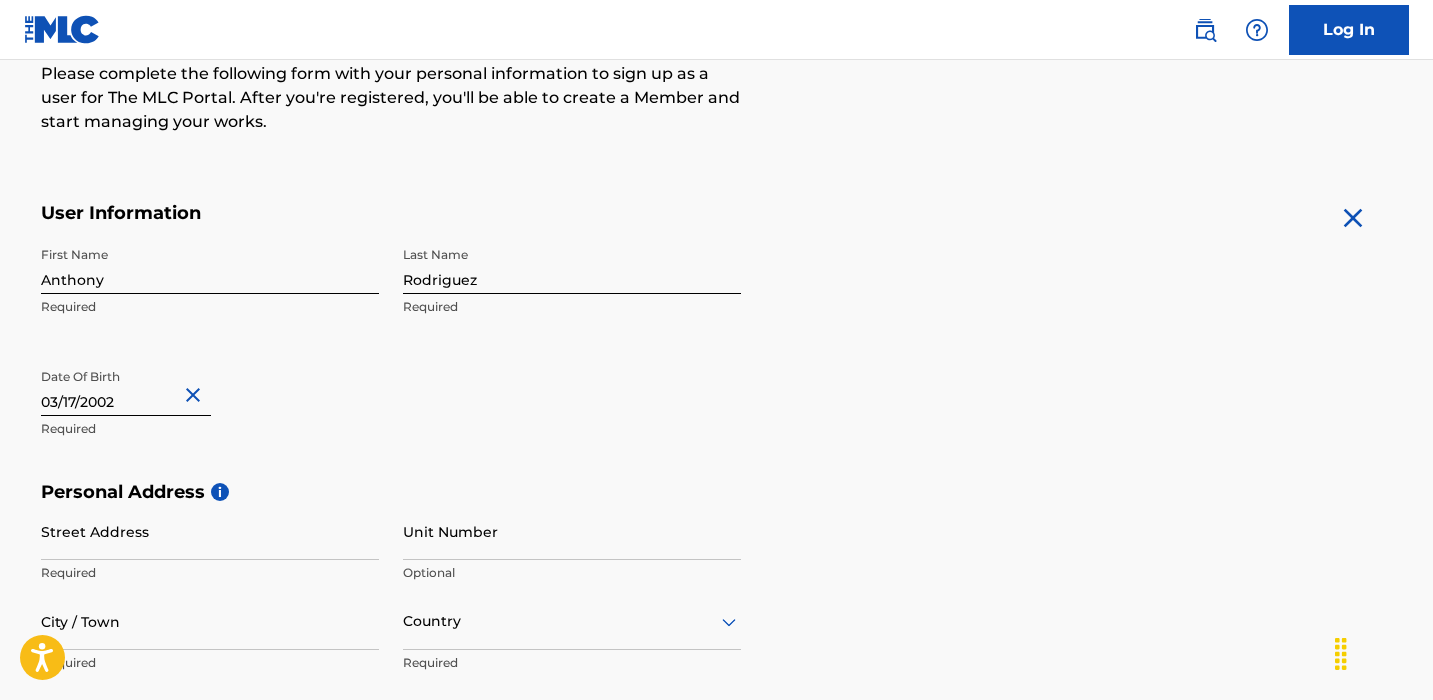 click on "Date Of Birth 03/17/2002 Required" at bounding box center (210, 404) 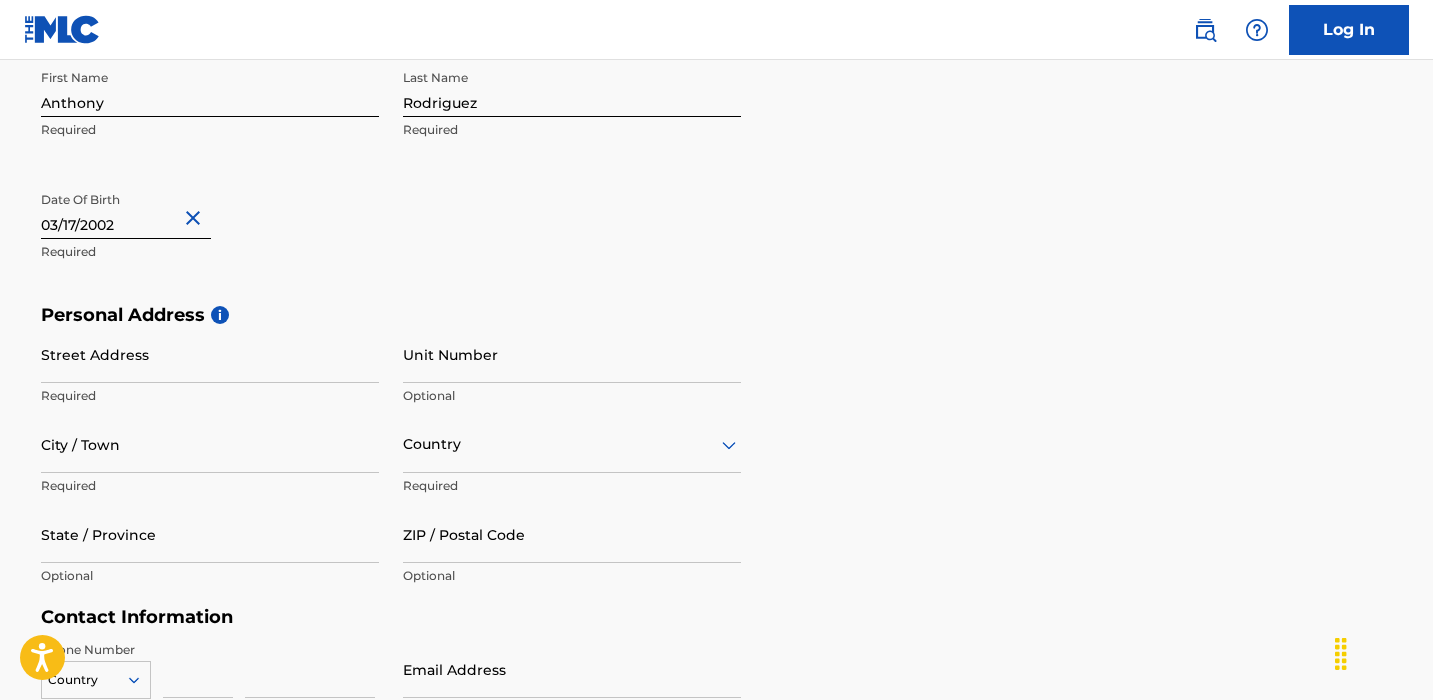 scroll, scrollTop: 566, scrollLeft: 0, axis: vertical 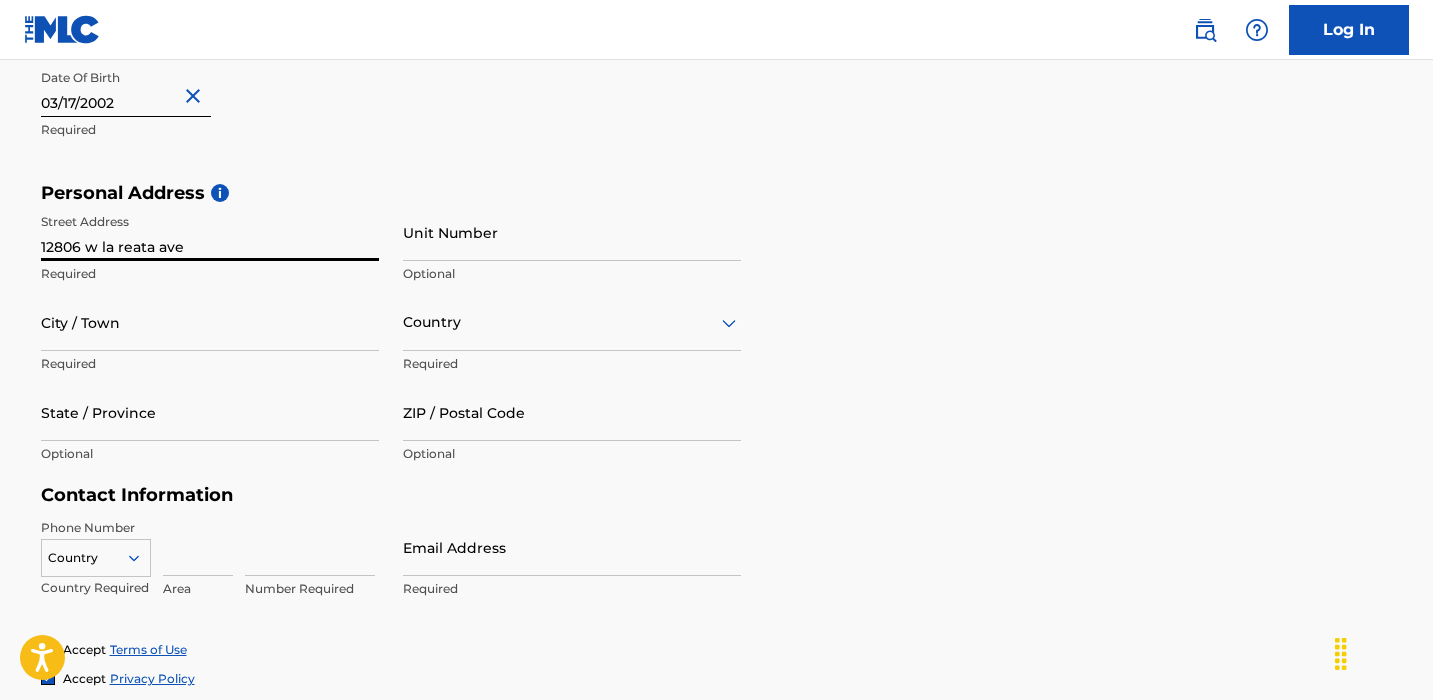 type on "12806 w la reata ave" 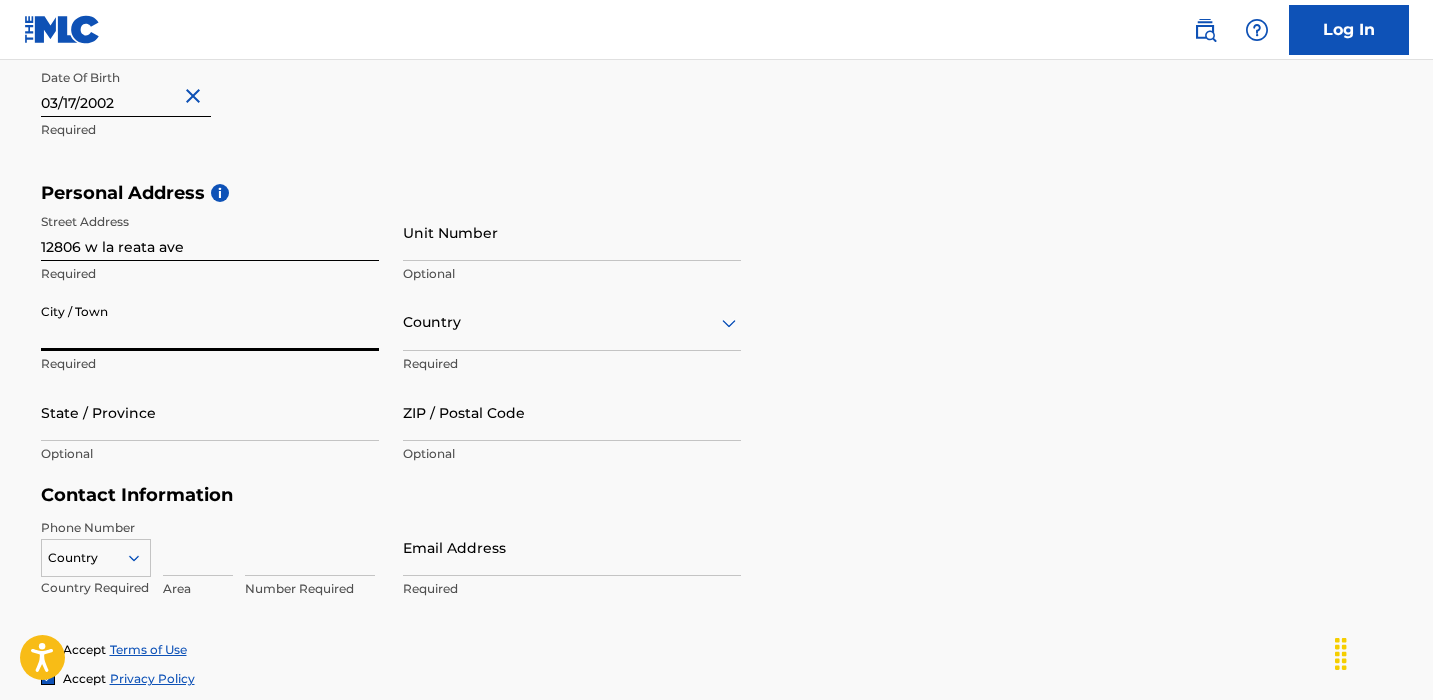 type on "a" 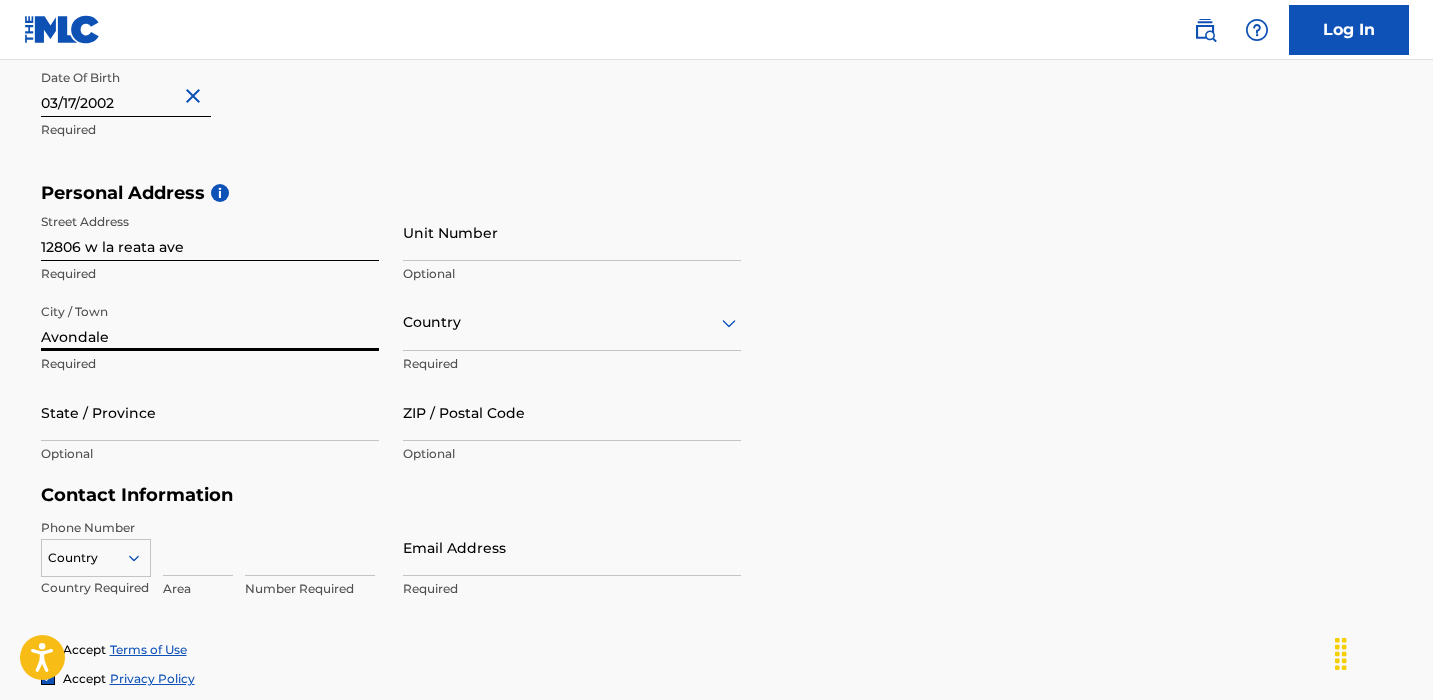 type on "Avondale" 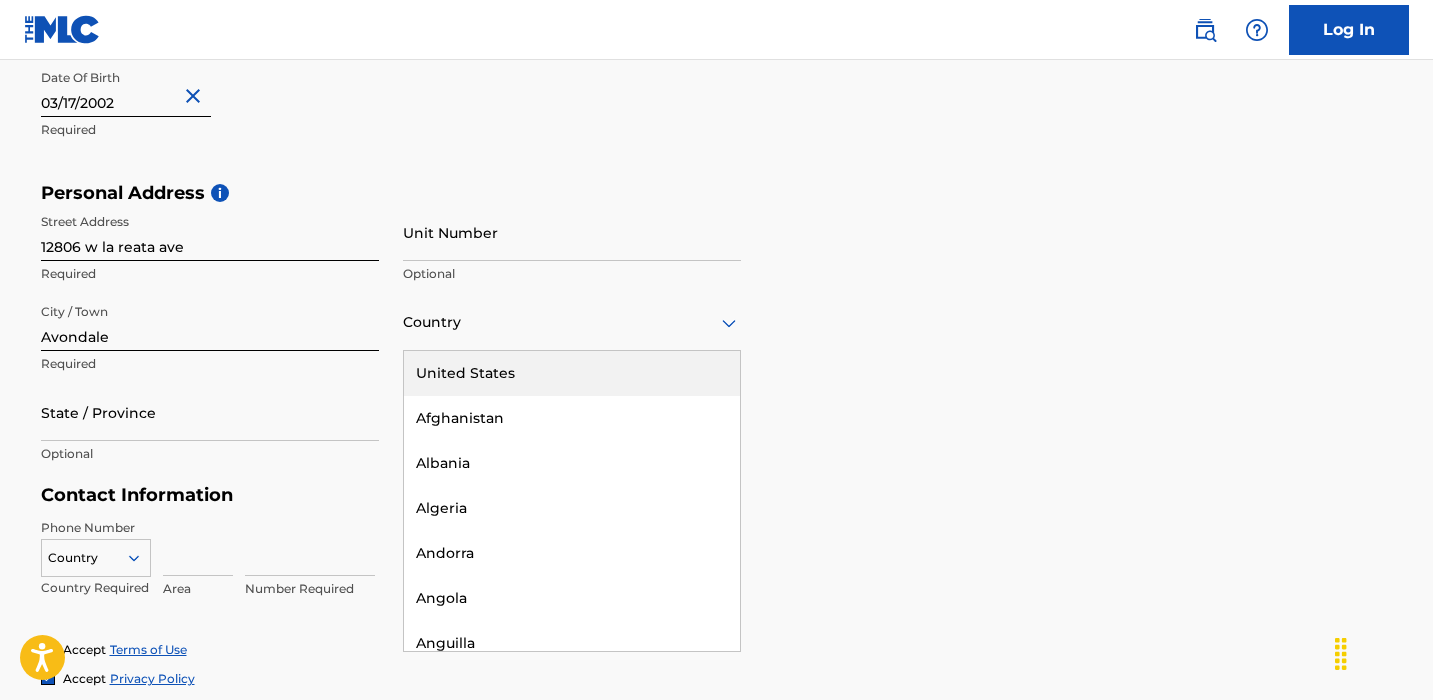 click on "United States" at bounding box center [572, 373] 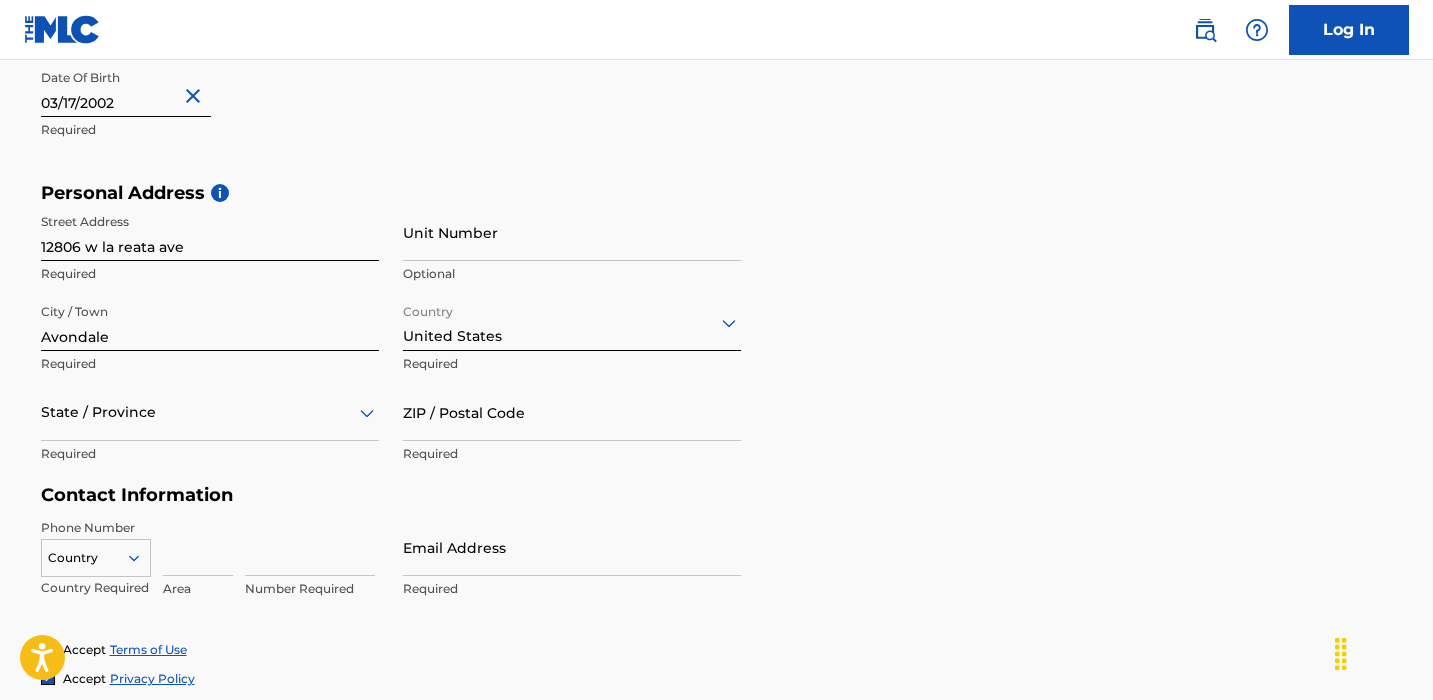 click on "State / Province" at bounding box center (210, 412) 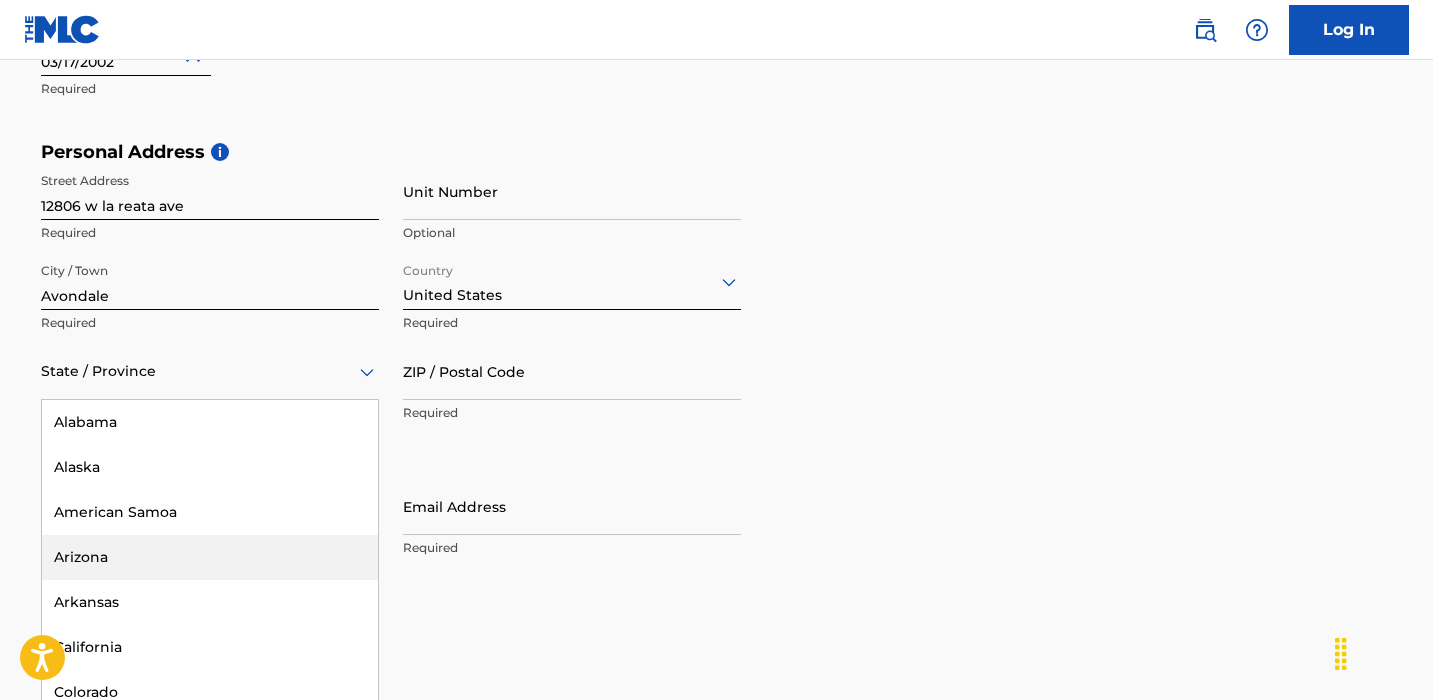 click on "Arizona" at bounding box center [210, 557] 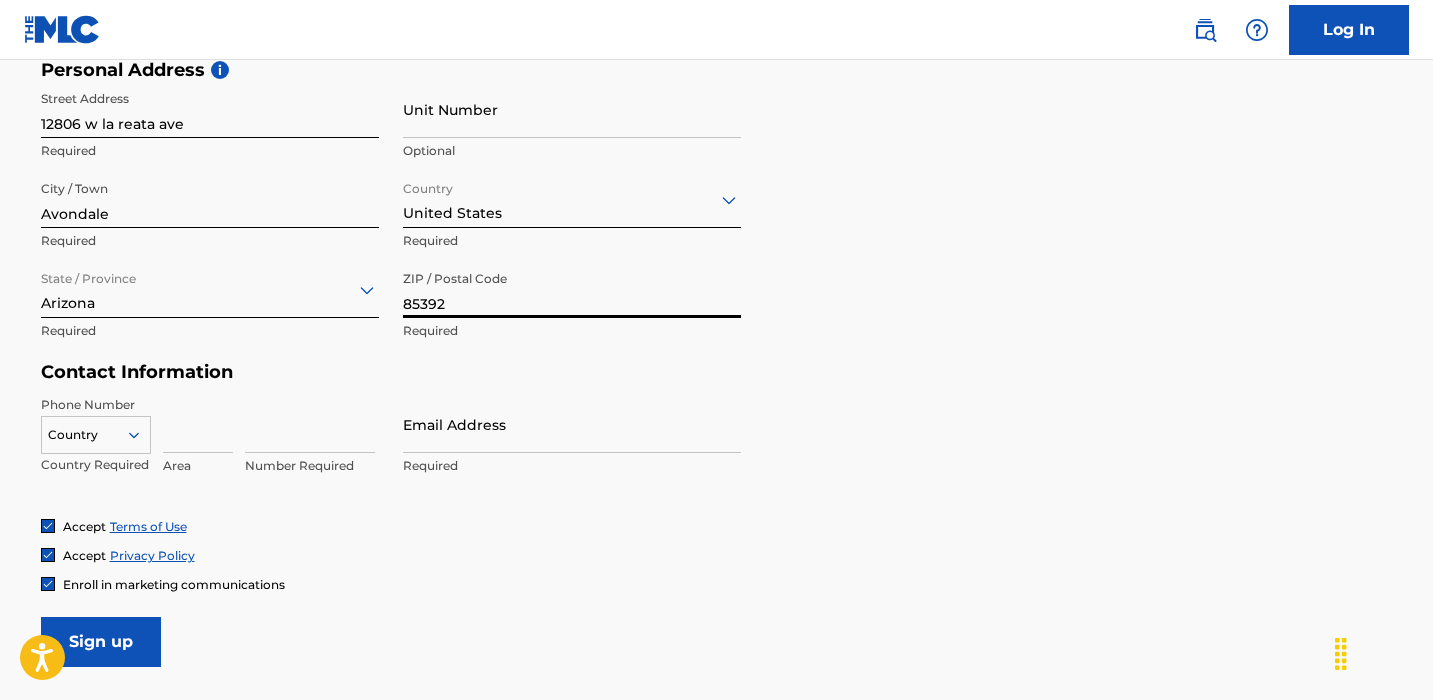 scroll, scrollTop: 781, scrollLeft: 0, axis: vertical 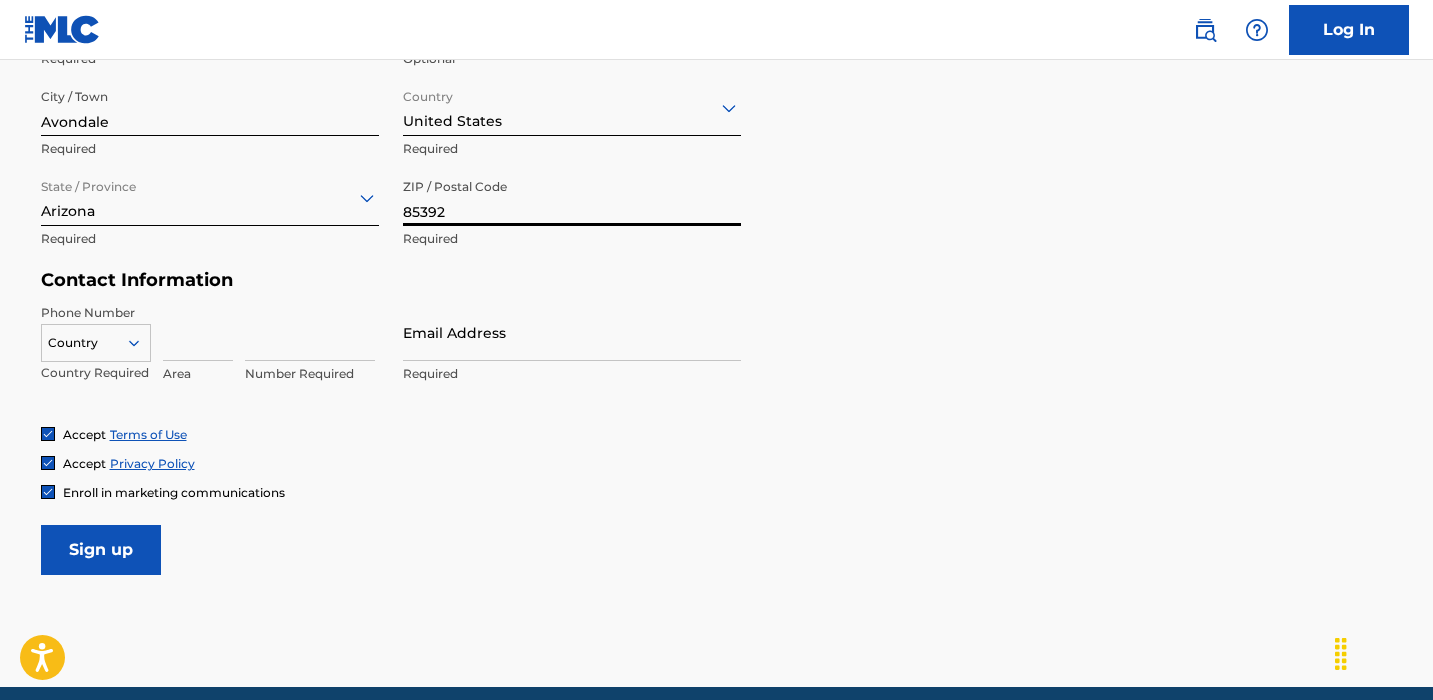 type on "85392" 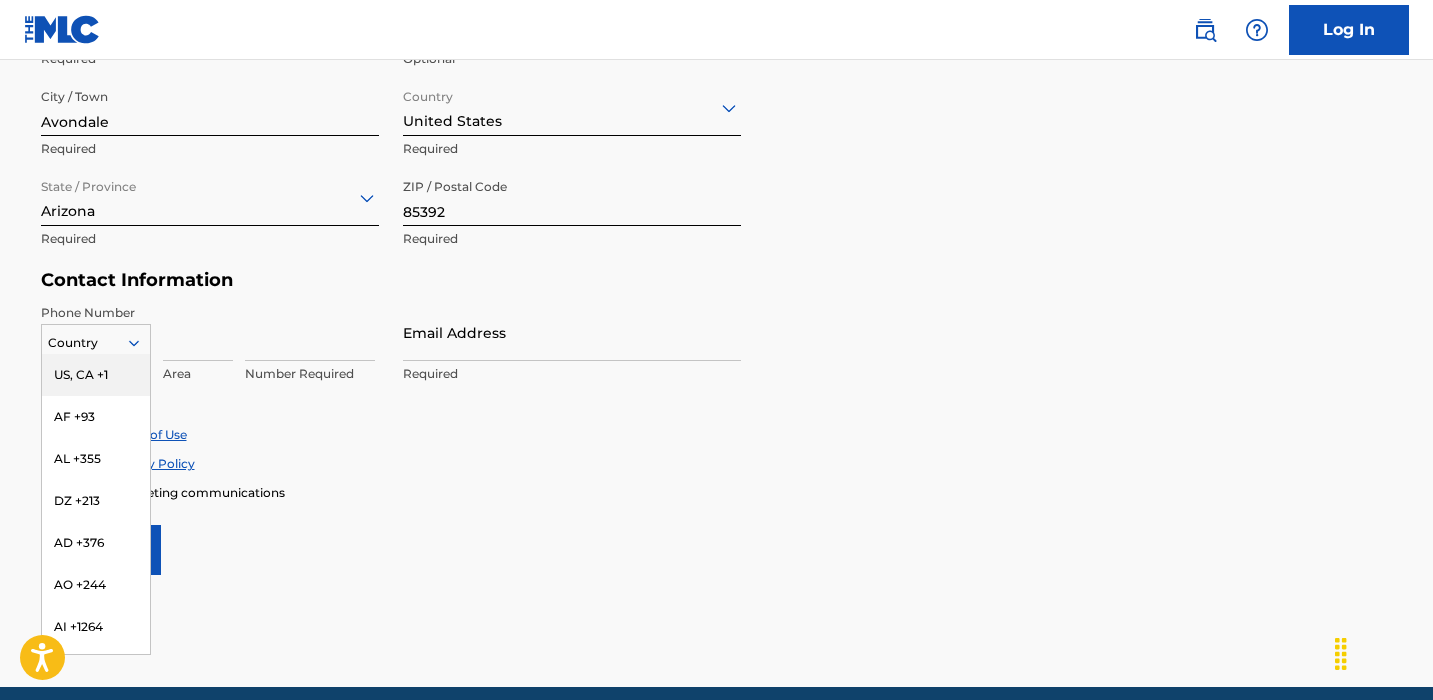 click on "US, CA +1" at bounding box center (96, 375) 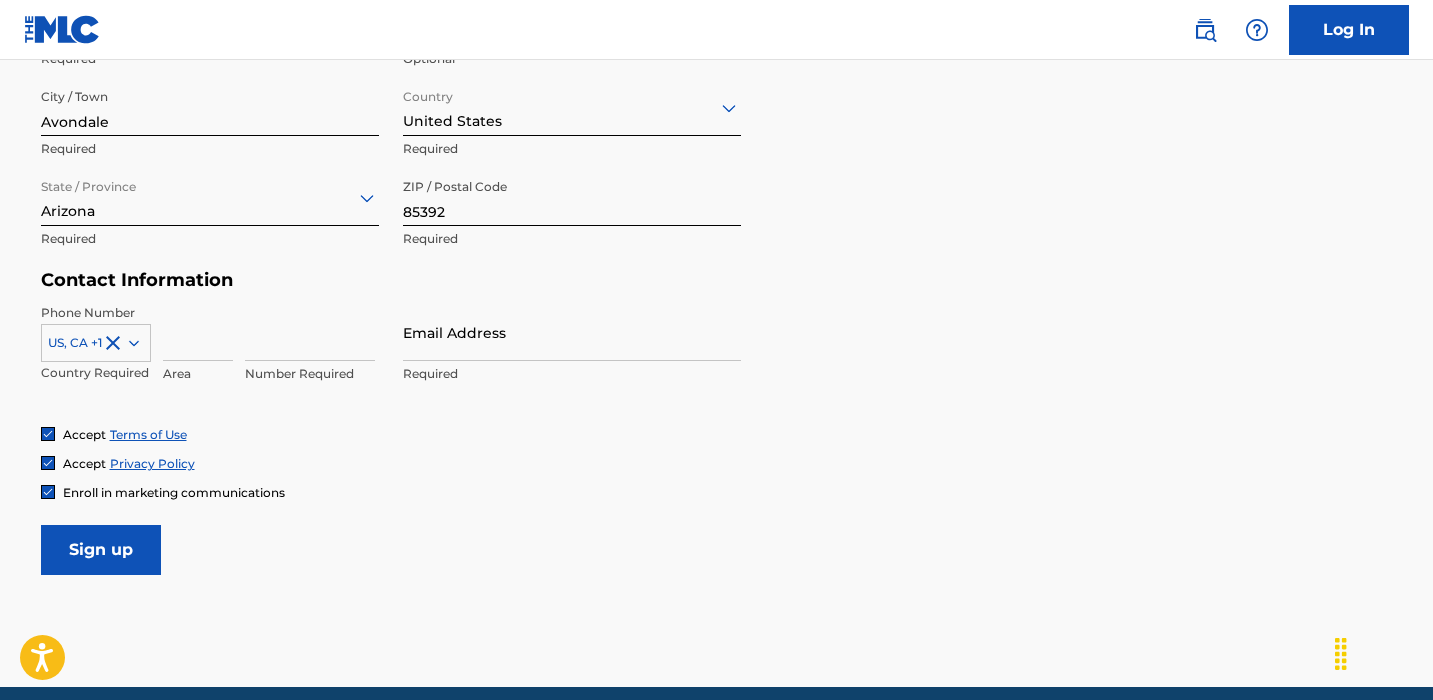 click at bounding box center (198, 332) 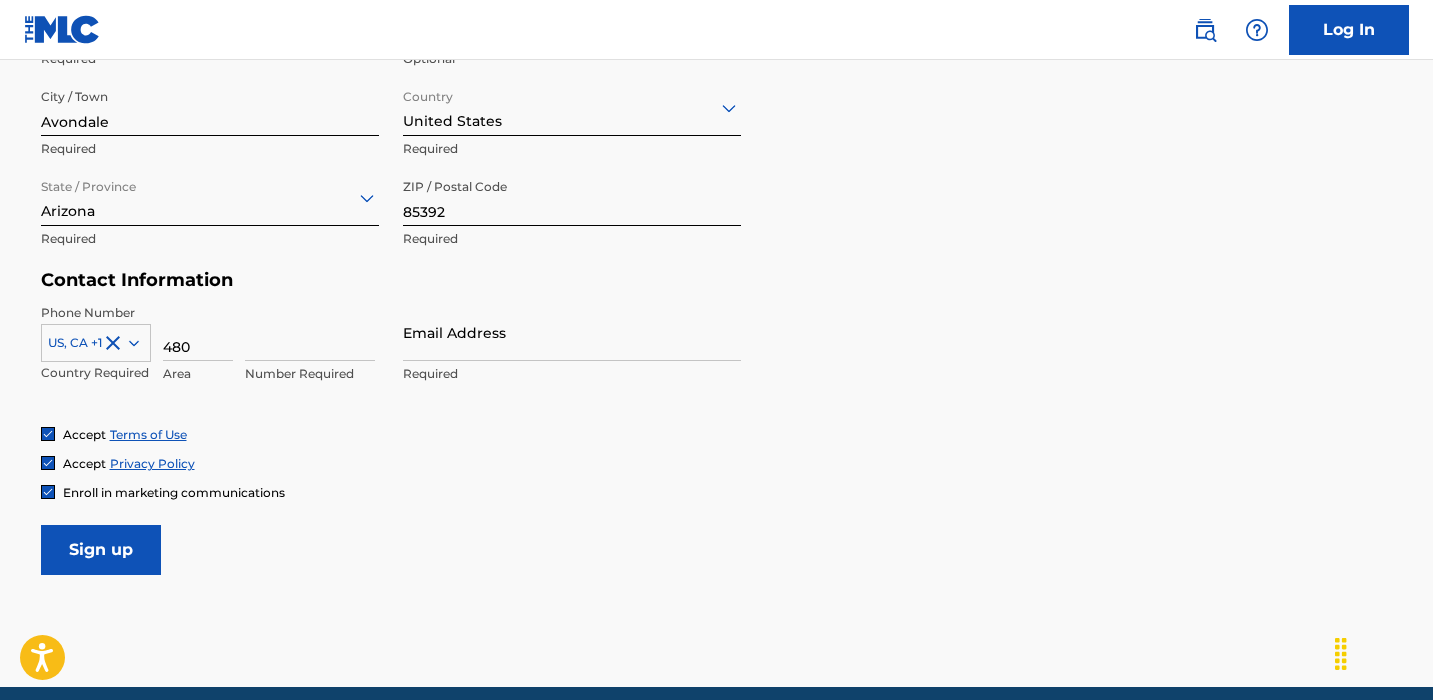 type on "480" 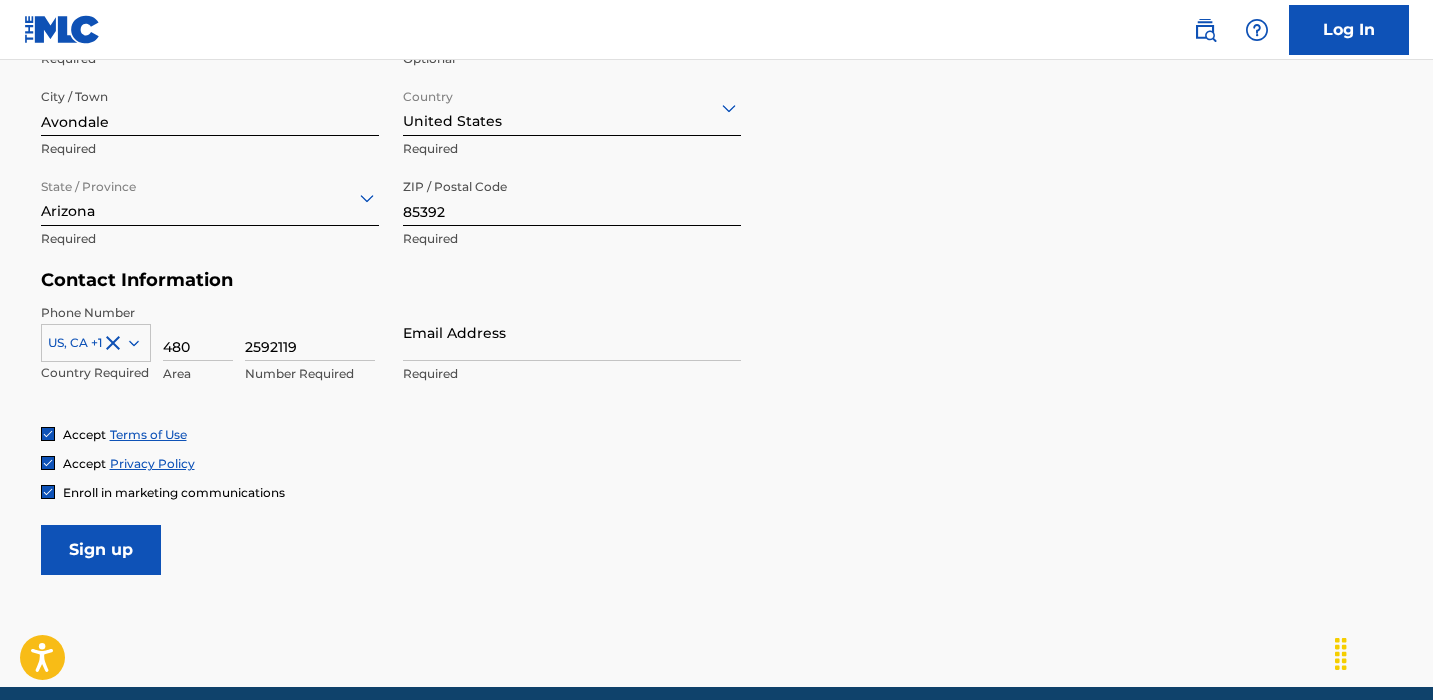 type on "2592119" 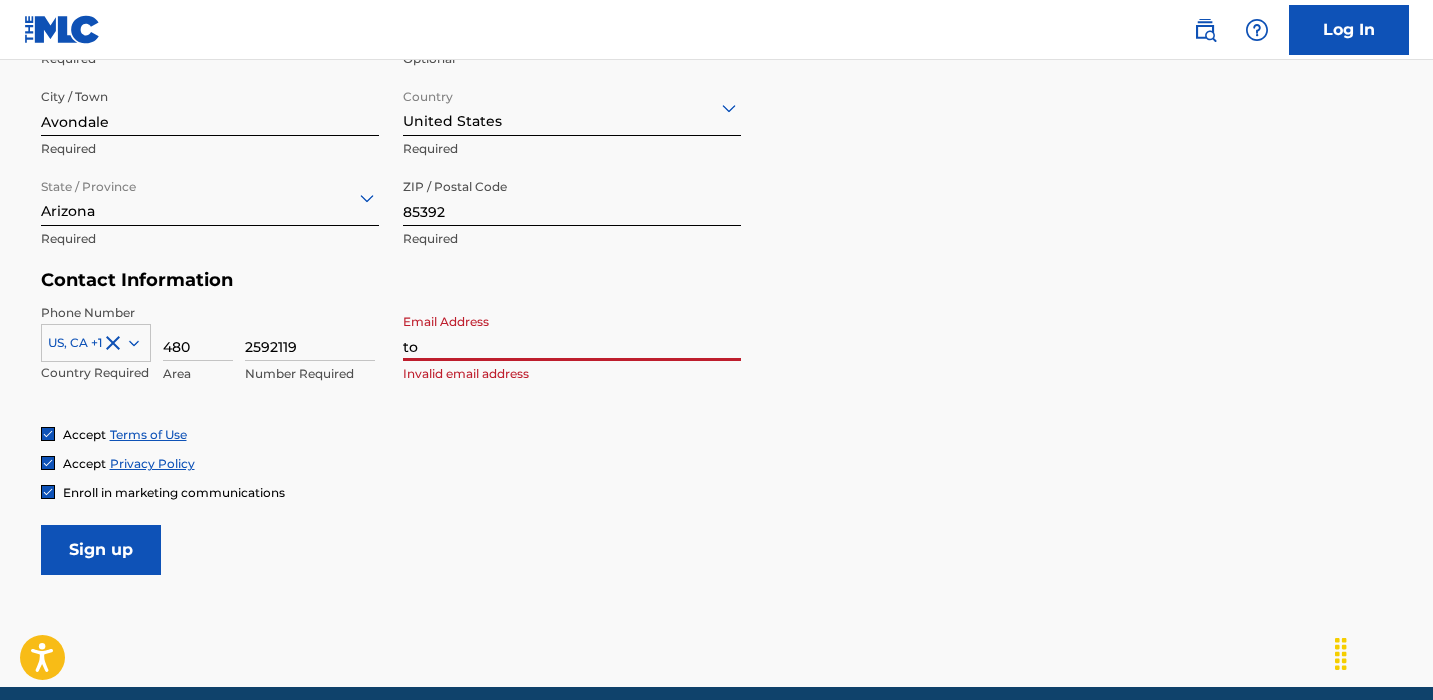 type on "t" 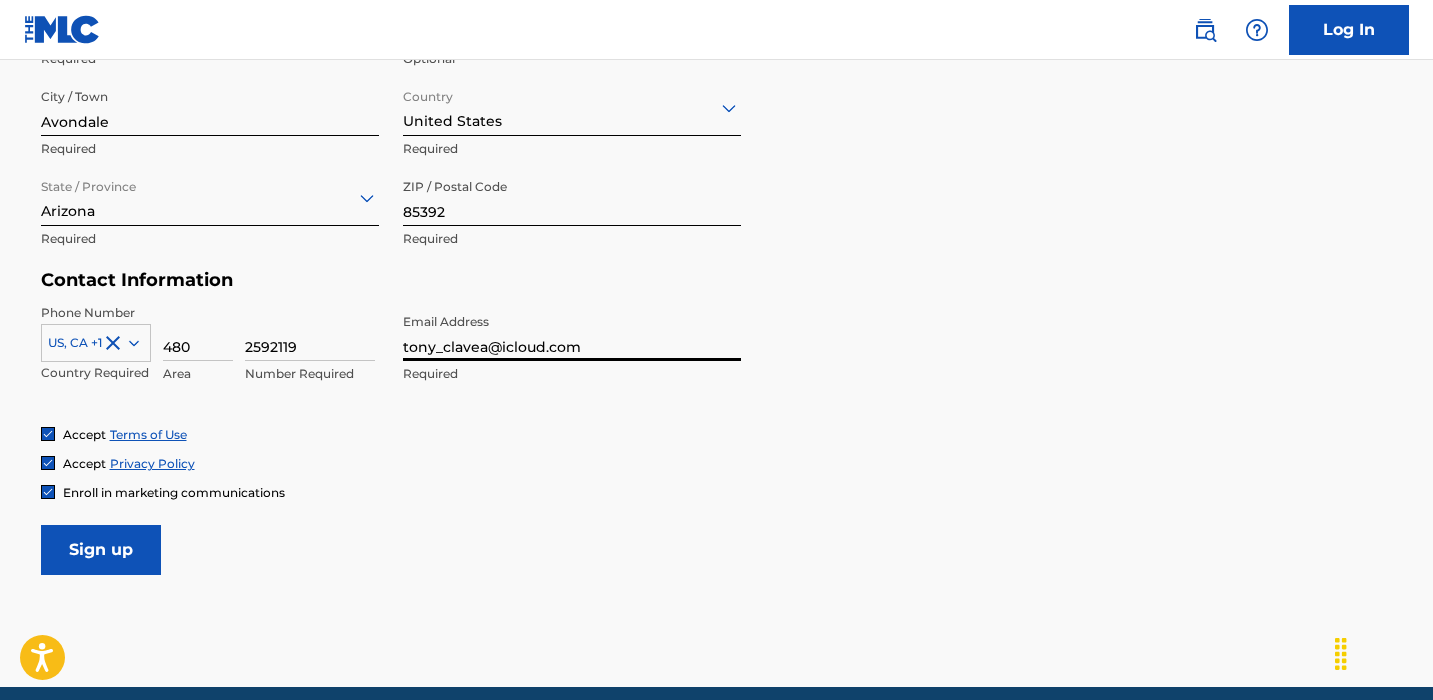 type on "tony_clavea@icloud.com" 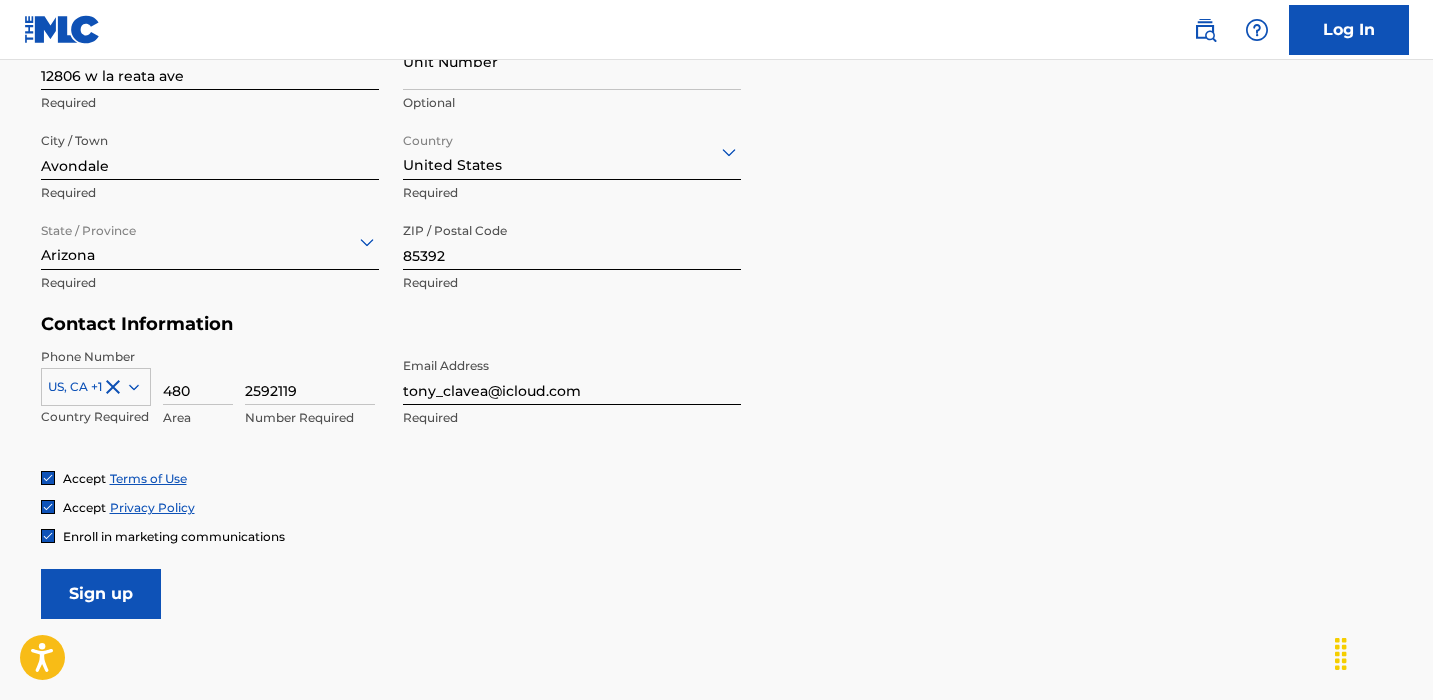scroll, scrollTop: 748, scrollLeft: 0, axis: vertical 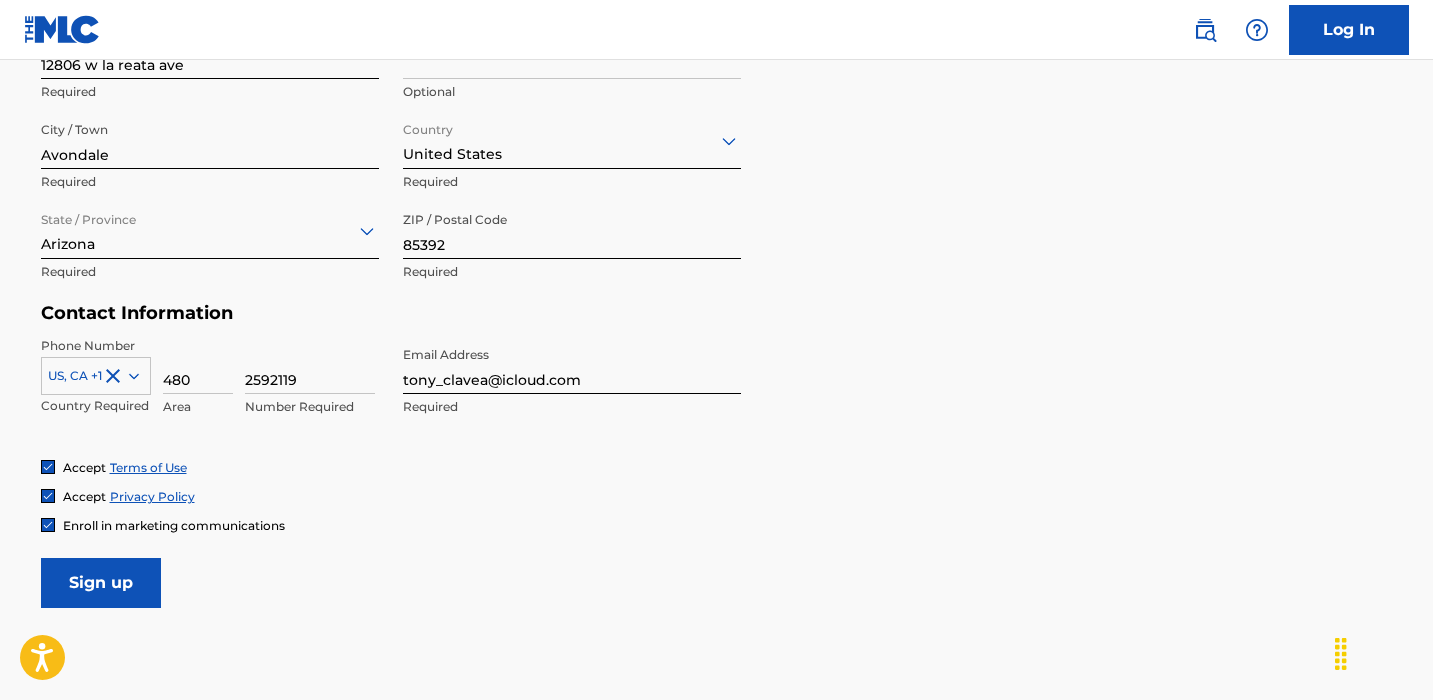 click at bounding box center [48, 525] 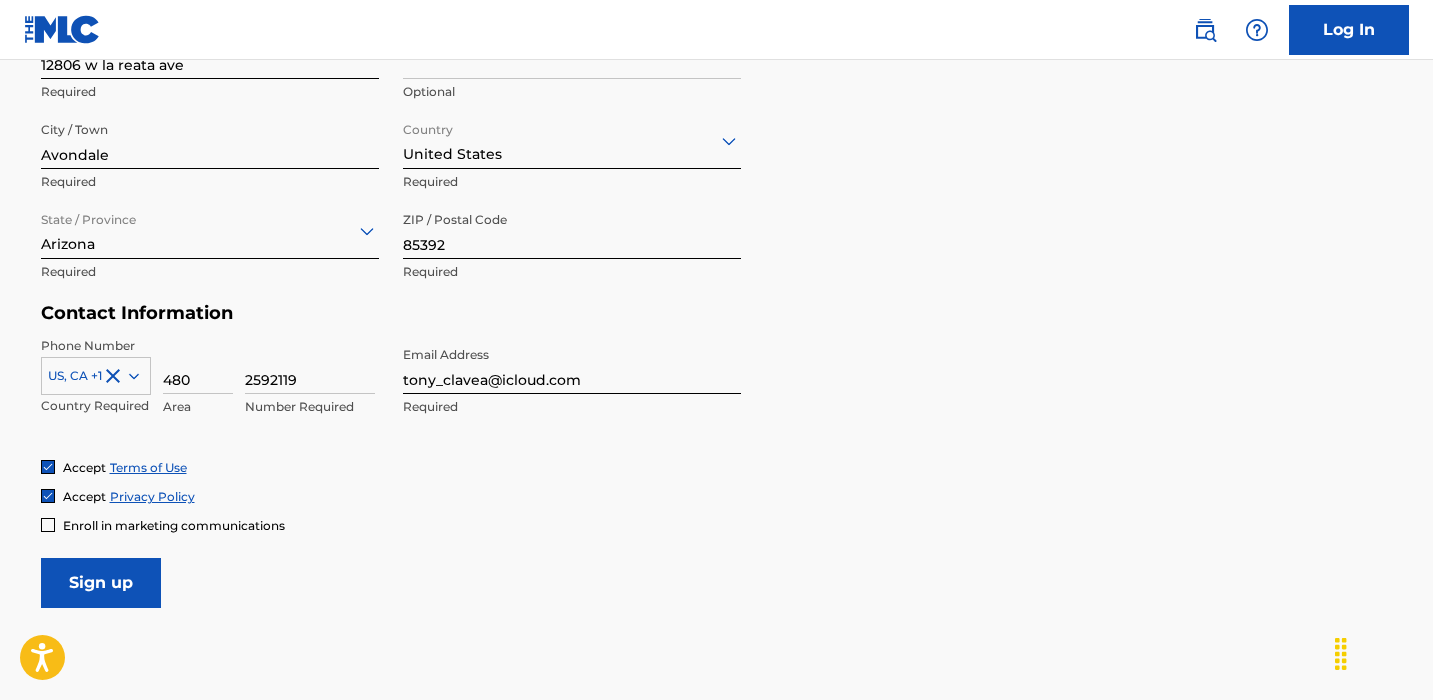 click on "Sign up" at bounding box center [101, 583] 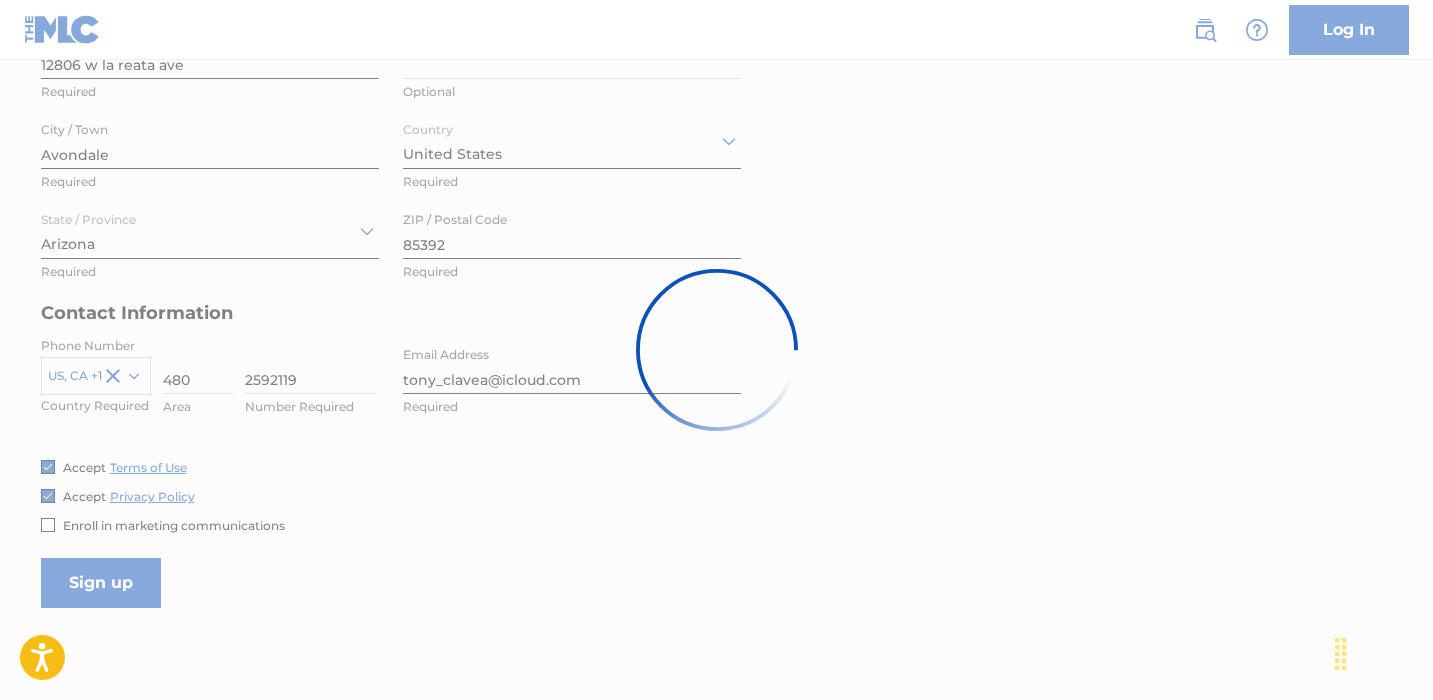 scroll, scrollTop: 738, scrollLeft: 0, axis: vertical 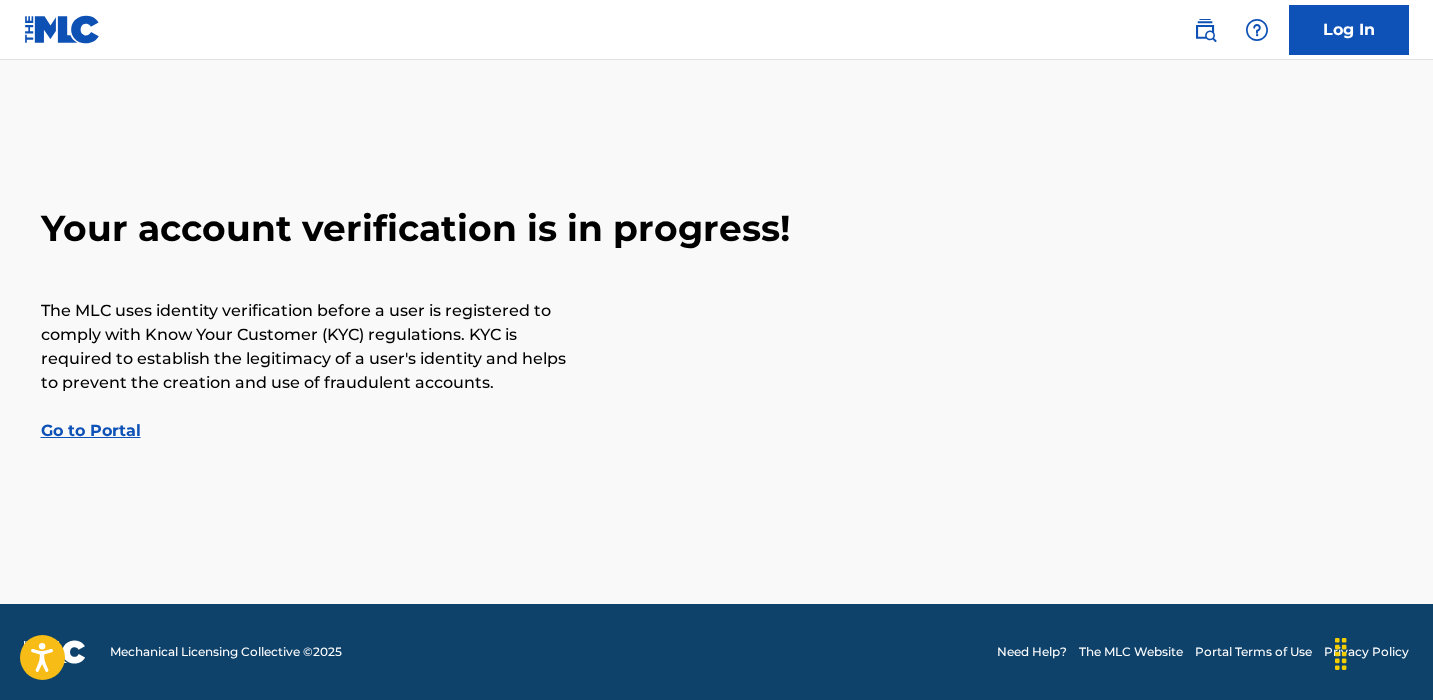 click on "Go to Portal" at bounding box center (91, 430) 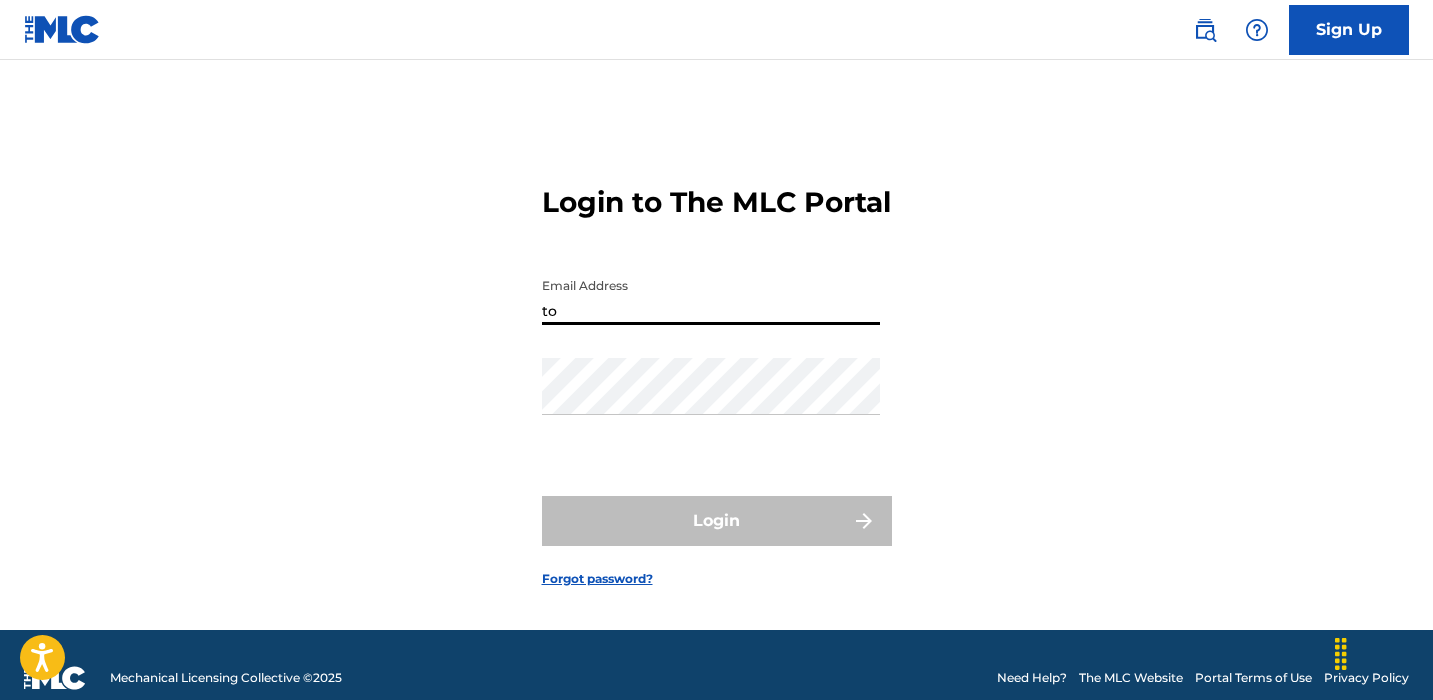 type on "t" 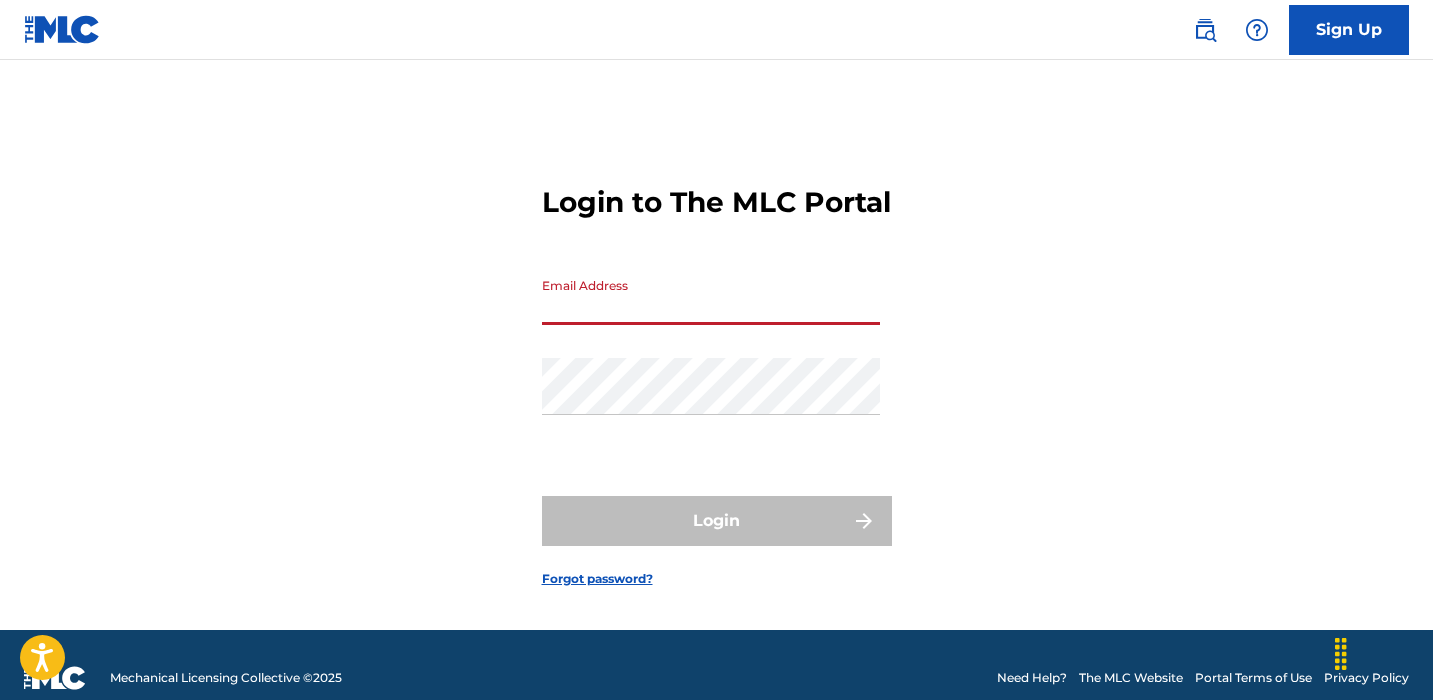 click on "Email Address" at bounding box center (711, 296) 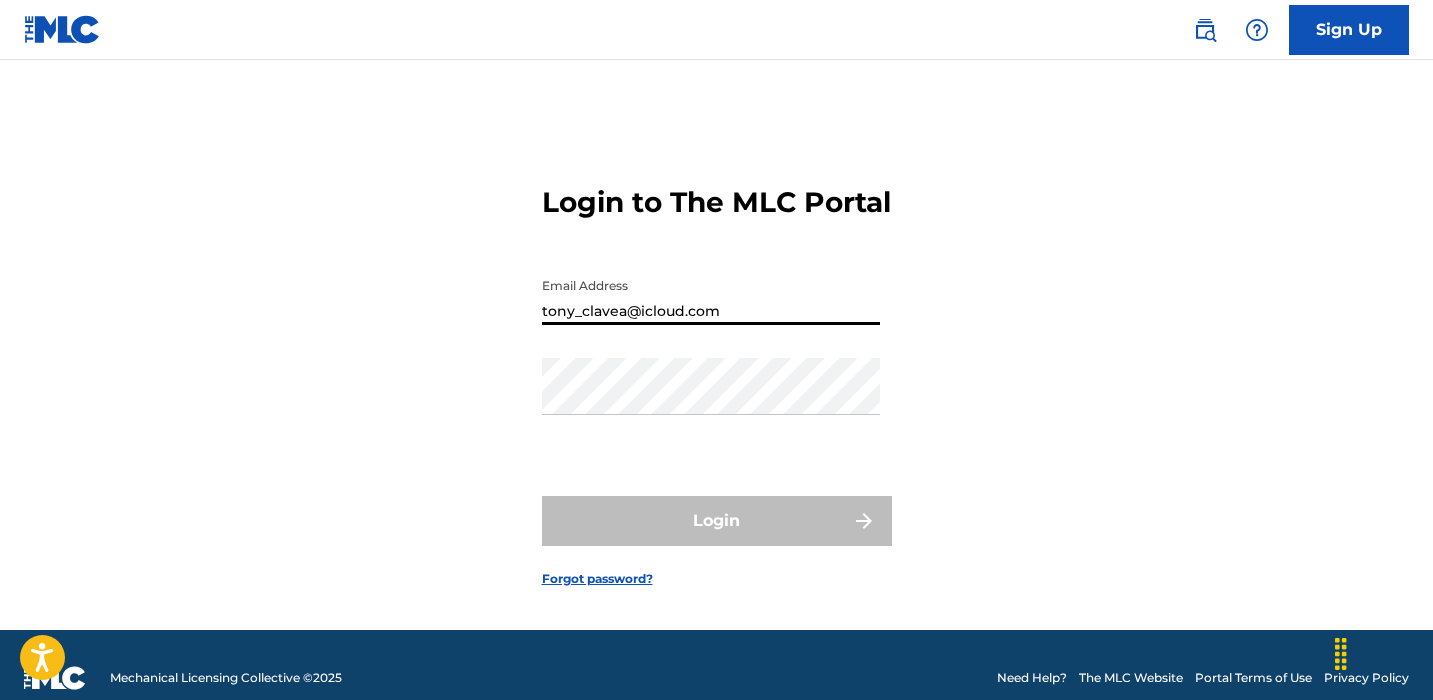 type on "tony_clavea@icloud.com" 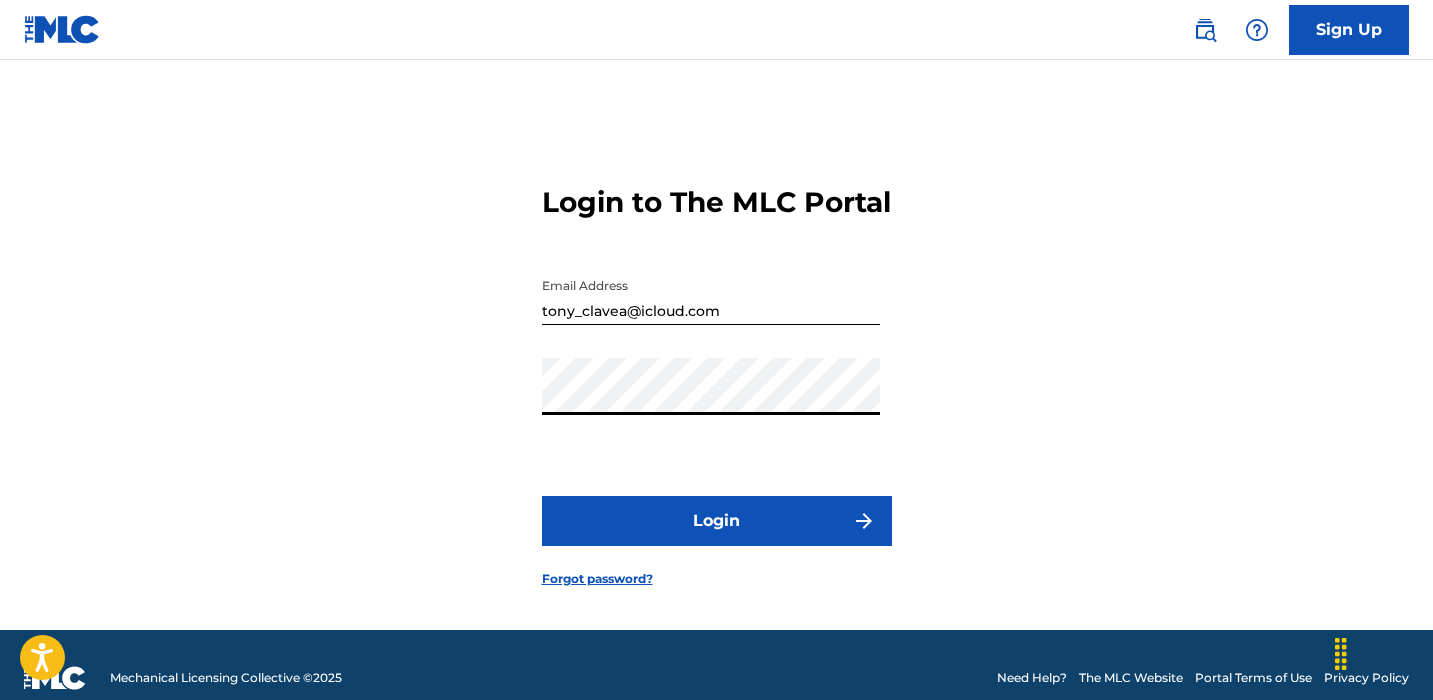 click on "Login" at bounding box center [717, 521] 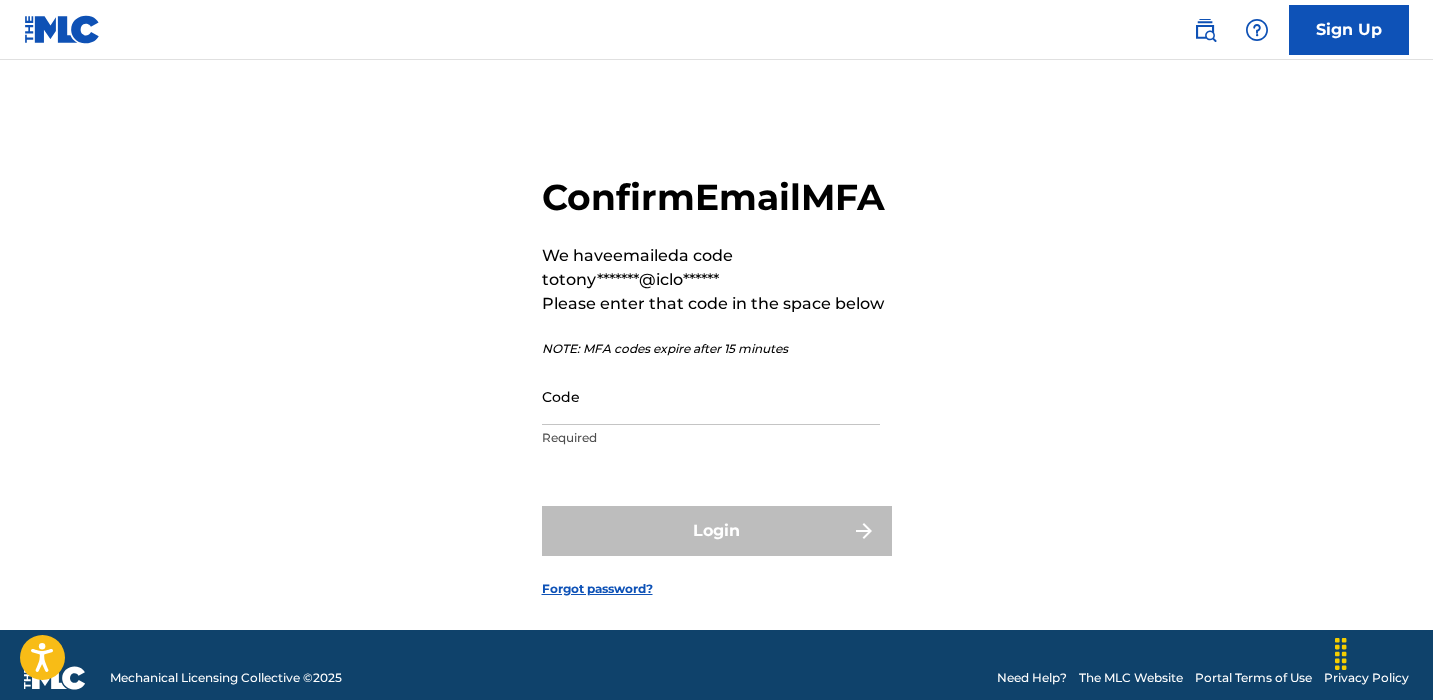 click on "Code" at bounding box center [711, 396] 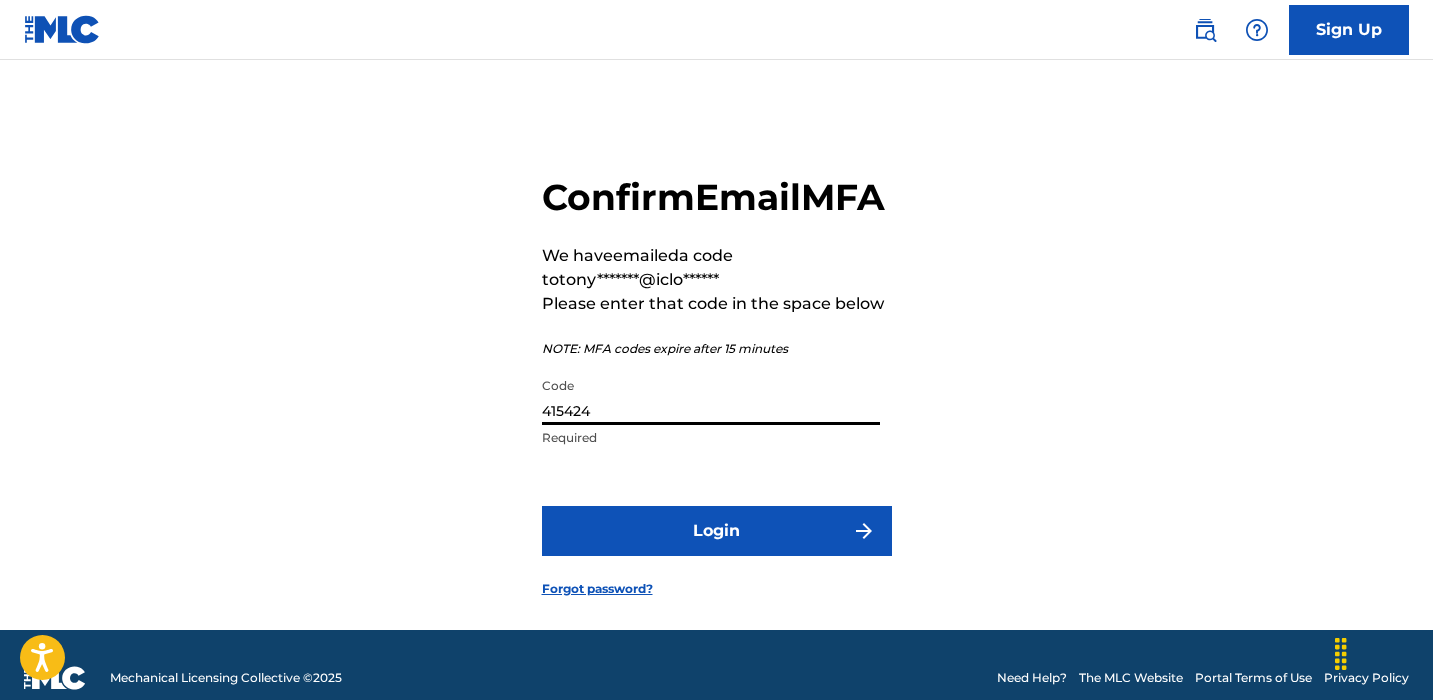 type on "415424" 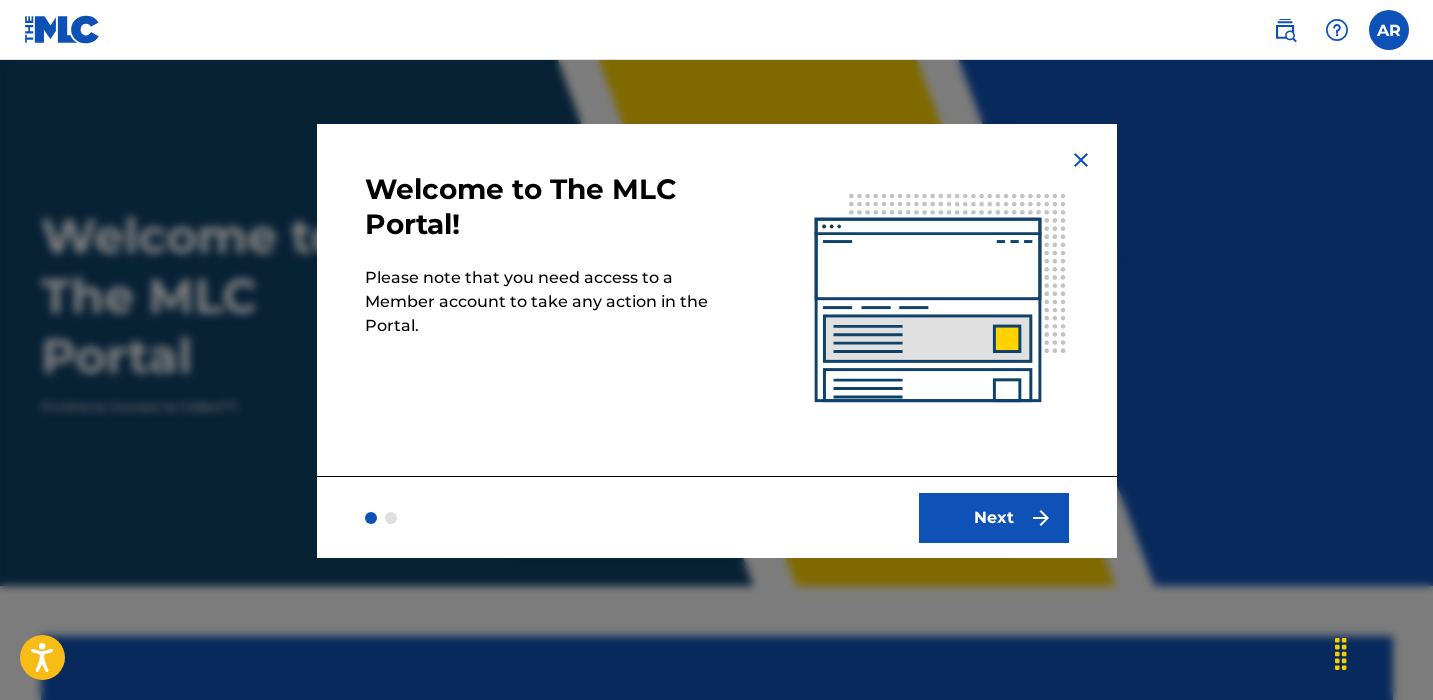 scroll, scrollTop: 0, scrollLeft: 0, axis: both 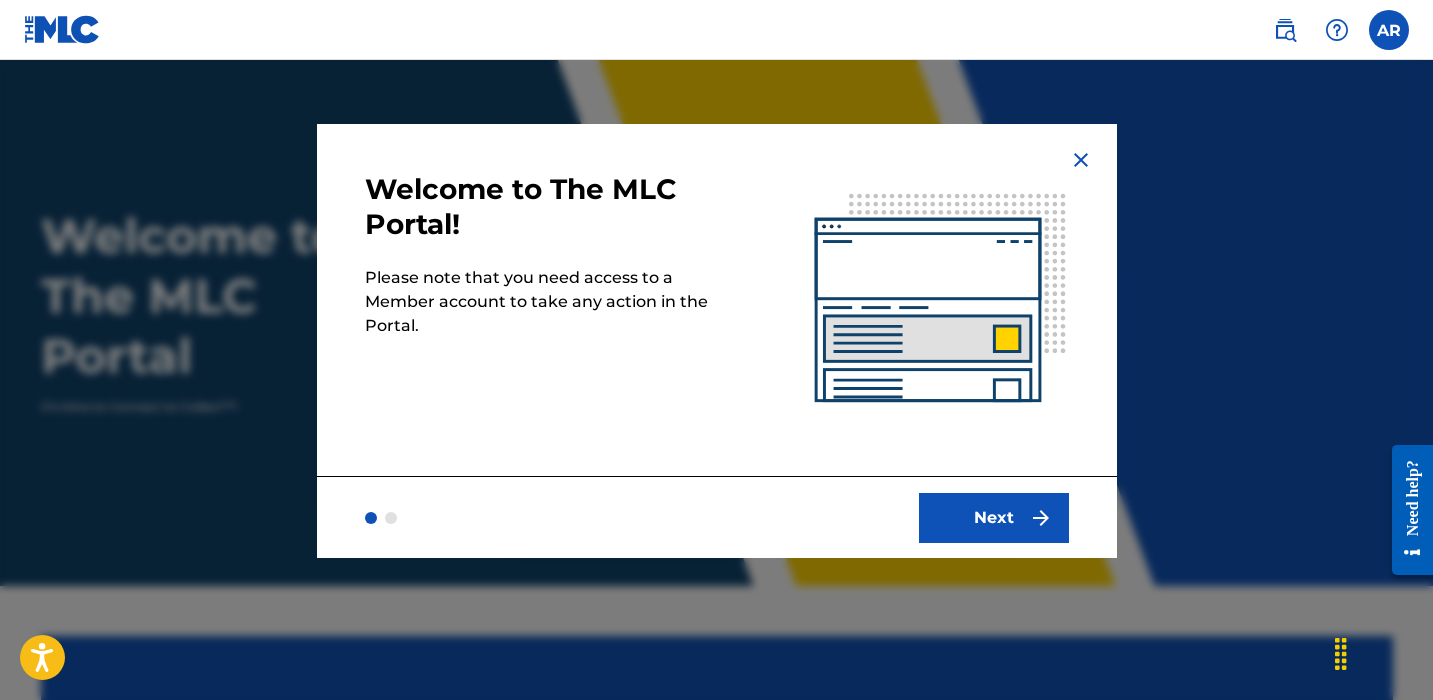 click on "Next" at bounding box center [994, 518] 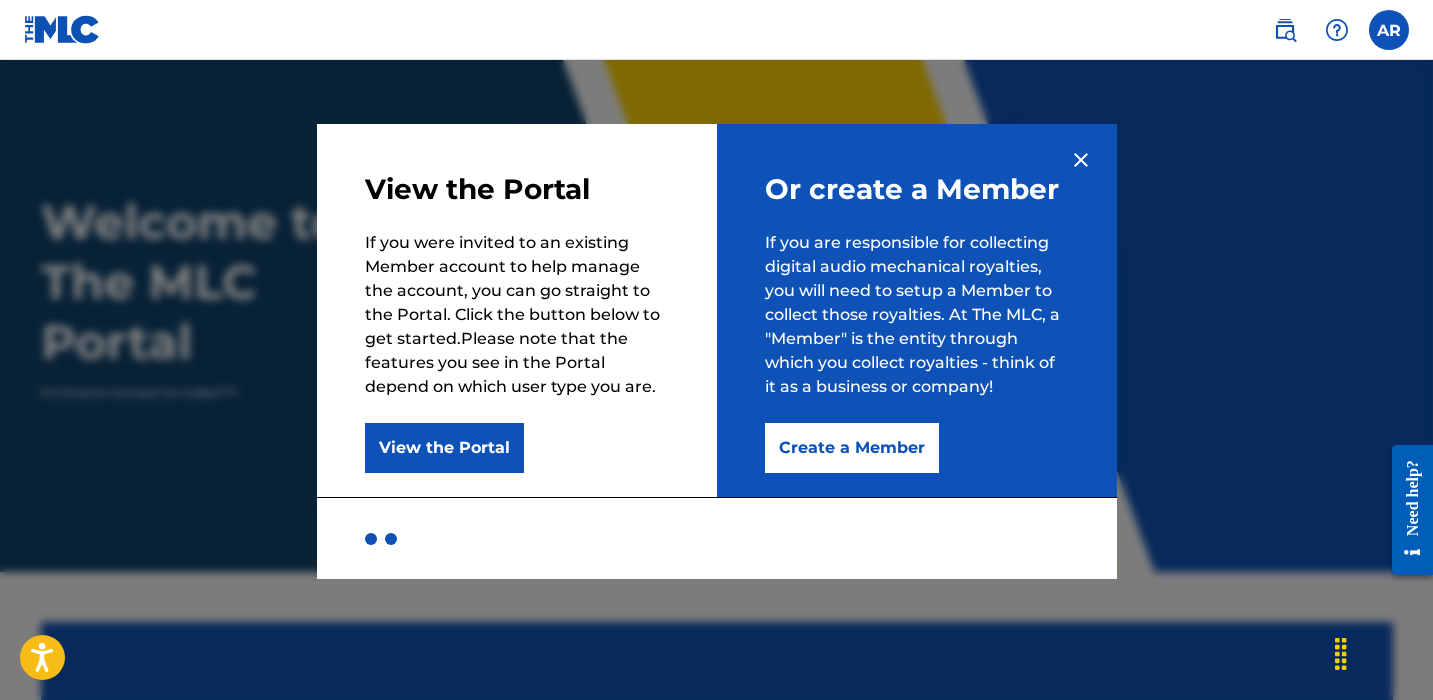scroll, scrollTop: 14, scrollLeft: 0, axis: vertical 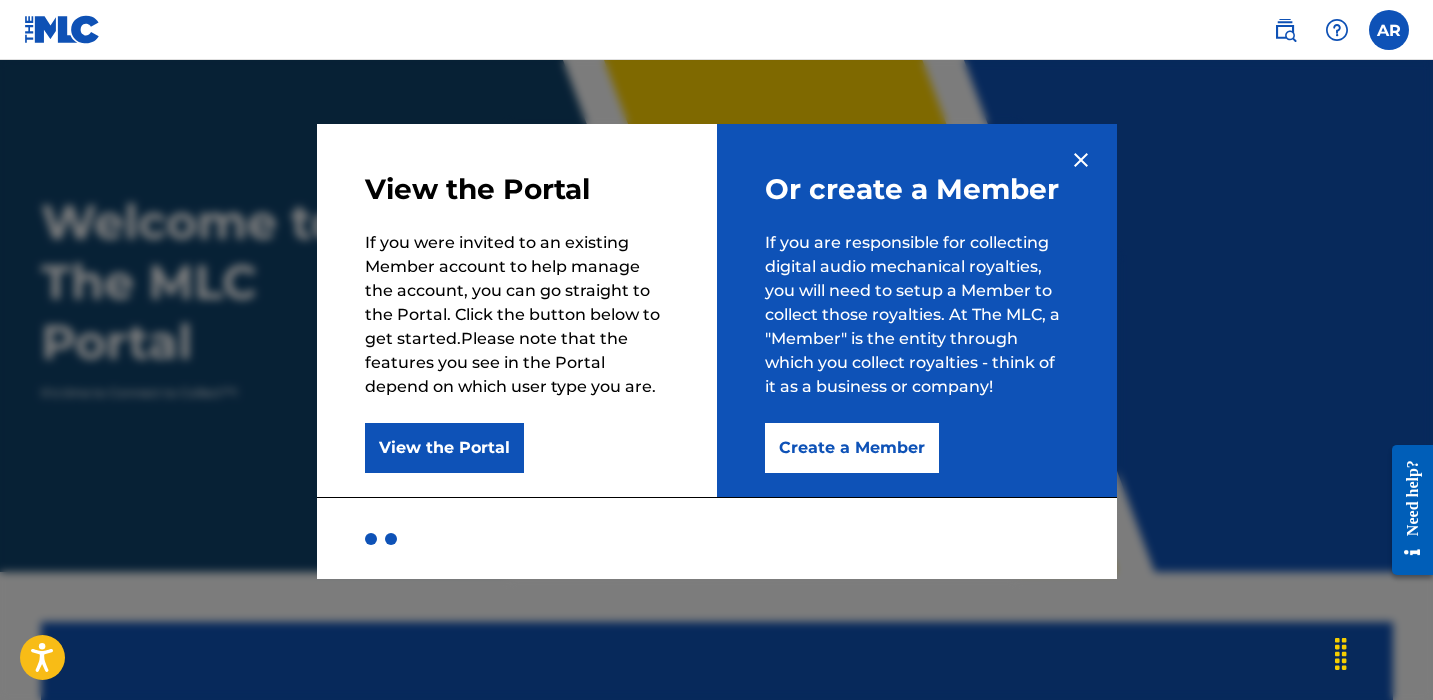 click on "Create a Member" at bounding box center (852, 448) 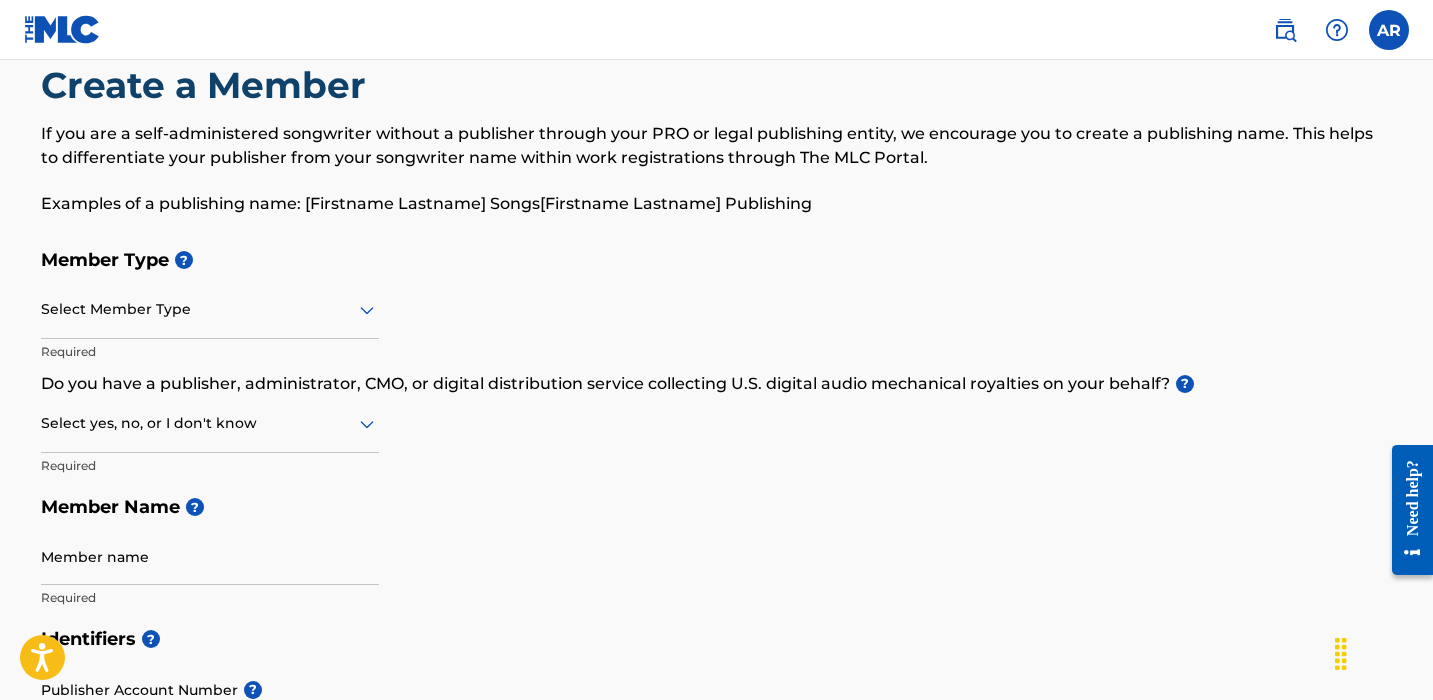 scroll, scrollTop: 56, scrollLeft: 0, axis: vertical 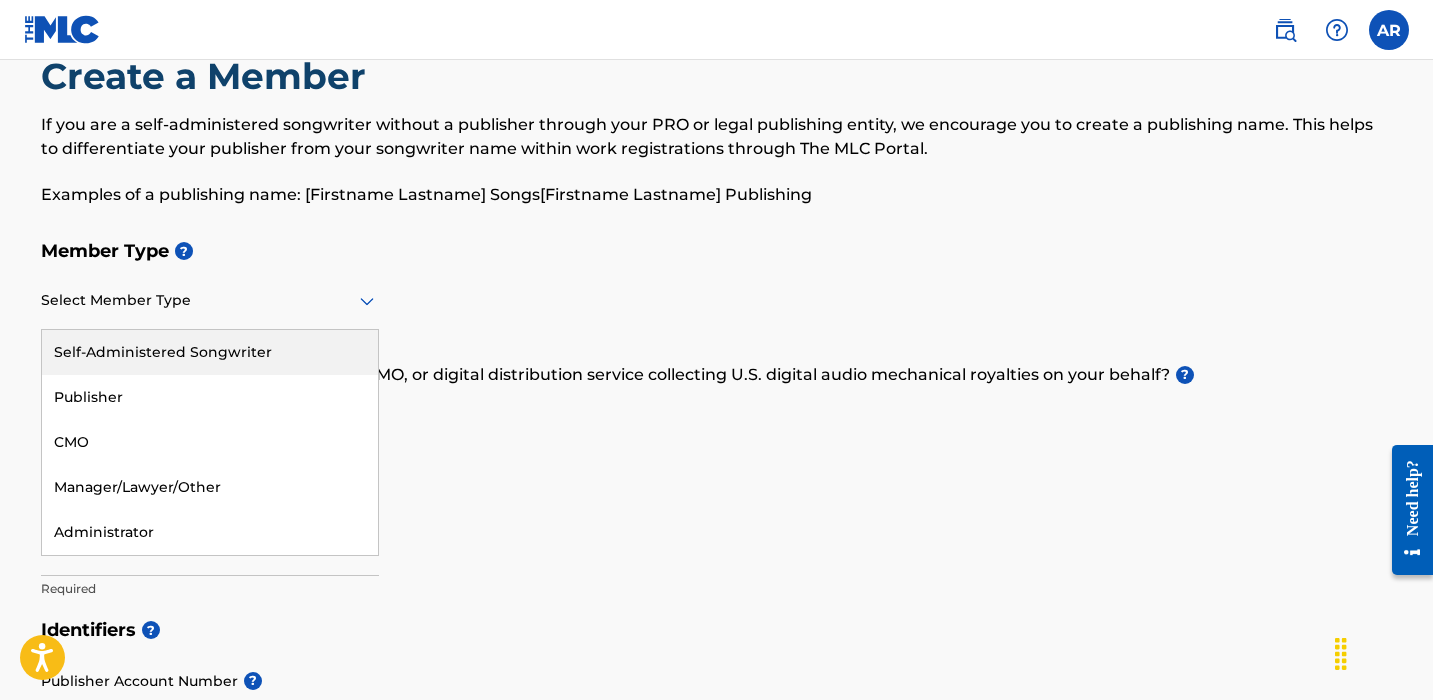 click on "Select Member Type" at bounding box center (210, 301) 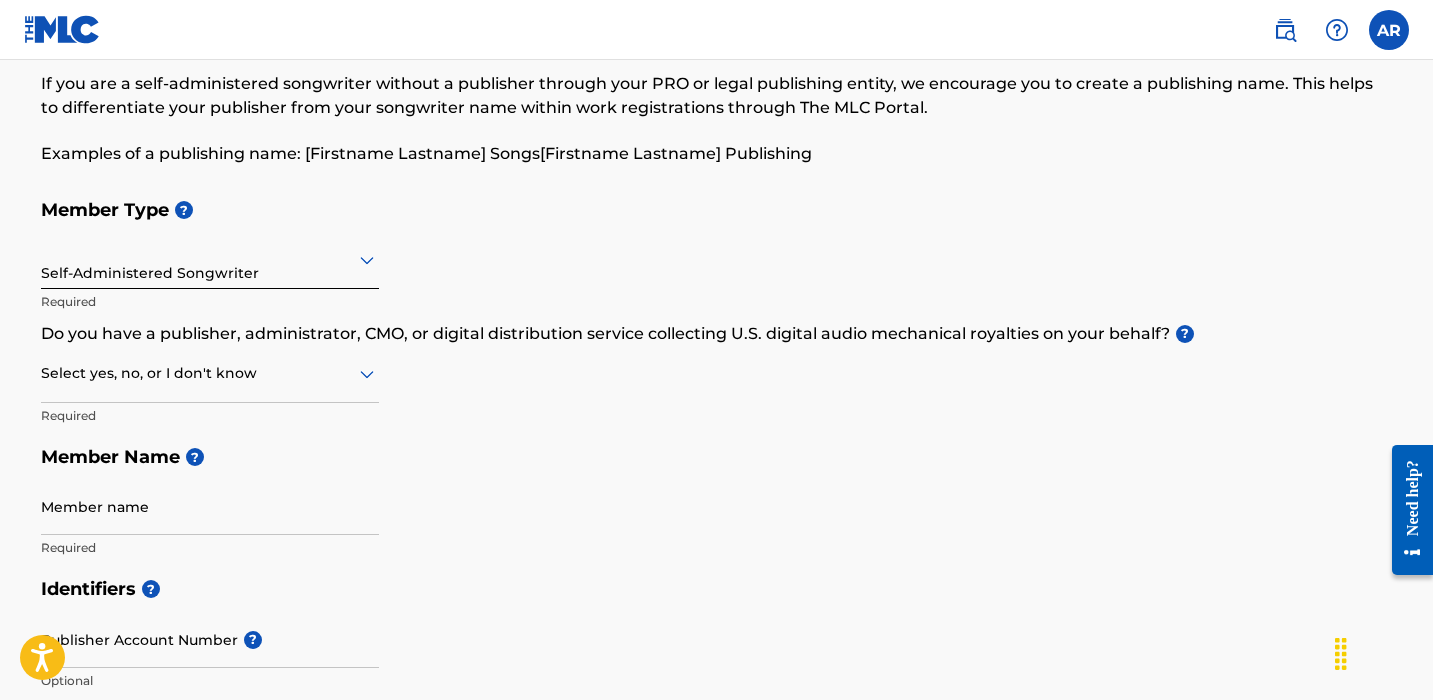 scroll, scrollTop: 99, scrollLeft: 0, axis: vertical 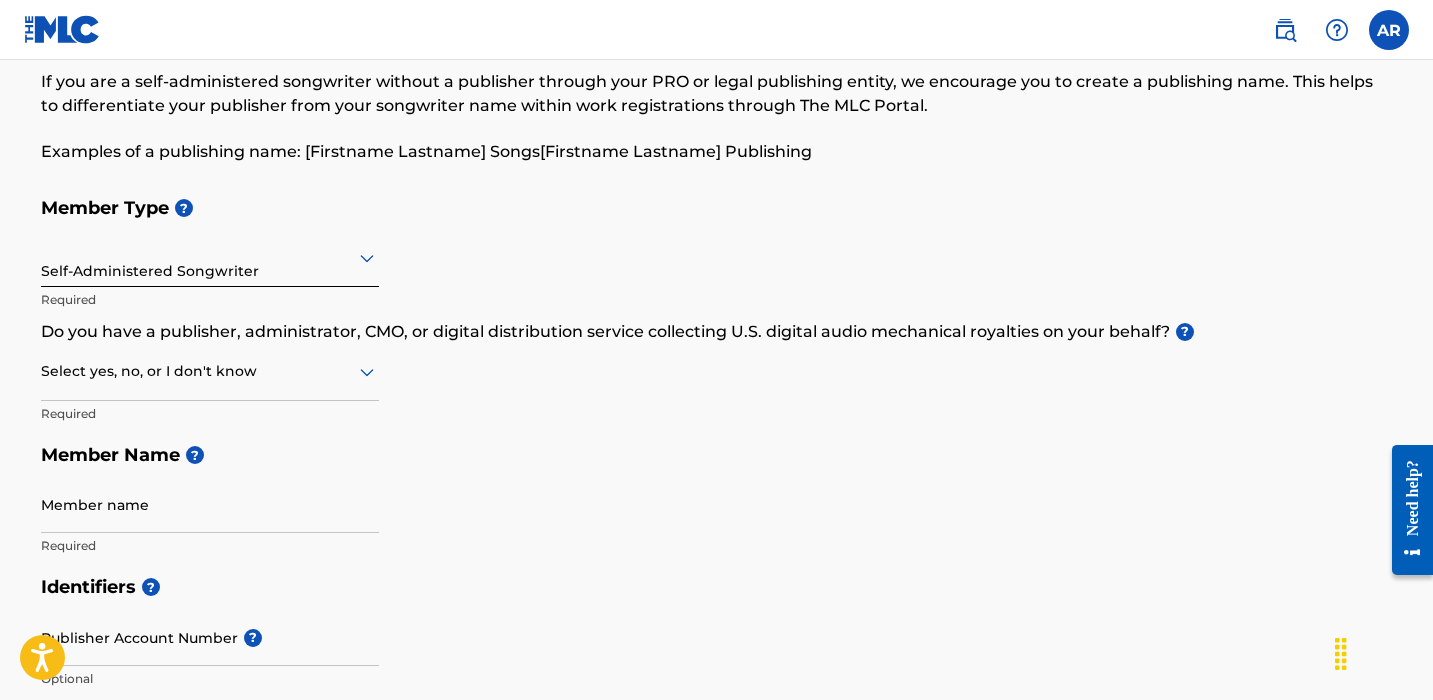 click at bounding box center [210, 371] 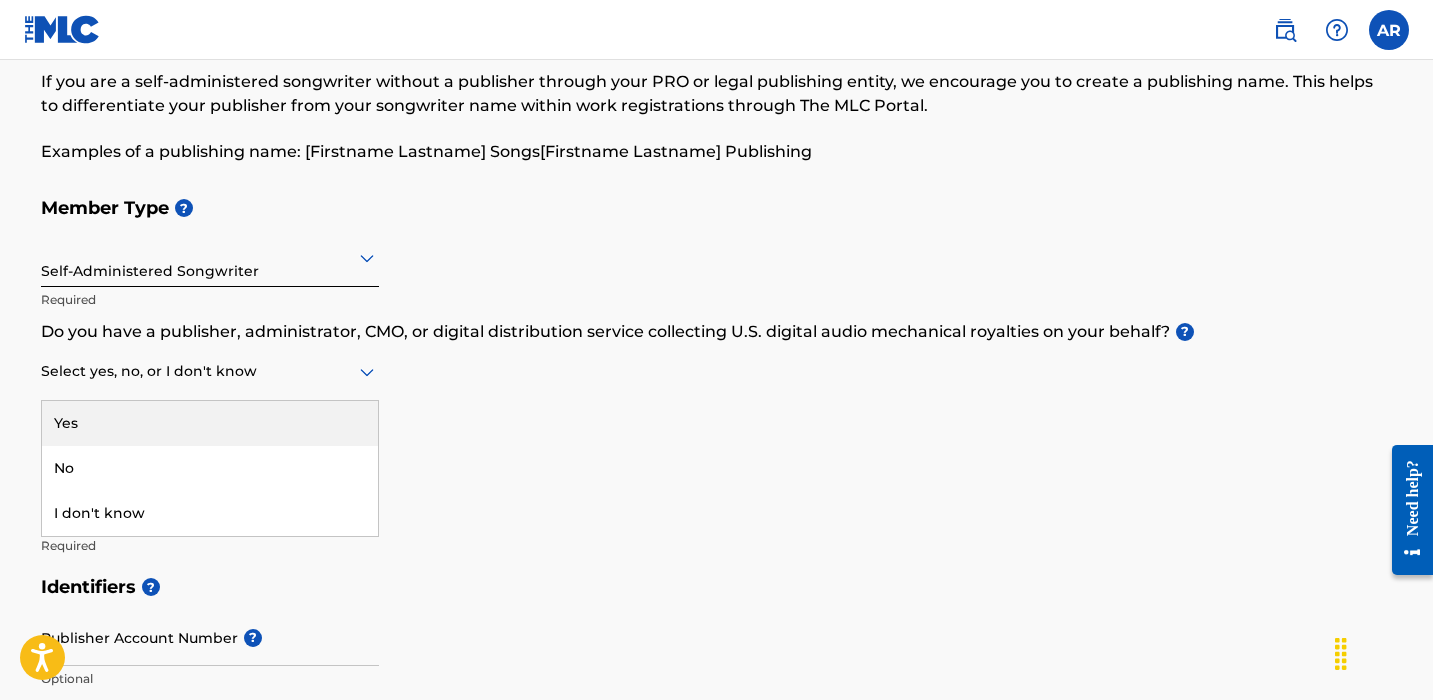 click on "Yes" at bounding box center (210, 423) 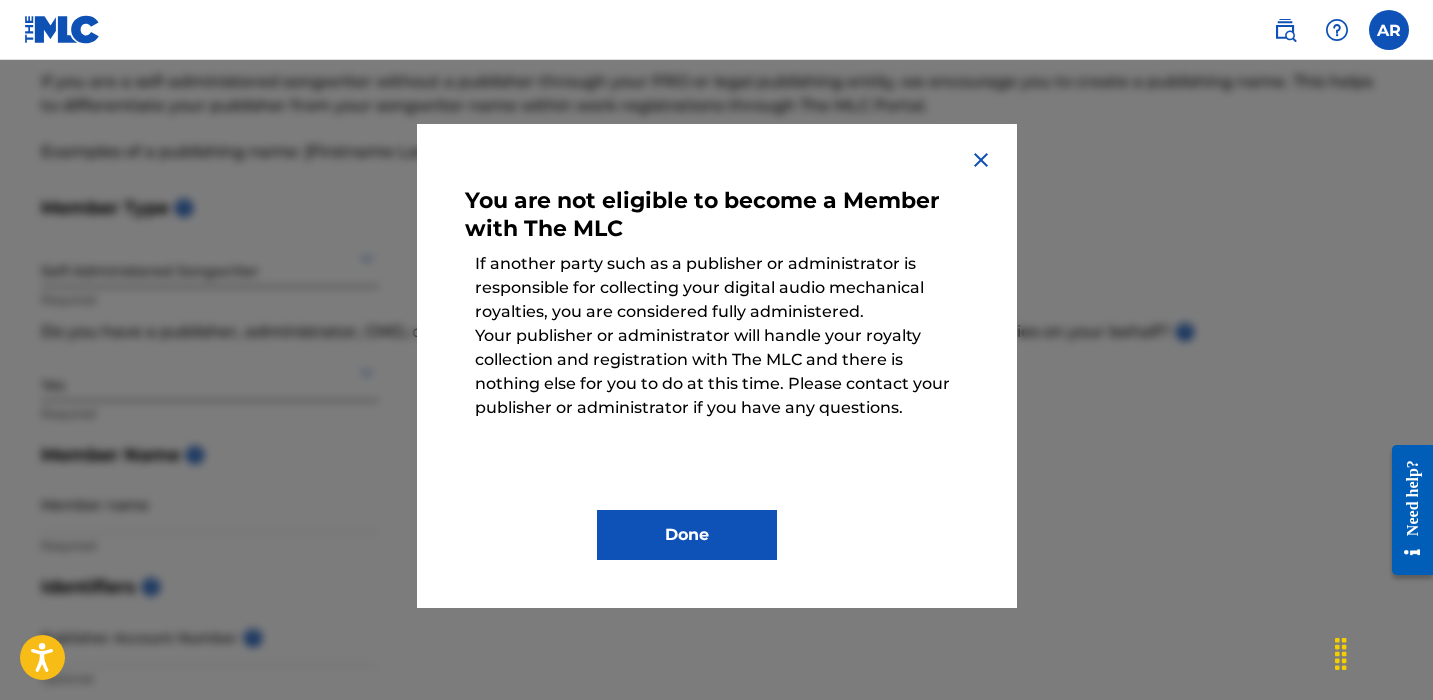 click on "You are not eligible to become a Member with The MLC If another party such as a publisher or administrator is responsible for collecting your digital audio mechanical royalties, you are considered fully administered. Your publisher or administrator will handle your royalty collection and registration with The MLC and there is nothing else for you to do at this time. Please contact your publisher or administrator if you have any questions. Done" at bounding box center (717, 366) 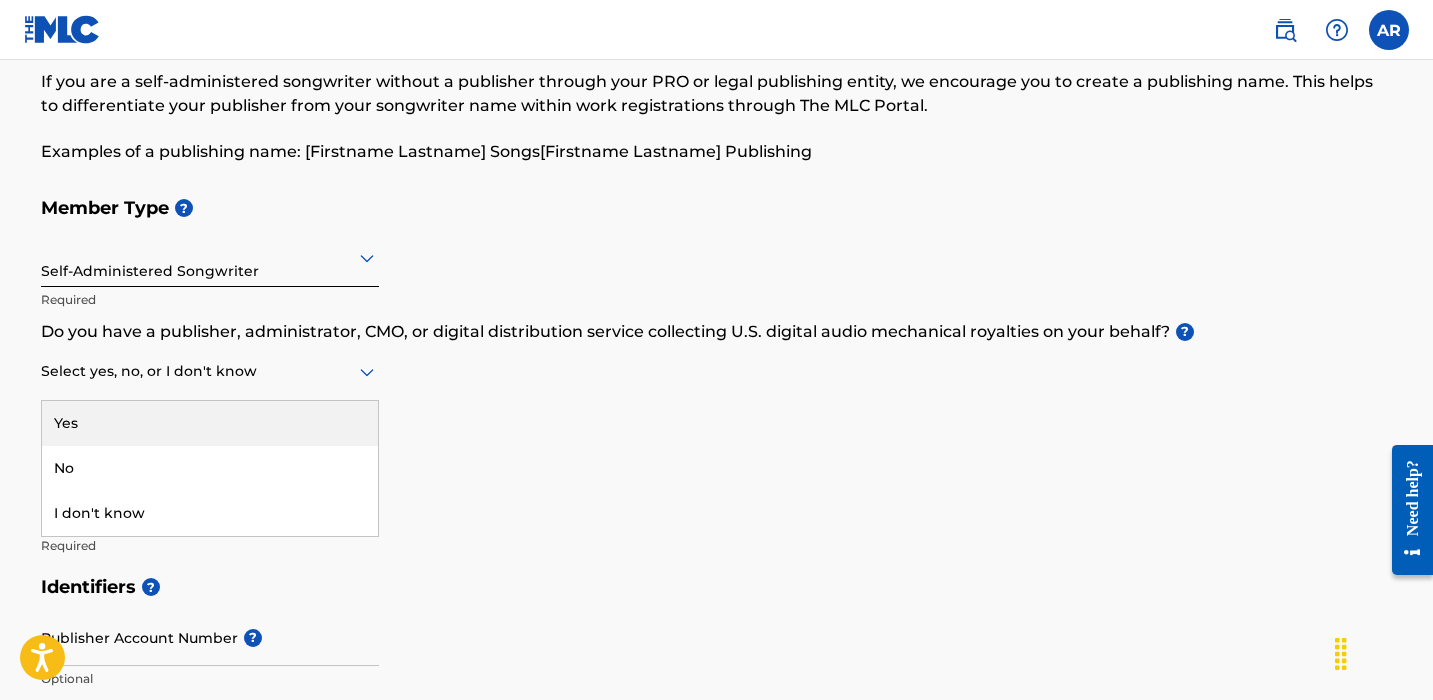 click at bounding box center [210, 371] 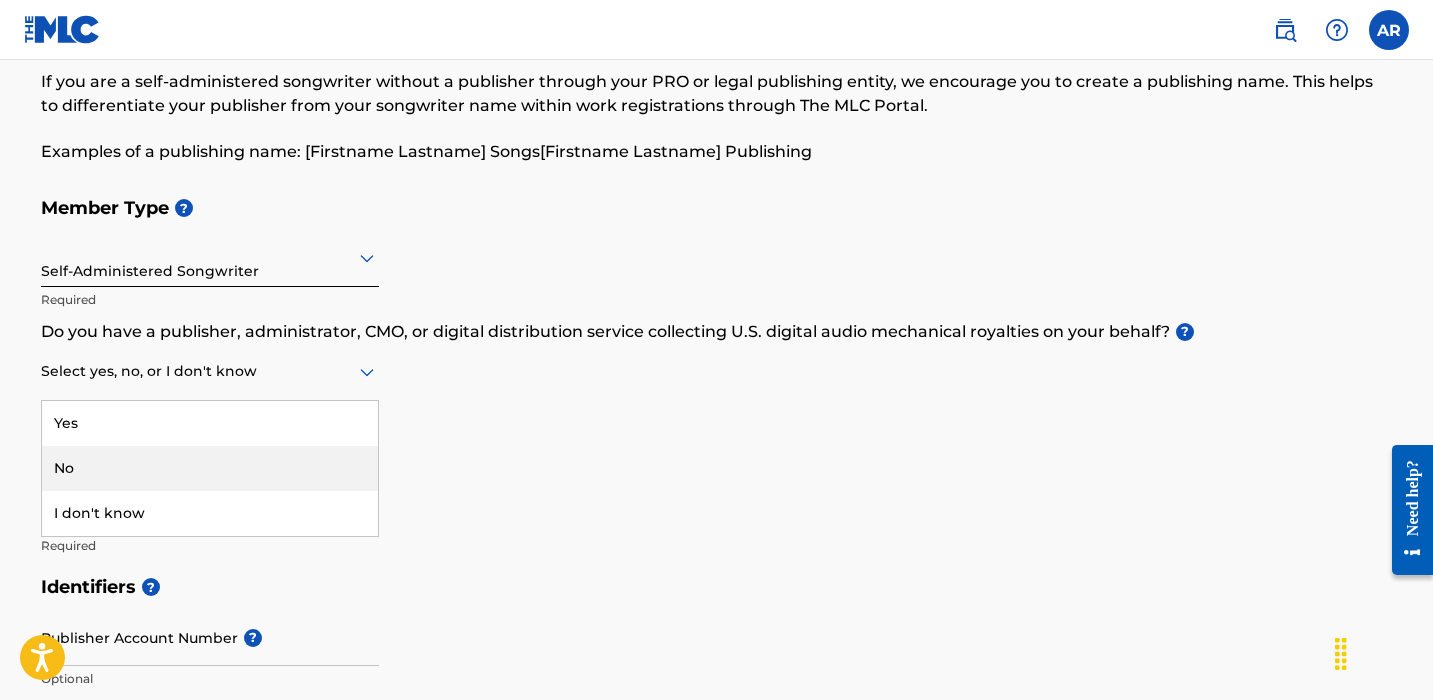 click on "No" at bounding box center (210, 468) 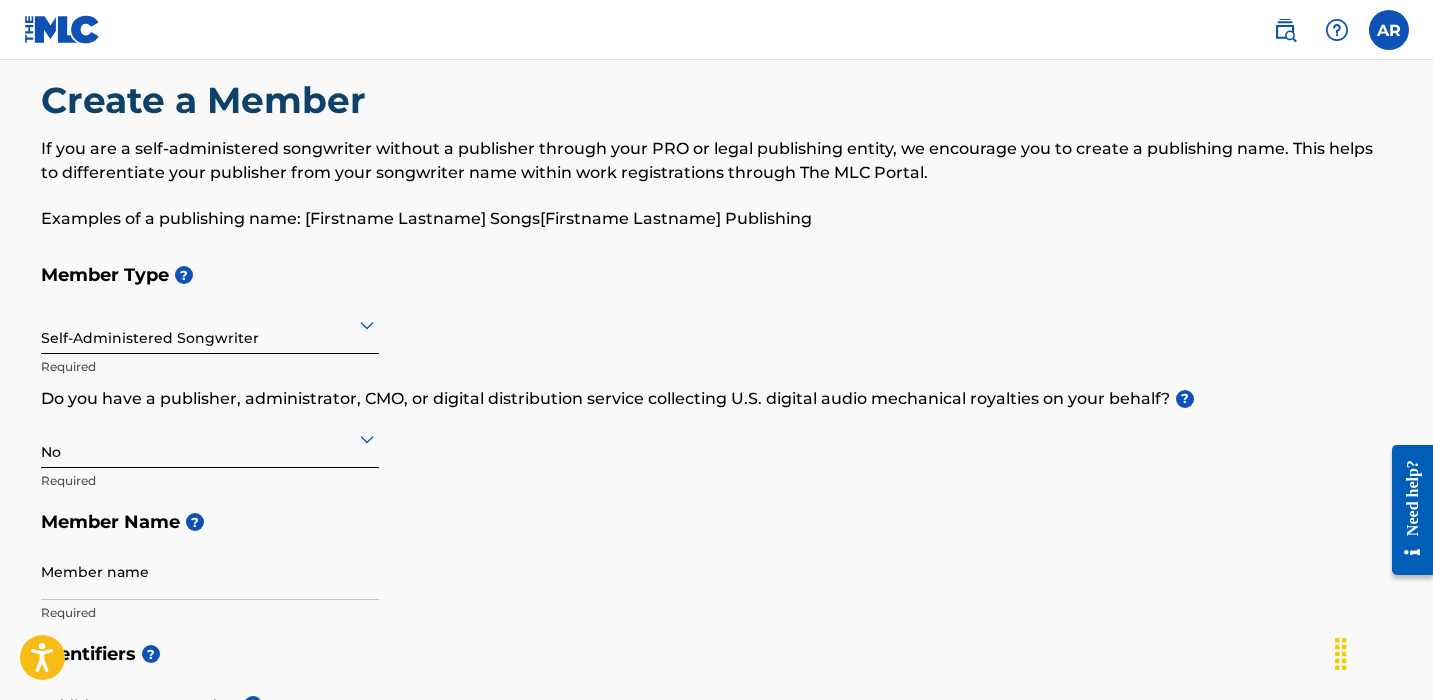 scroll, scrollTop: 34, scrollLeft: 0, axis: vertical 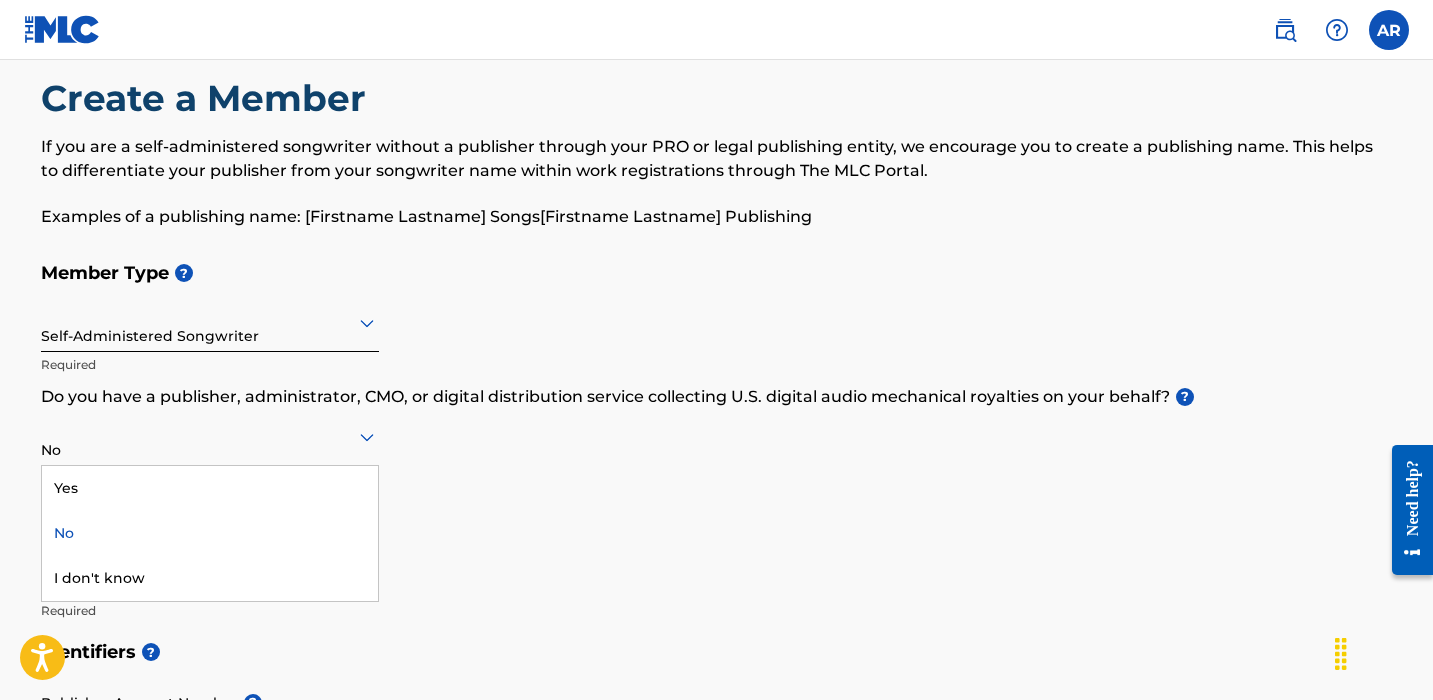 click 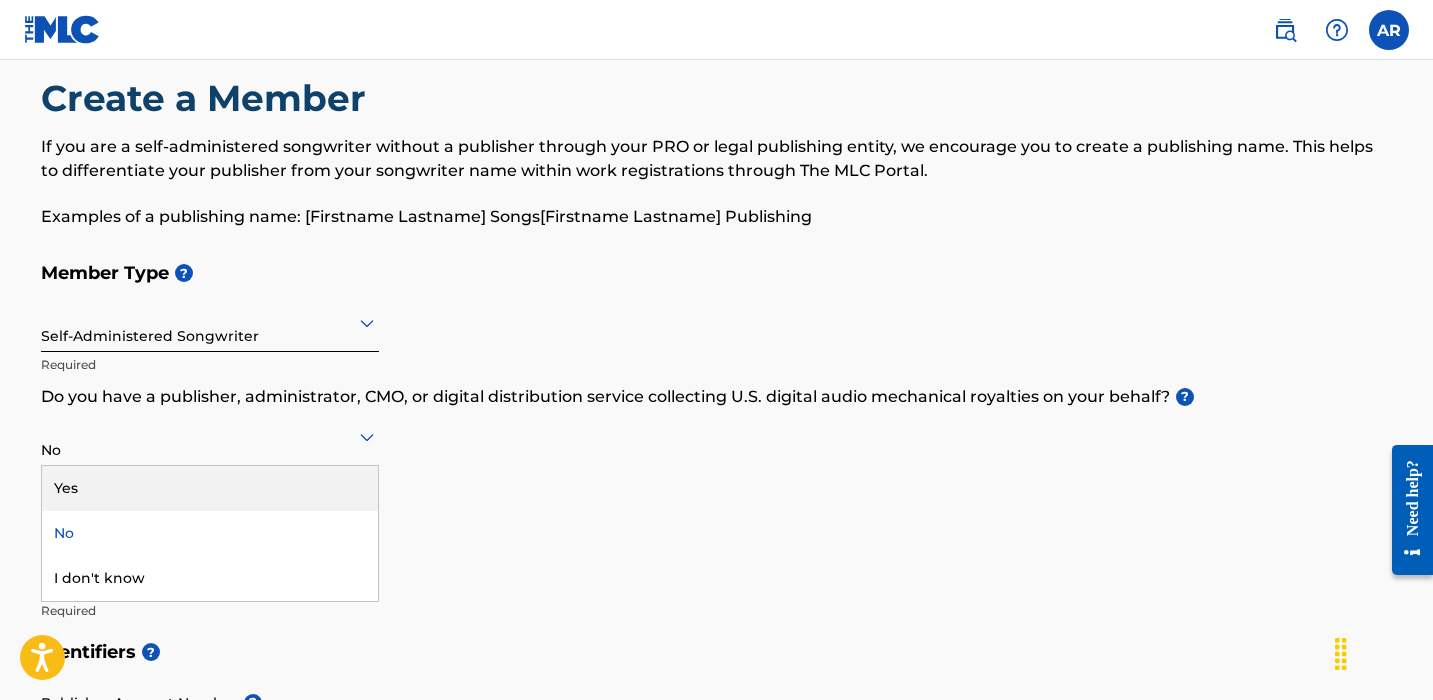 click on "Yes" at bounding box center [210, 488] 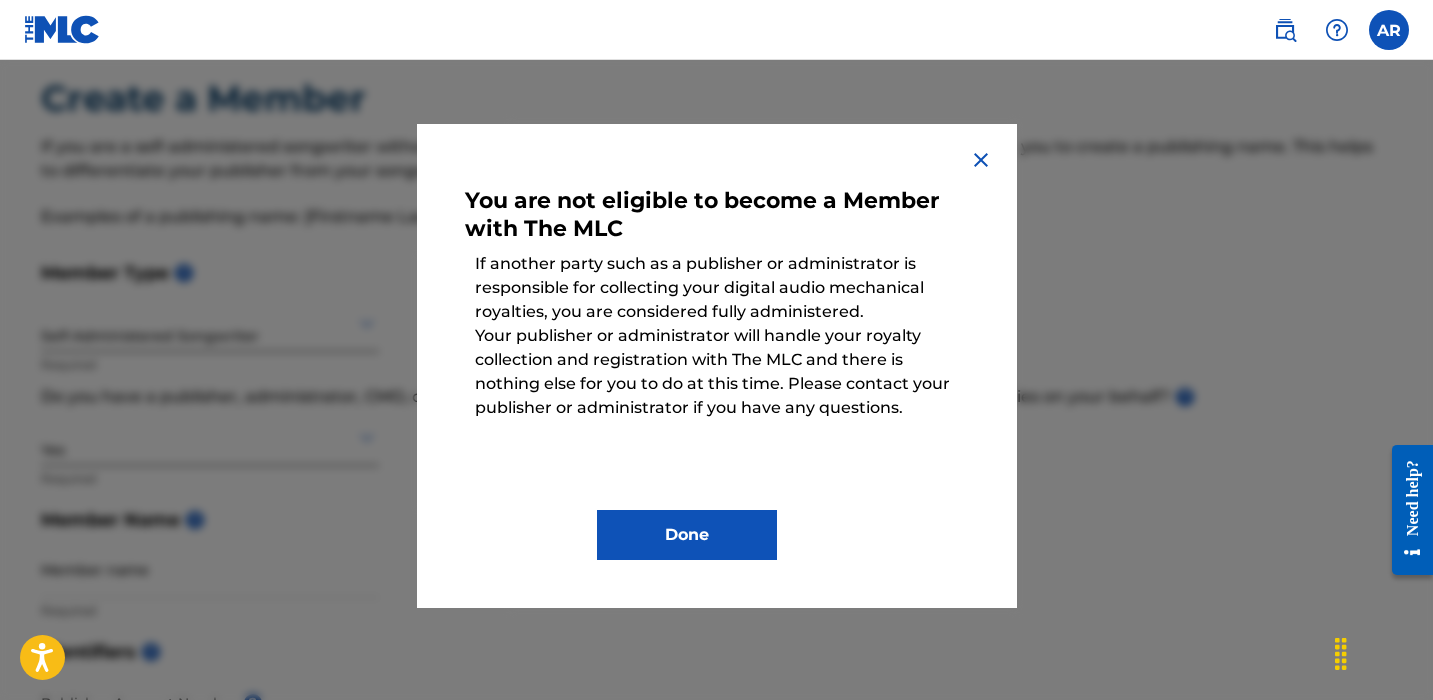 click on "You are not eligible to become a Member with The MLC If another party such as a publisher or administrator is responsible for collecting your digital audio mechanical royalties, you are considered fully administered. Your publisher or administrator will handle your royalty collection and registration with The MLC and there is nothing else for you to do at this time. Please contact your publisher or administrator if you have any questions. Done" at bounding box center [717, 366] 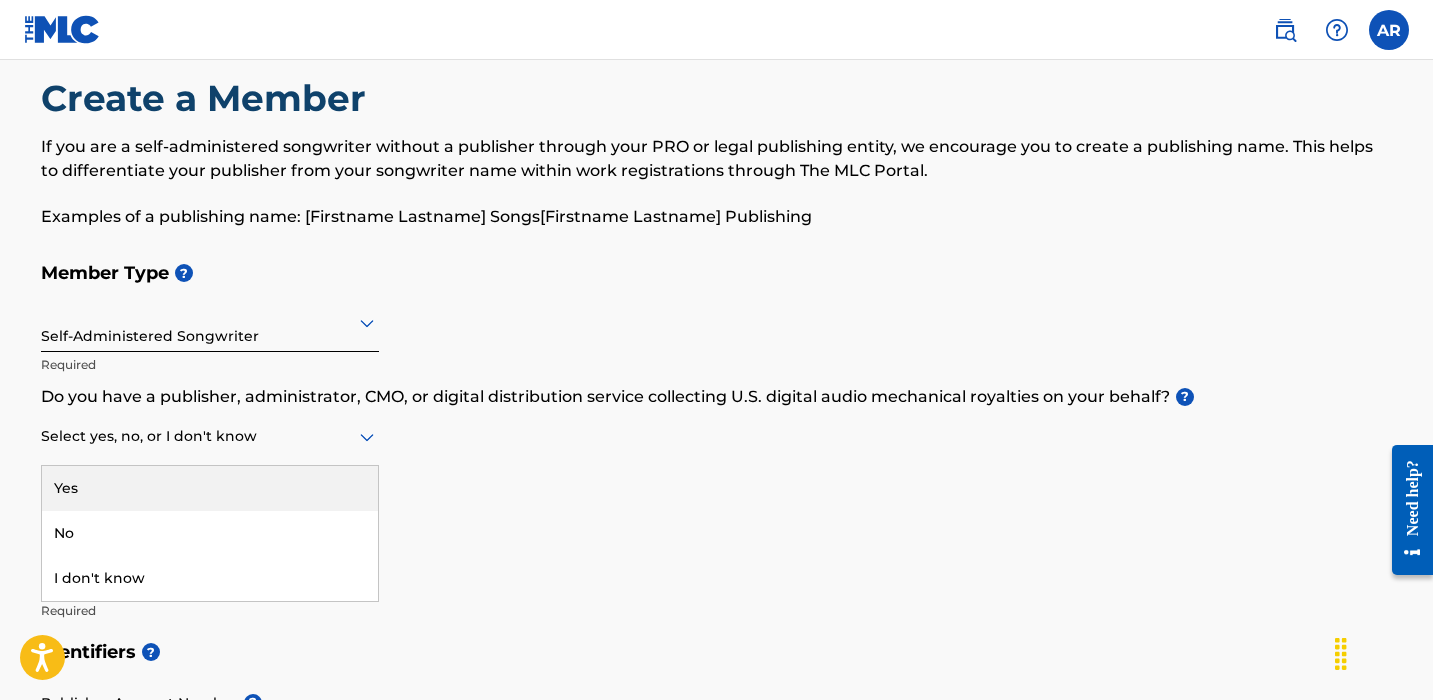 click 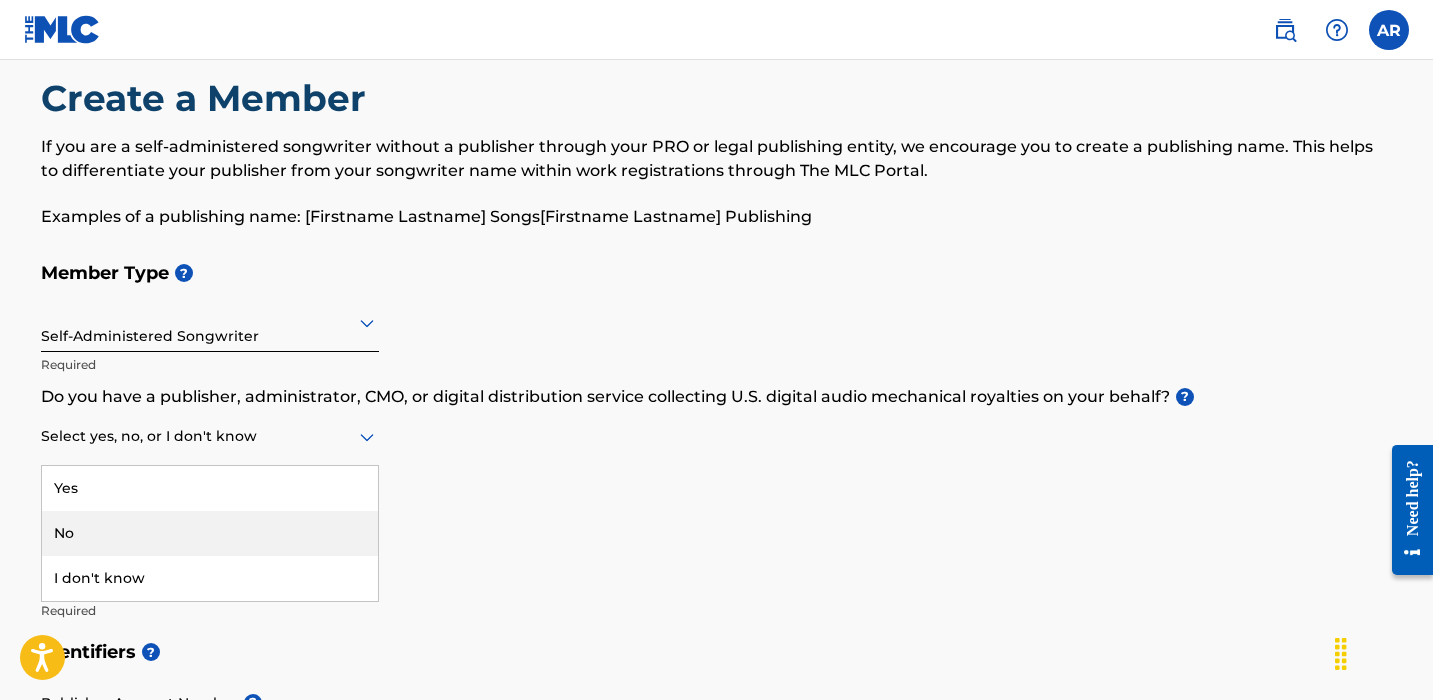 click on "No" at bounding box center (210, 533) 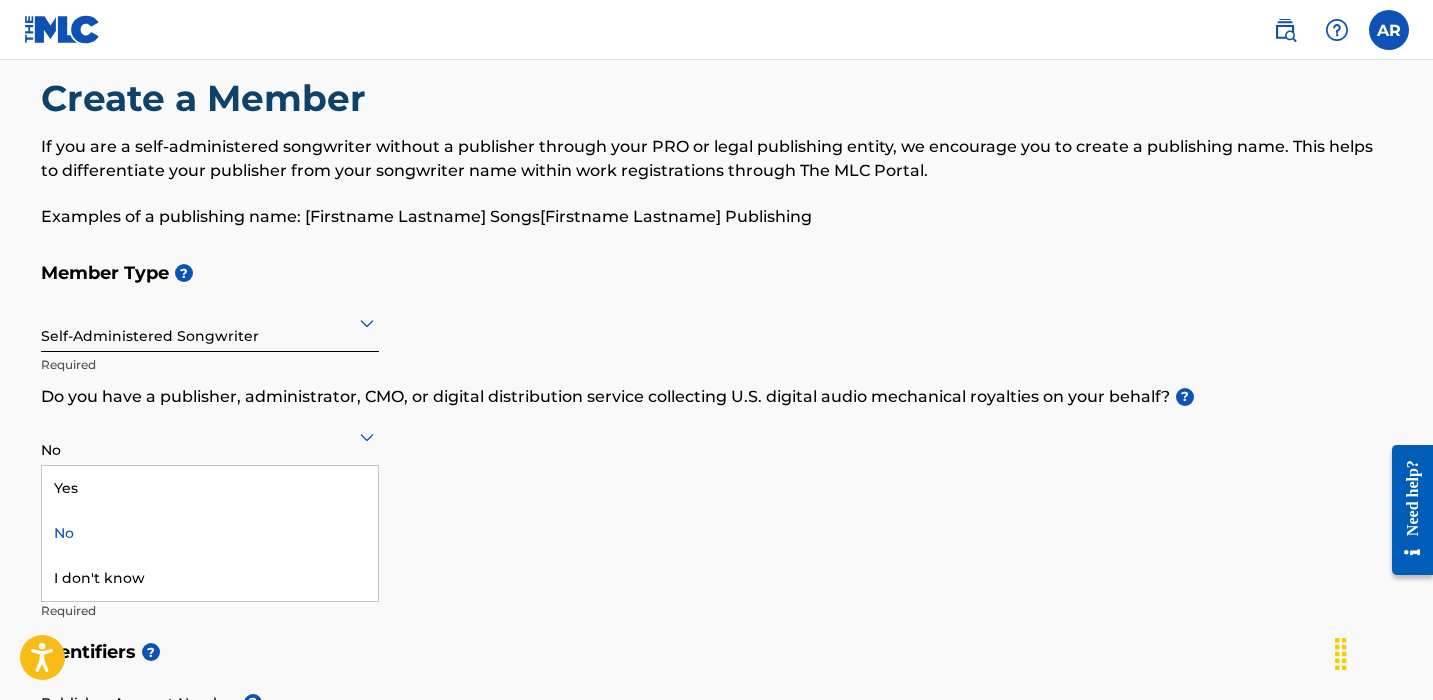 click at bounding box center (210, 436) 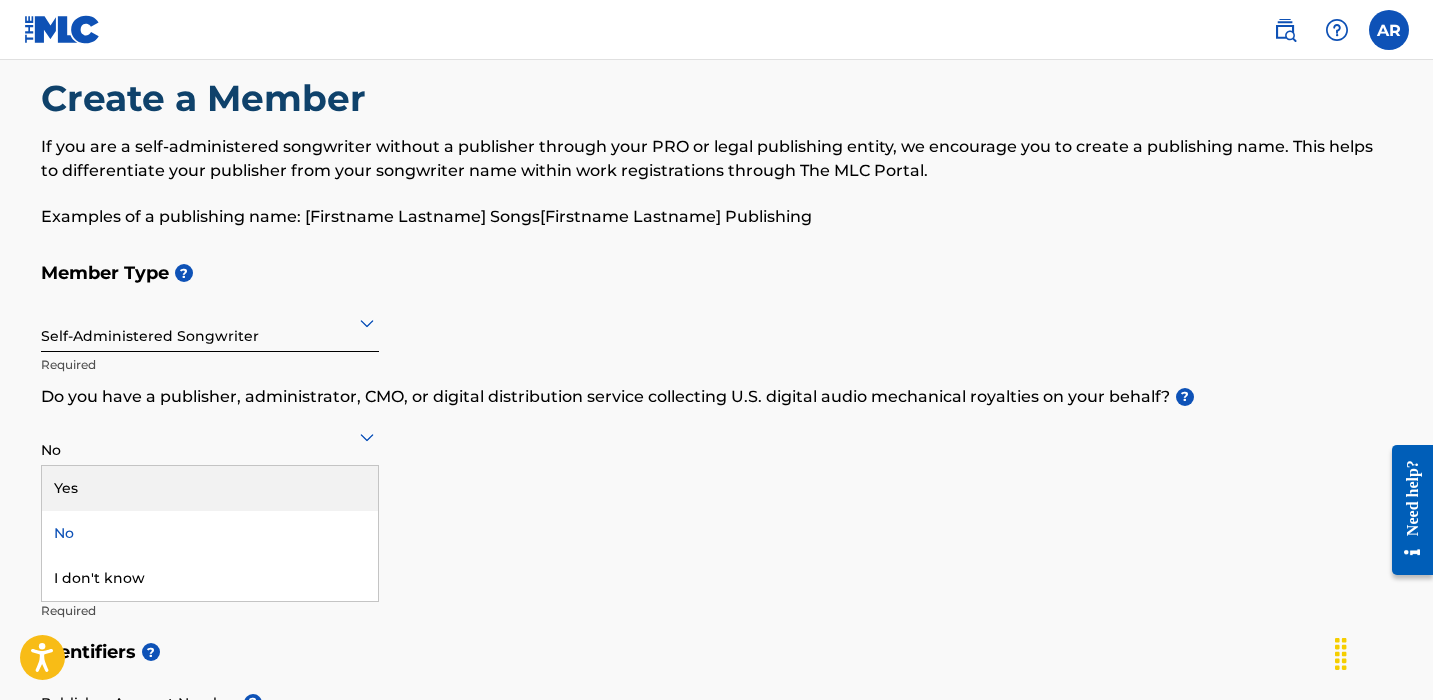 click on "Yes" at bounding box center (210, 488) 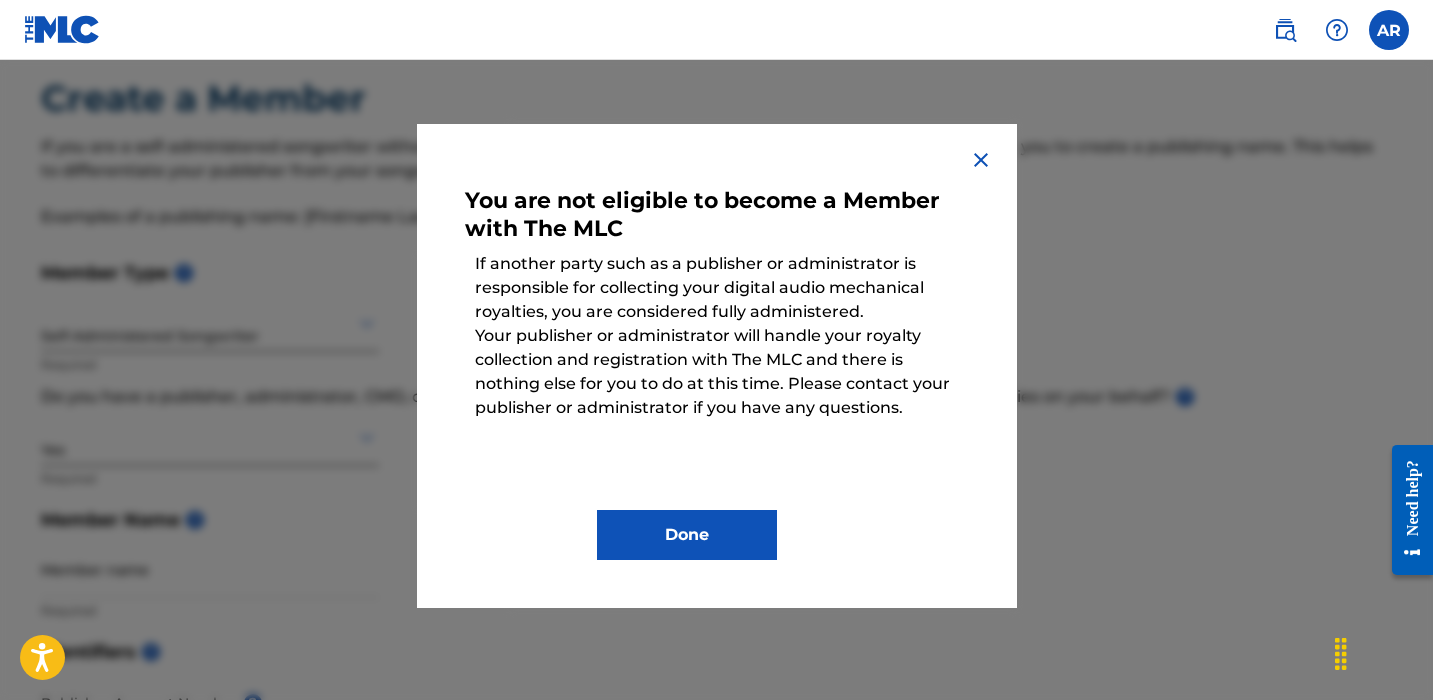 click on "Done" at bounding box center (687, 535) 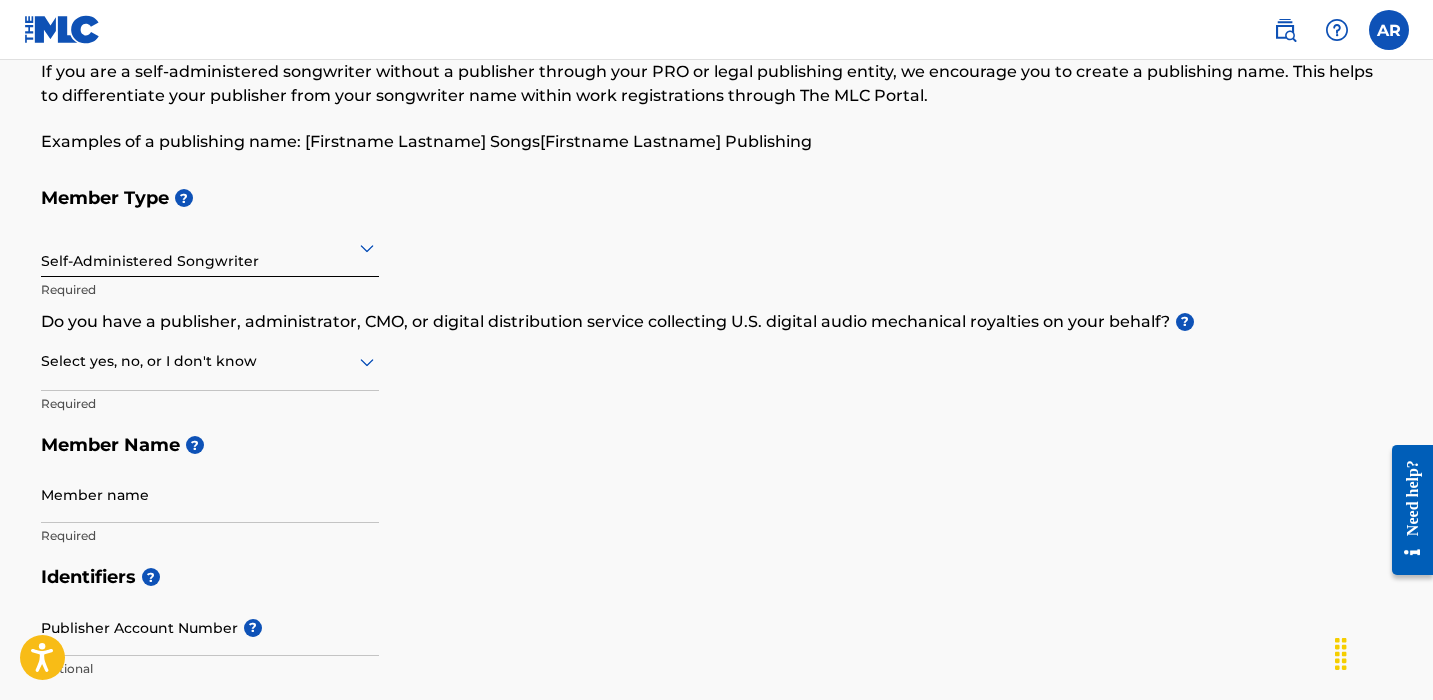 scroll, scrollTop: 113, scrollLeft: 0, axis: vertical 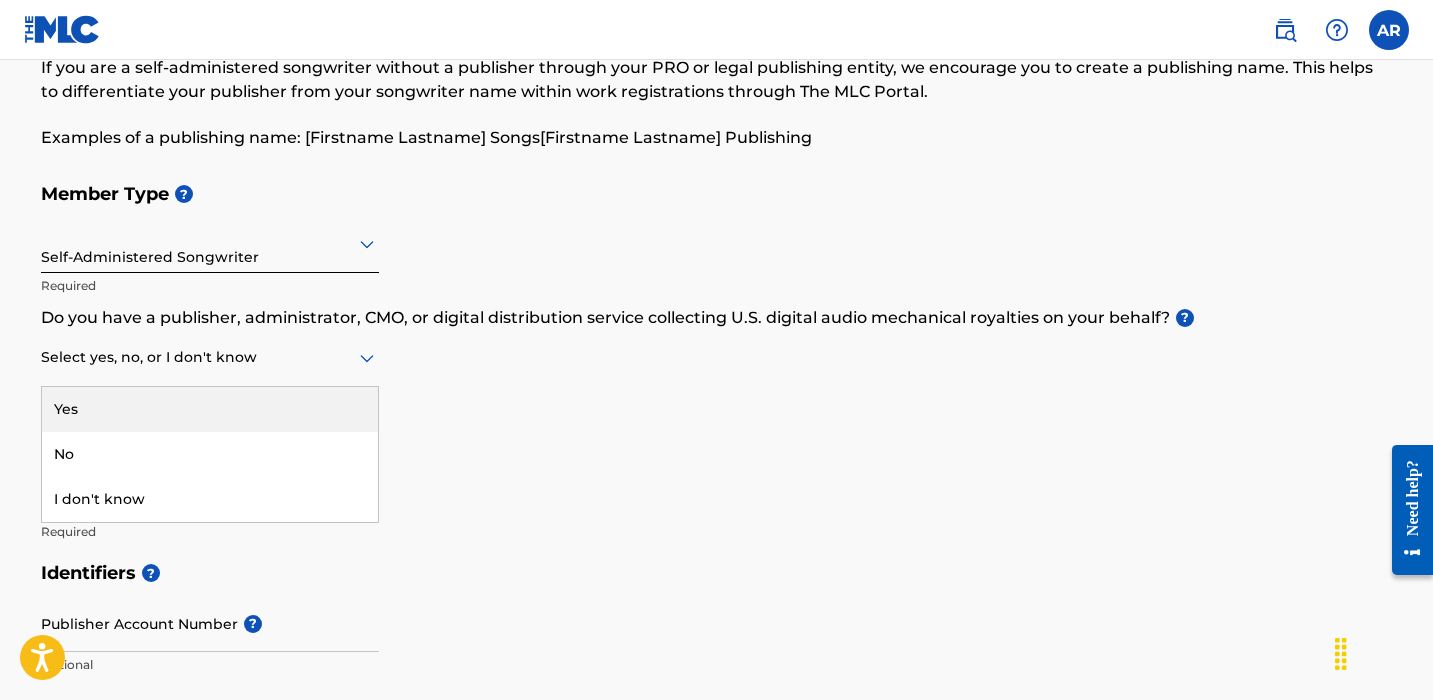 click on "Select yes, no, or I don't know" at bounding box center [210, 358] 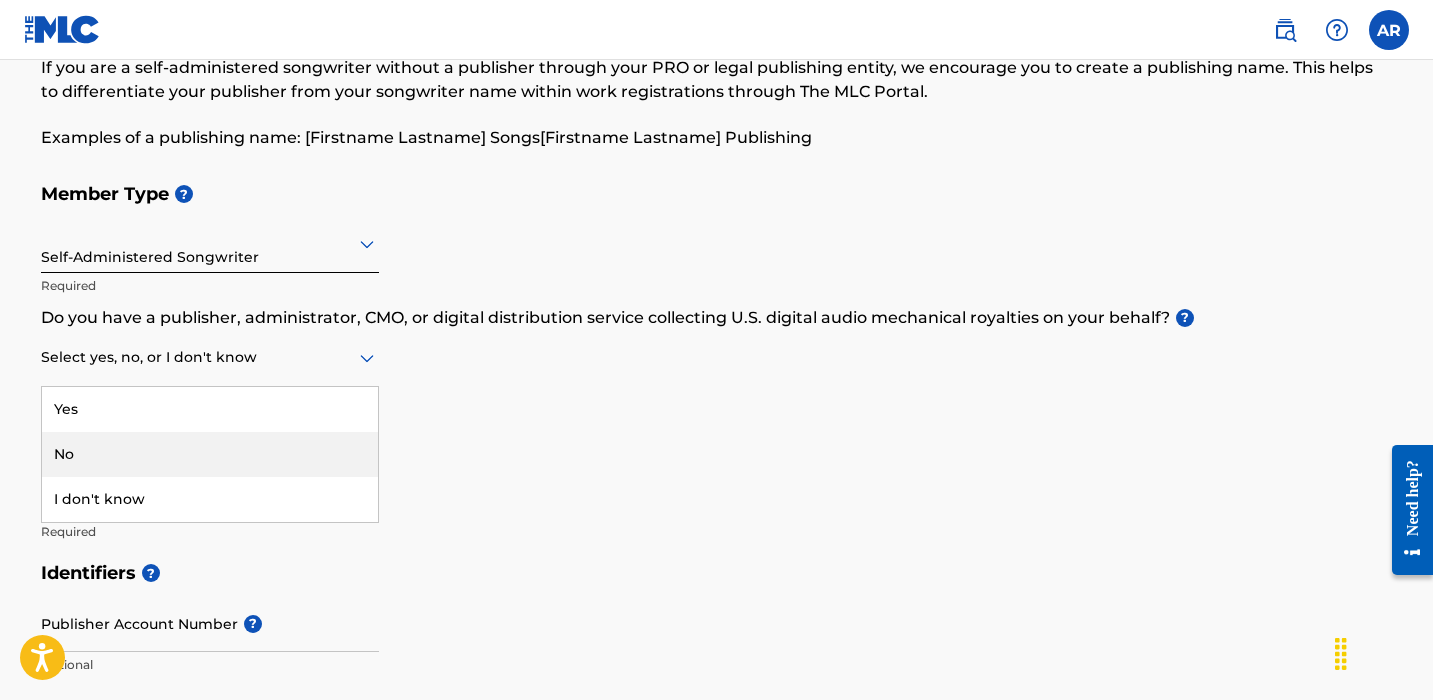 click on "No" at bounding box center [210, 454] 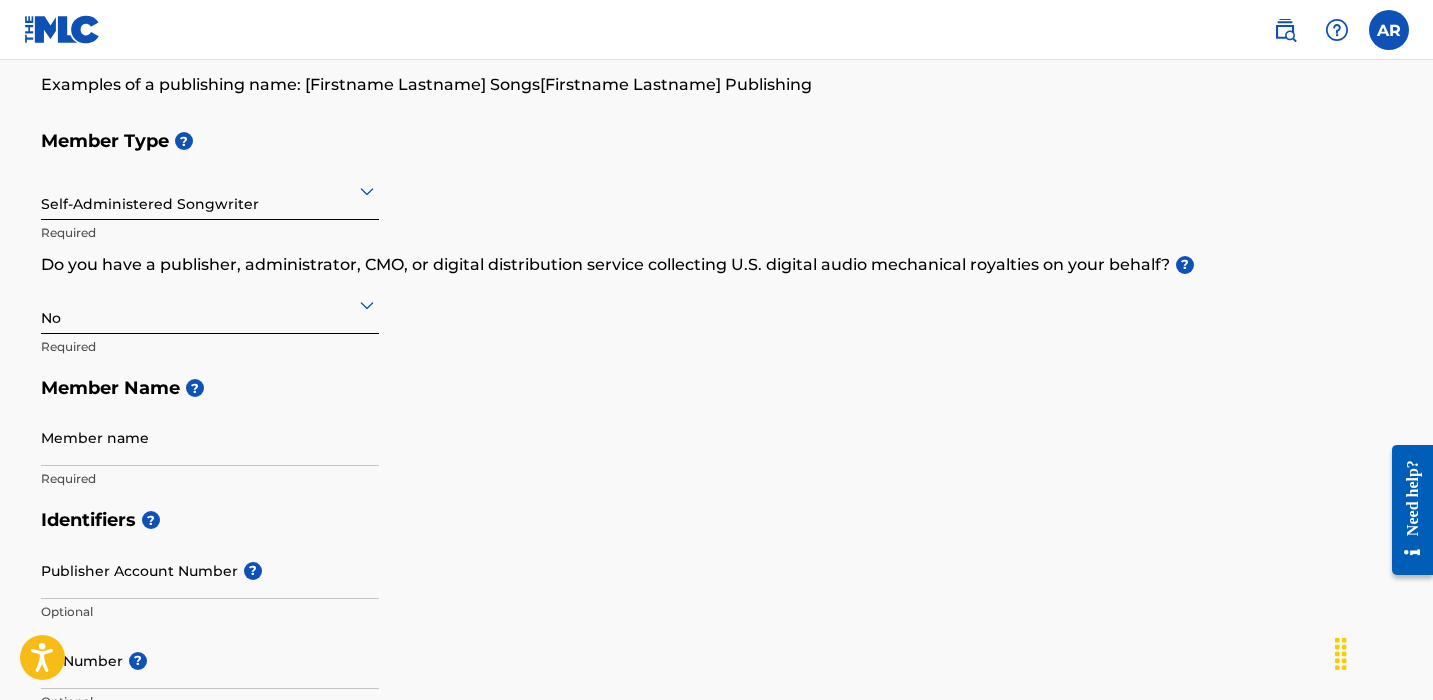 scroll, scrollTop: 177, scrollLeft: 0, axis: vertical 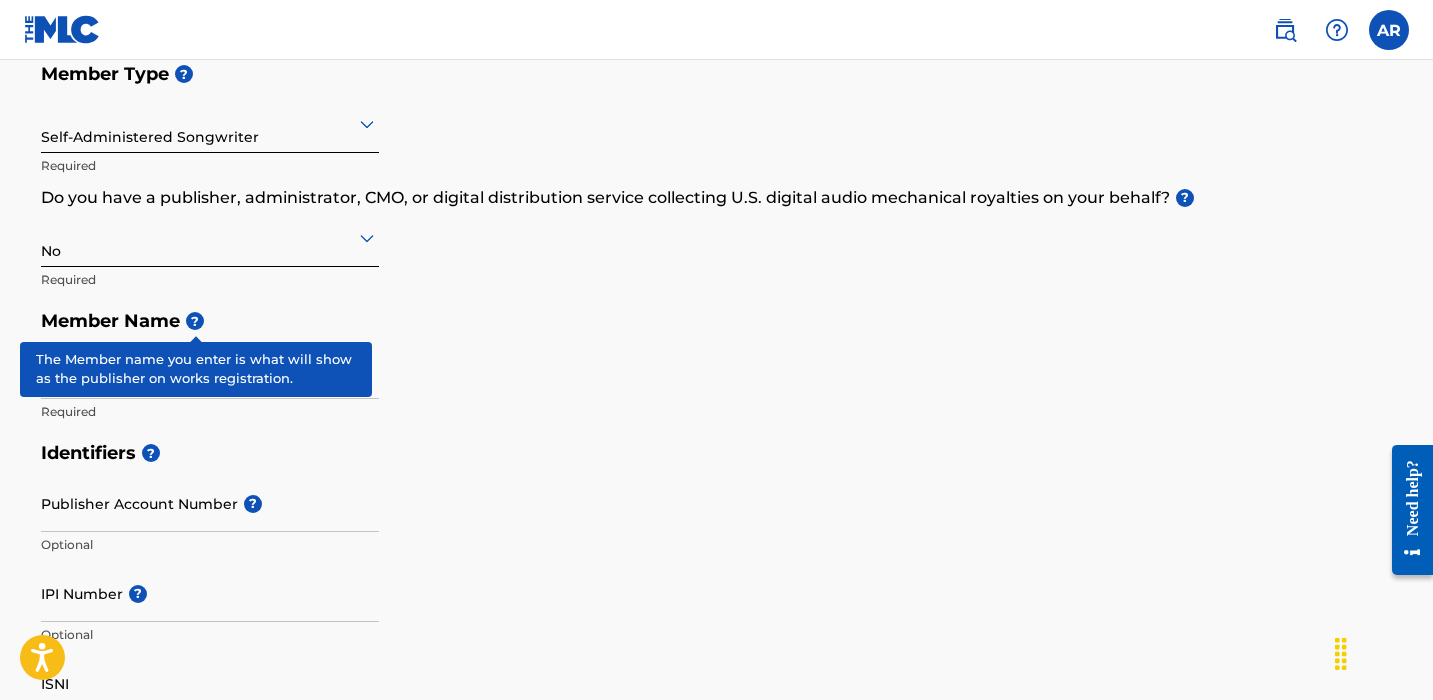 click on "?" at bounding box center (195, 321) 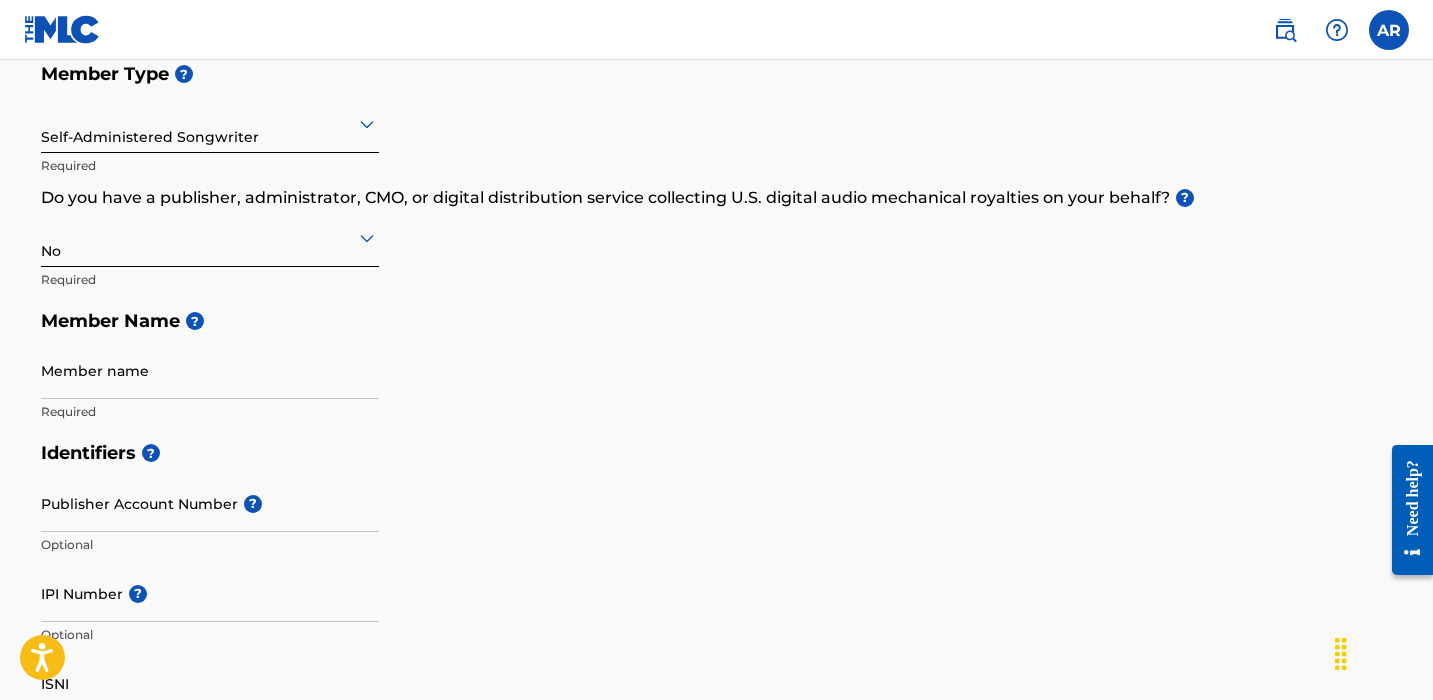 click on "Member name" at bounding box center [210, 370] 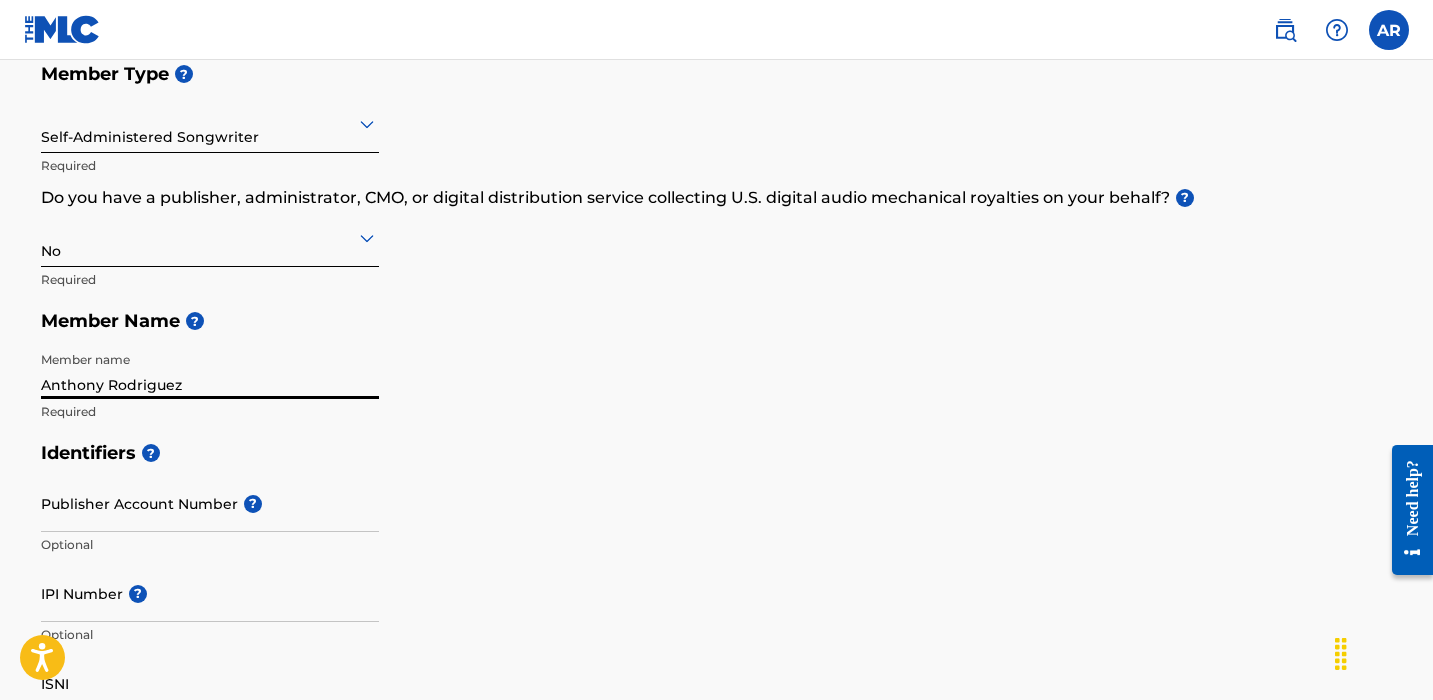 type on "Anthony Rodriguez" 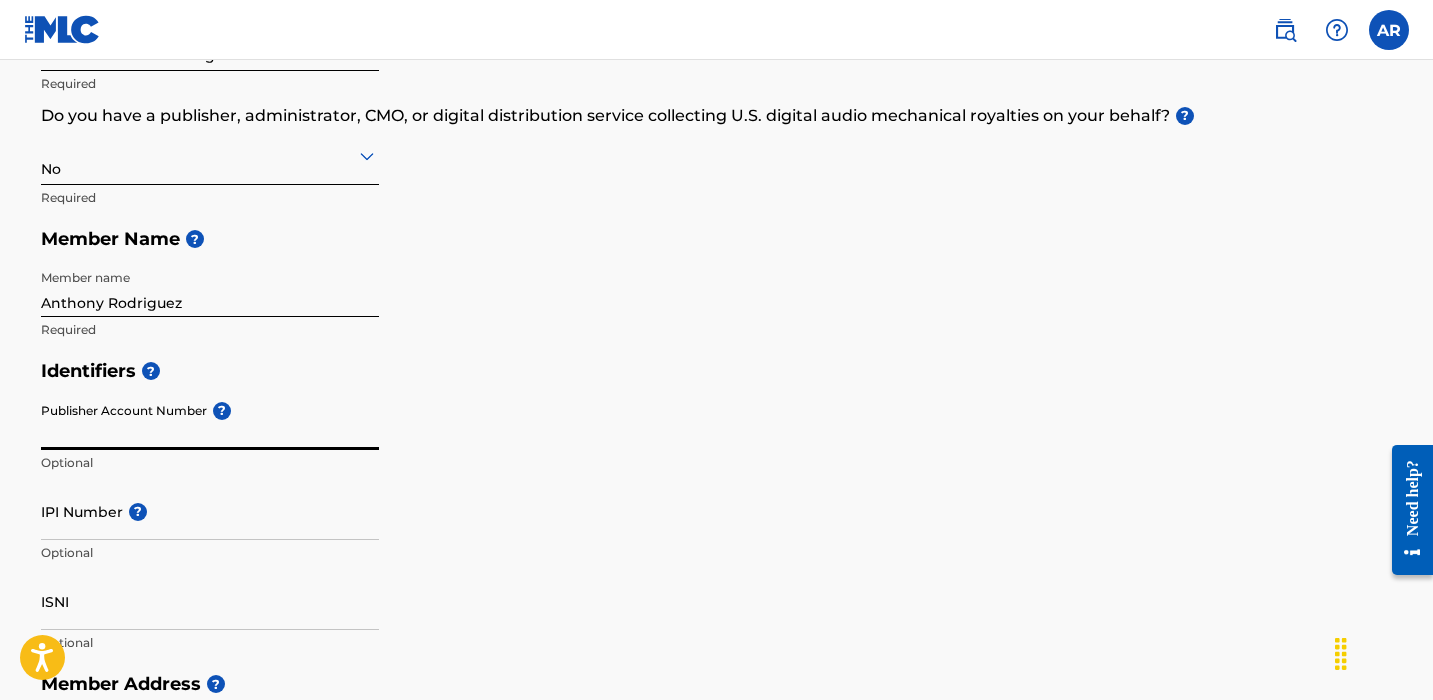 scroll, scrollTop: 323, scrollLeft: 0, axis: vertical 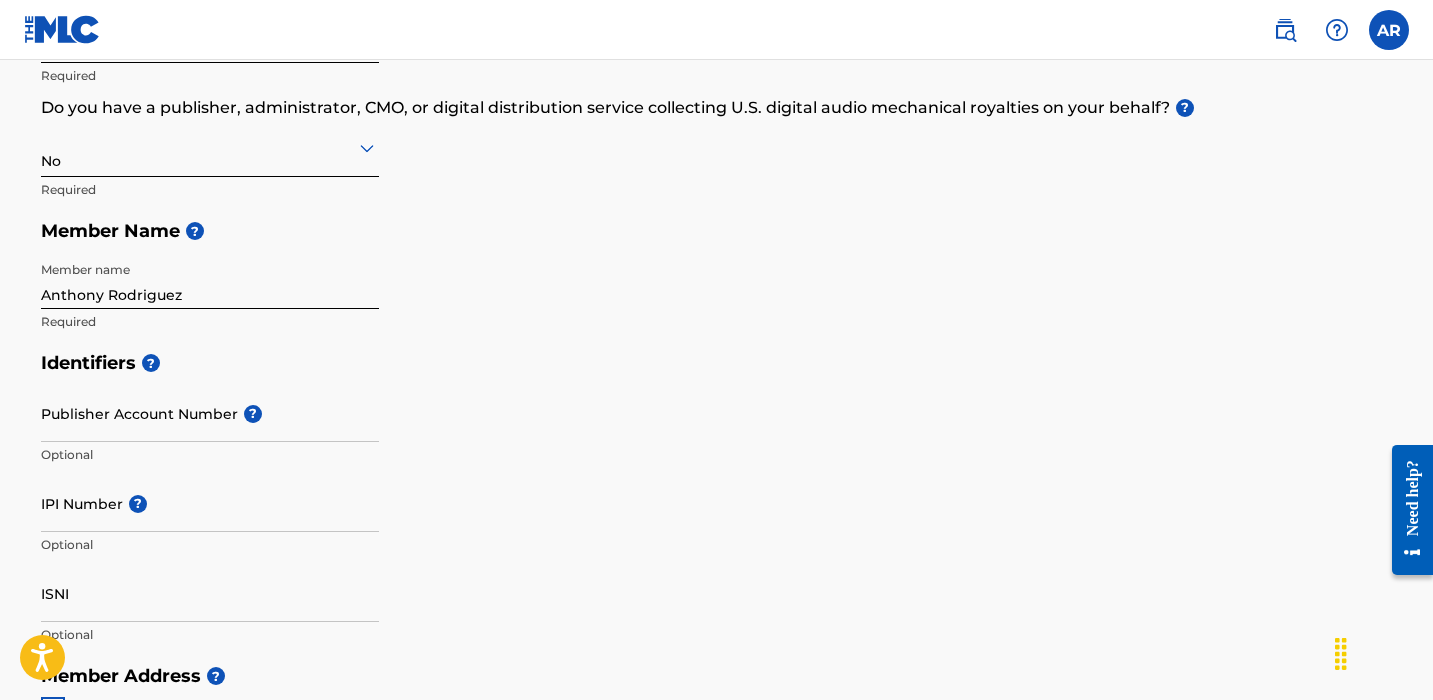 click on "Identifiers ?" at bounding box center (717, 363) 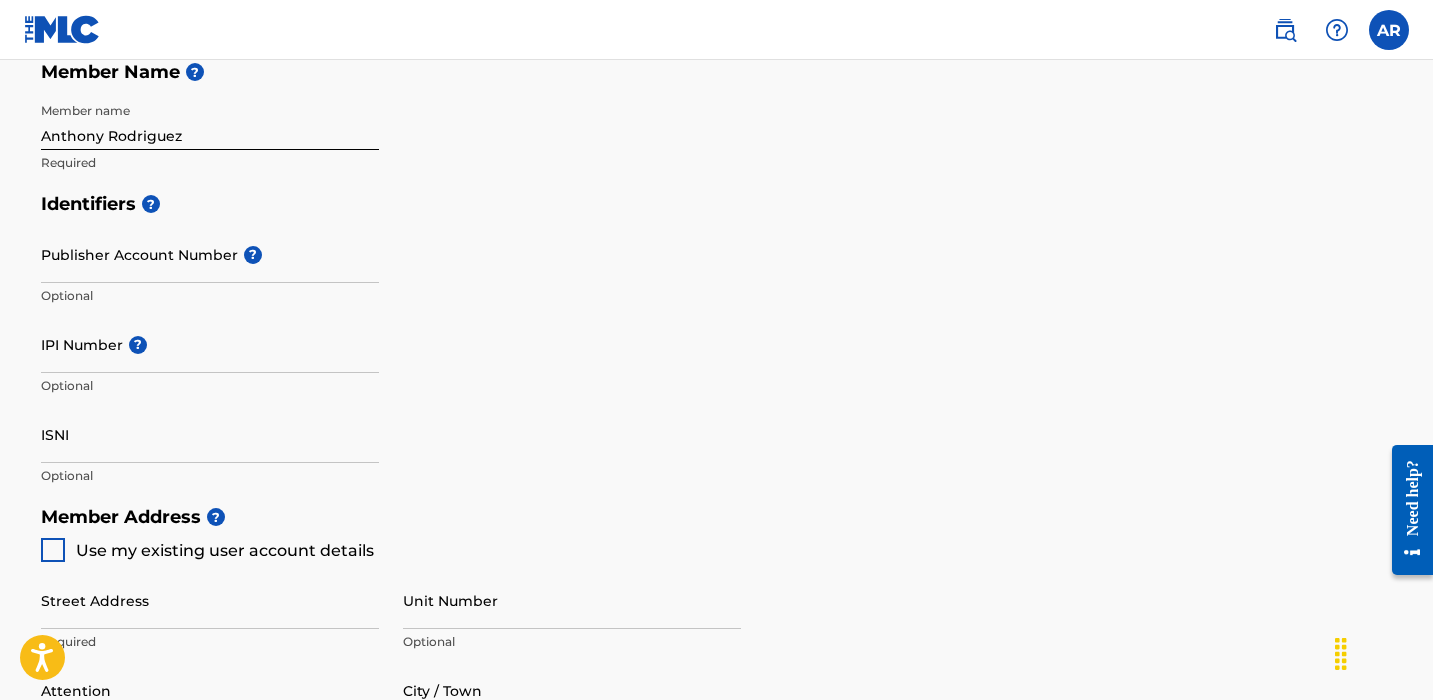 scroll, scrollTop: 485, scrollLeft: 0, axis: vertical 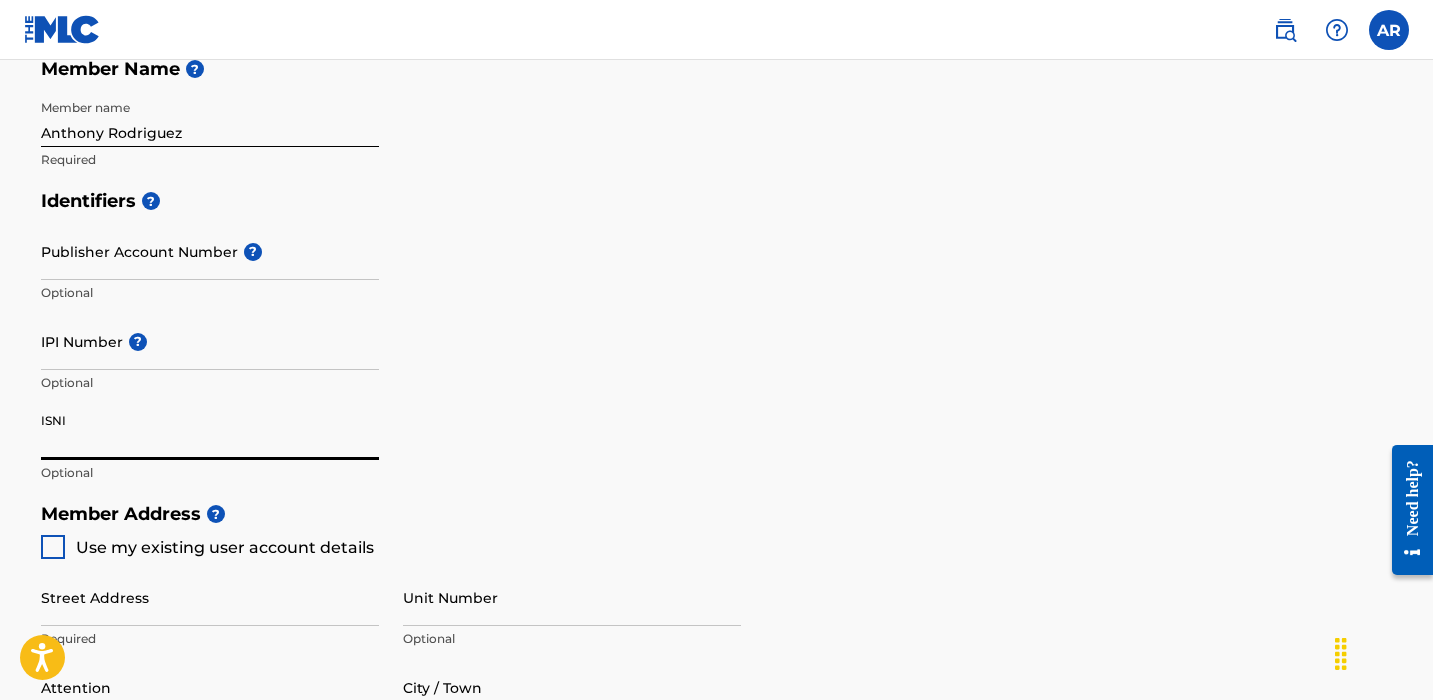click on "ISNI" at bounding box center (210, 431) 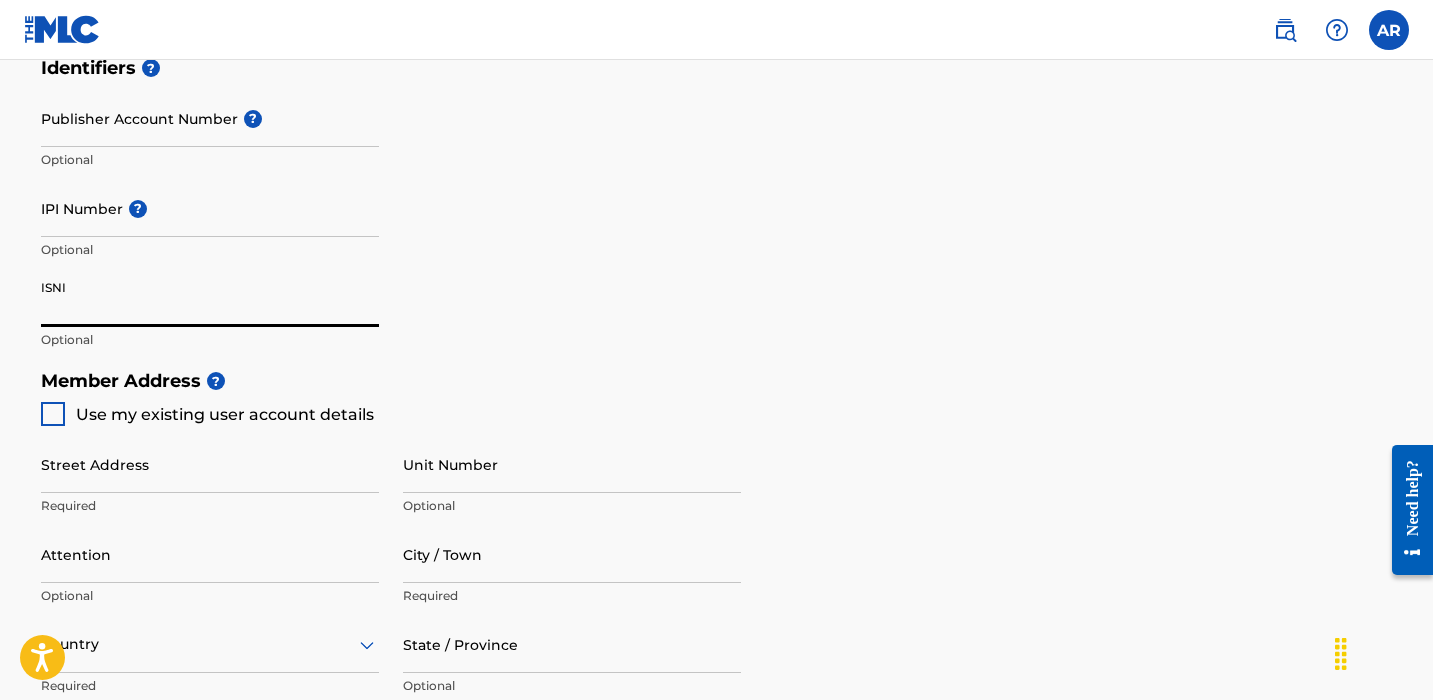 scroll, scrollTop: 629, scrollLeft: 0, axis: vertical 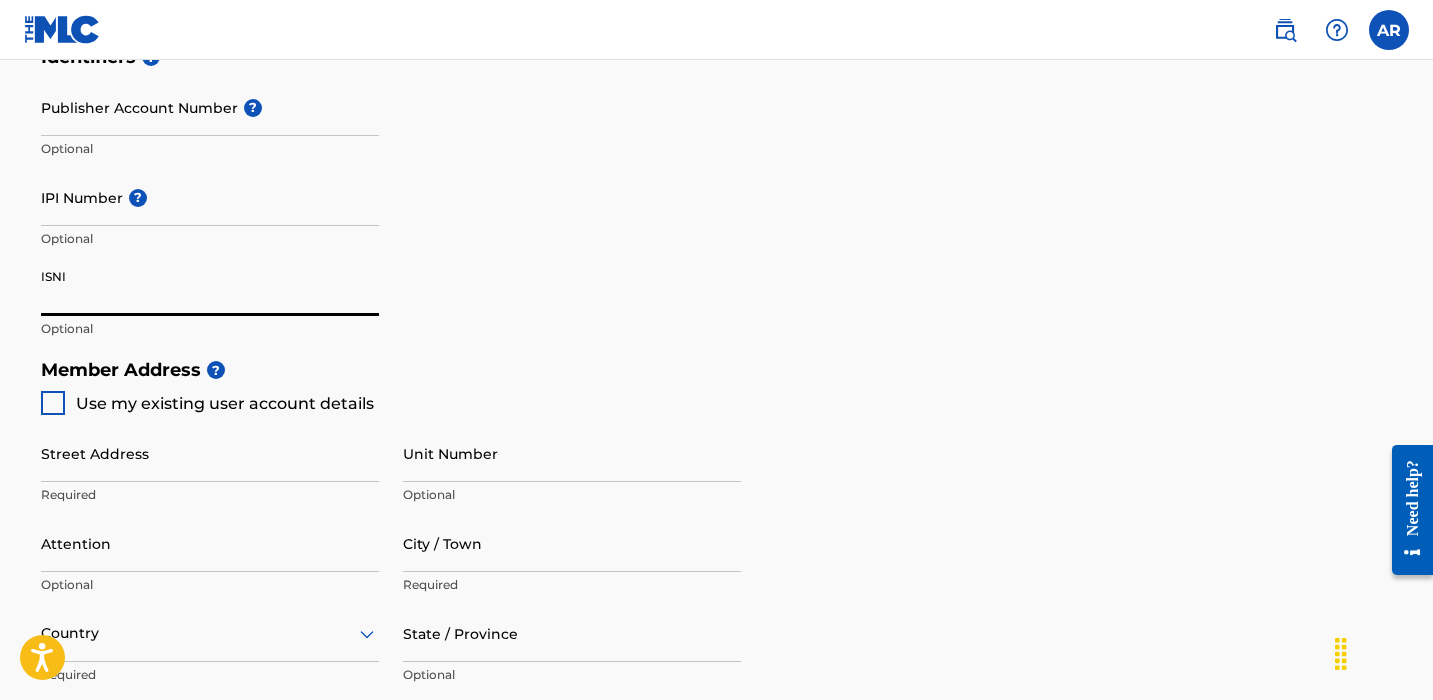 click at bounding box center (53, 403) 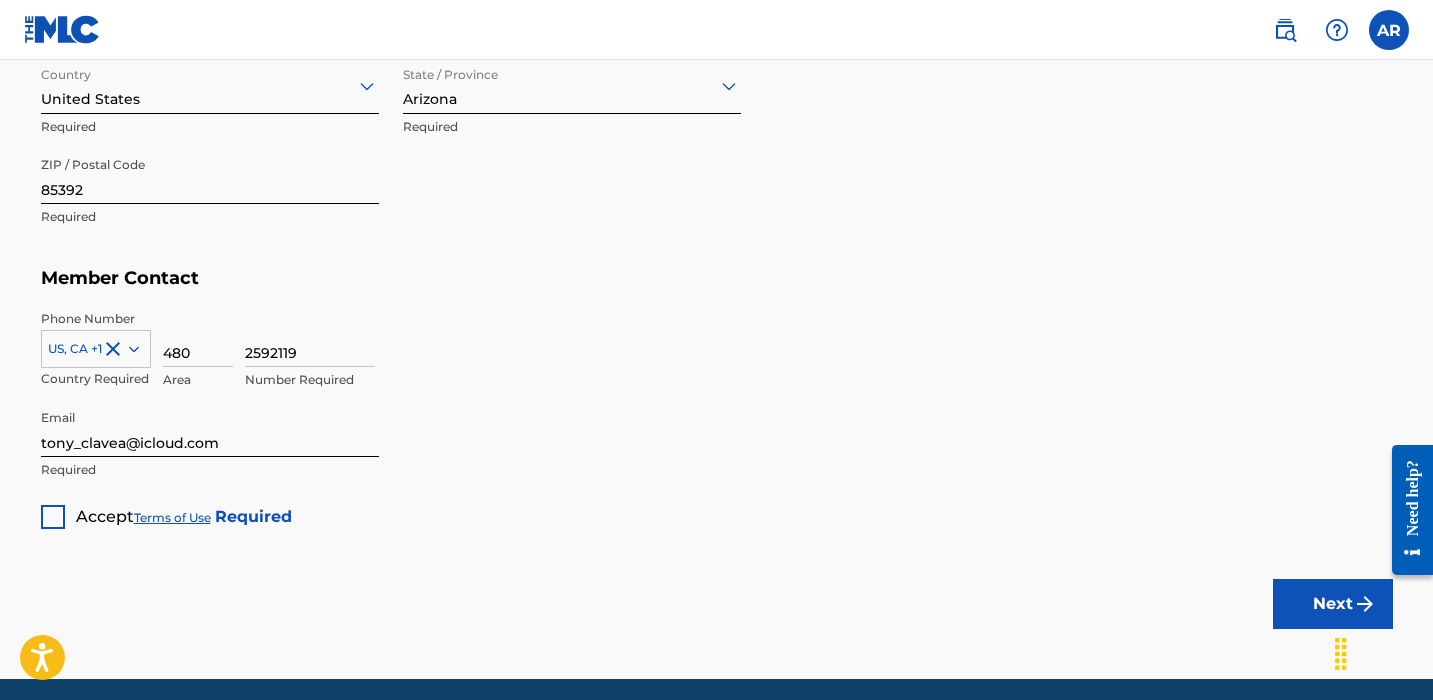 scroll, scrollTop: 1185, scrollLeft: 0, axis: vertical 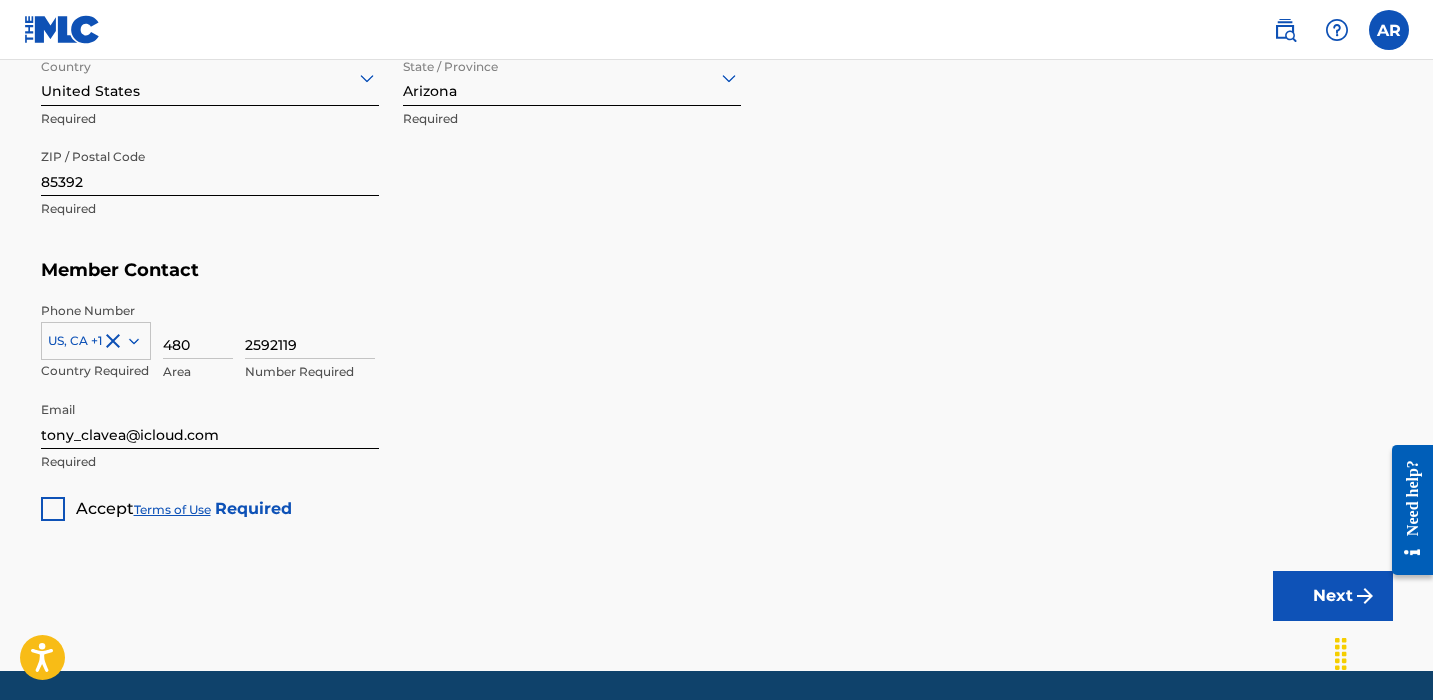 click on "Accept  Terms of Use   Required" at bounding box center (166, 501) 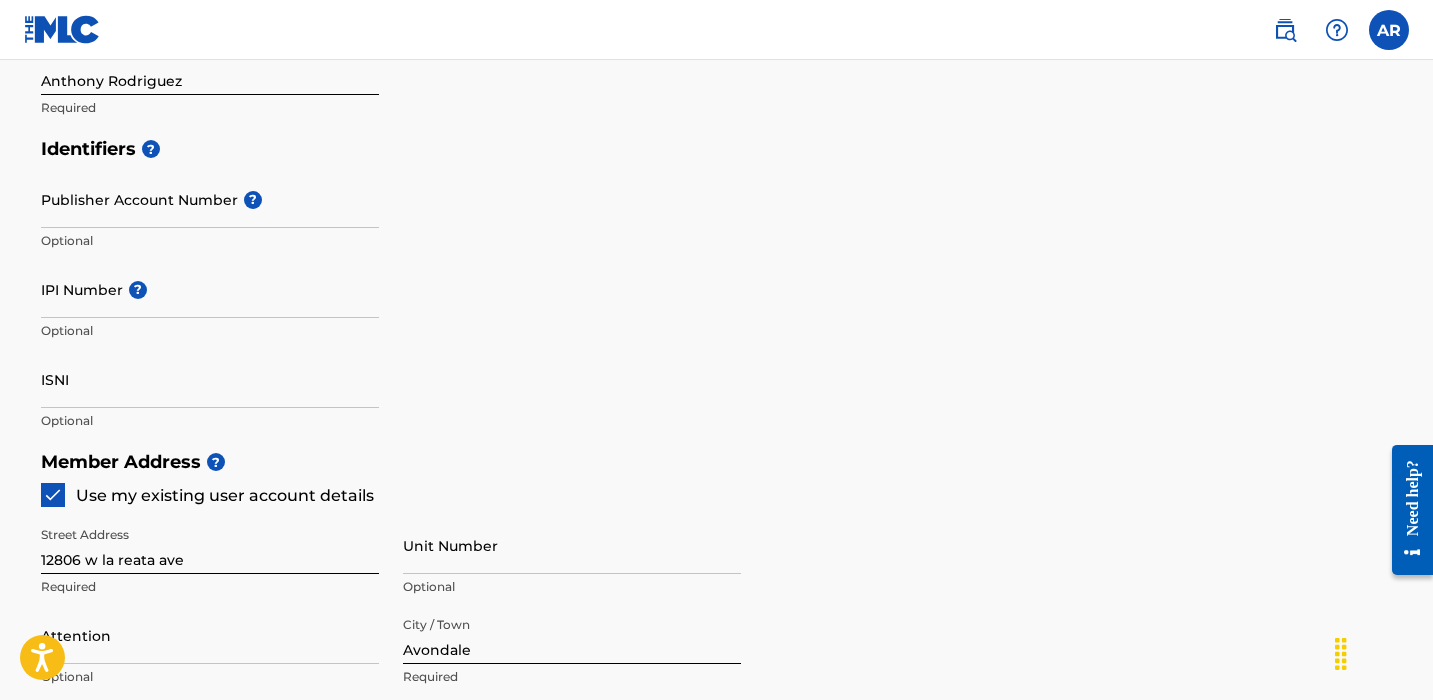 scroll, scrollTop: 541, scrollLeft: 0, axis: vertical 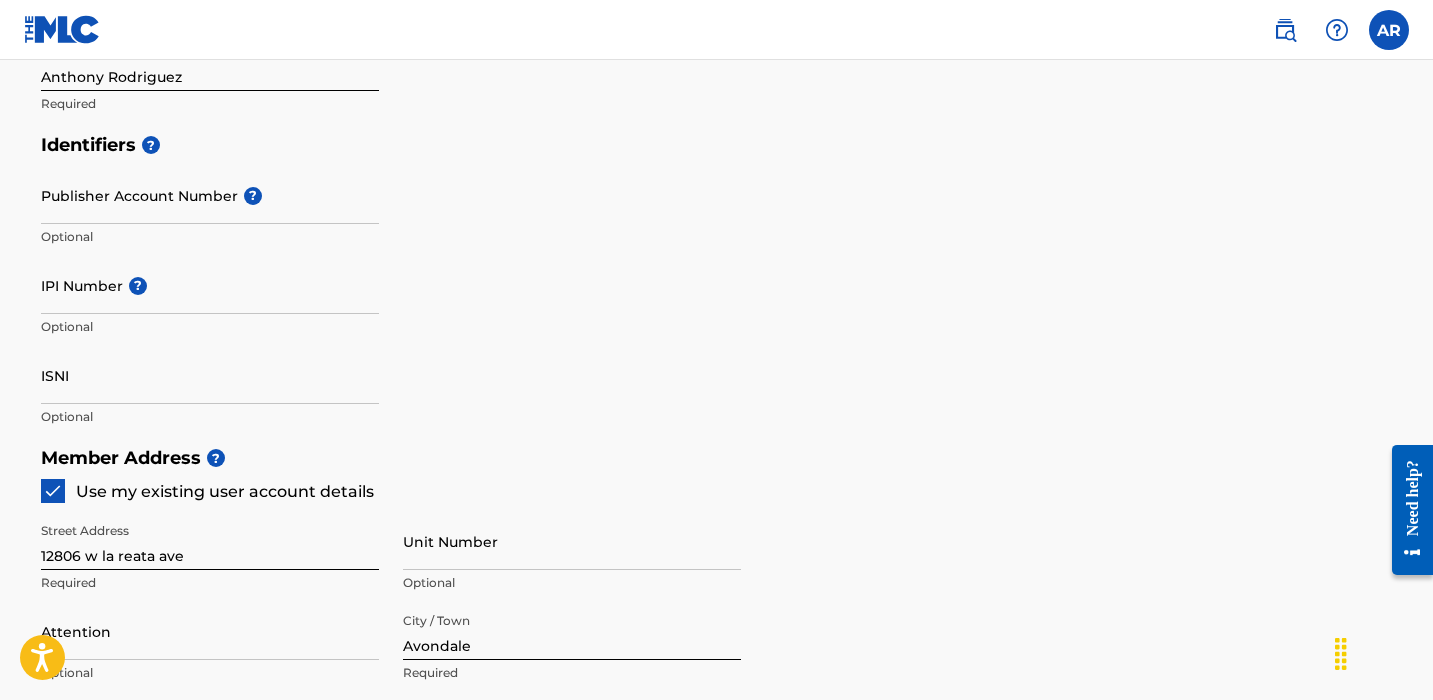 click on "Identifiers ?" at bounding box center (717, 145) 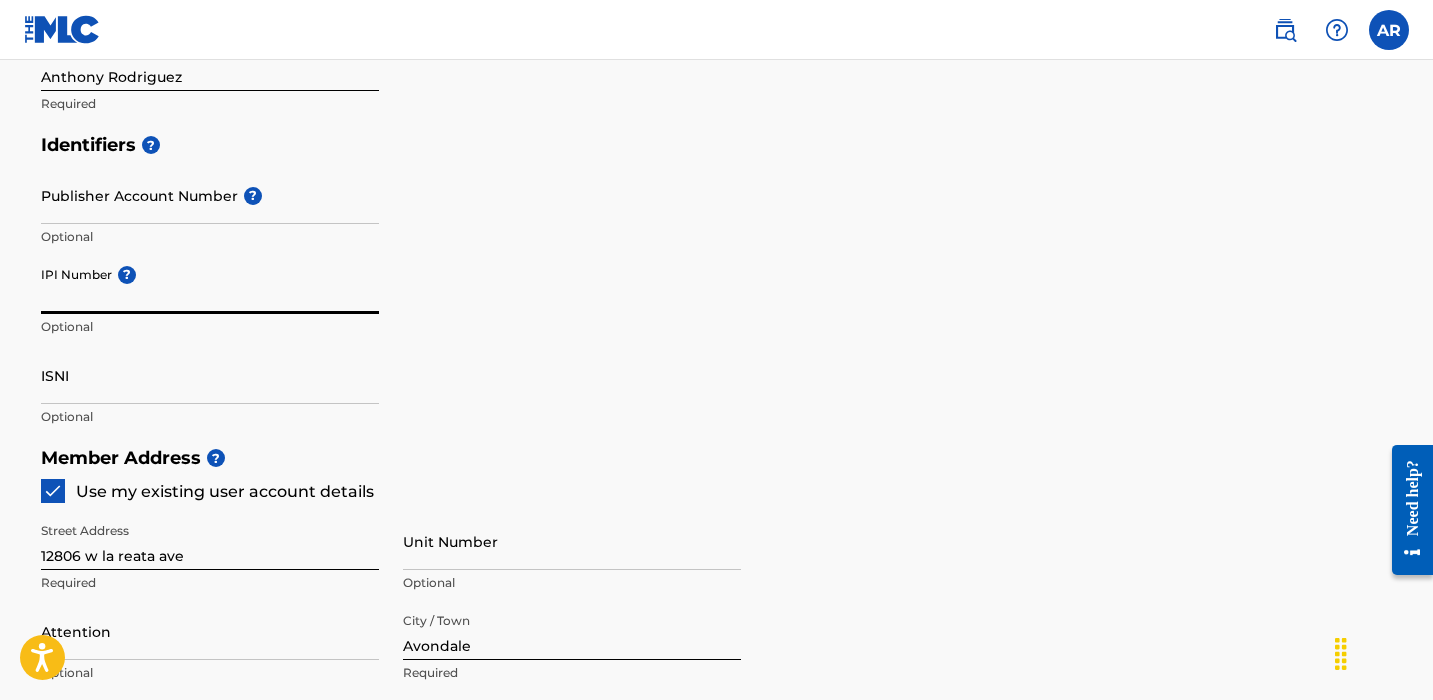 paste on "01028193179" 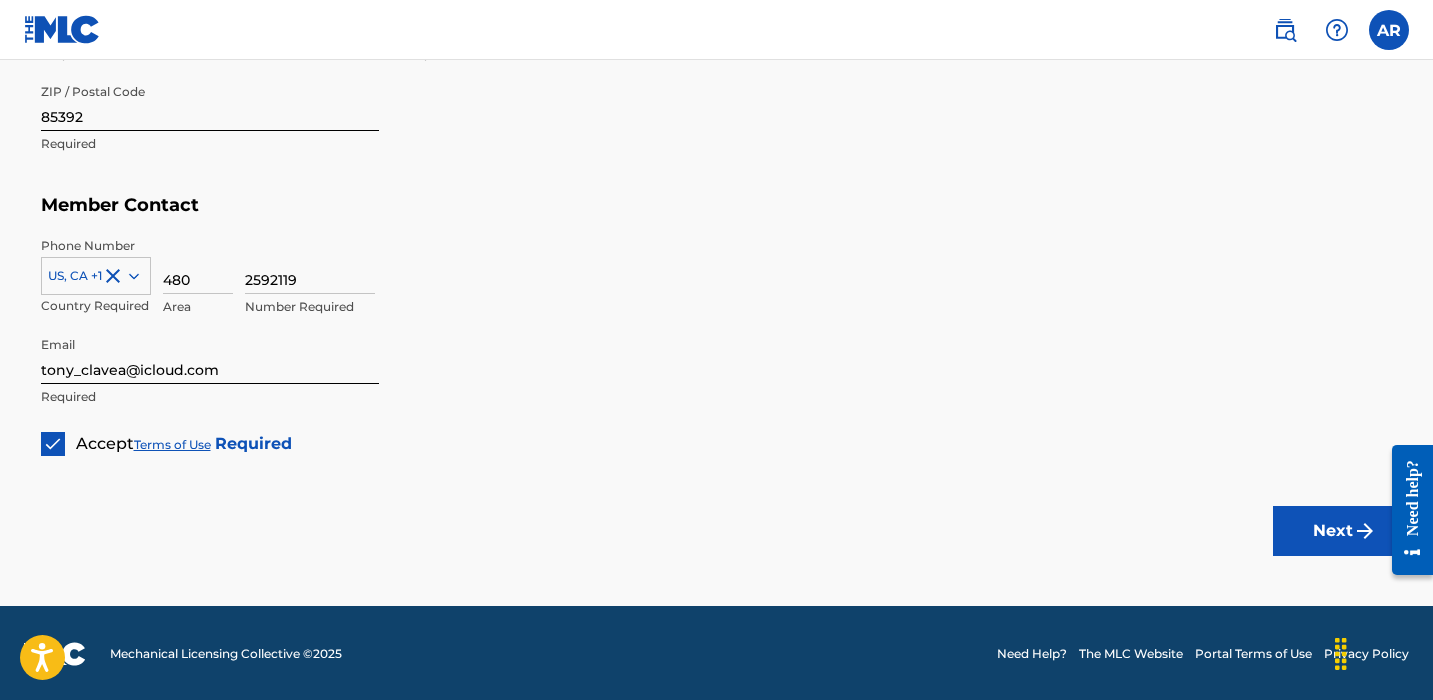 scroll, scrollTop: 1249, scrollLeft: 0, axis: vertical 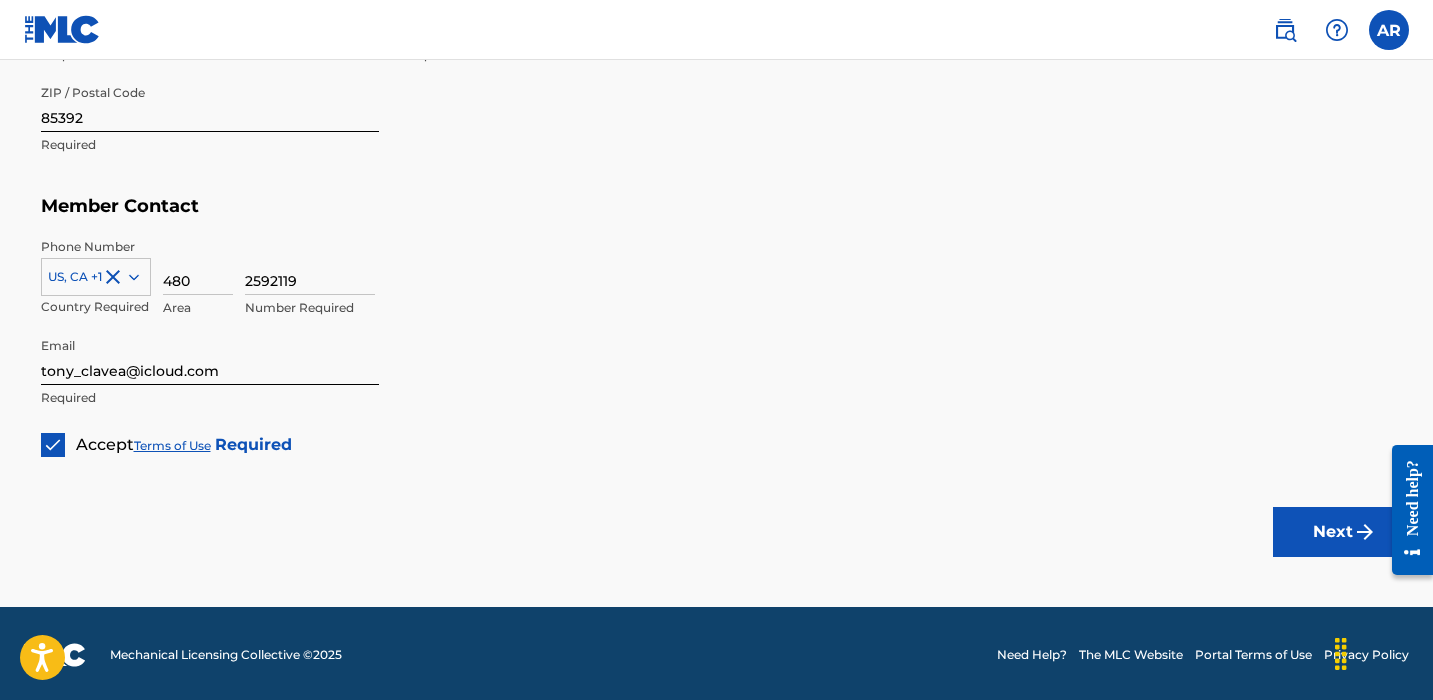 type on "01028193179" 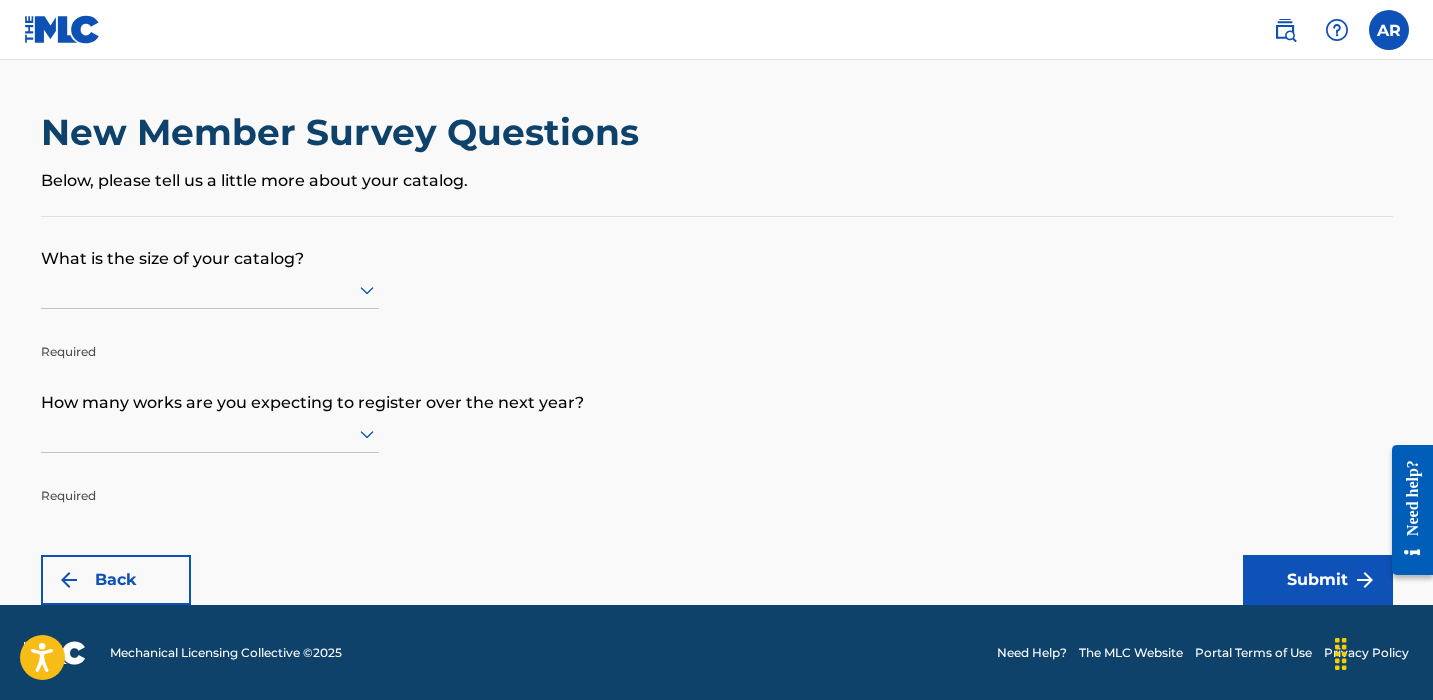 click at bounding box center (210, 289) 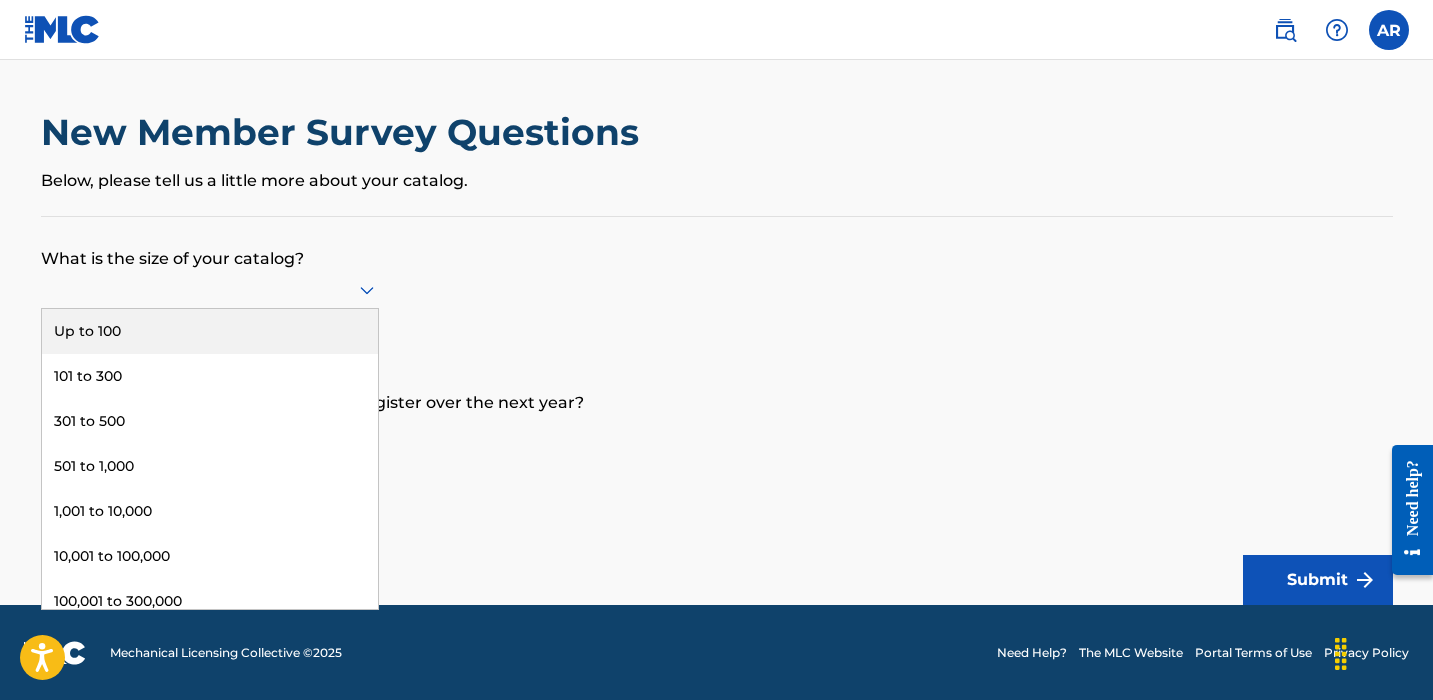 scroll, scrollTop: 0, scrollLeft: 0, axis: both 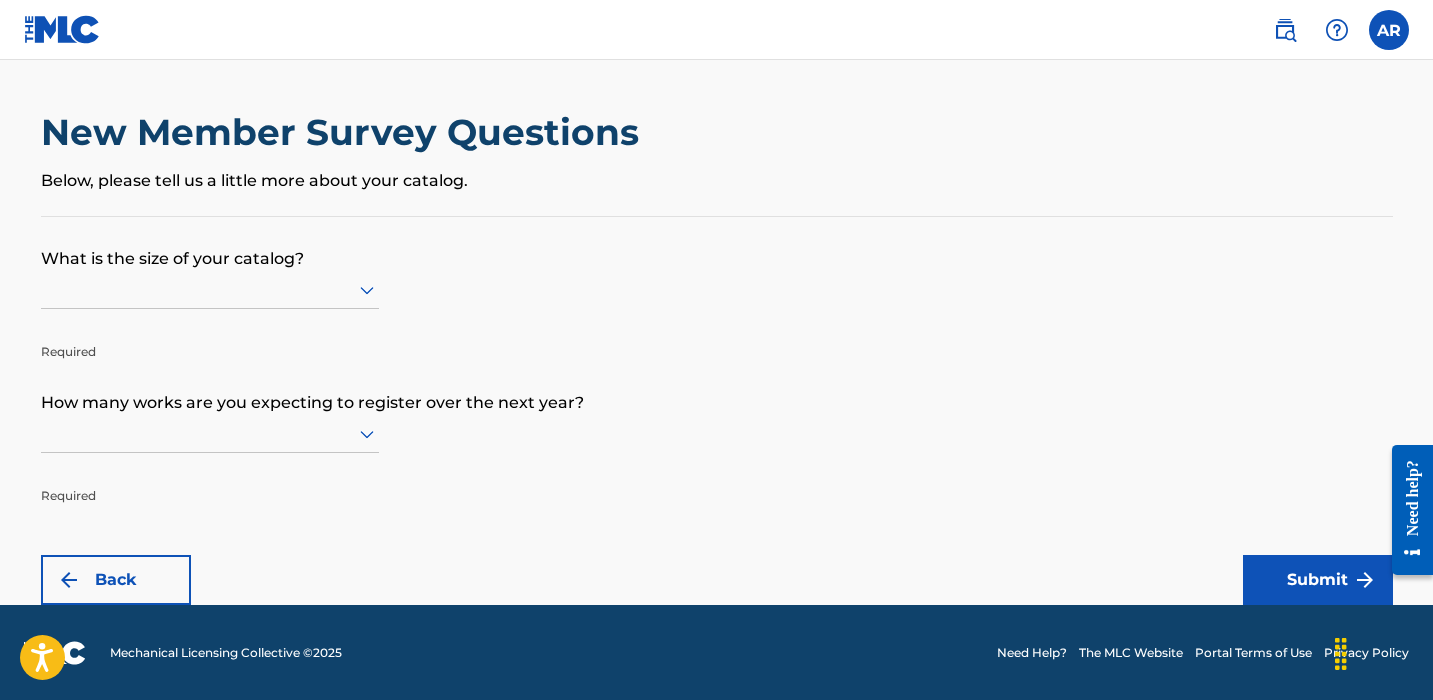 click on "What is the size of your catalog? Required How many works are you expecting to register over the next year? Required Back Submit" at bounding box center (717, 411) 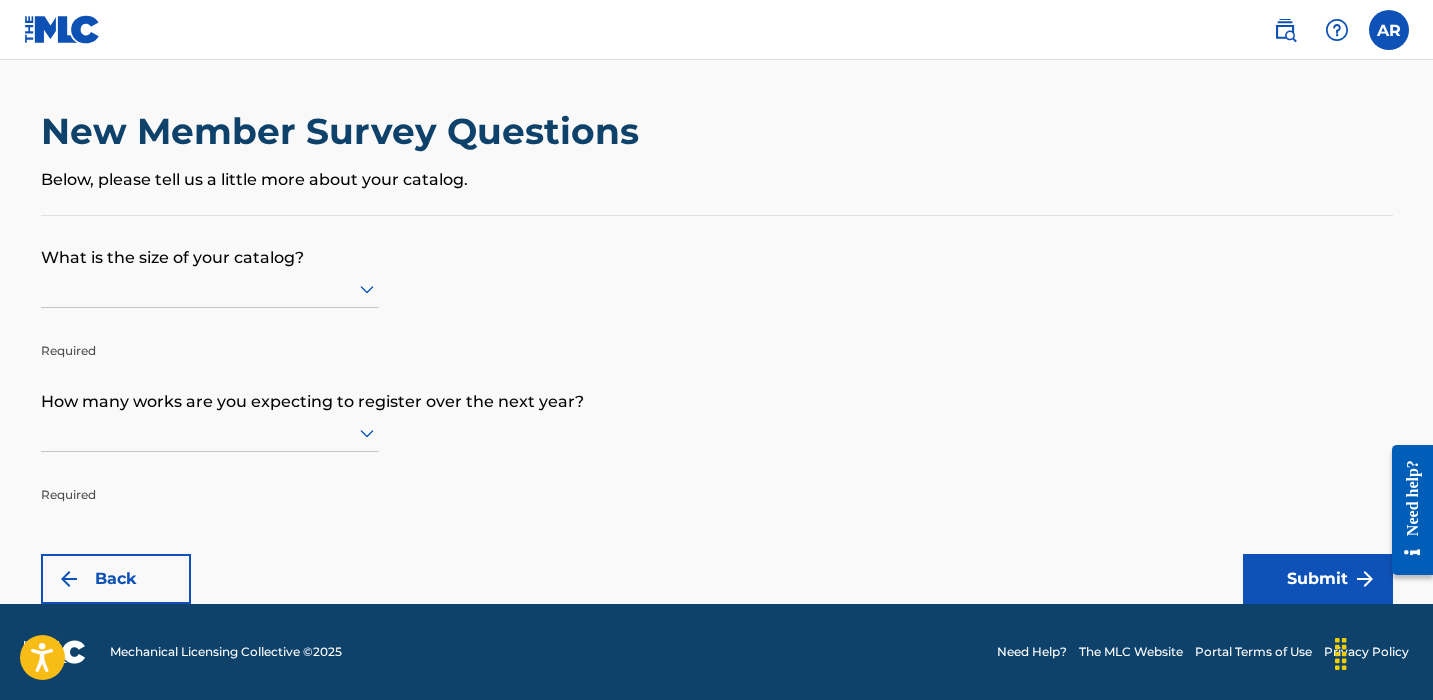 scroll, scrollTop: 1, scrollLeft: 0, axis: vertical 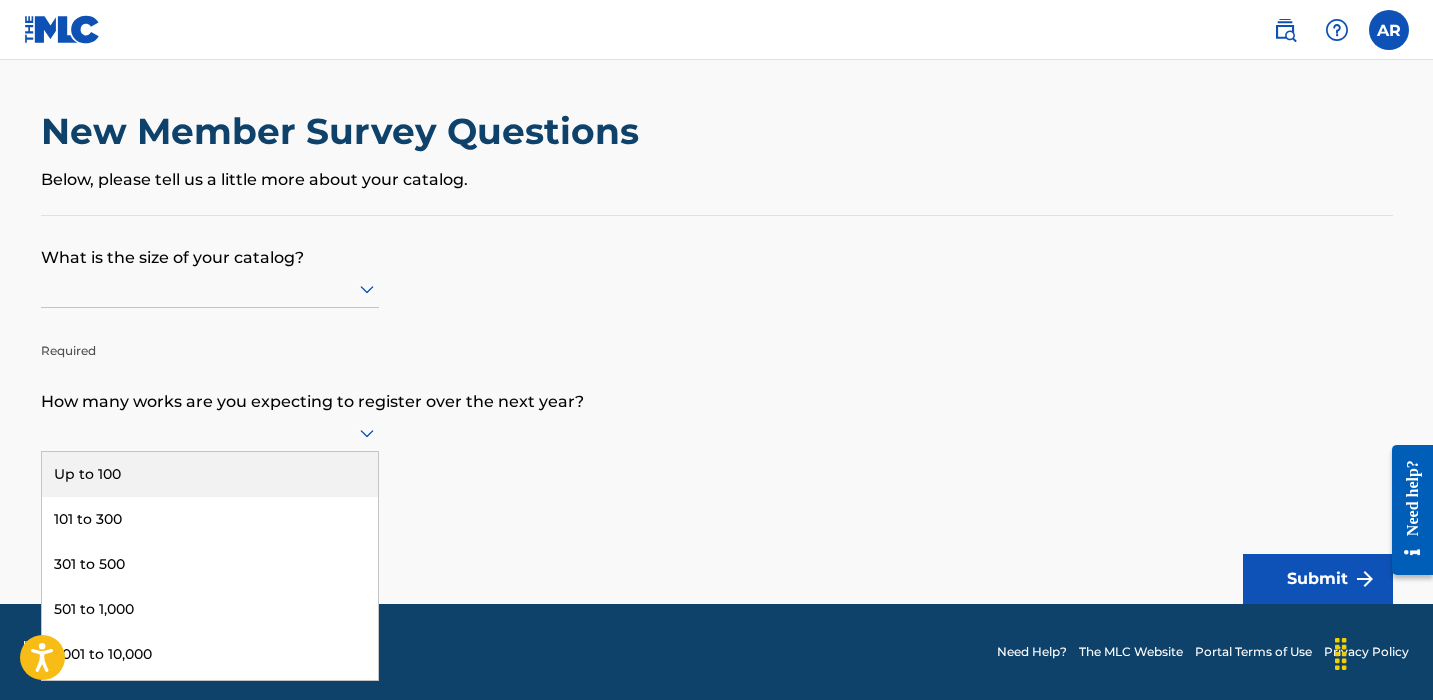 click 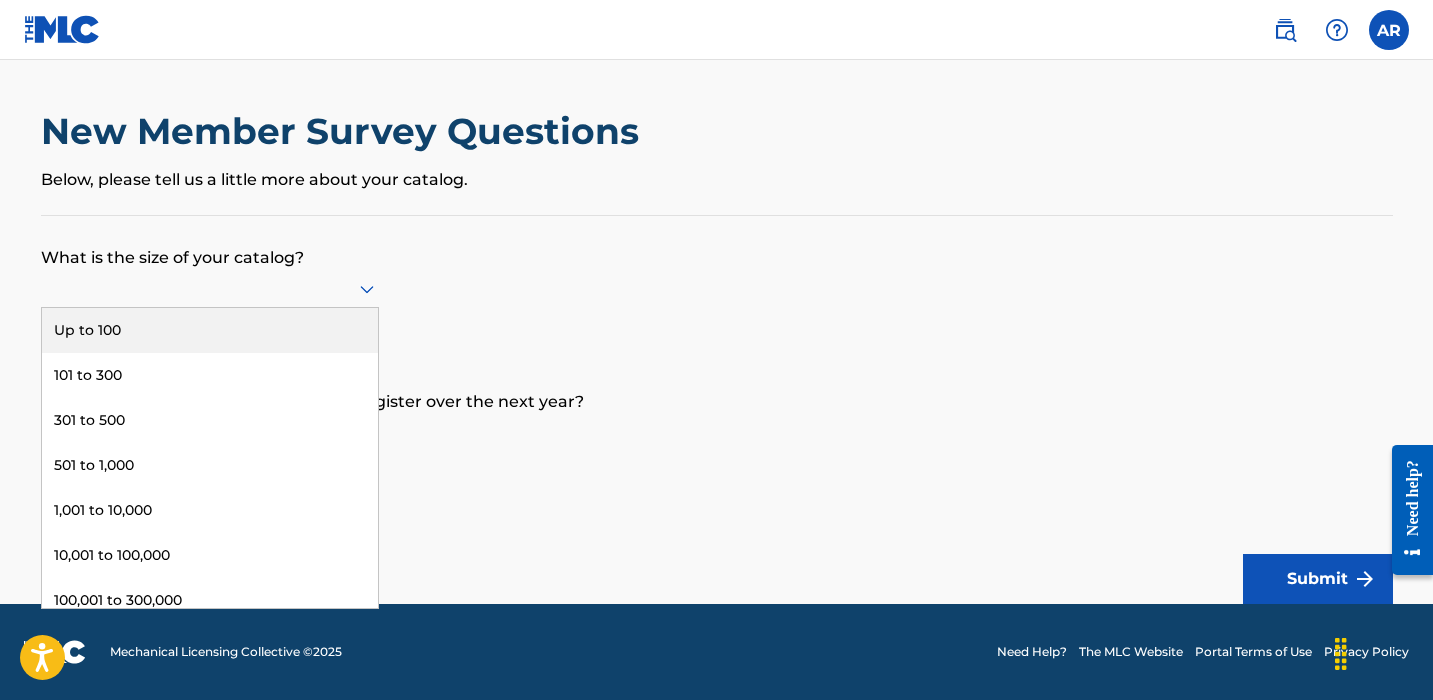 click at bounding box center [210, 288] 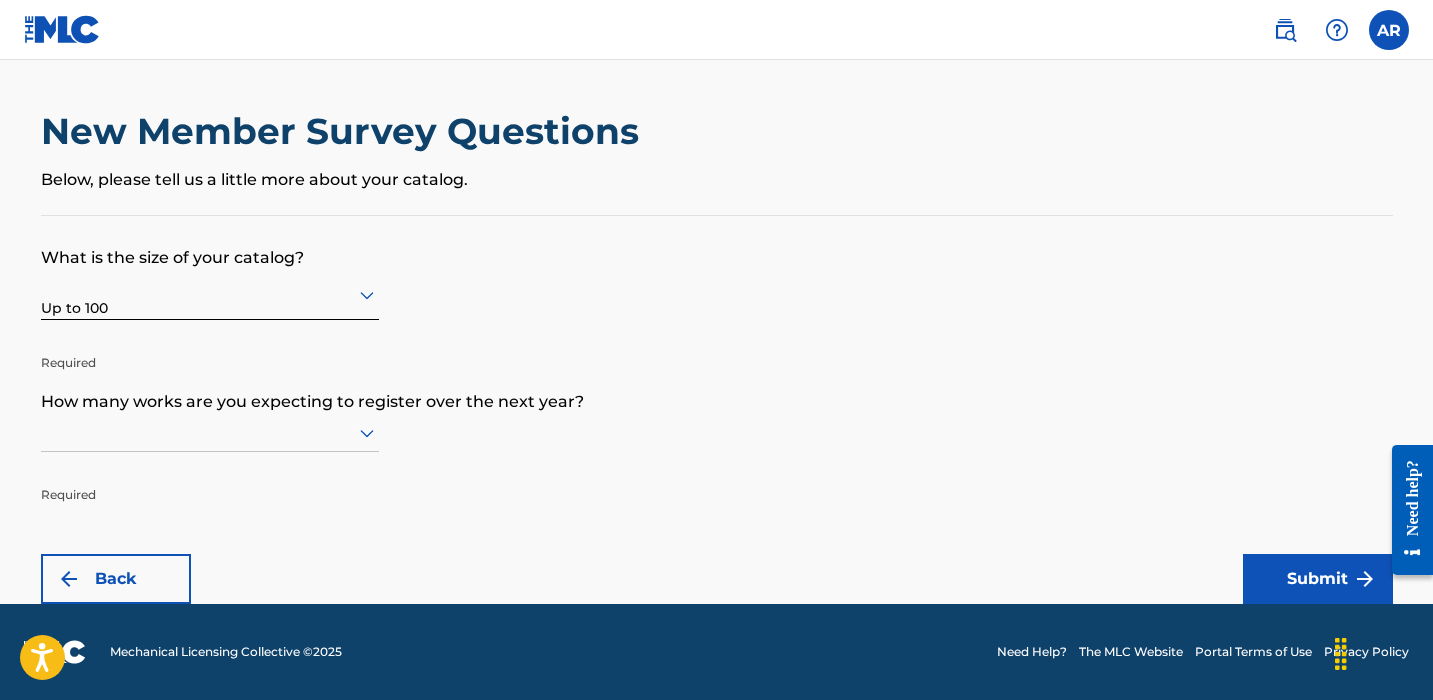 scroll, scrollTop: 1, scrollLeft: 0, axis: vertical 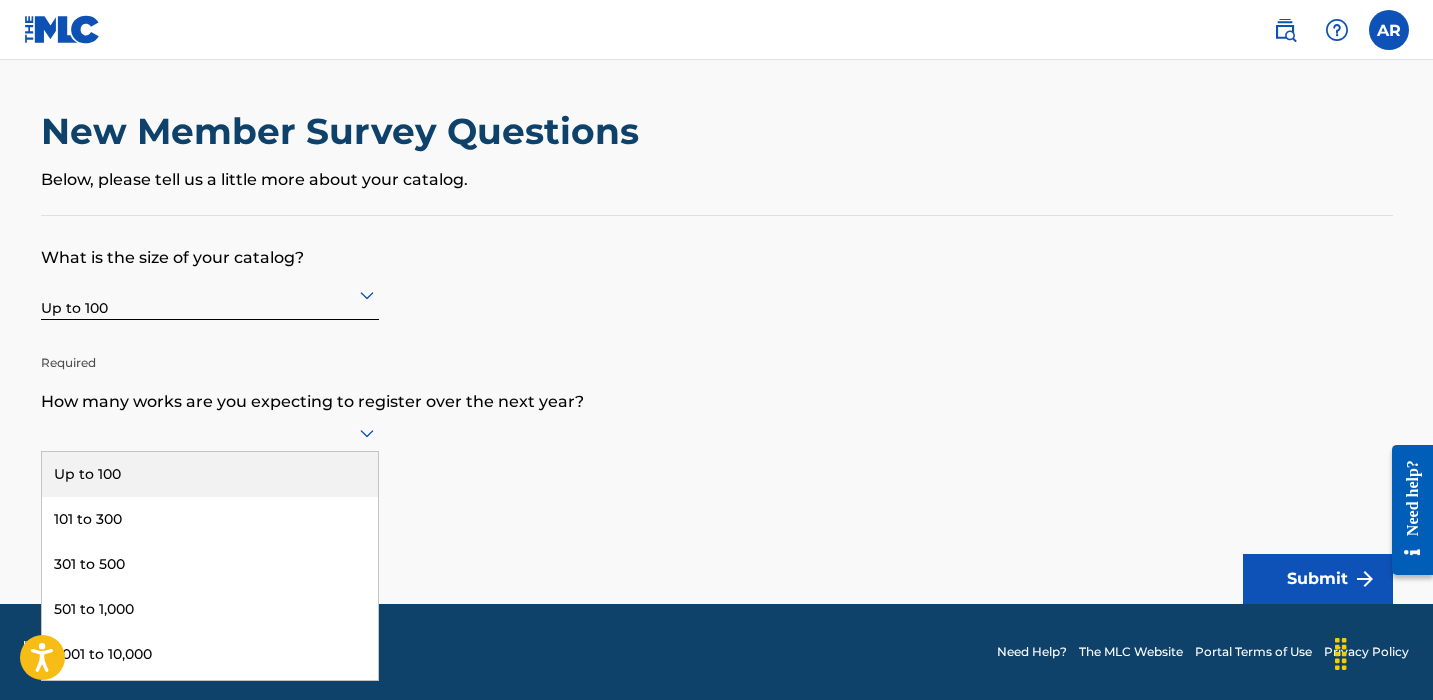 click at bounding box center (210, 433) 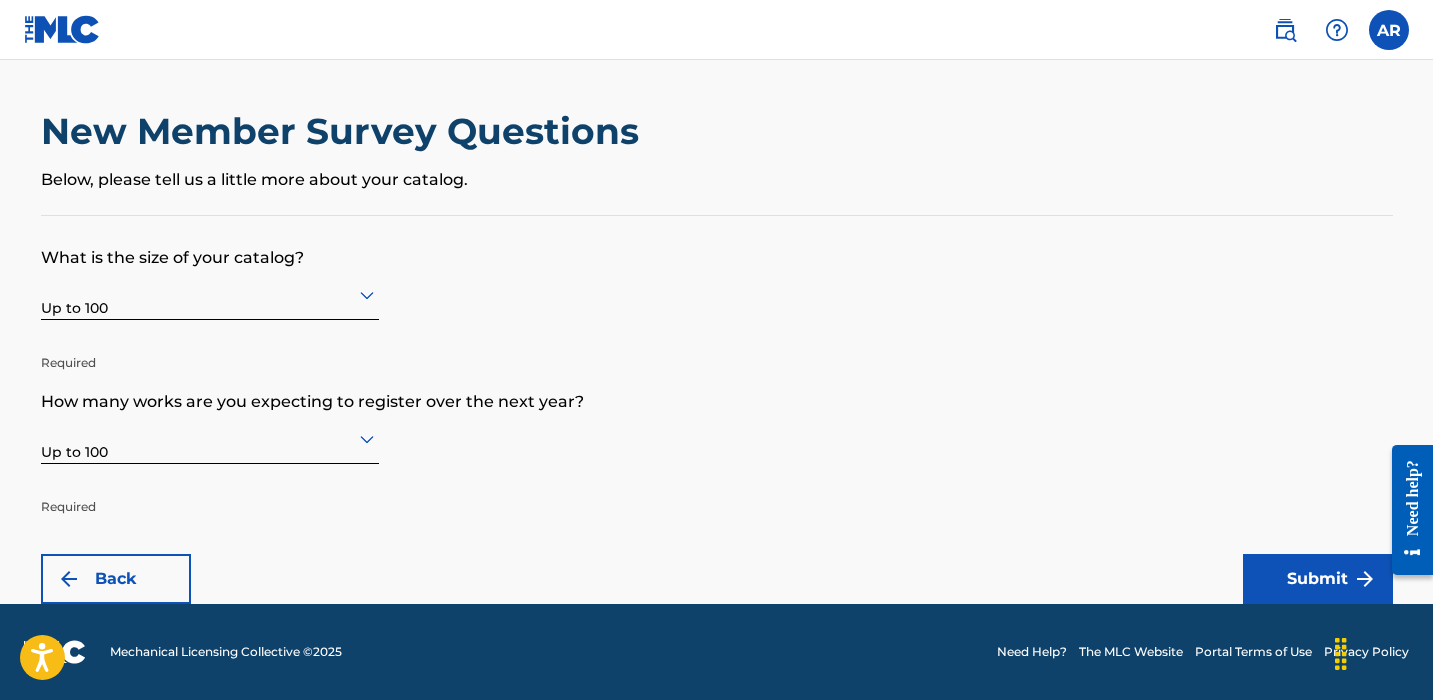 click on "Back" at bounding box center (116, 579) 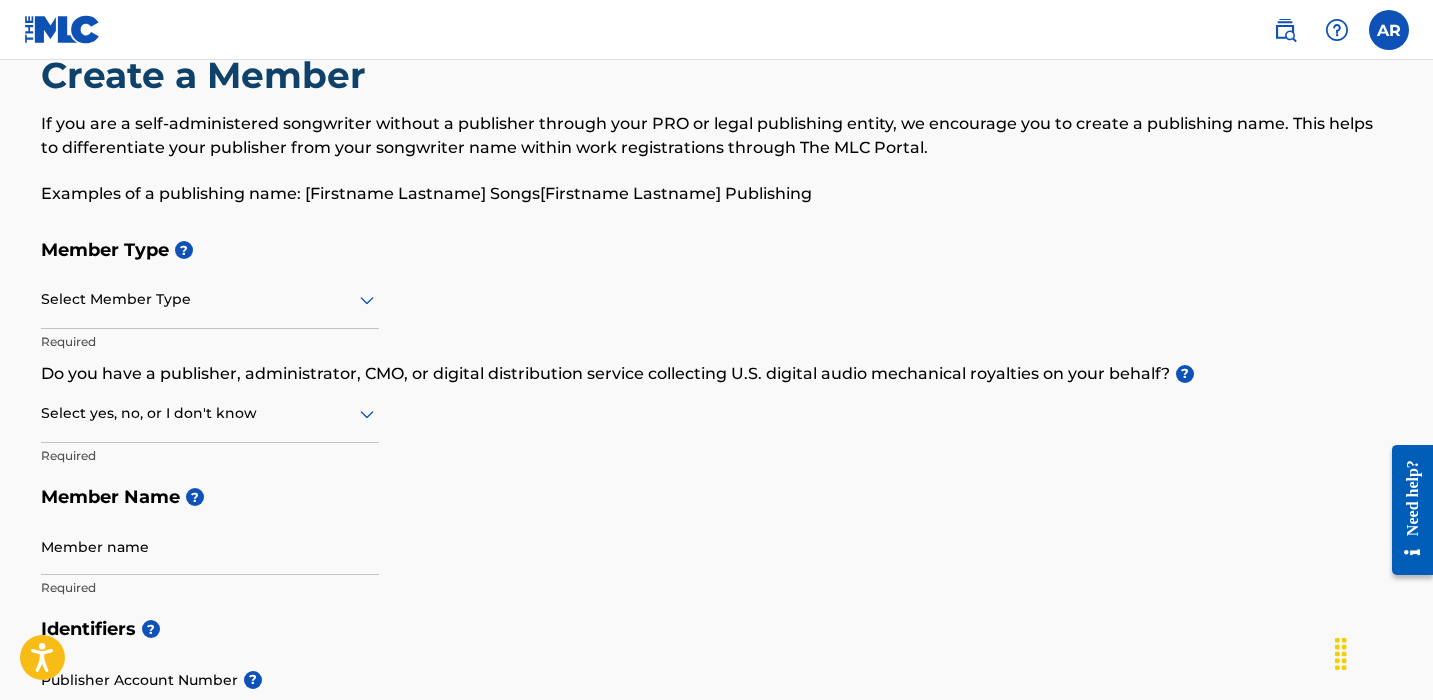 scroll, scrollTop: 65, scrollLeft: 0, axis: vertical 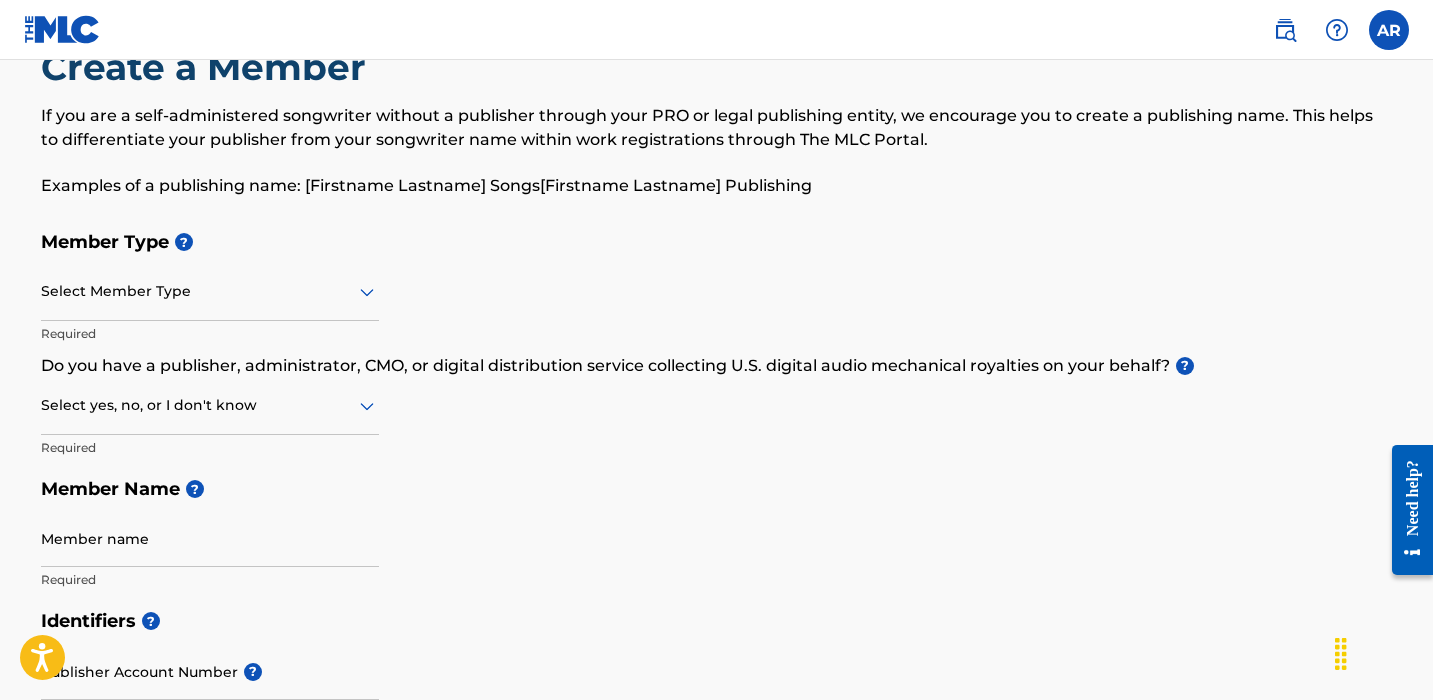 click on "Select Member Type" at bounding box center [210, 292] 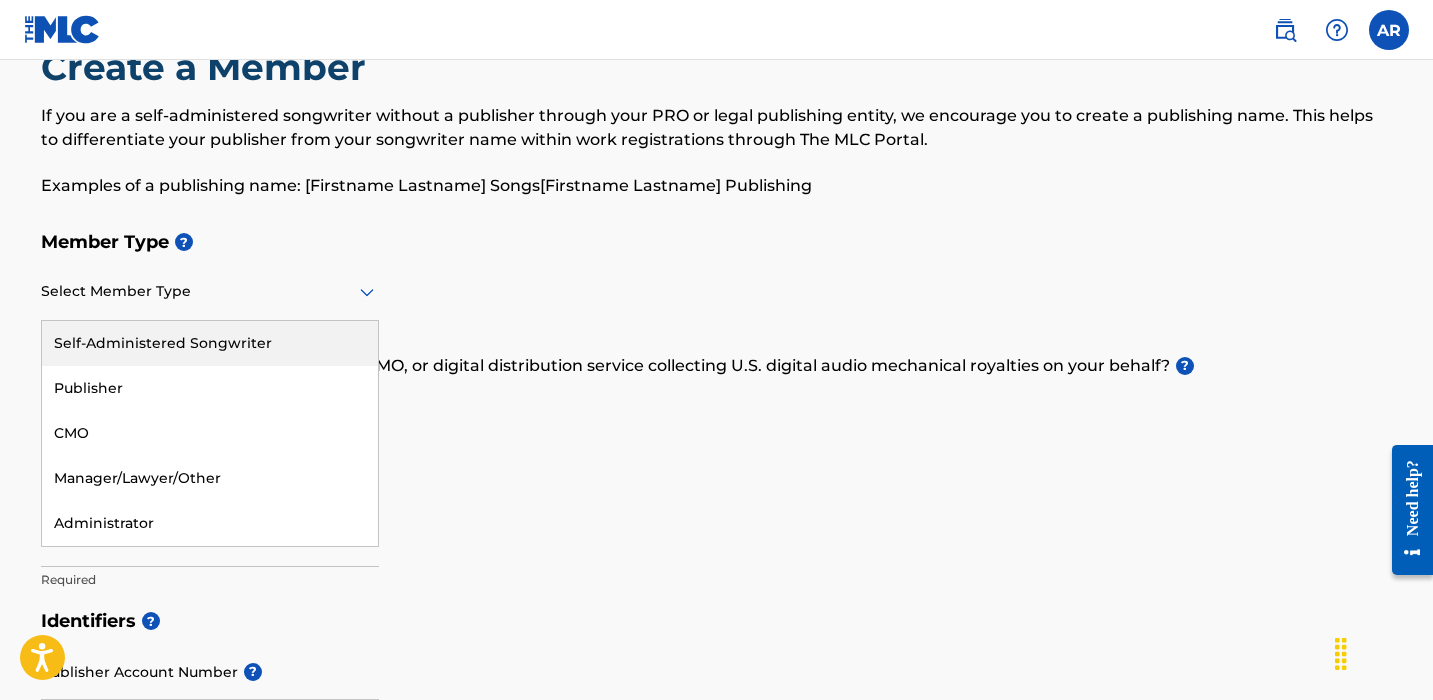 click on "Self-Administered Songwriter" at bounding box center [210, 343] 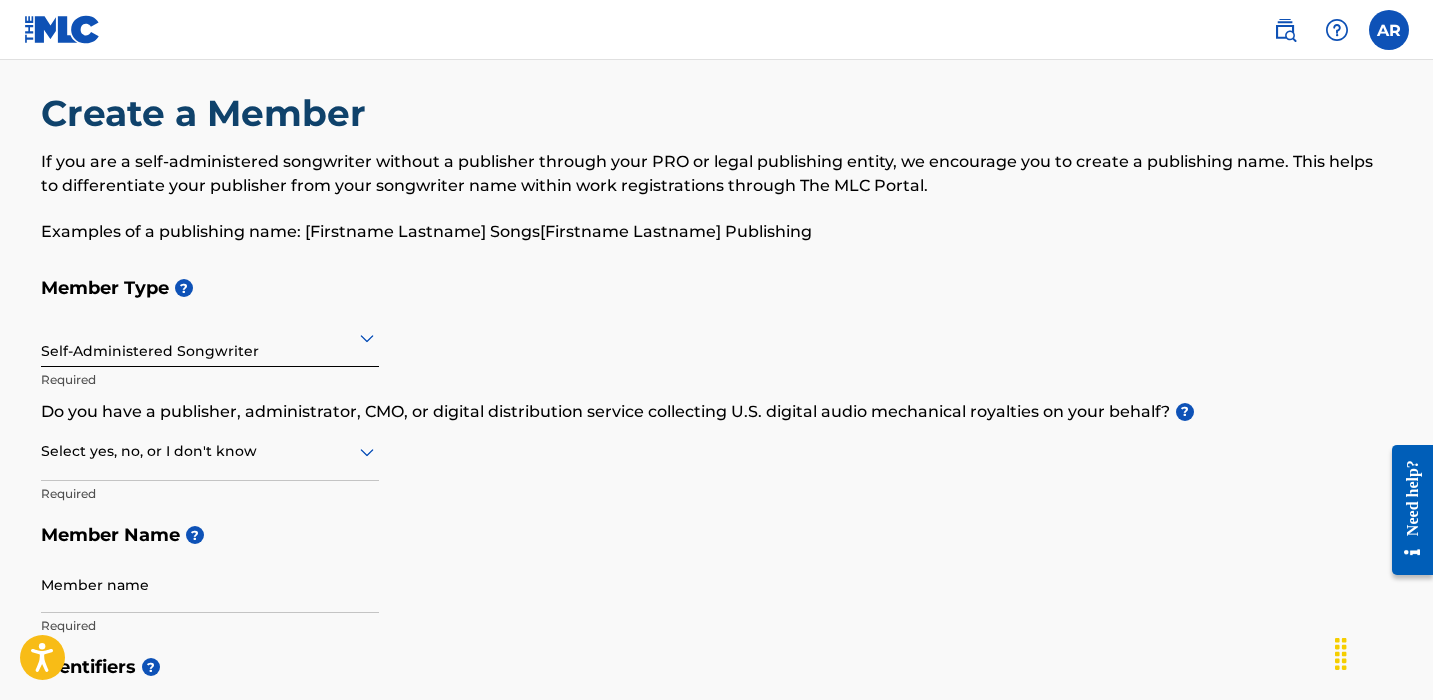 scroll, scrollTop: 25, scrollLeft: 0, axis: vertical 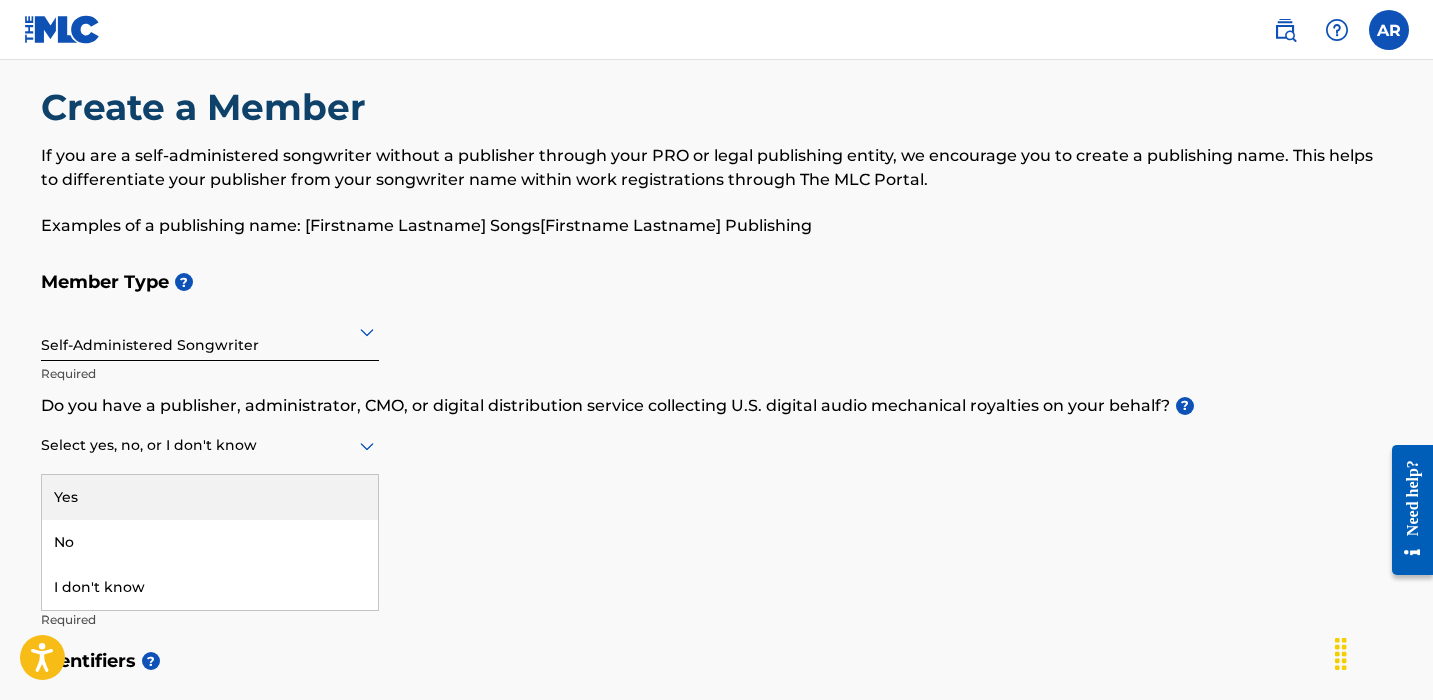 click at bounding box center (210, 445) 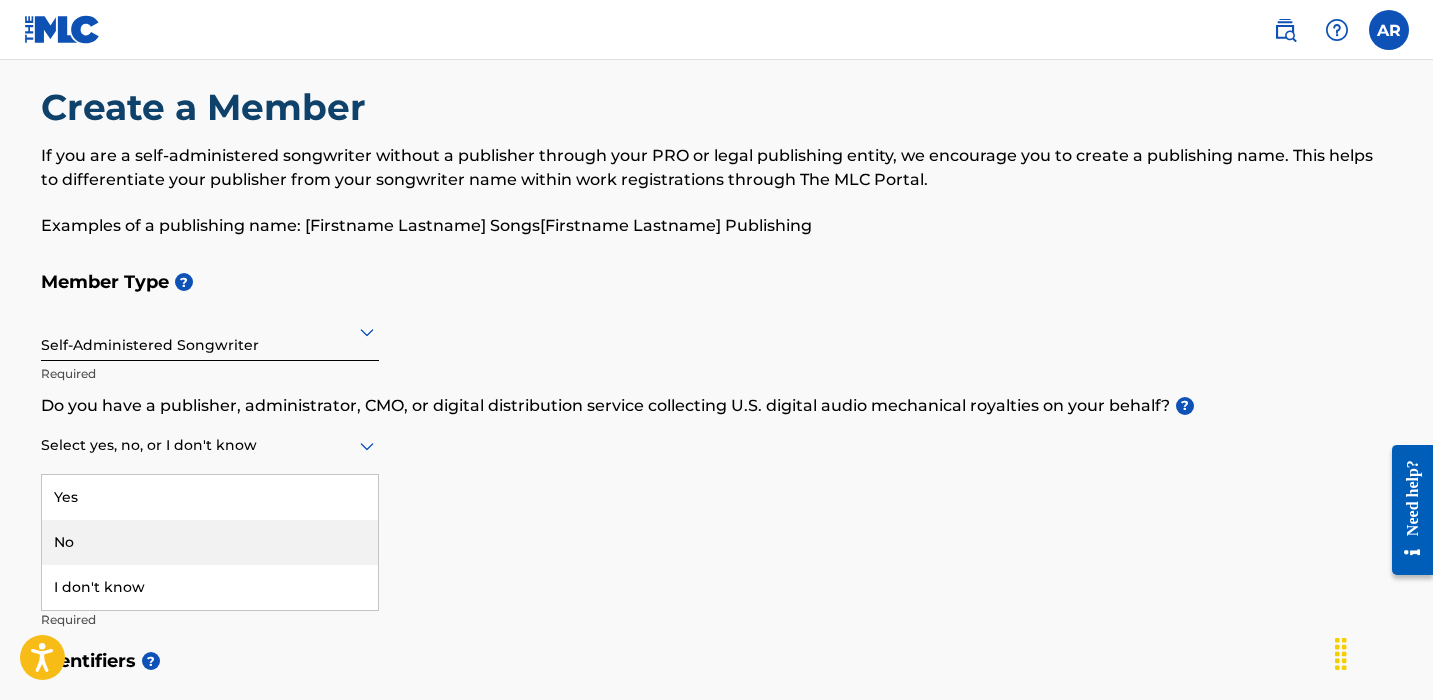 click on "No" at bounding box center (210, 542) 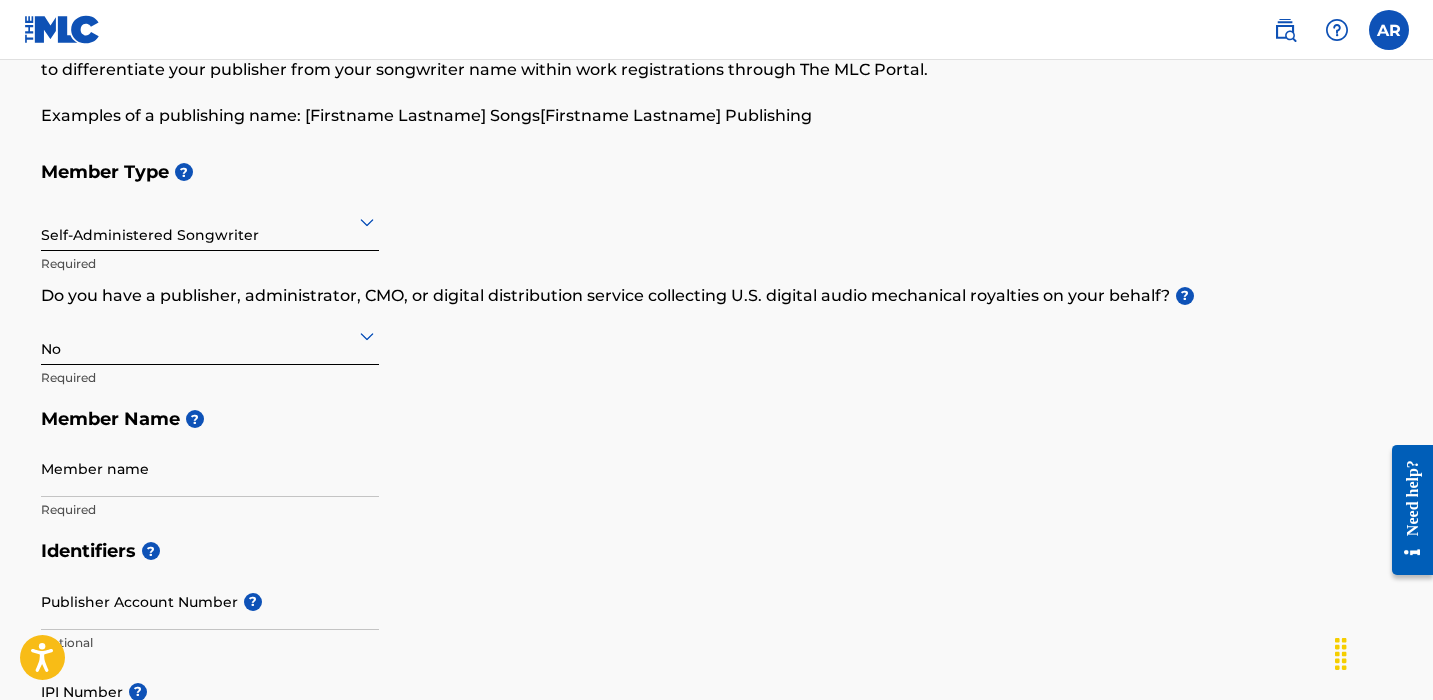 scroll, scrollTop: 174, scrollLeft: 0, axis: vertical 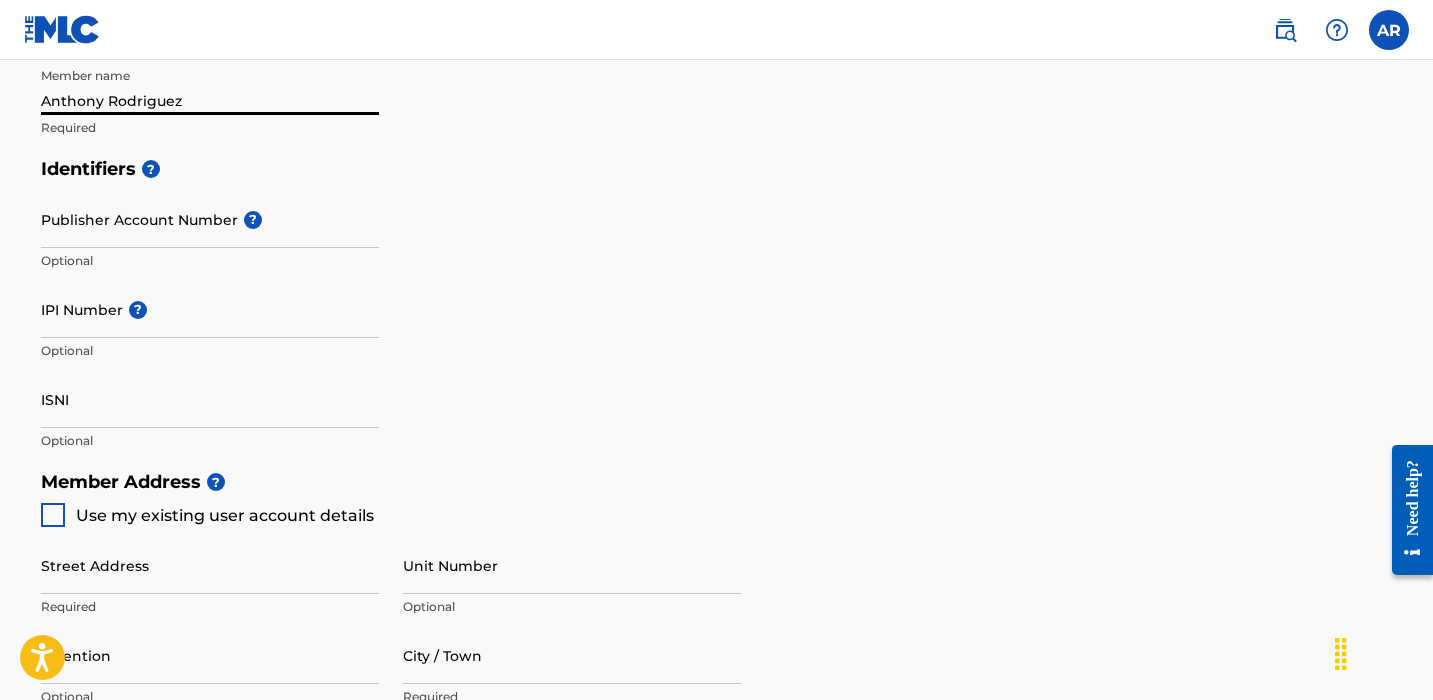 type on "Anthony Rodriguez" 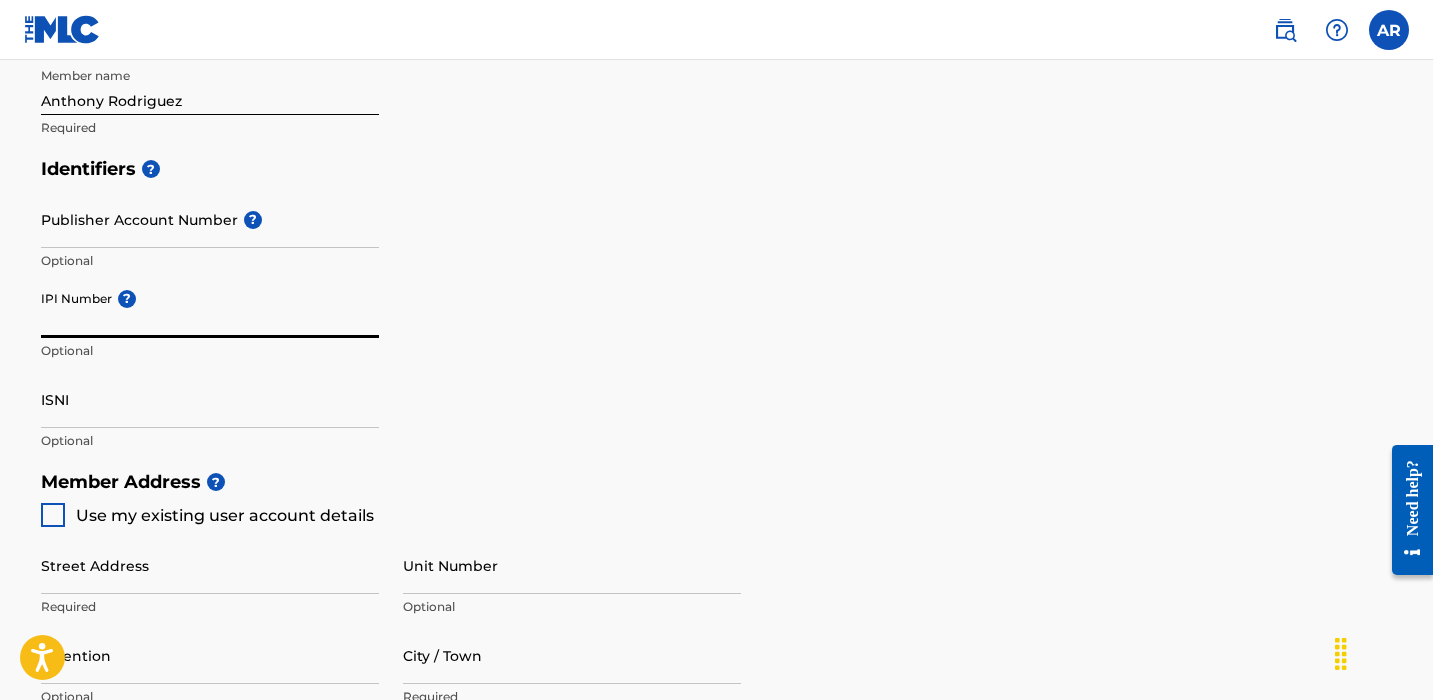 paste on "01028193179" 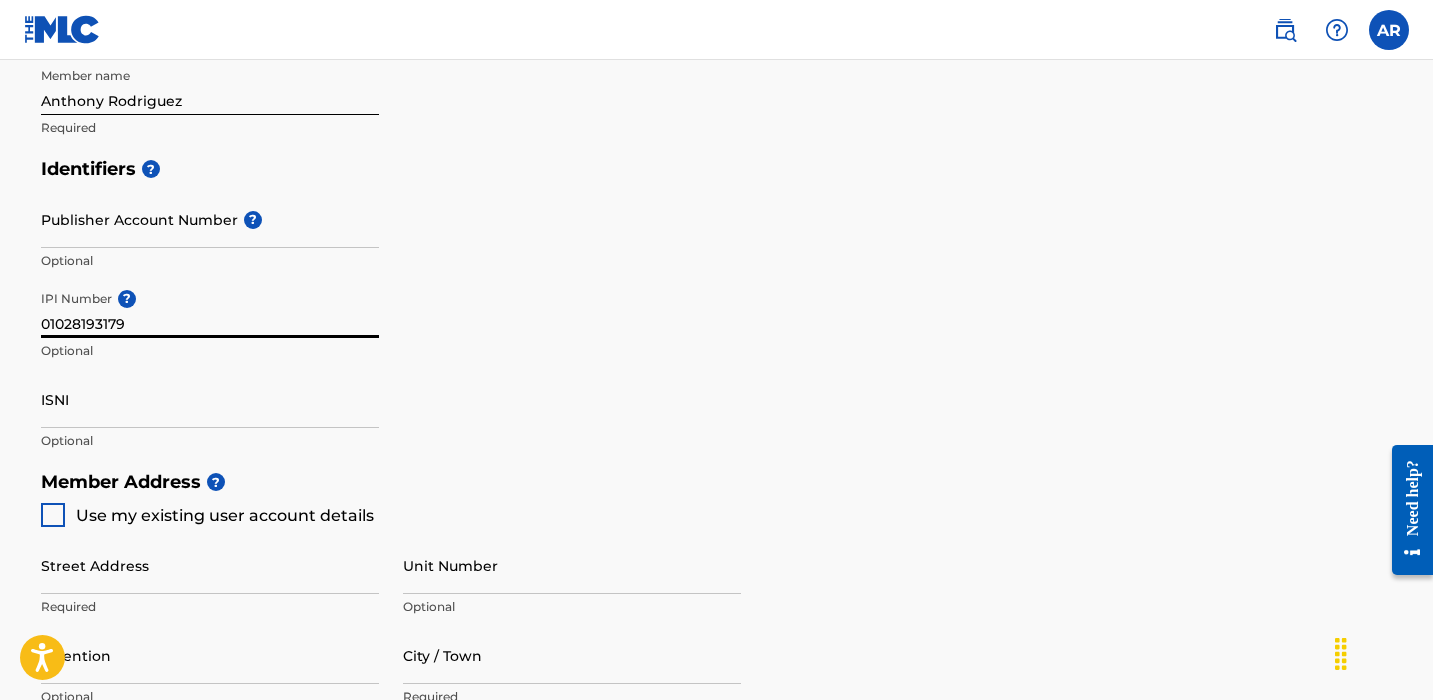 scroll, scrollTop: 563, scrollLeft: 0, axis: vertical 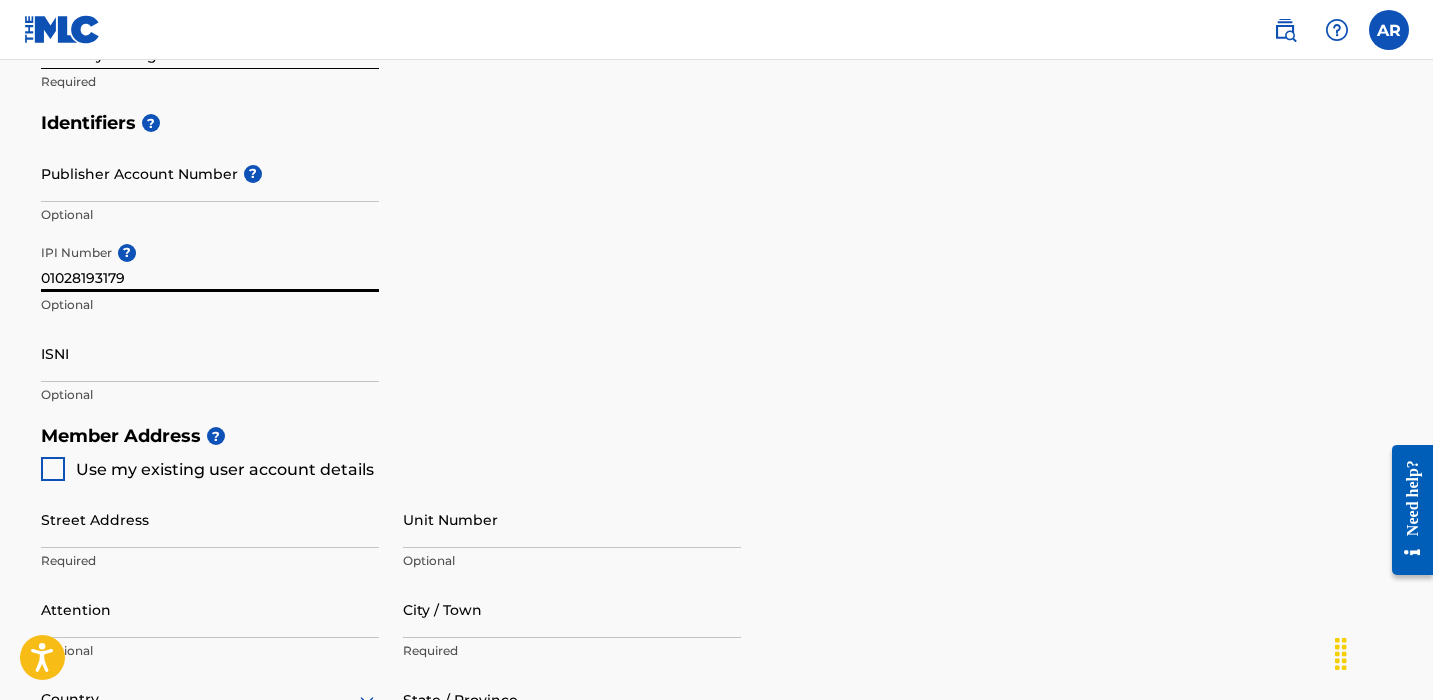 type on "01028193179" 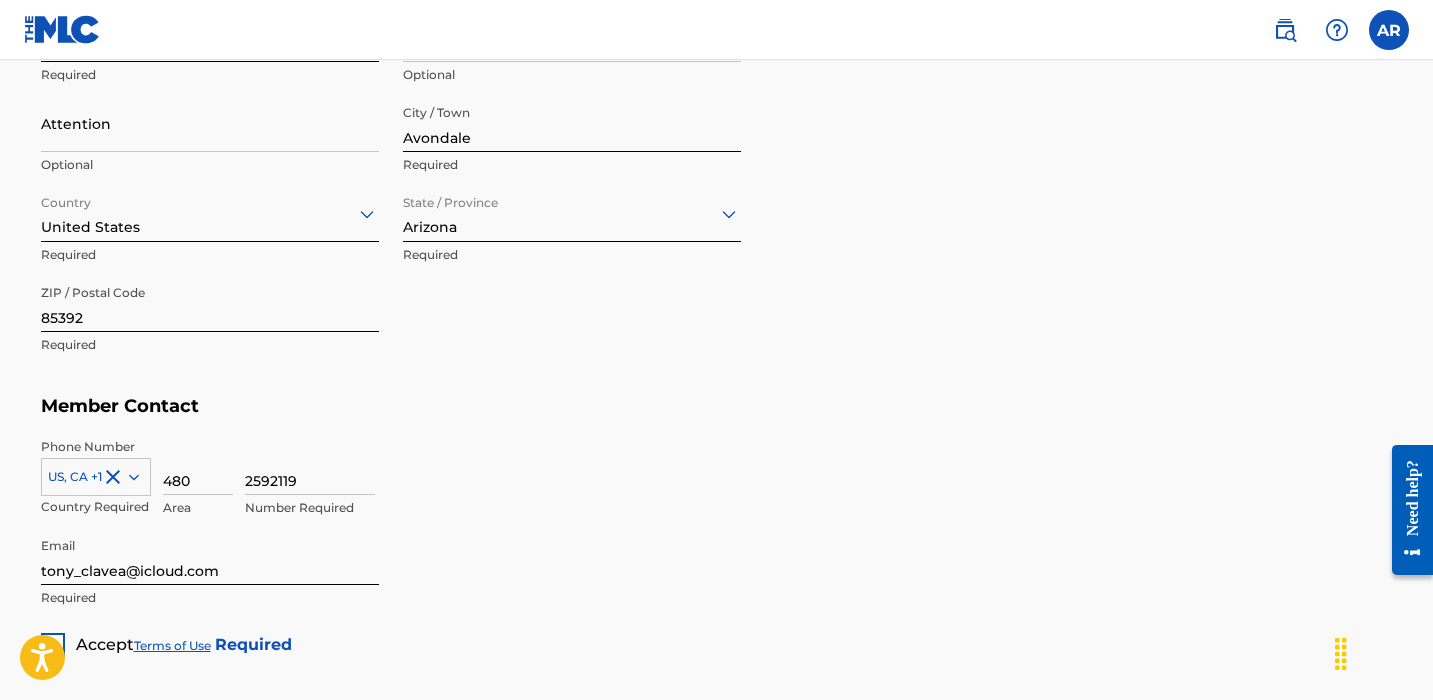 scroll, scrollTop: 1232, scrollLeft: 0, axis: vertical 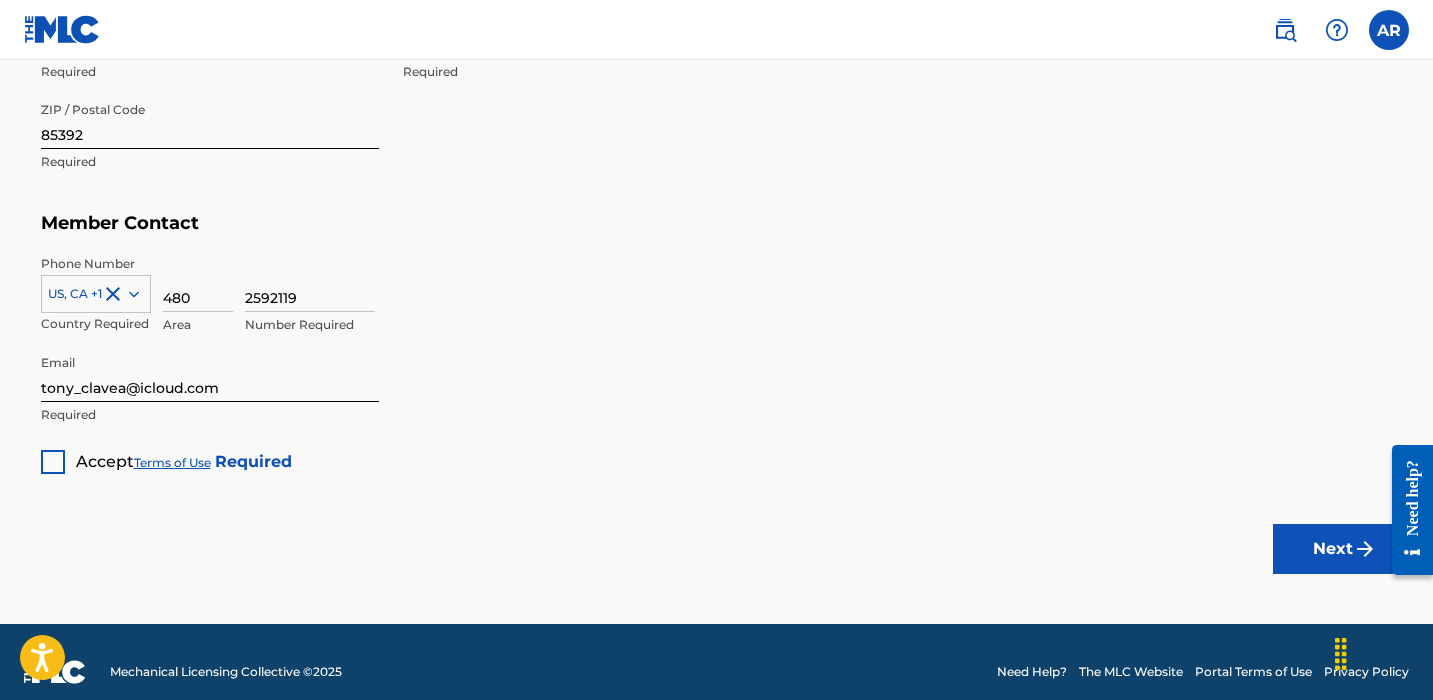 click at bounding box center (53, 462) 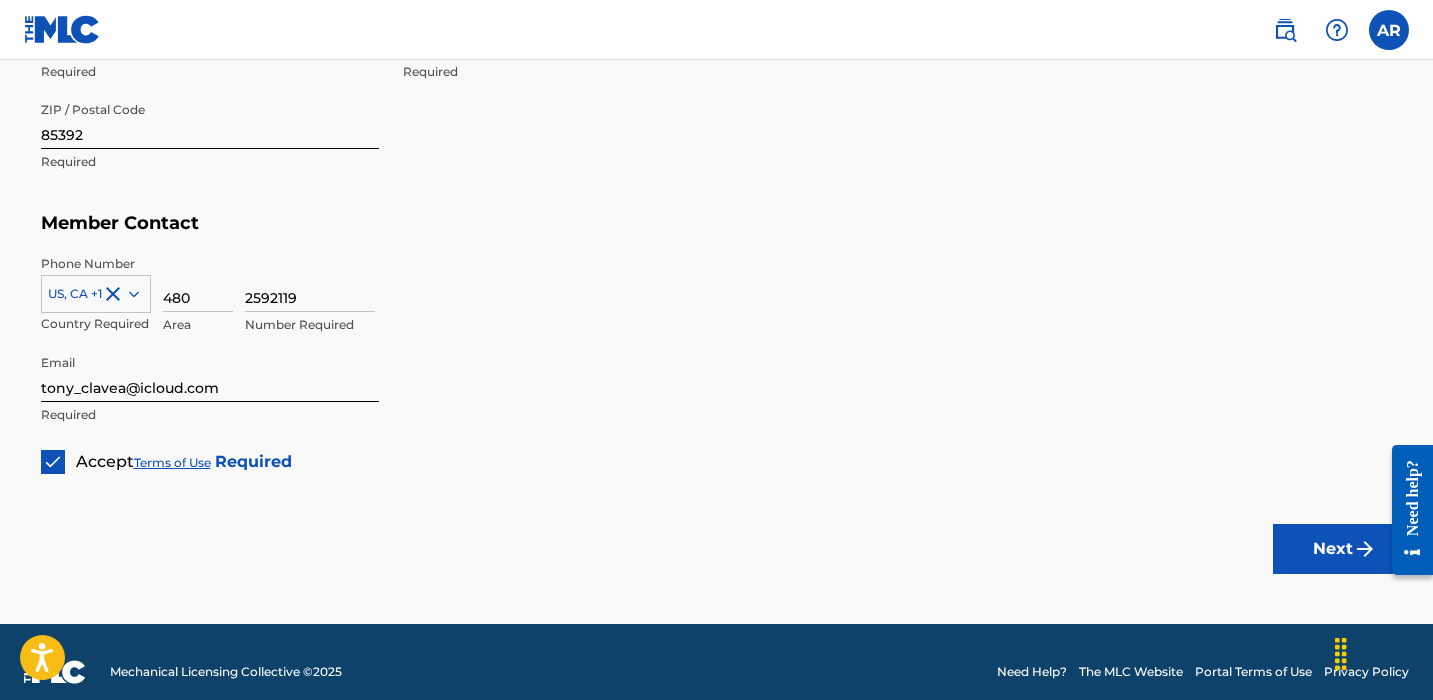 click on "Next" at bounding box center (1333, 549) 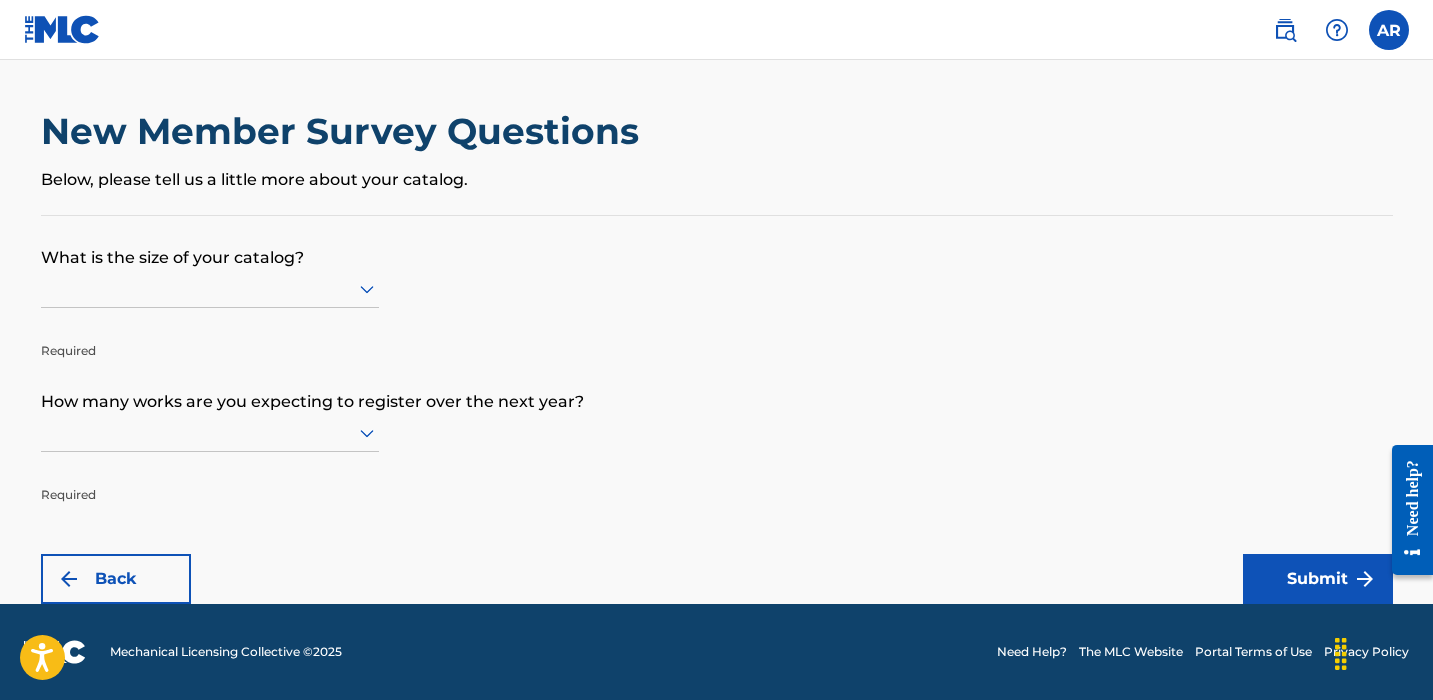 scroll, scrollTop: 1, scrollLeft: 0, axis: vertical 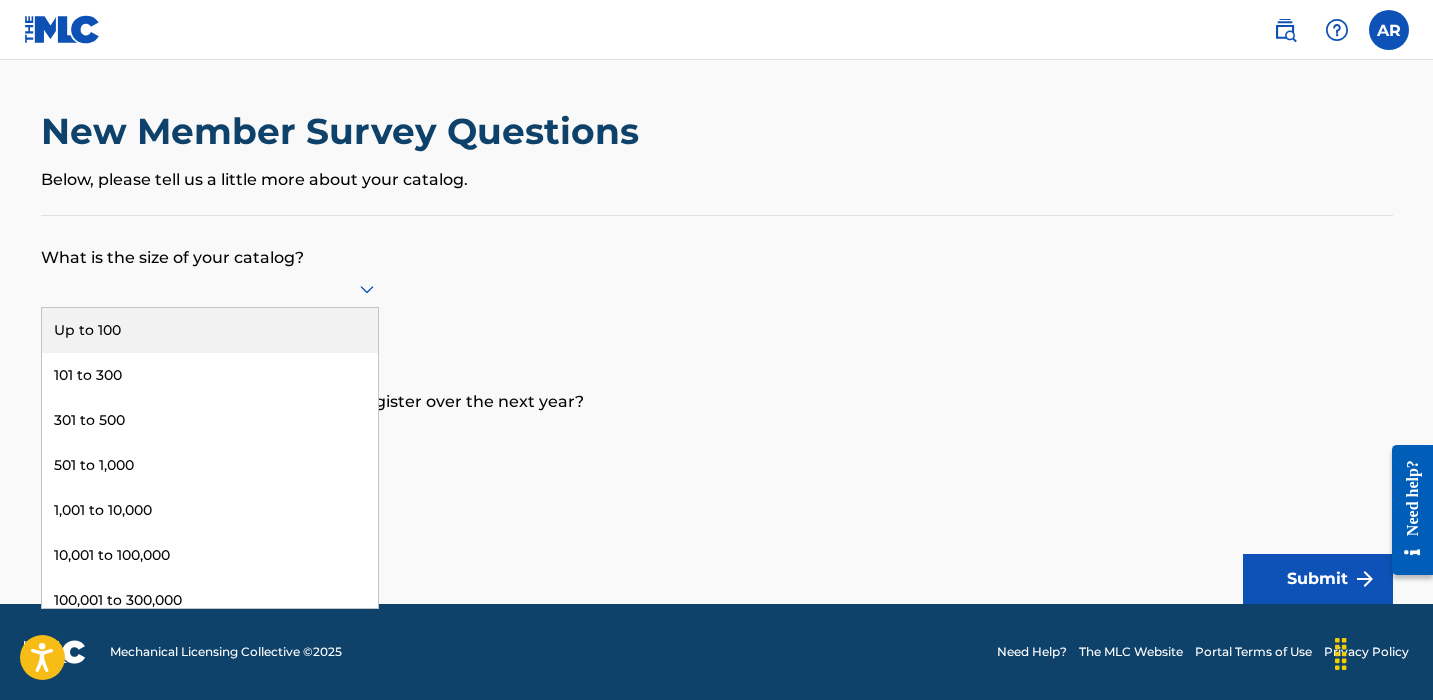 click on "Up to 100" at bounding box center [210, 330] 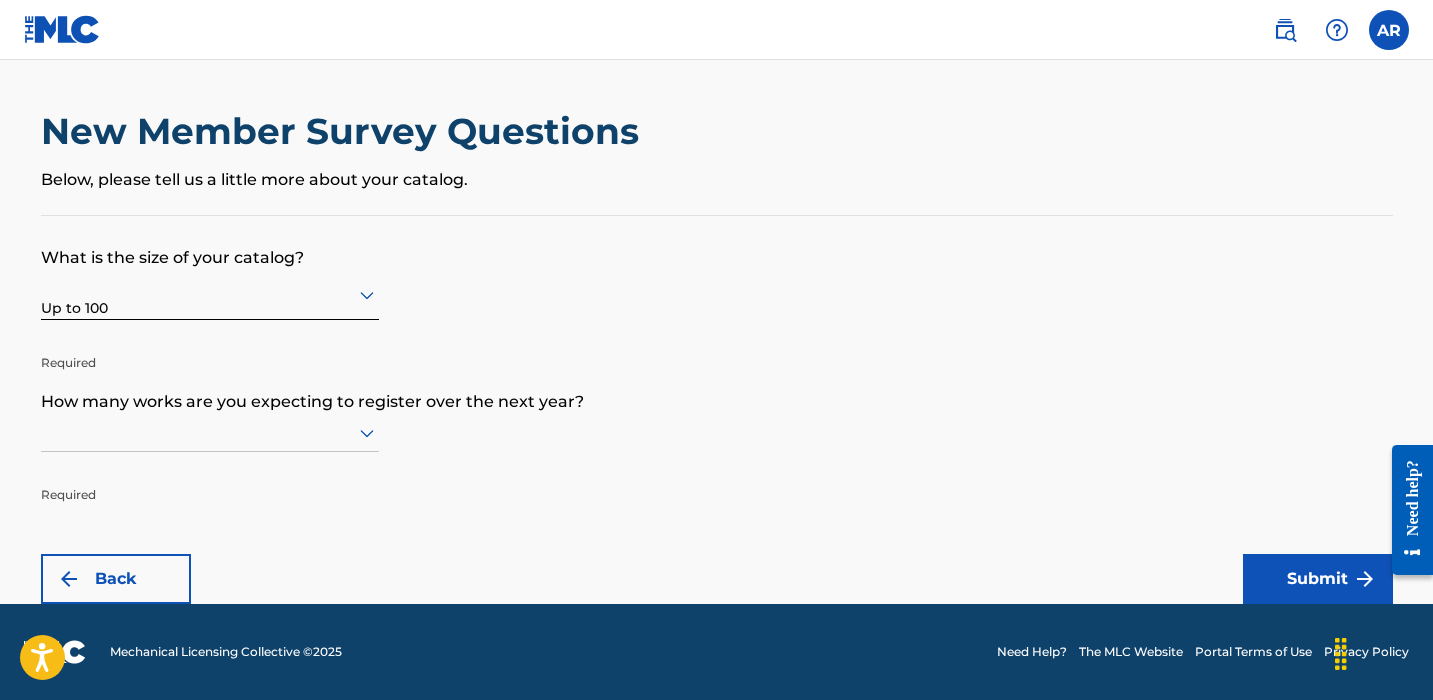 click on "How many works are you expecting to register over the next year?" at bounding box center [717, 387] 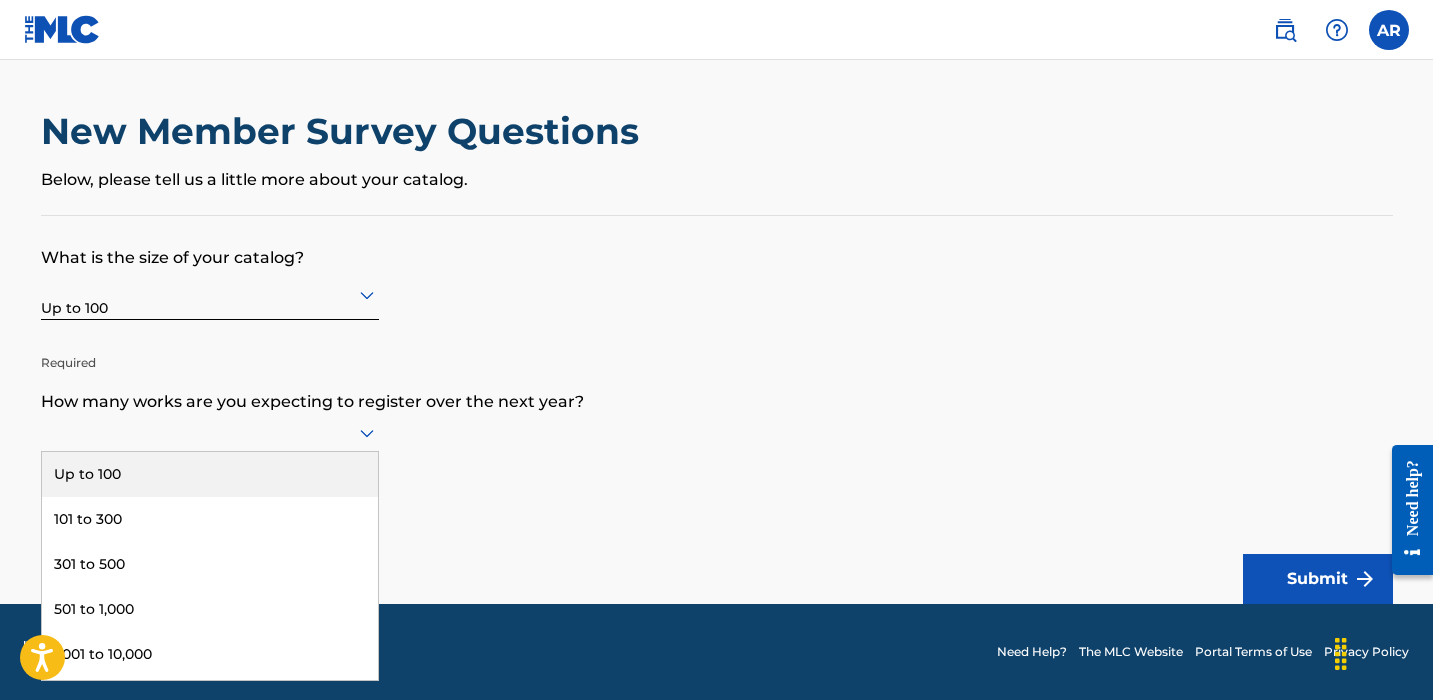 click on "Up to 100" at bounding box center [210, 474] 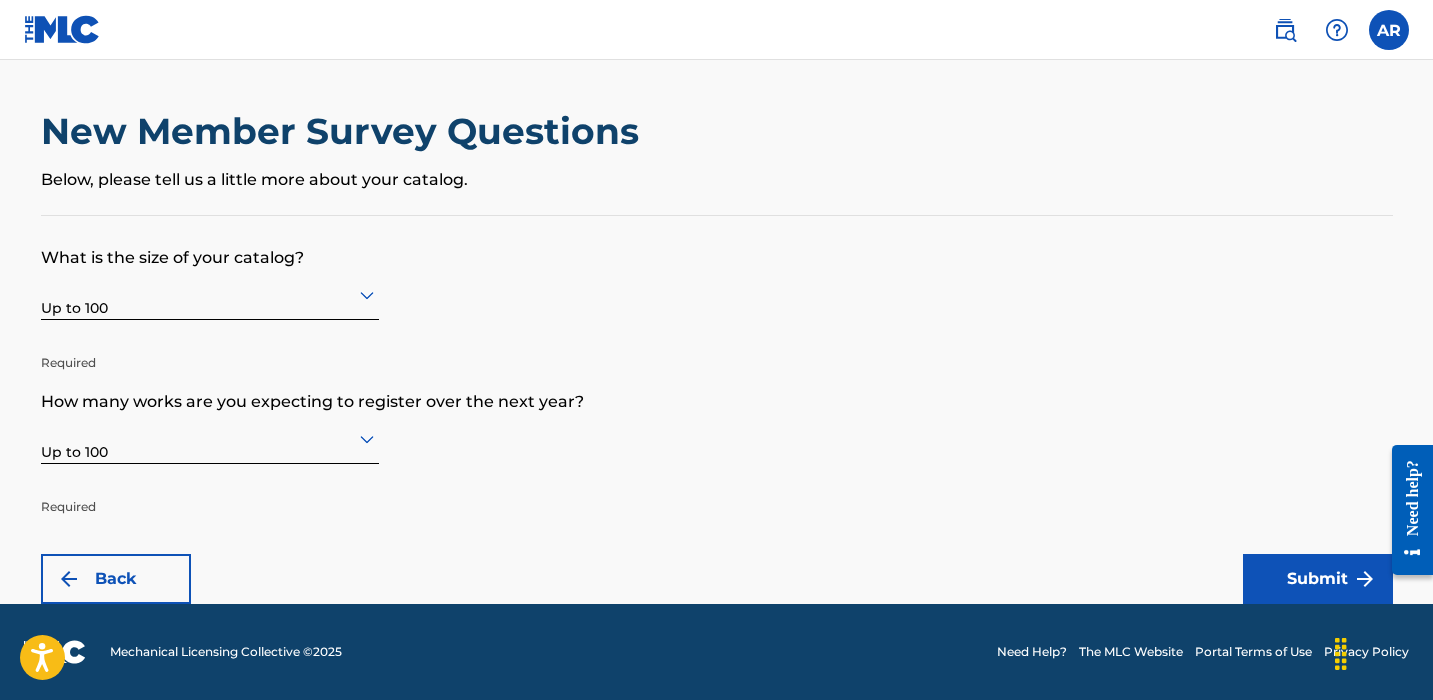 click on "Submit" at bounding box center (1318, 579) 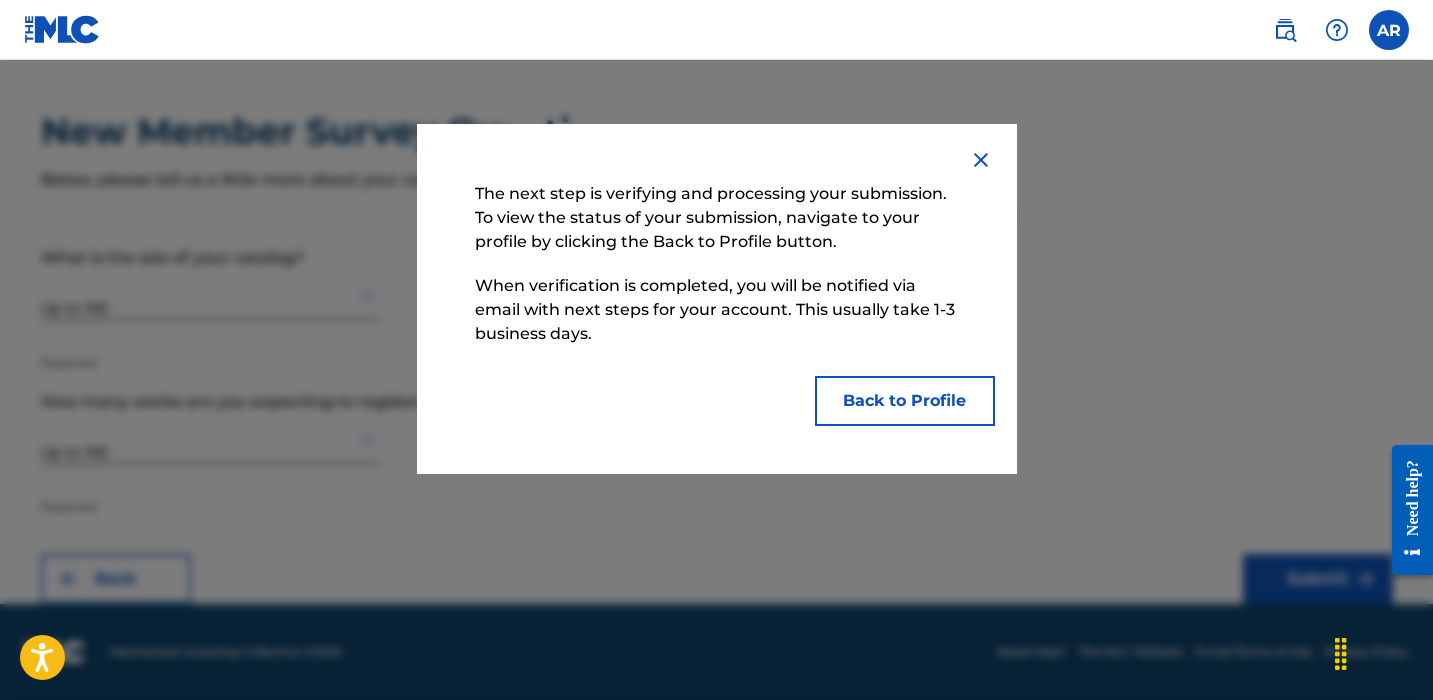 click on "Back to Profile" at bounding box center [905, 401] 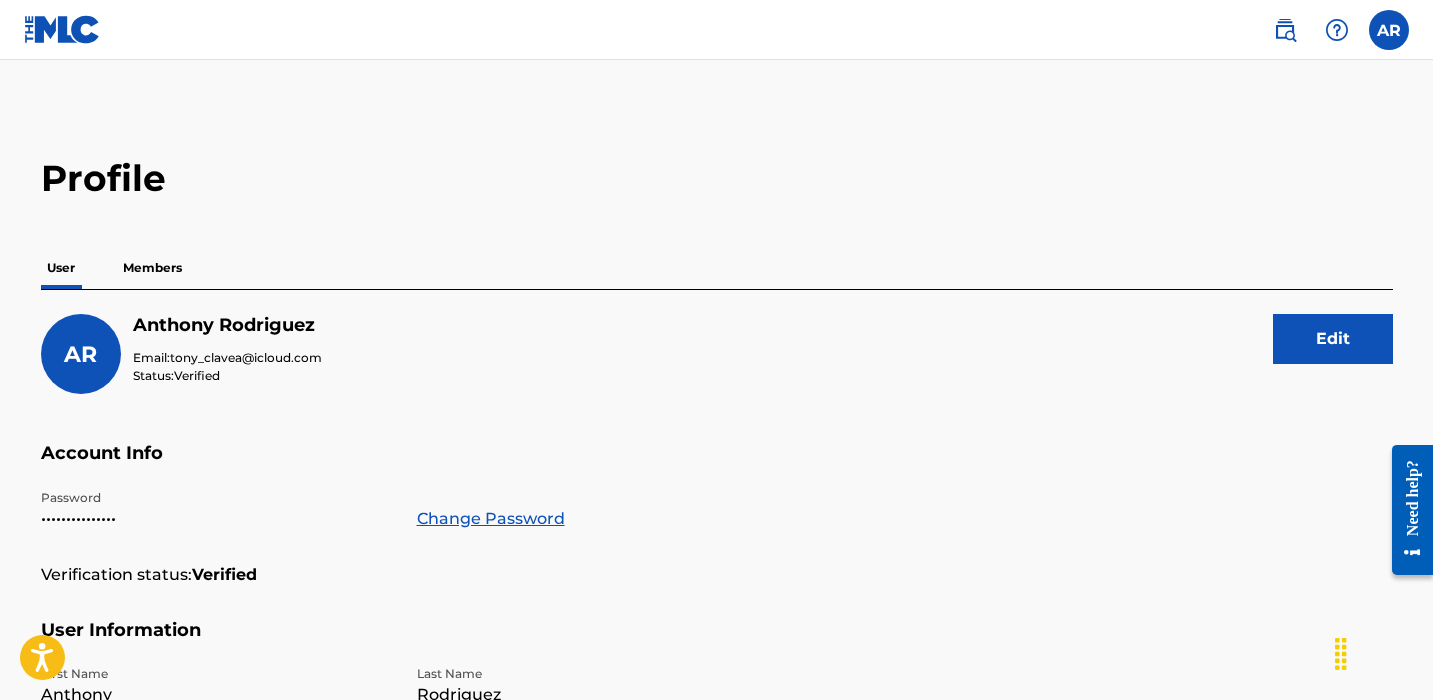scroll, scrollTop: 0, scrollLeft: 0, axis: both 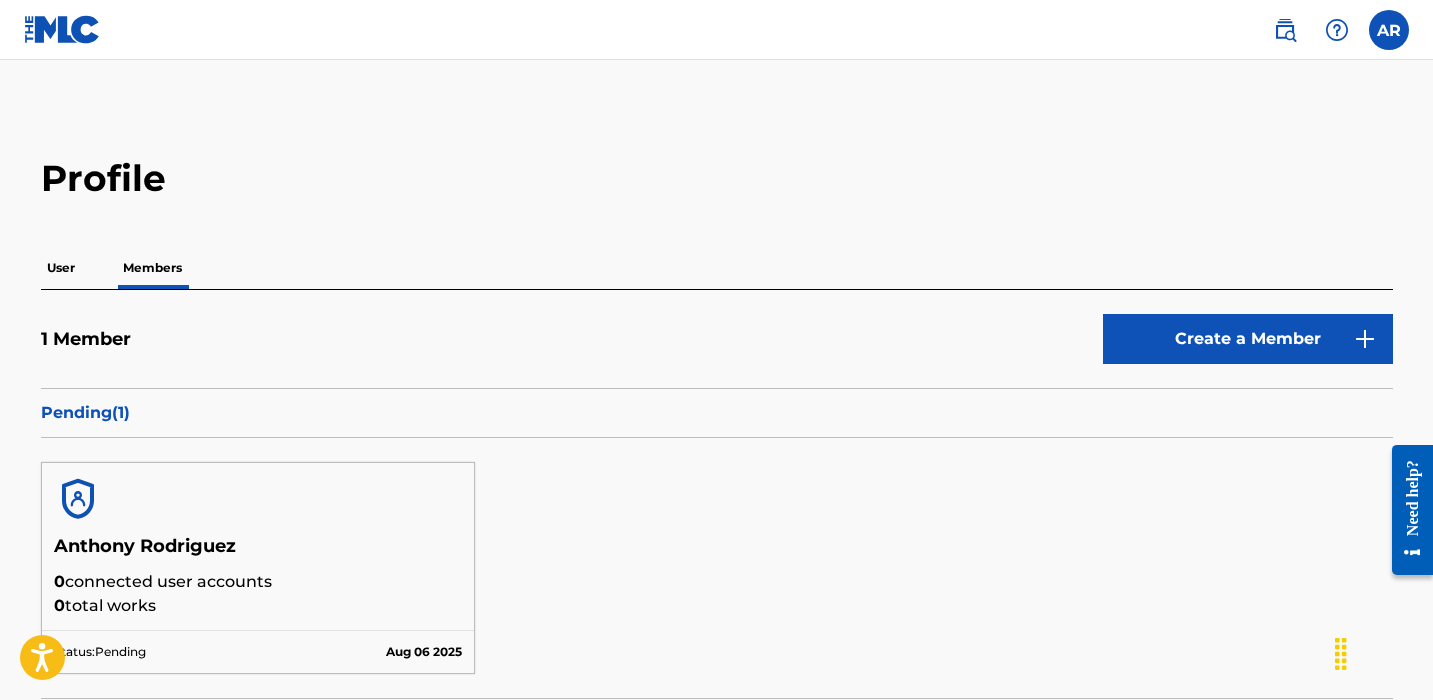 click at bounding box center (1337, 30) 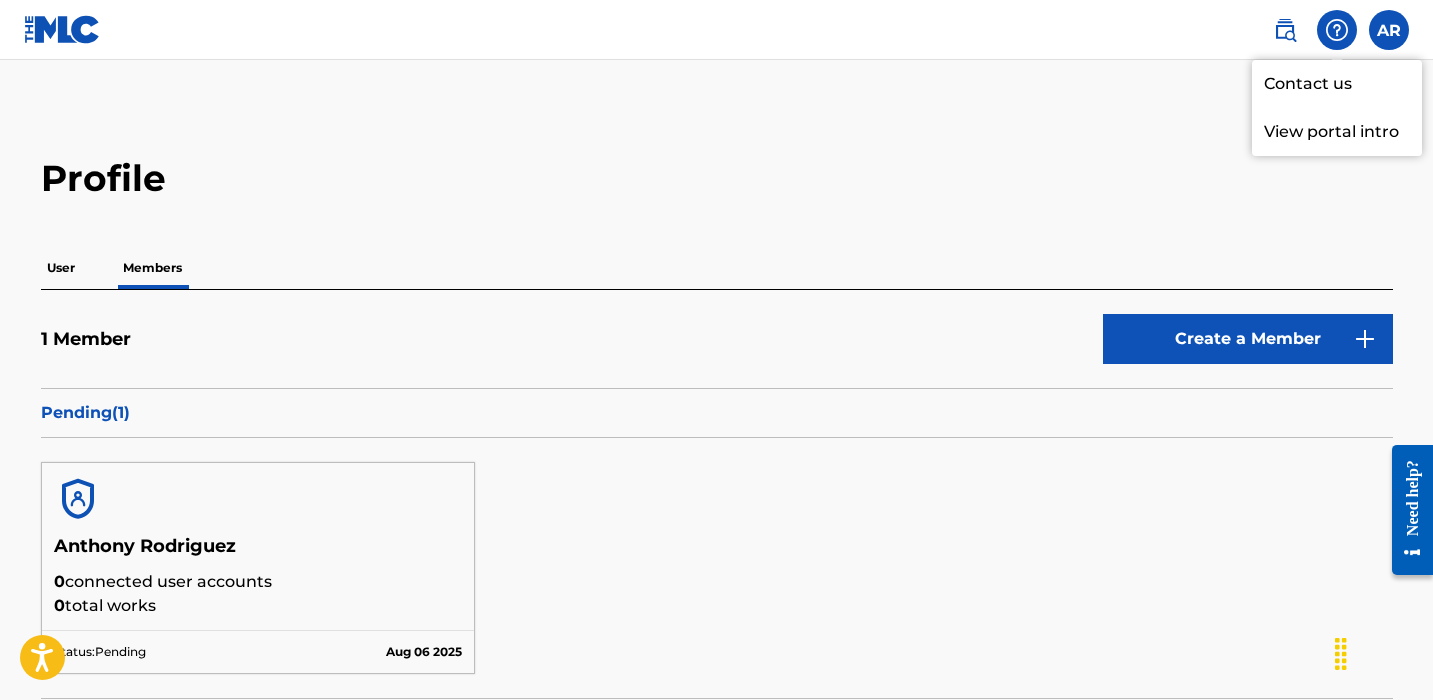 click at bounding box center (1285, 30) 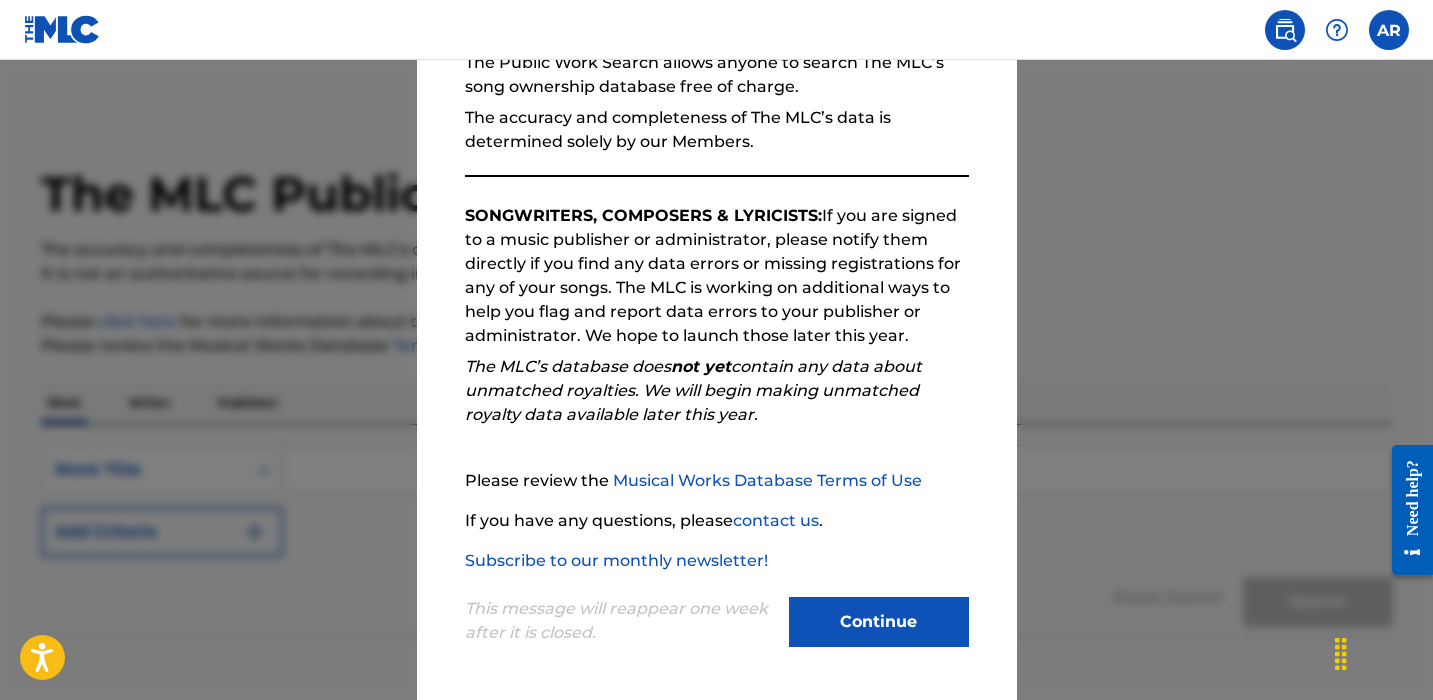 scroll, scrollTop: 215, scrollLeft: 0, axis: vertical 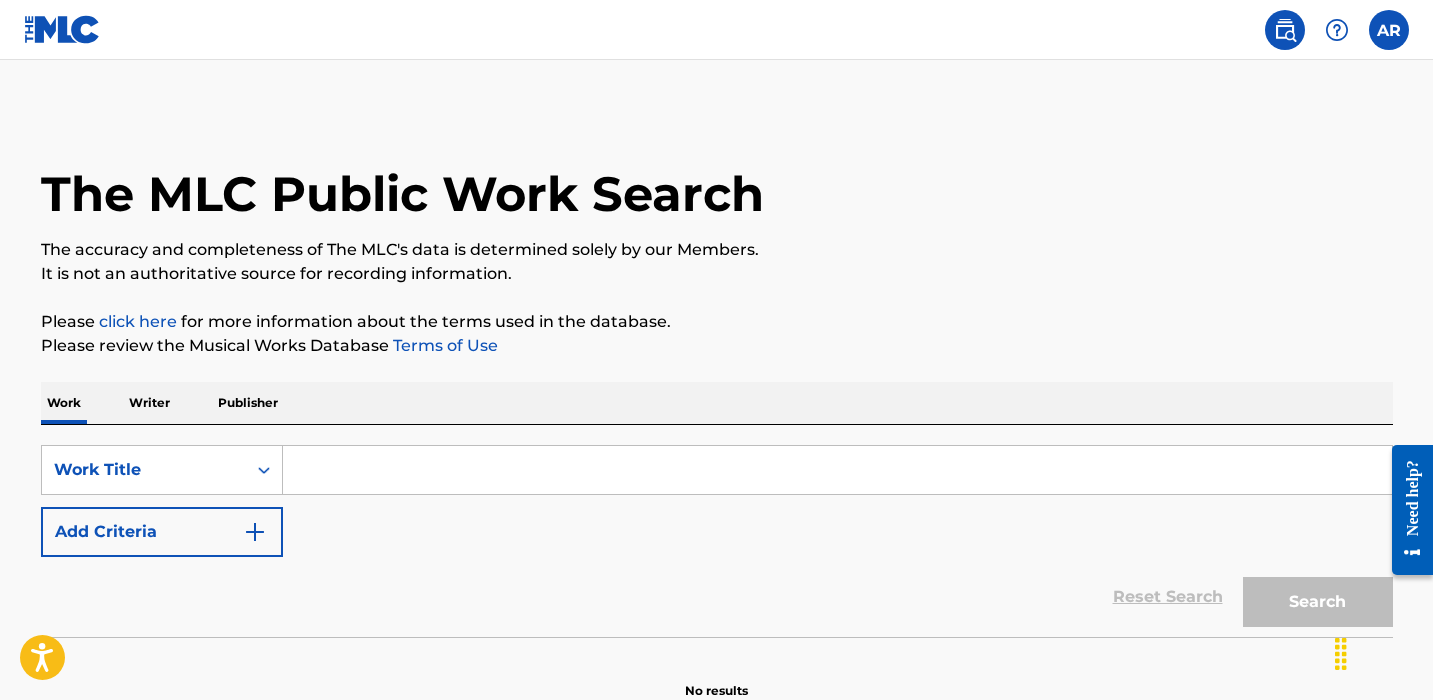 click at bounding box center [1389, 30] 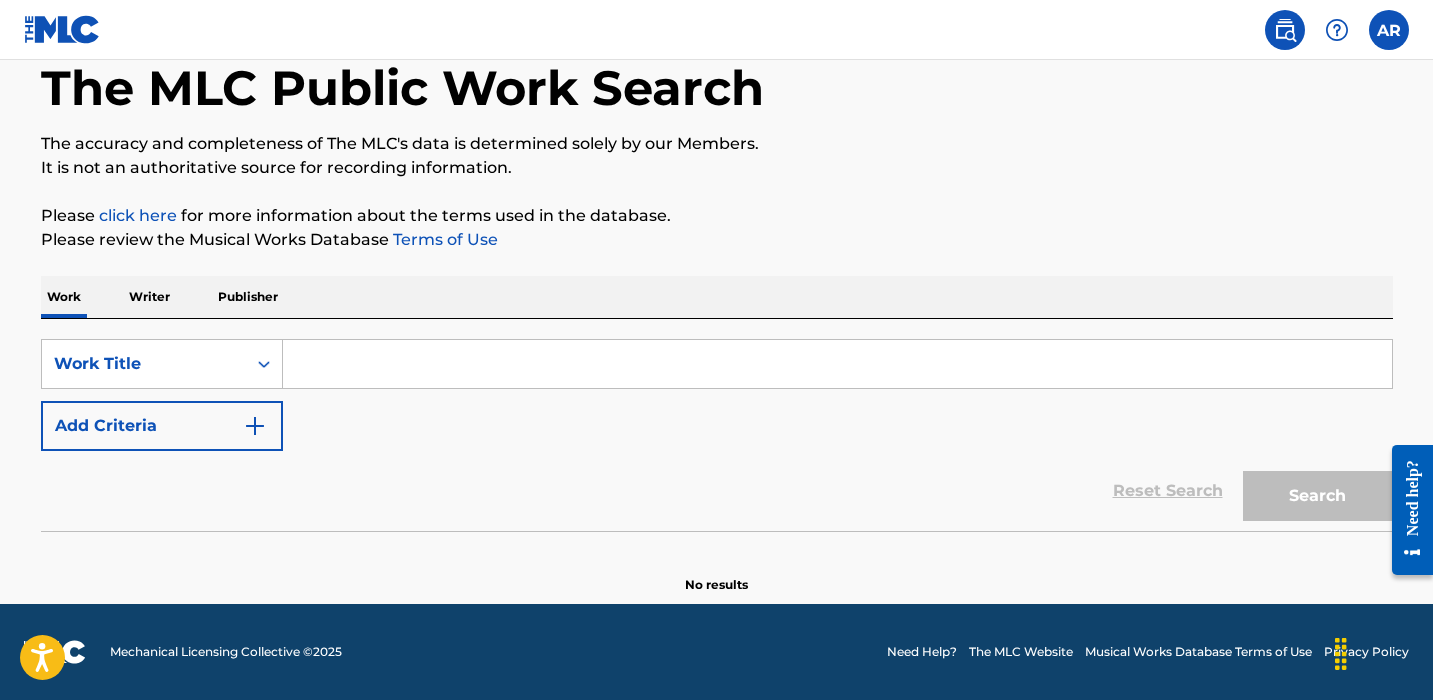 scroll, scrollTop: 106, scrollLeft: 0, axis: vertical 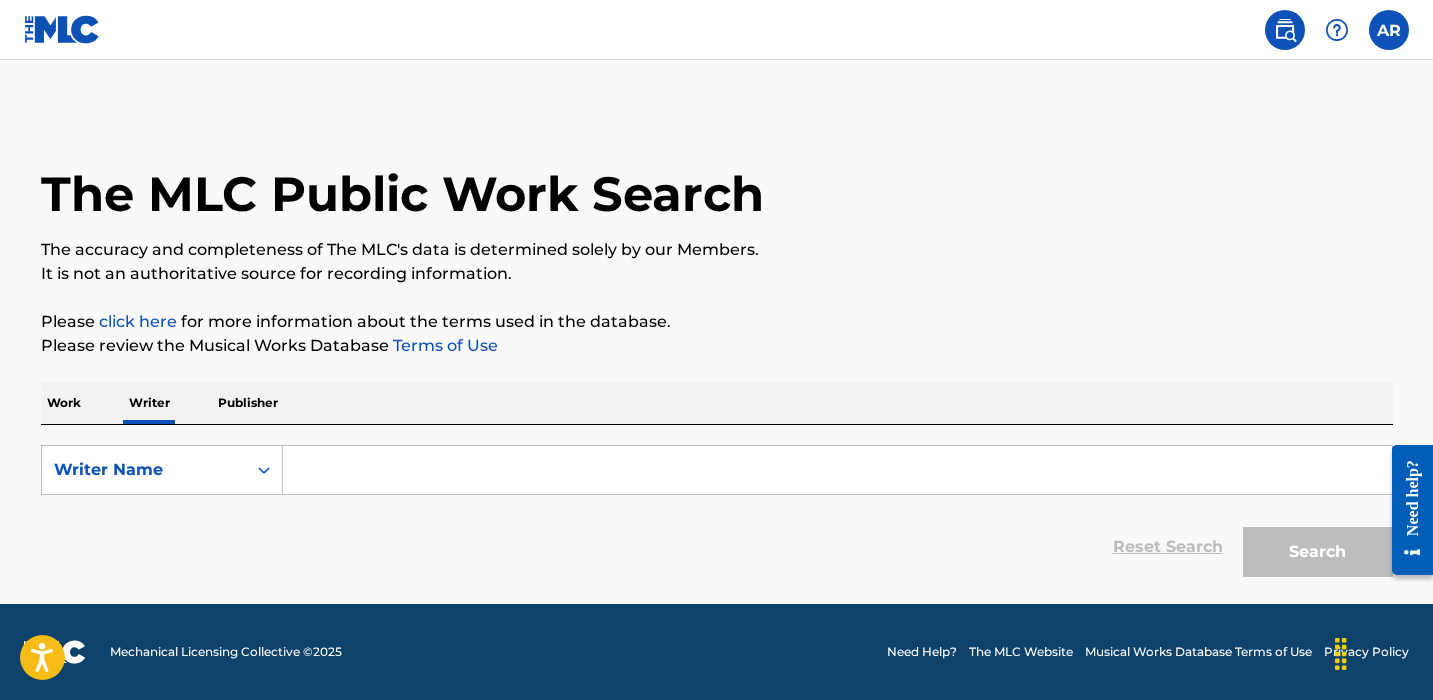 click on "Publisher" at bounding box center (248, 403) 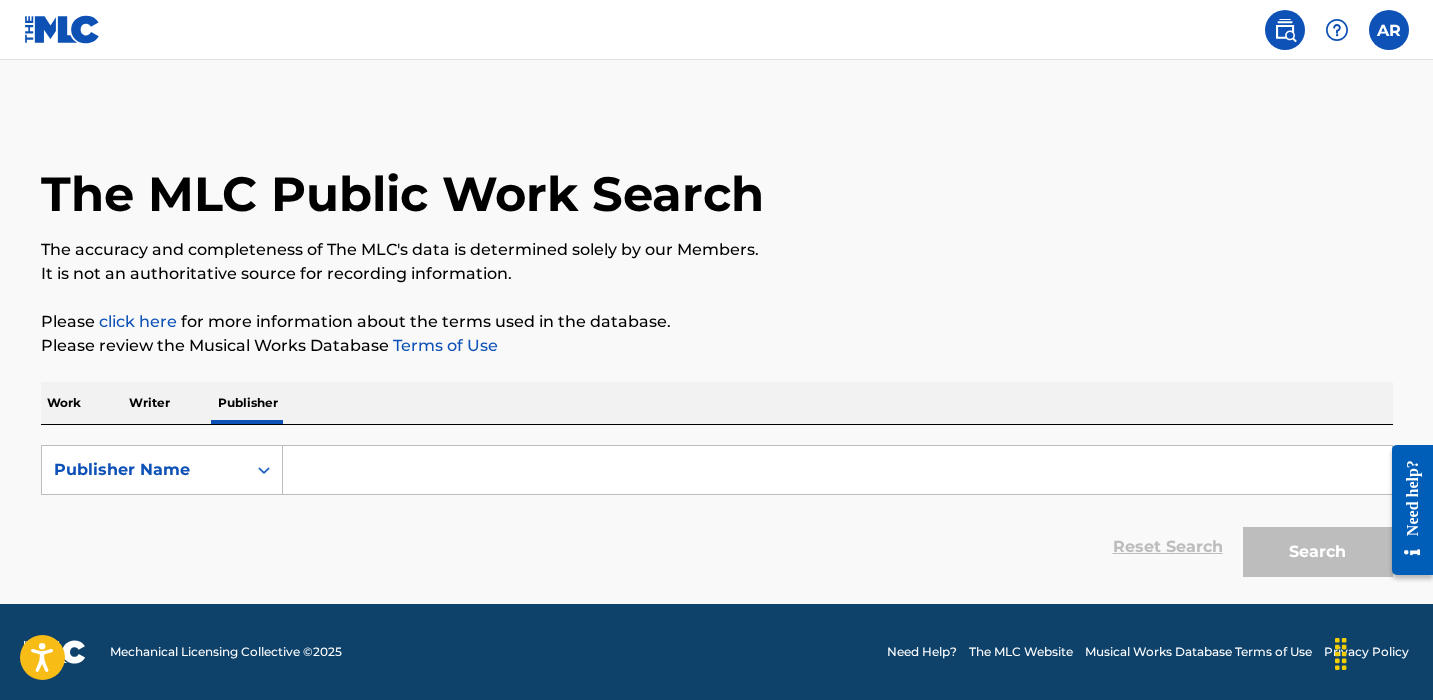 click on "Writer" at bounding box center (149, 403) 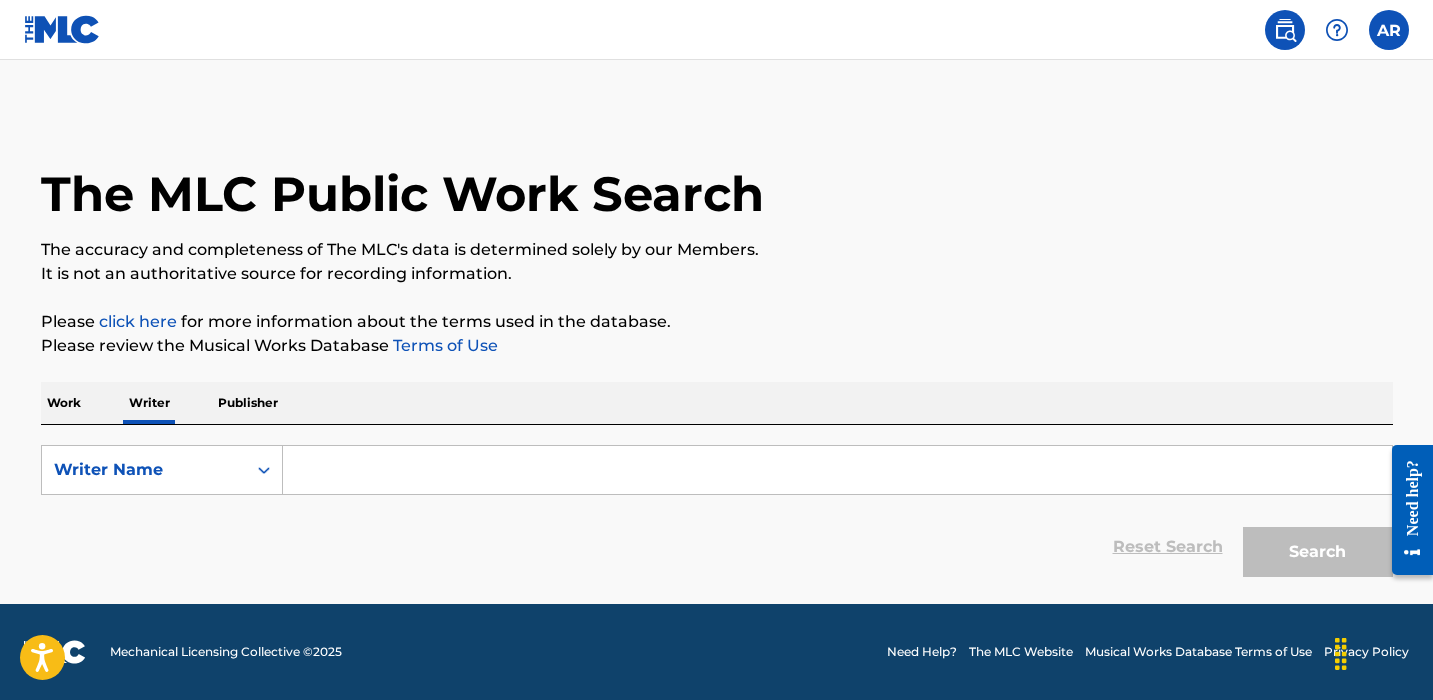 scroll, scrollTop: 0, scrollLeft: 0, axis: both 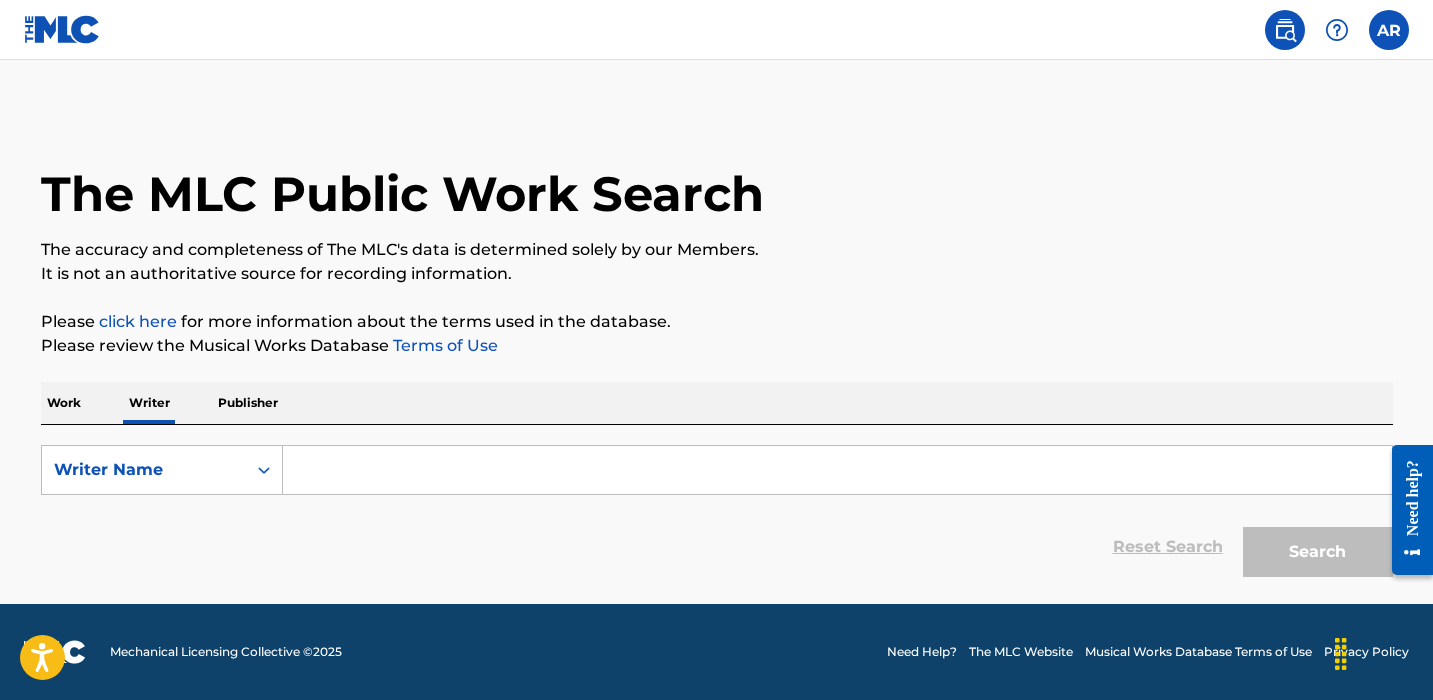 click at bounding box center (1389, 30) 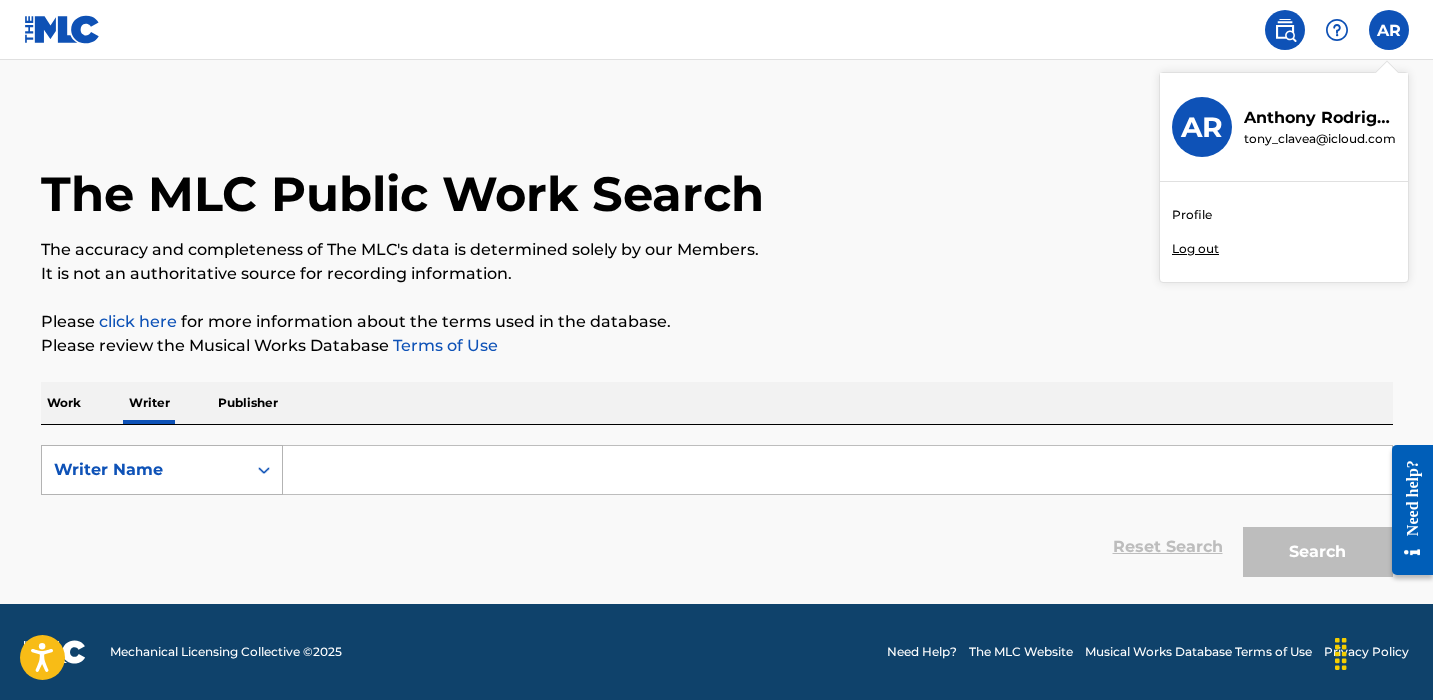 click on "Writer Name" at bounding box center (144, 470) 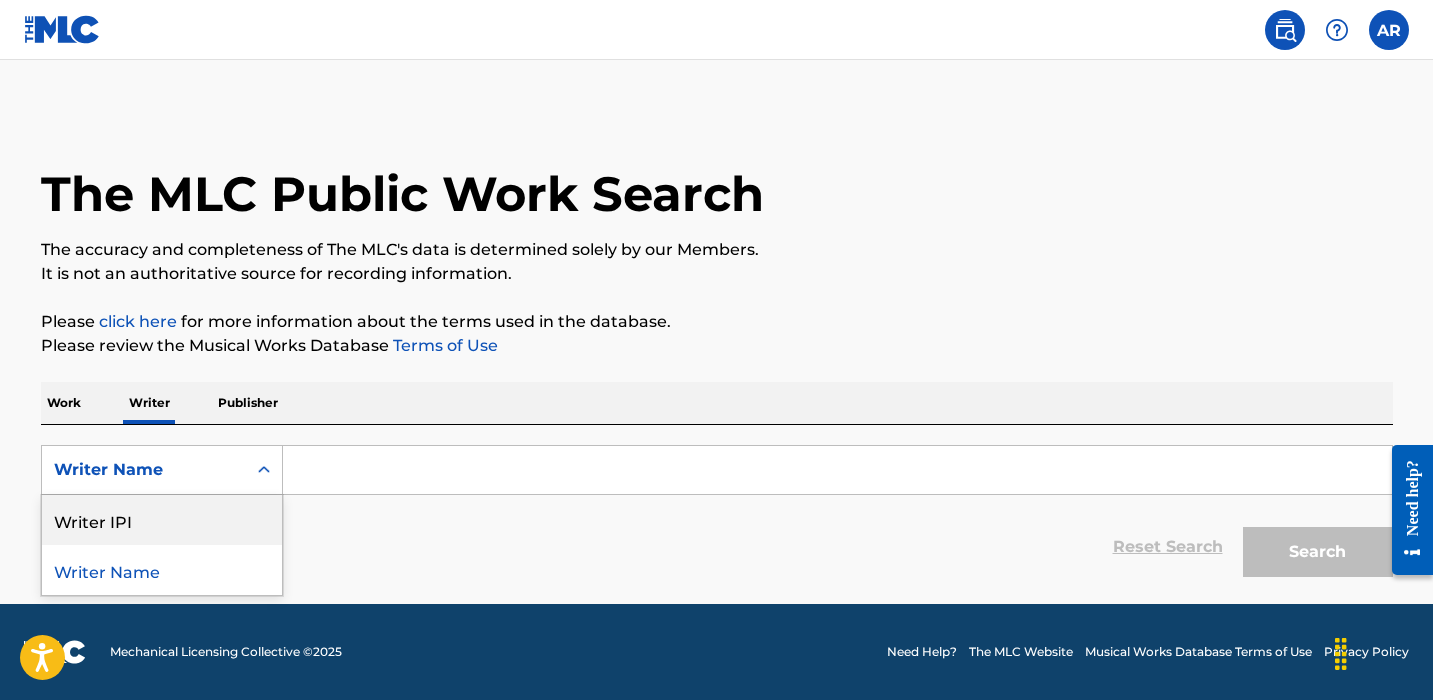 click on "Writer IPI" at bounding box center [162, 520] 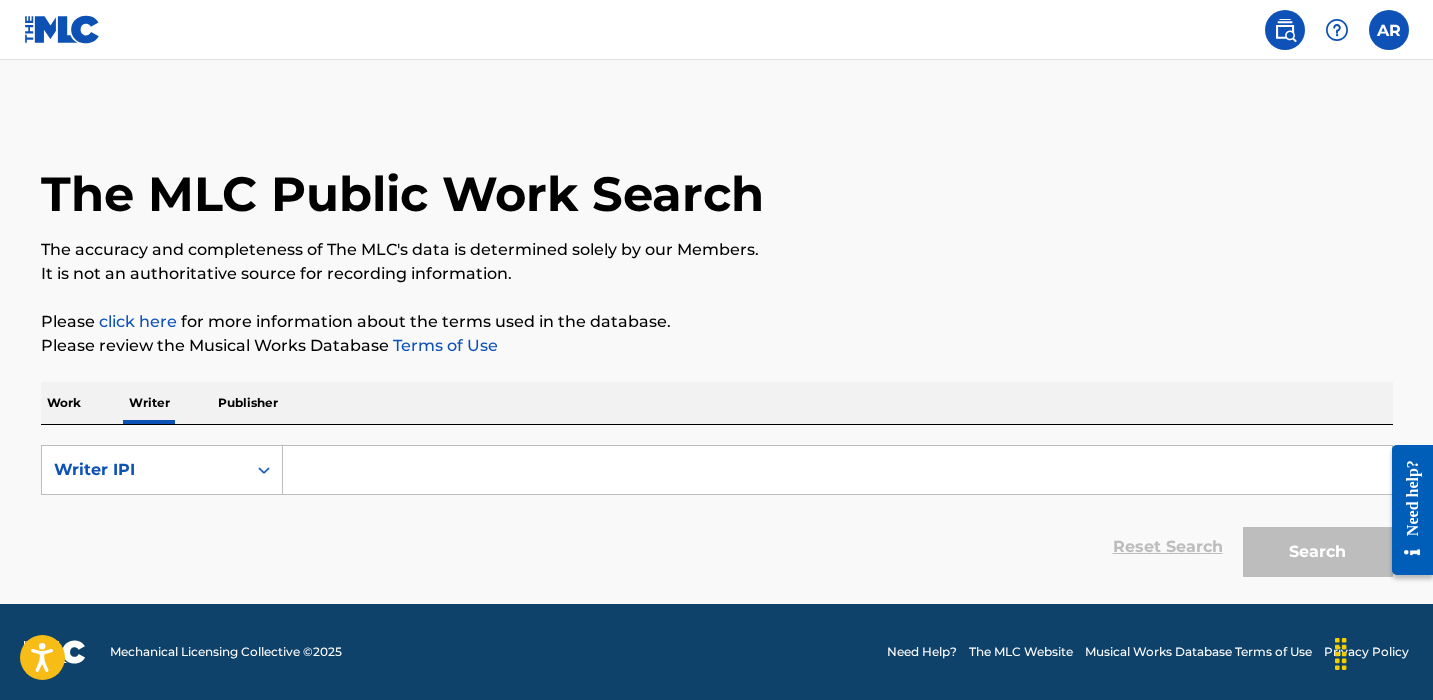 click on "Work" at bounding box center [64, 403] 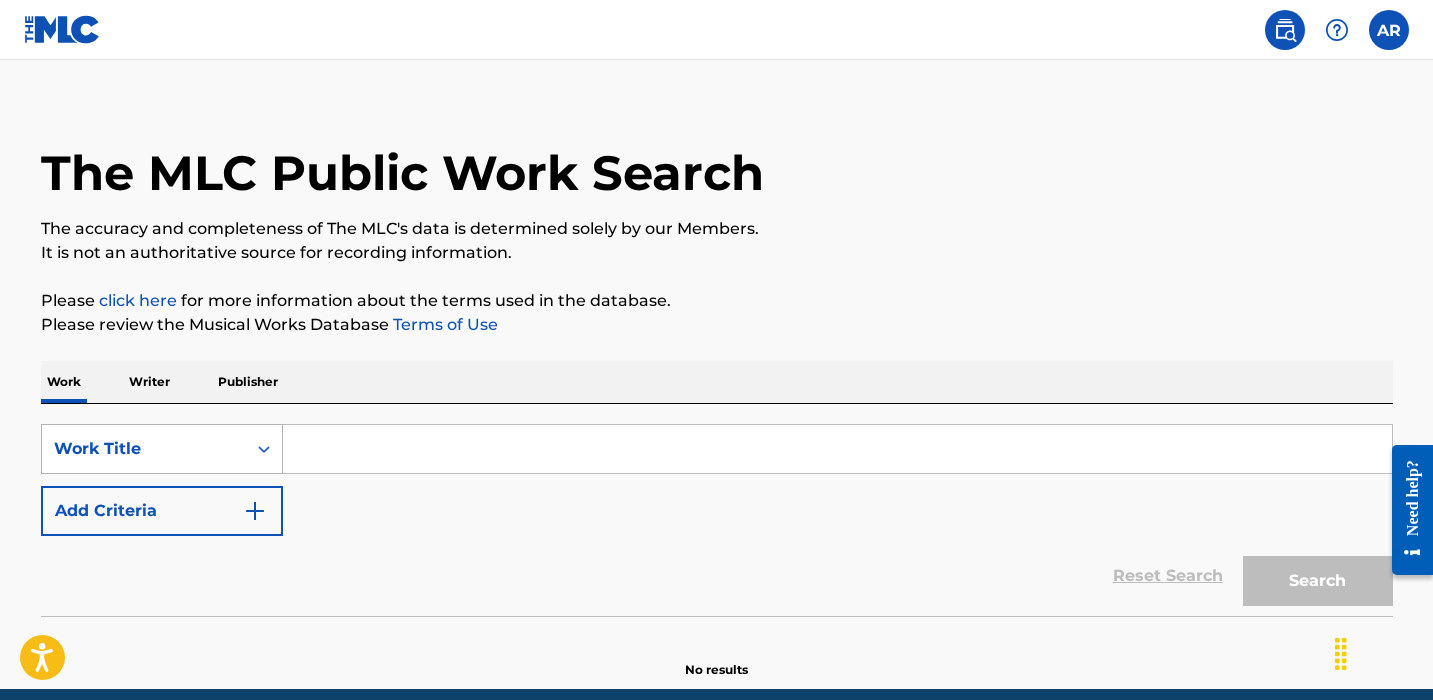 scroll, scrollTop: 32, scrollLeft: 0, axis: vertical 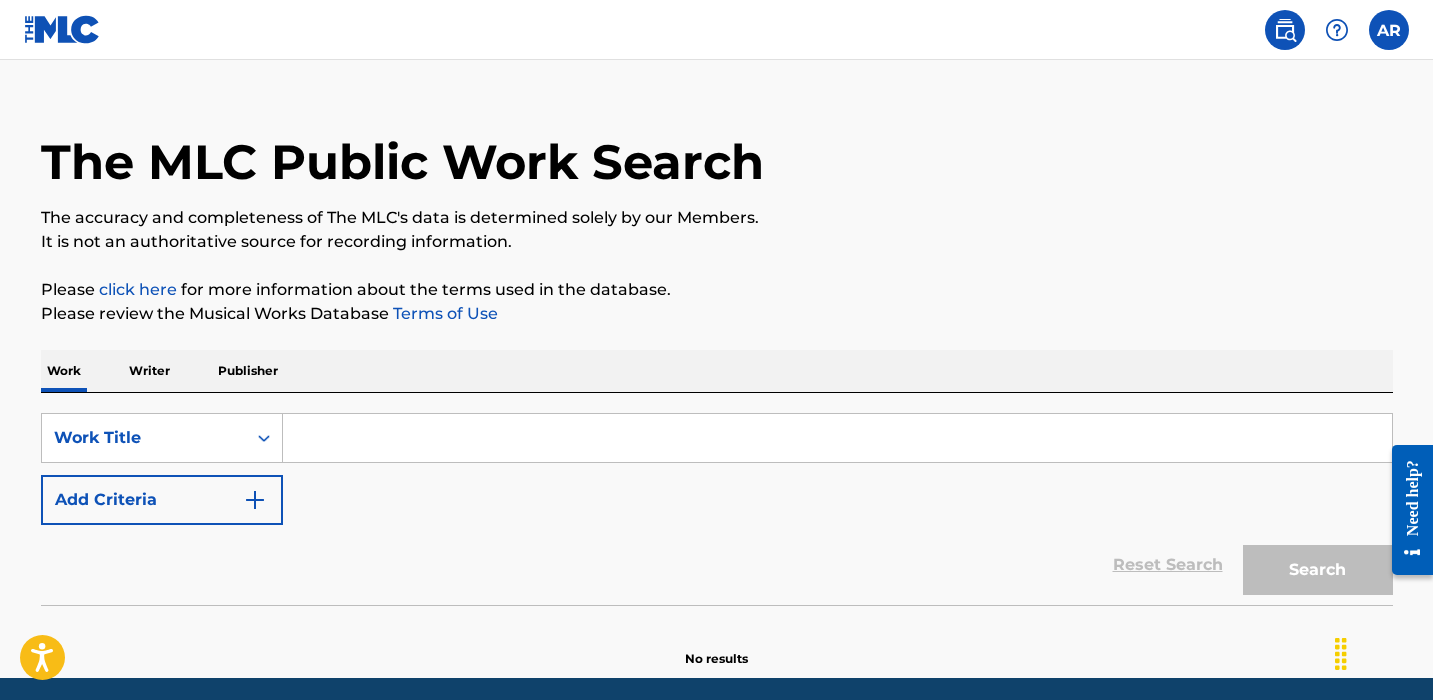 click on "Add Criteria" at bounding box center (162, 500) 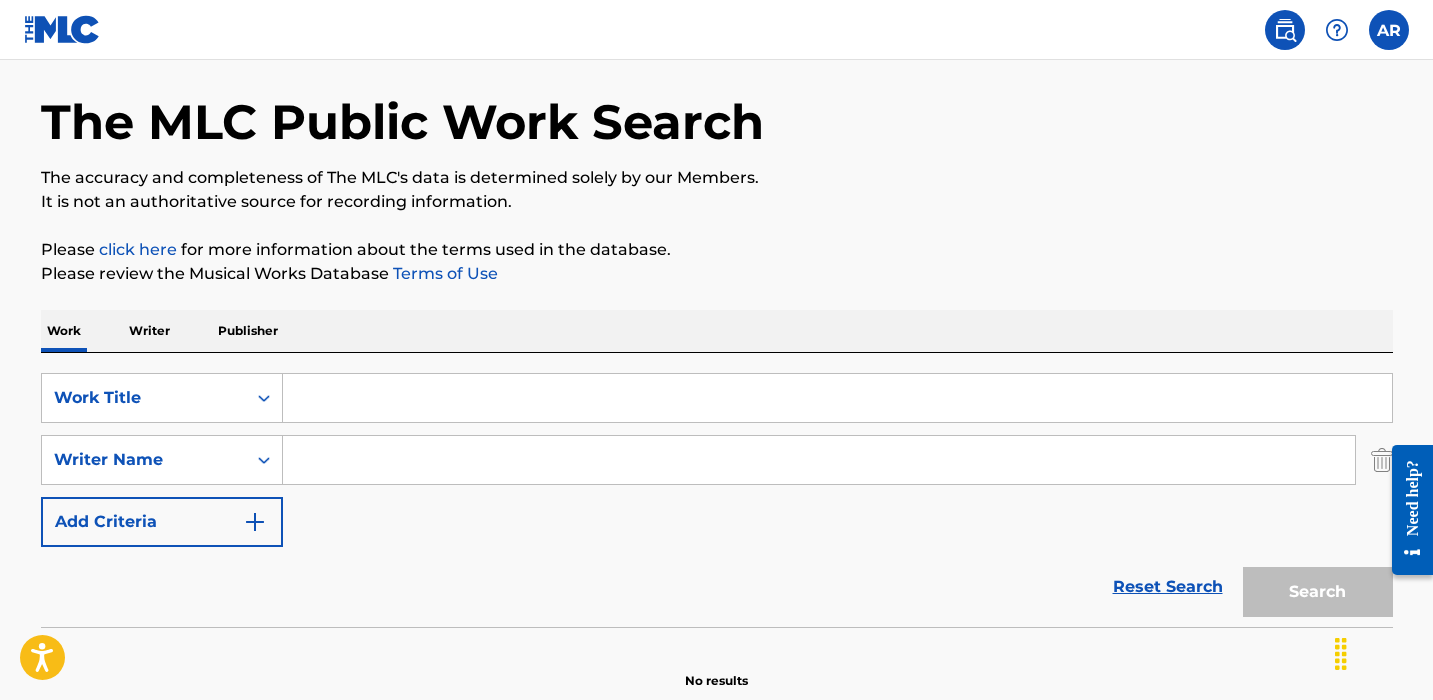scroll, scrollTop: 82, scrollLeft: 0, axis: vertical 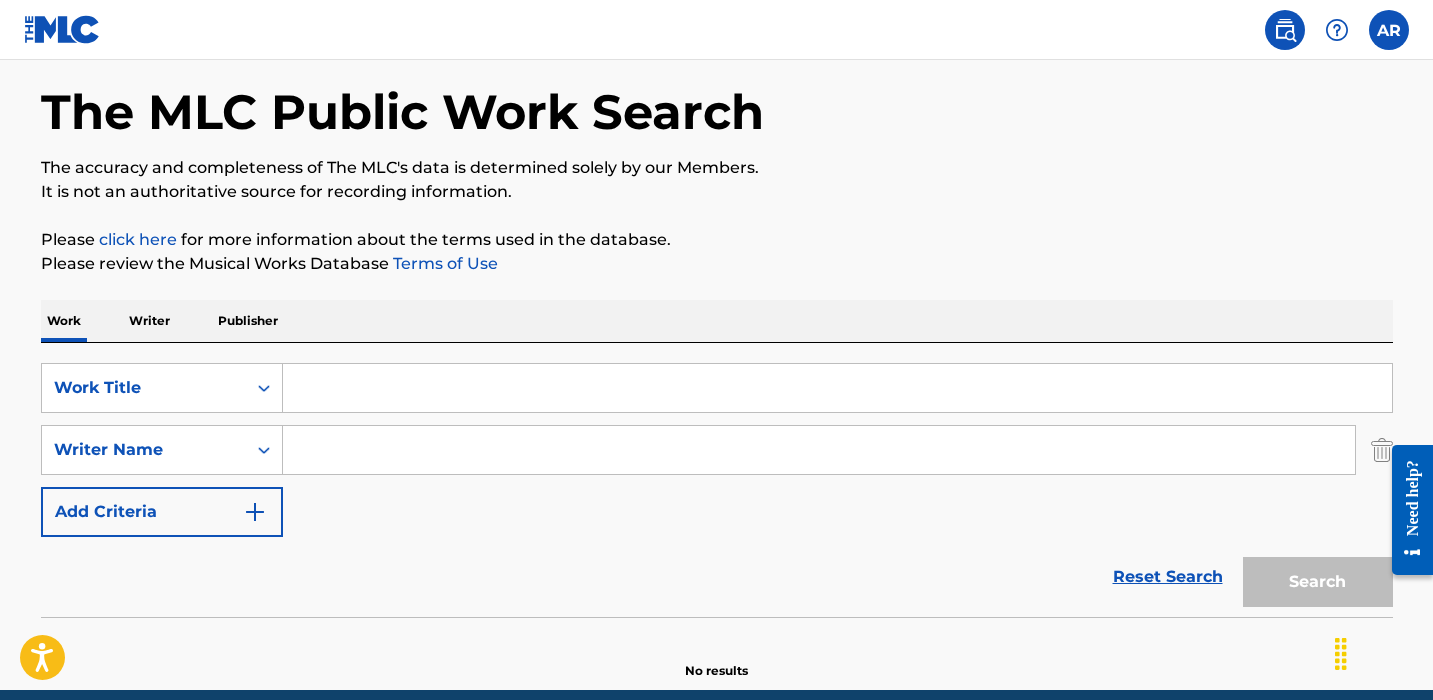 click on "Add Criteria" at bounding box center [162, 512] 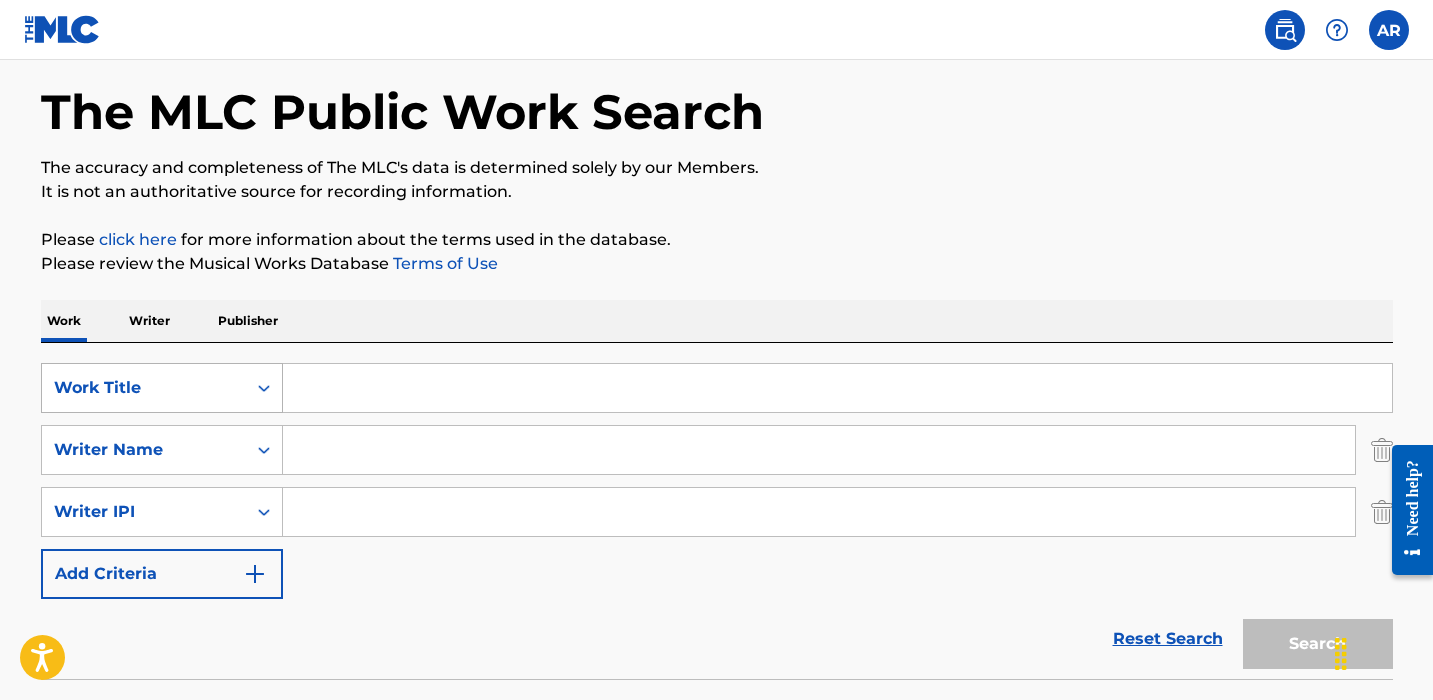 click on "Work Title" at bounding box center (144, 388) 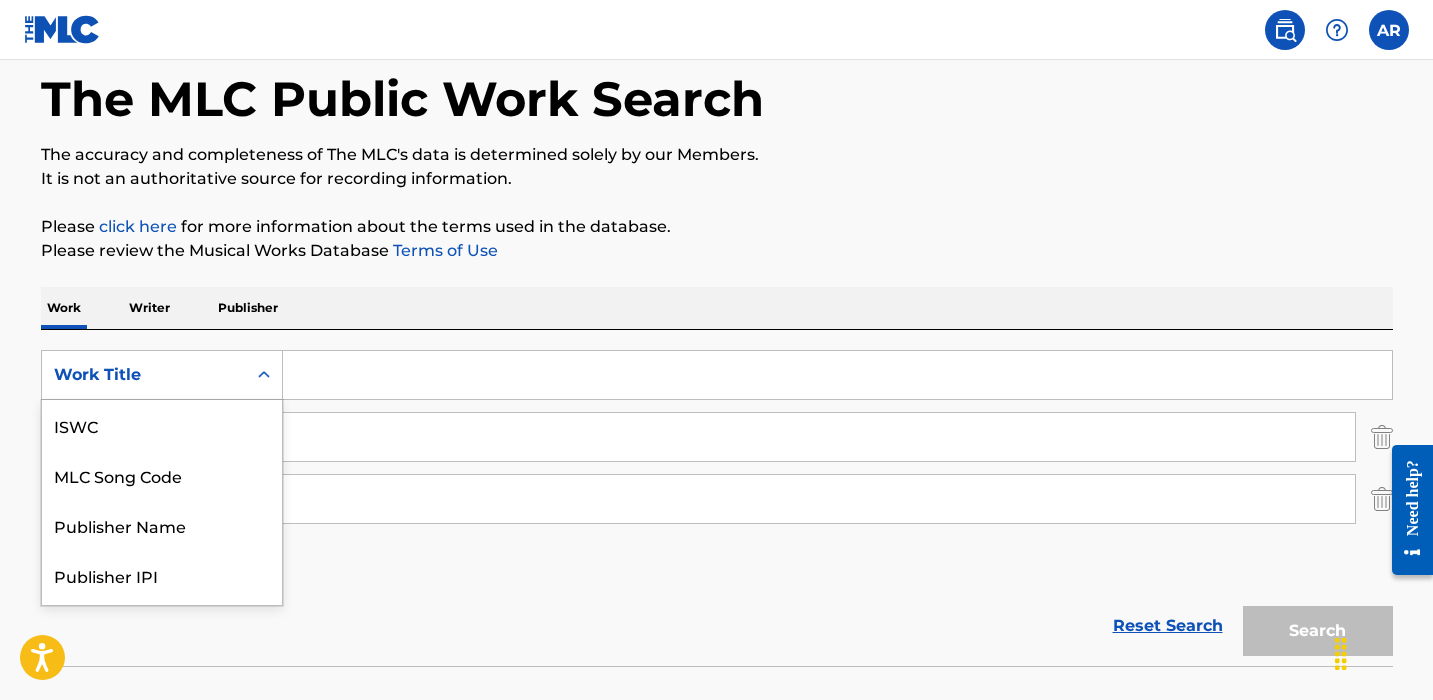 scroll, scrollTop: 96, scrollLeft: 0, axis: vertical 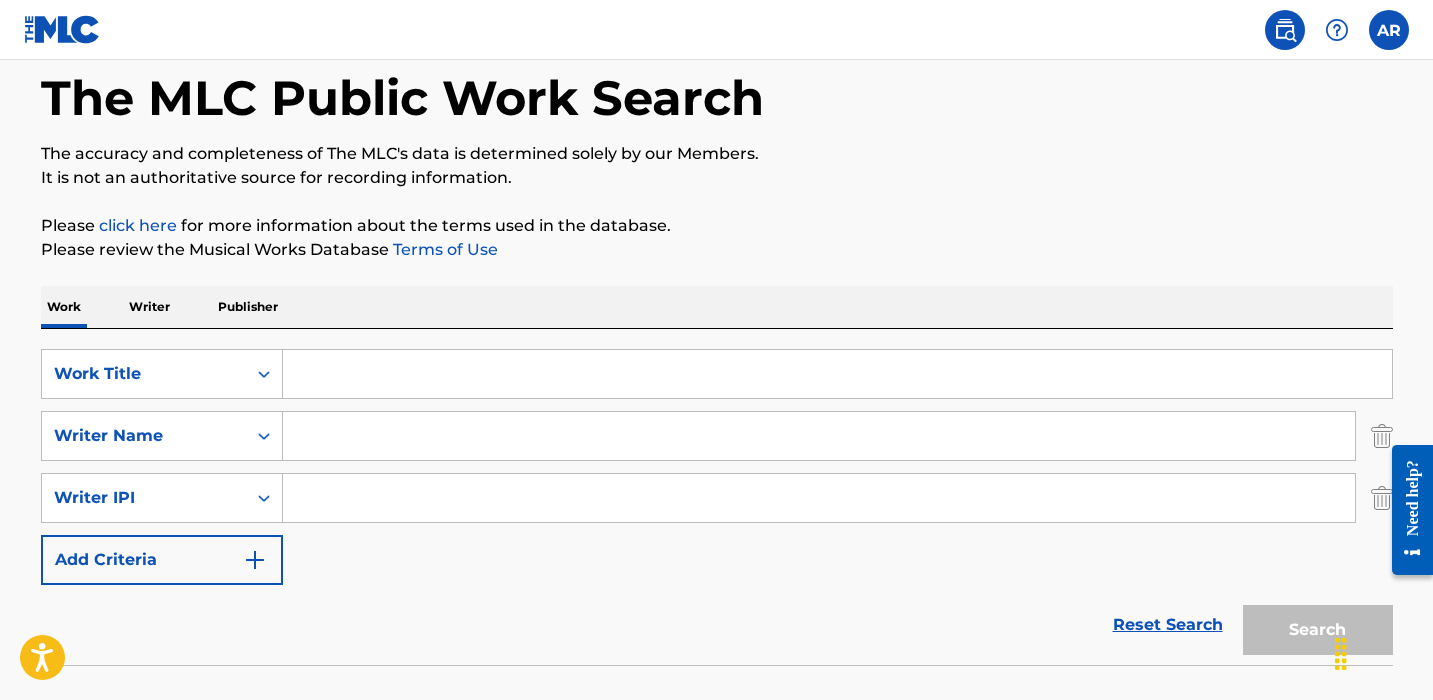 click on "SearchWithCriteria40885ff2-fa6b-4598-8b01-78018a16cedd Work Title SearchWithCriteria01bec103-c475-4aab-9ab5-9b6b7700e48c Writer Name SearchWithCriteria54d41633-fd6d-4910-8e06-059b85592276 Writer IPI Add Criteria" at bounding box center [717, 467] 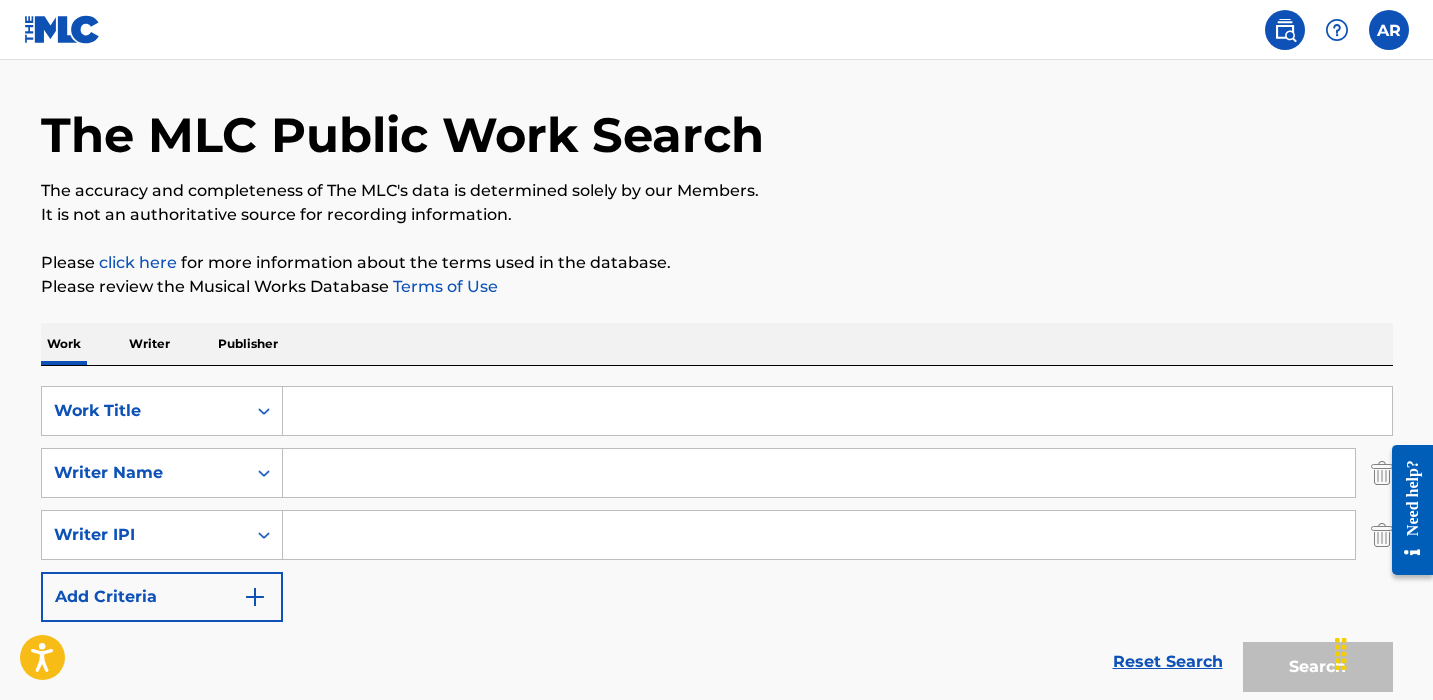 scroll, scrollTop: 4, scrollLeft: 0, axis: vertical 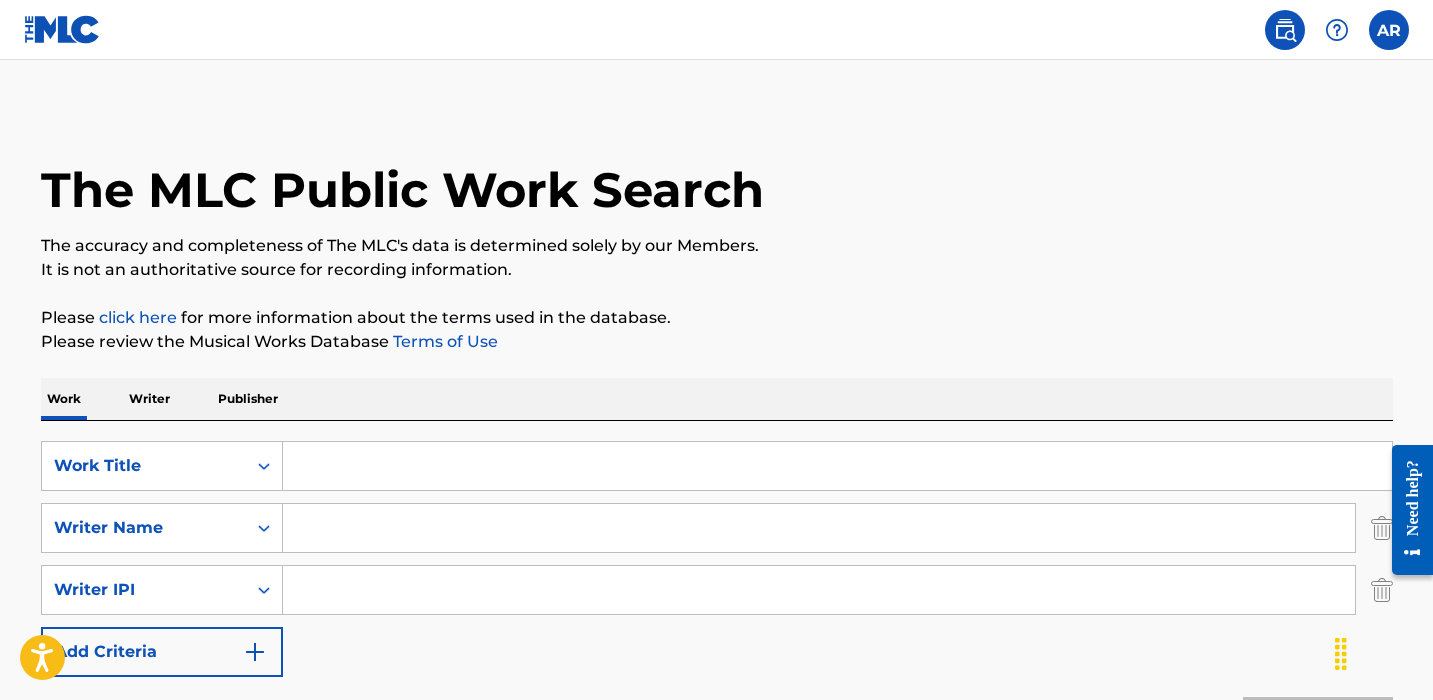 click at bounding box center (62, 29) 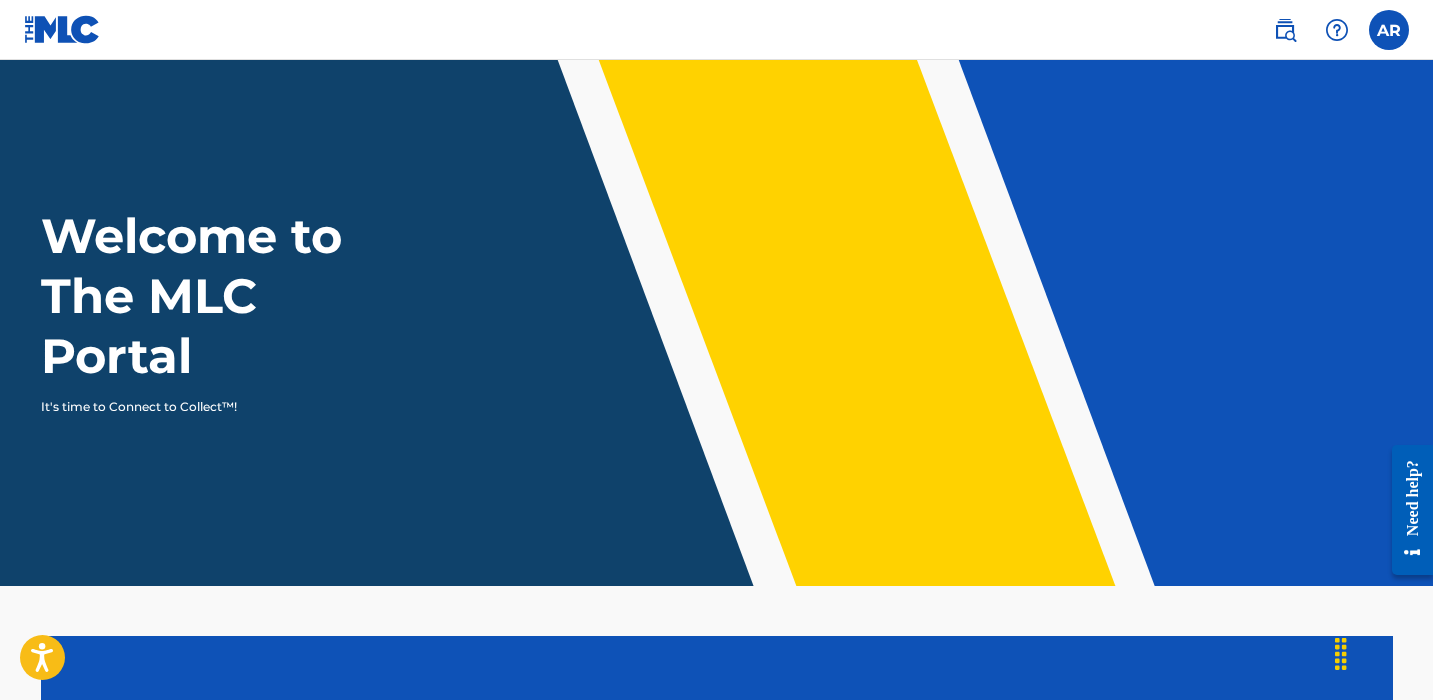 click at bounding box center (62, 29) 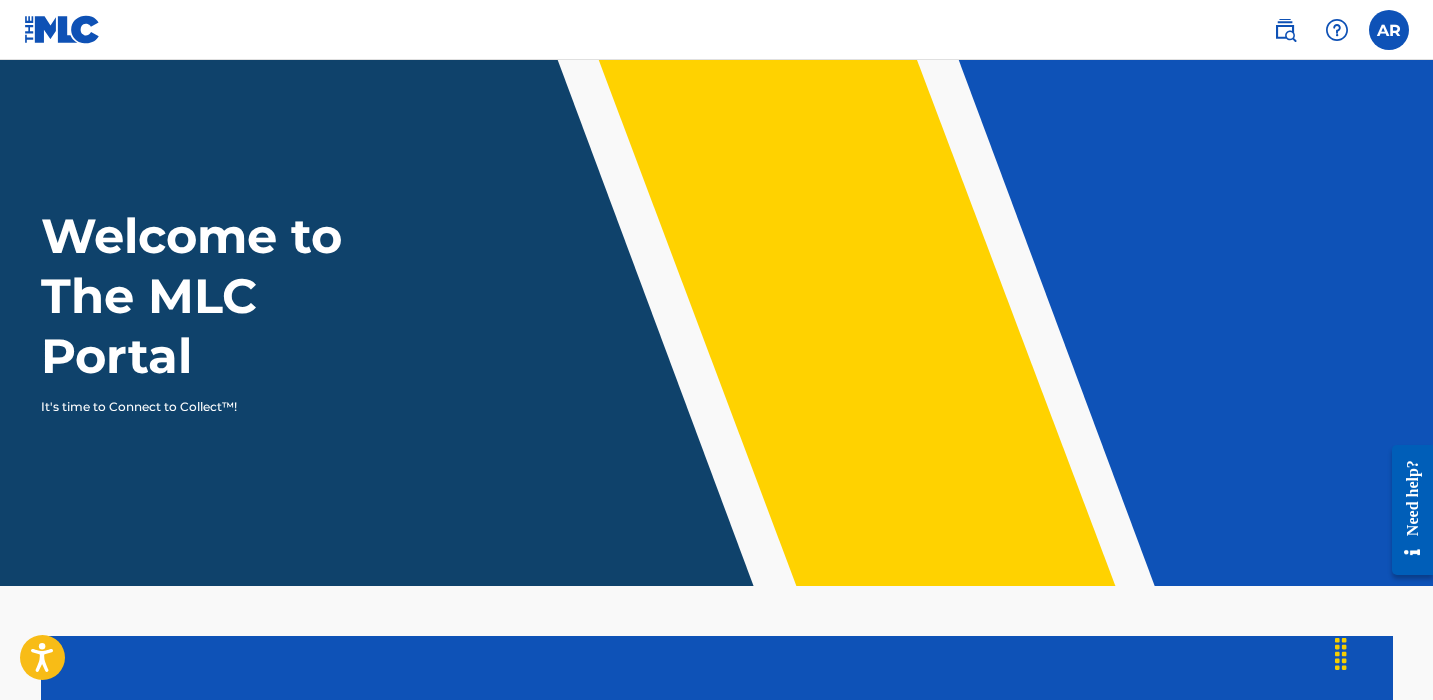 click on "Welcome to The MLC Portal It's time to Connect to Collect™!" at bounding box center [717, 311] 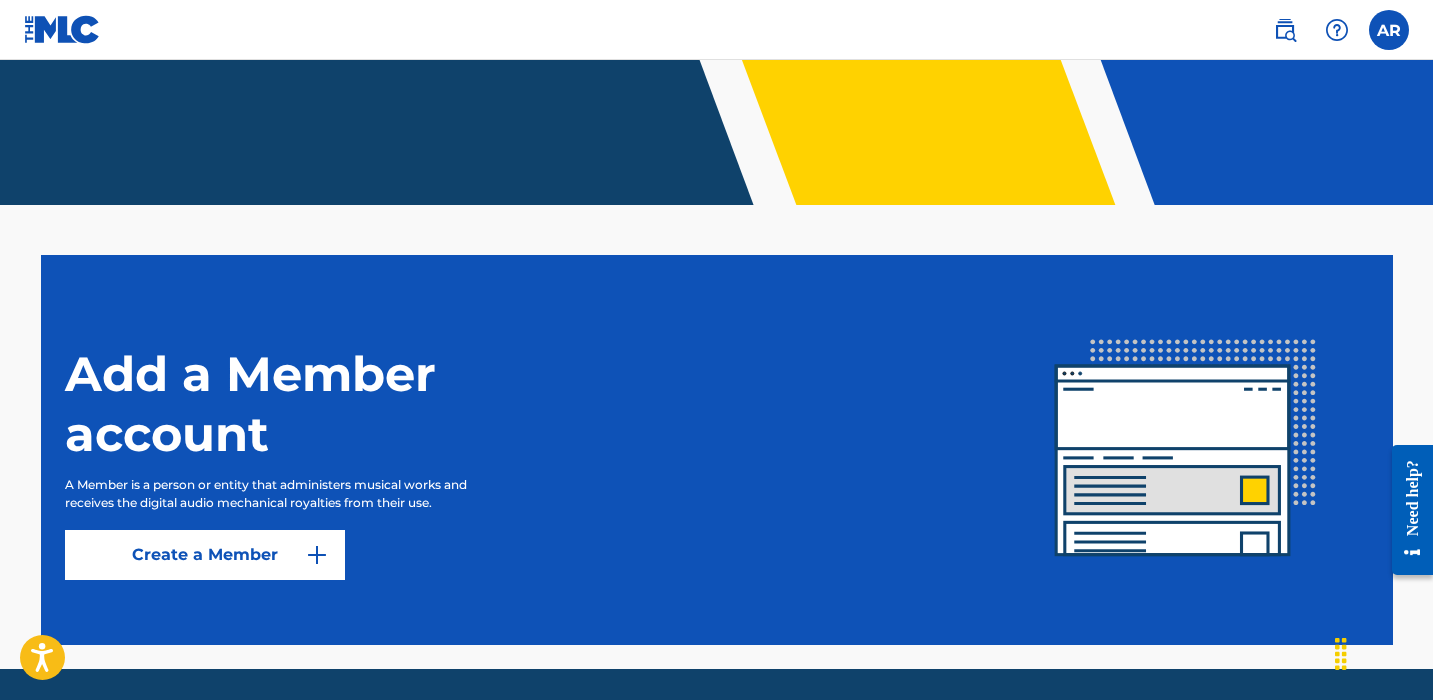 scroll, scrollTop: 404, scrollLeft: 0, axis: vertical 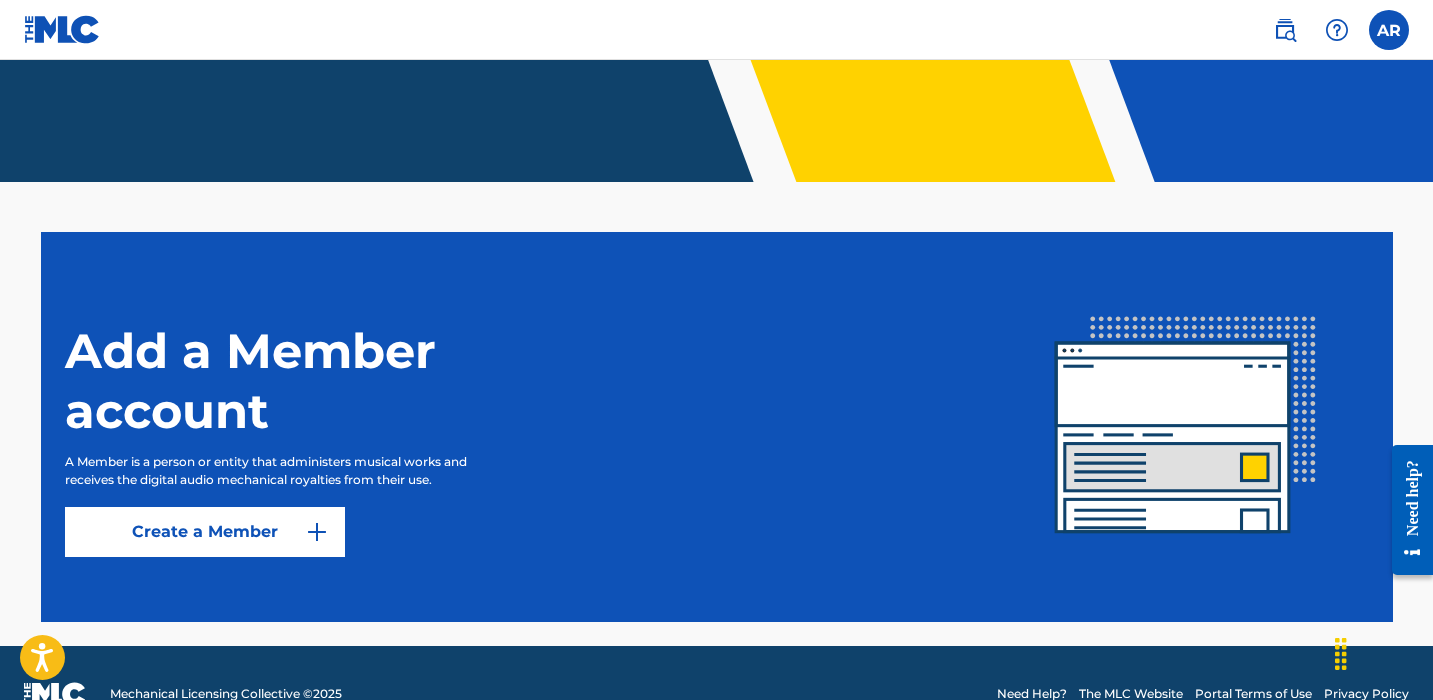 click on "Create a Member" at bounding box center [205, 532] 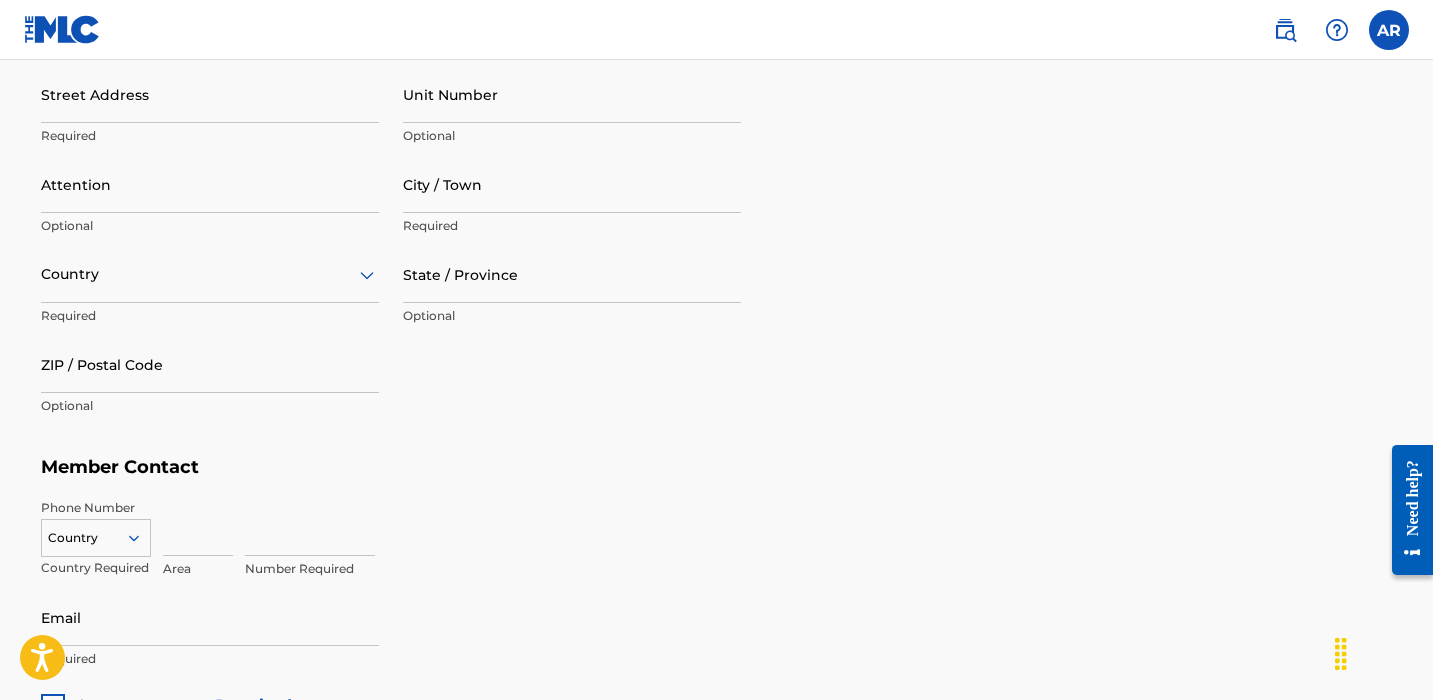 scroll, scrollTop: 1093, scrollLeft: 0, axis: vertical 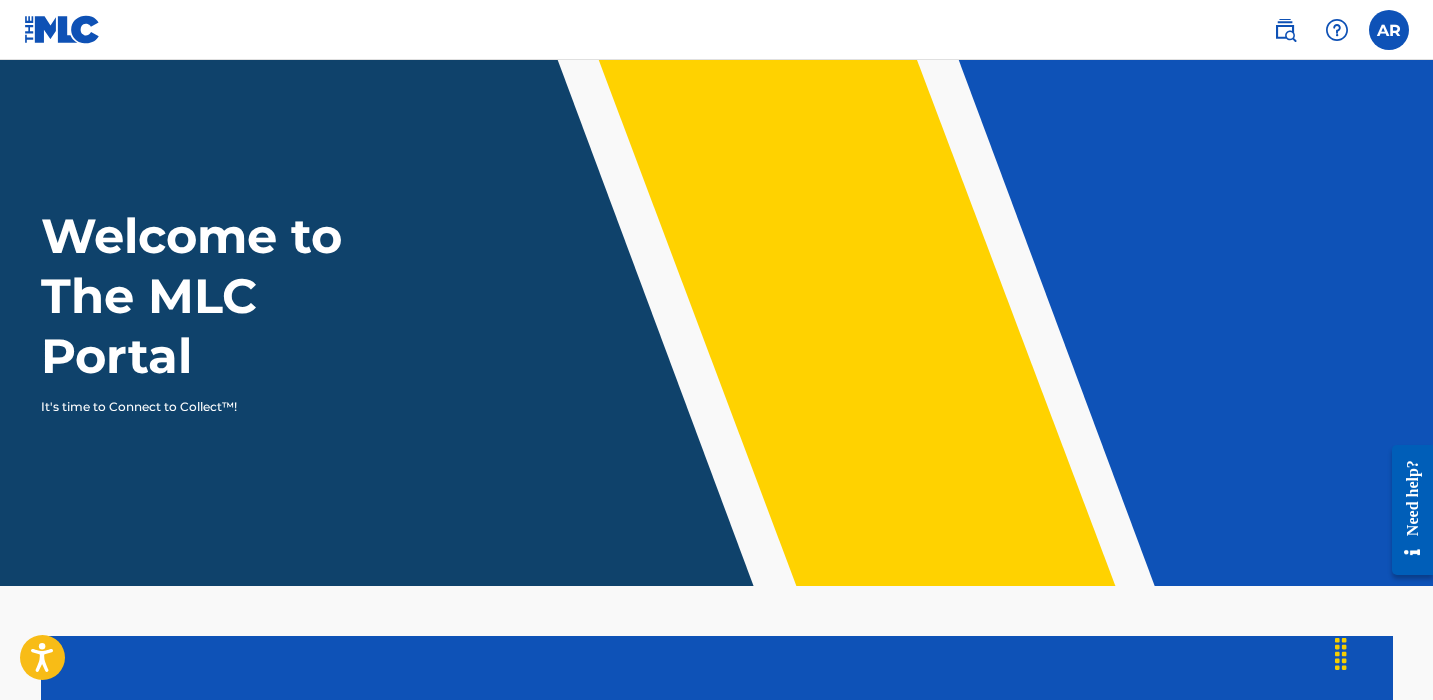 click at bounding box center (1337, 30) 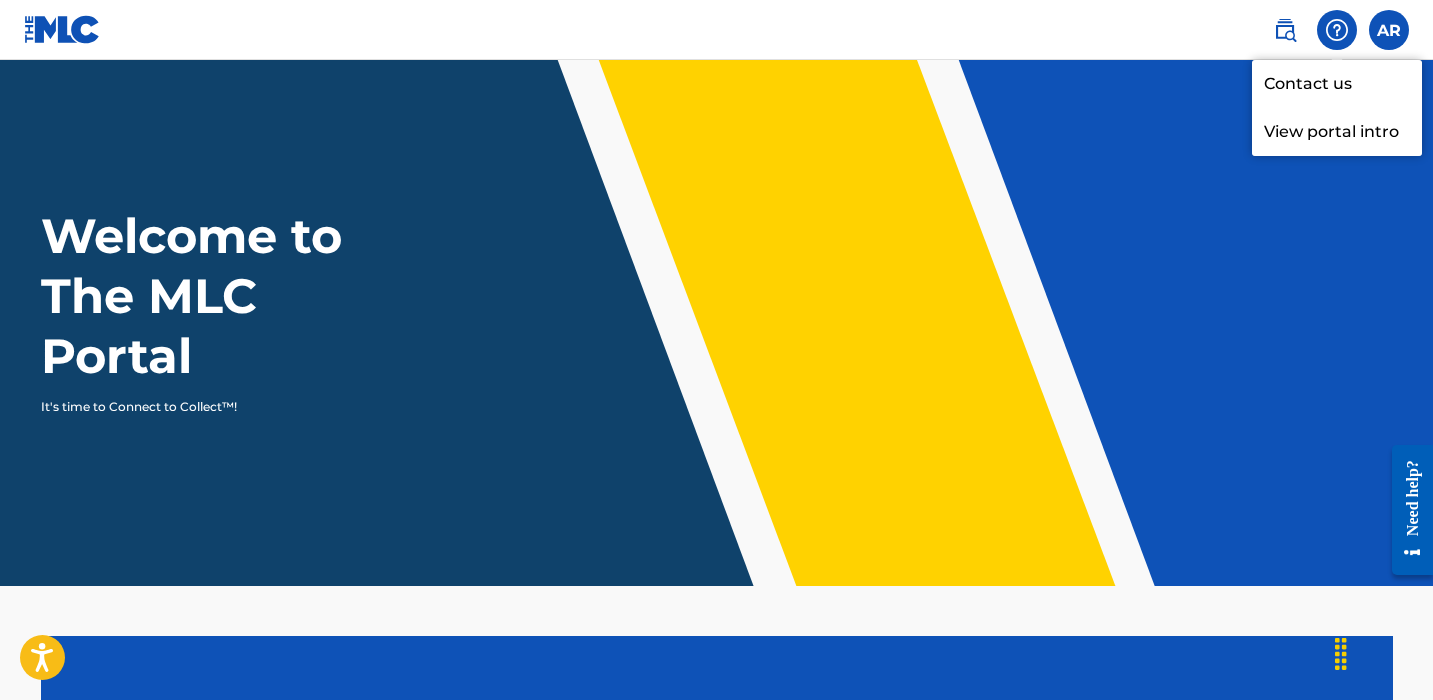 click on "View portal intro" at bounding box center [1337, 132] 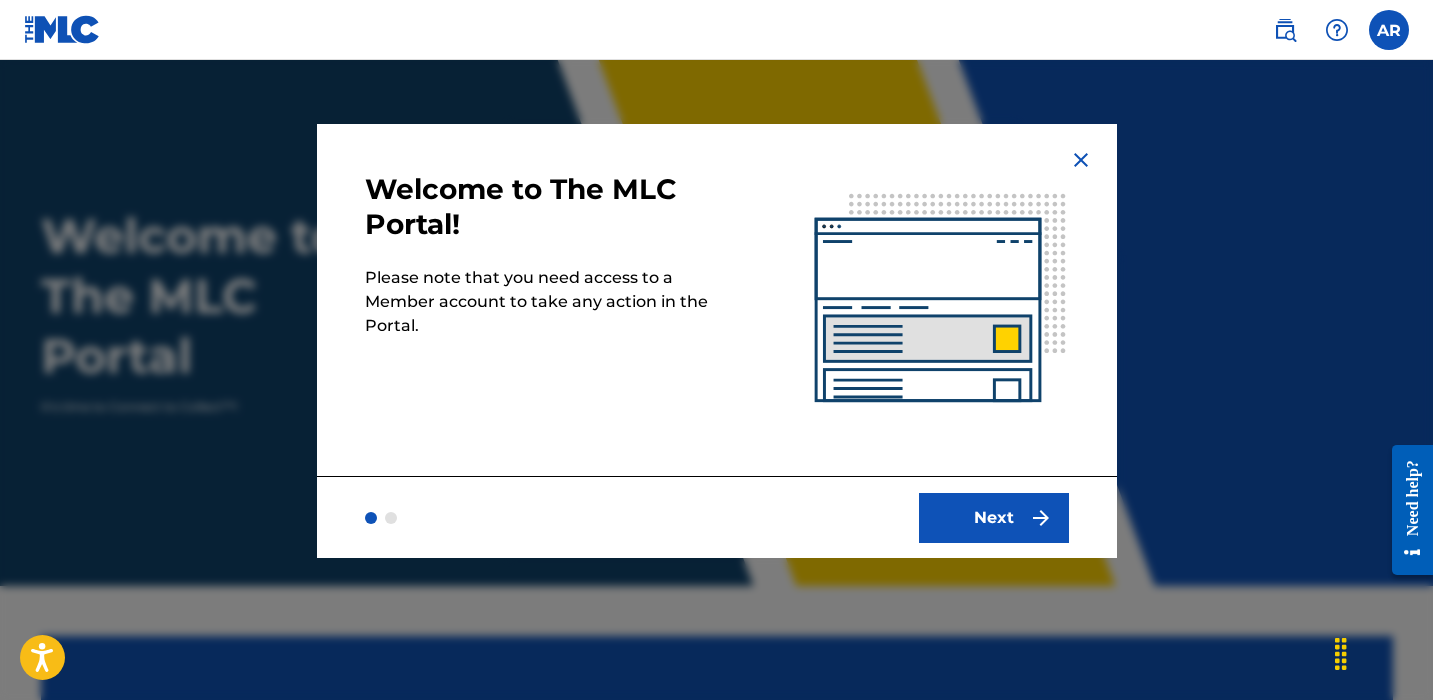 click on "Next" at bounding box center [994, 518] 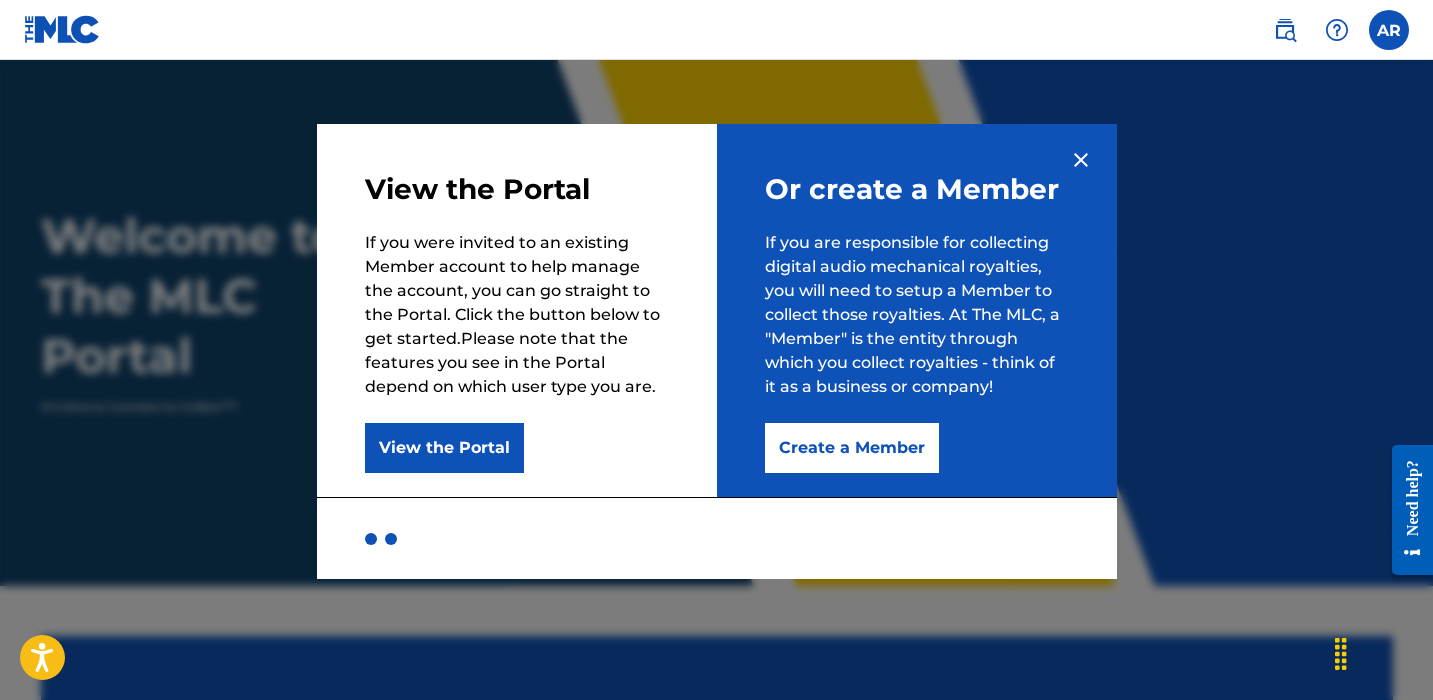click at bounding box center [1081, 160] 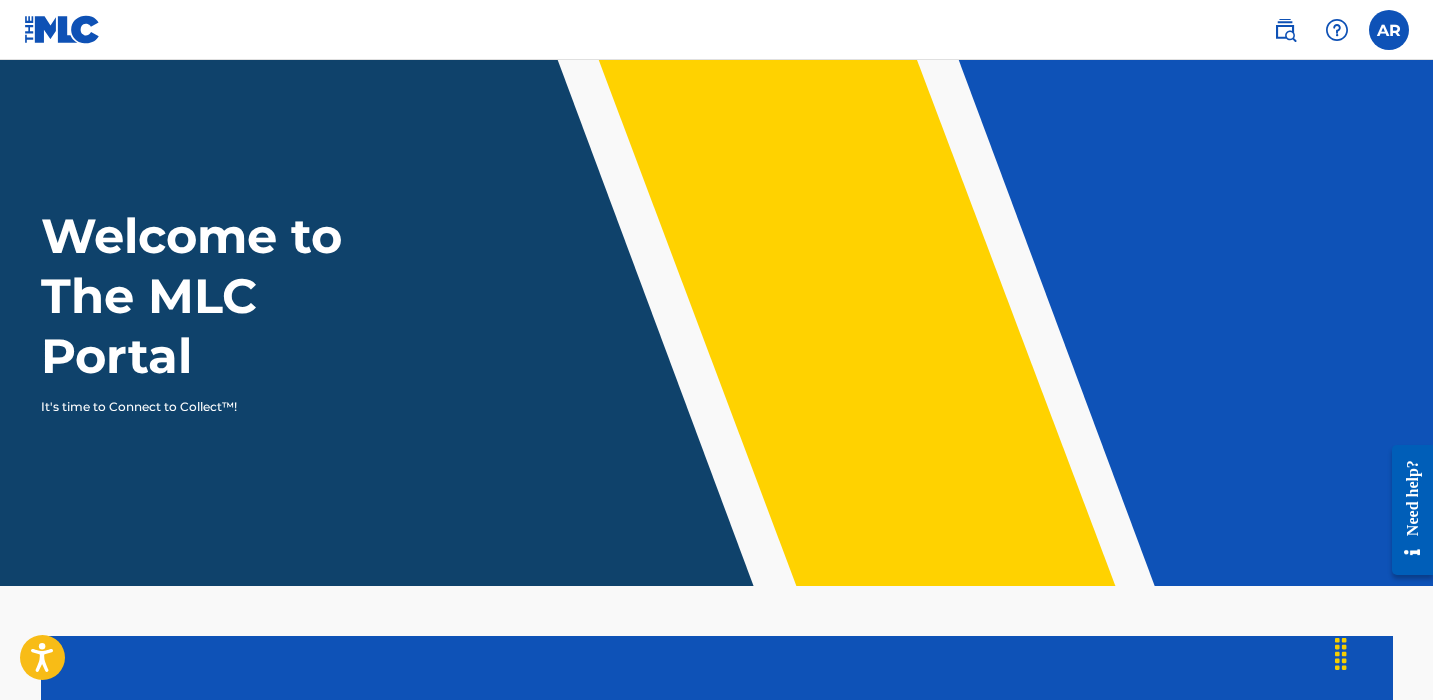 click at bounding box center (1285, 30) 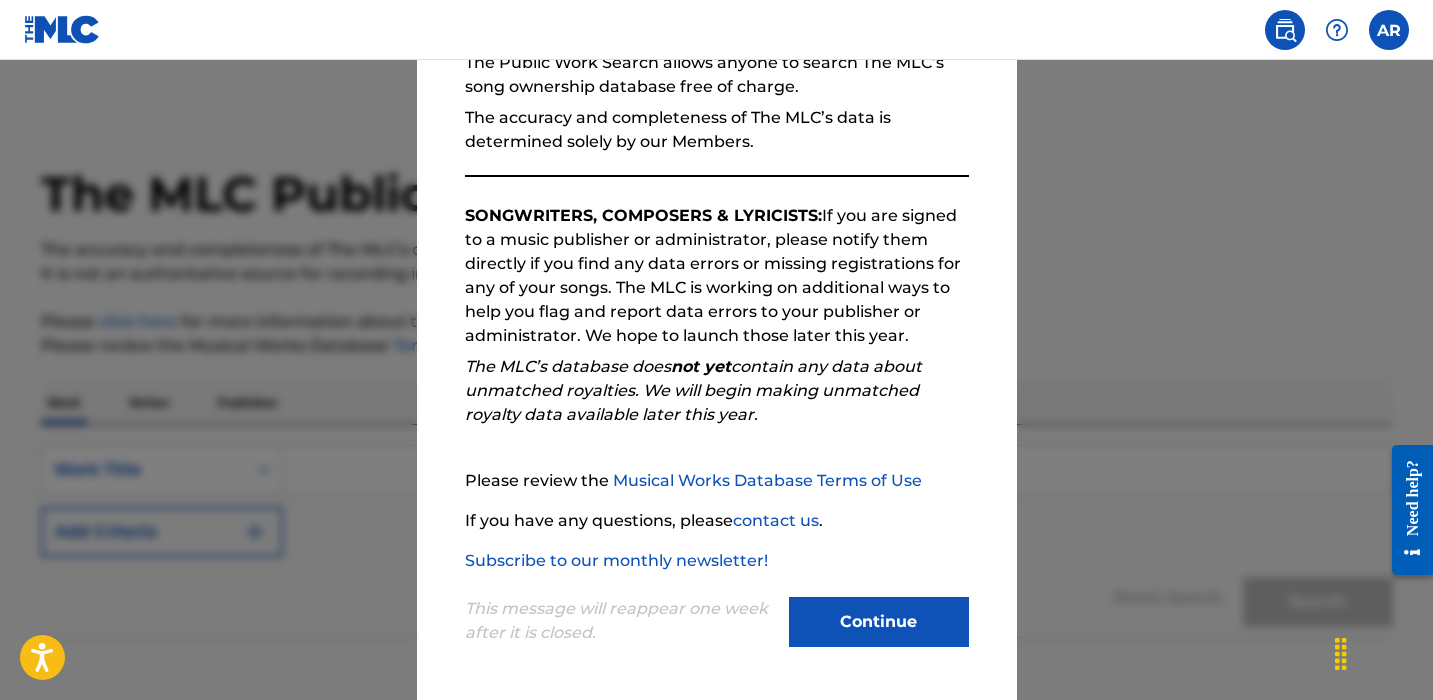 scroll, scrollTop: 215, scrollLeft: 0, axis: vertical 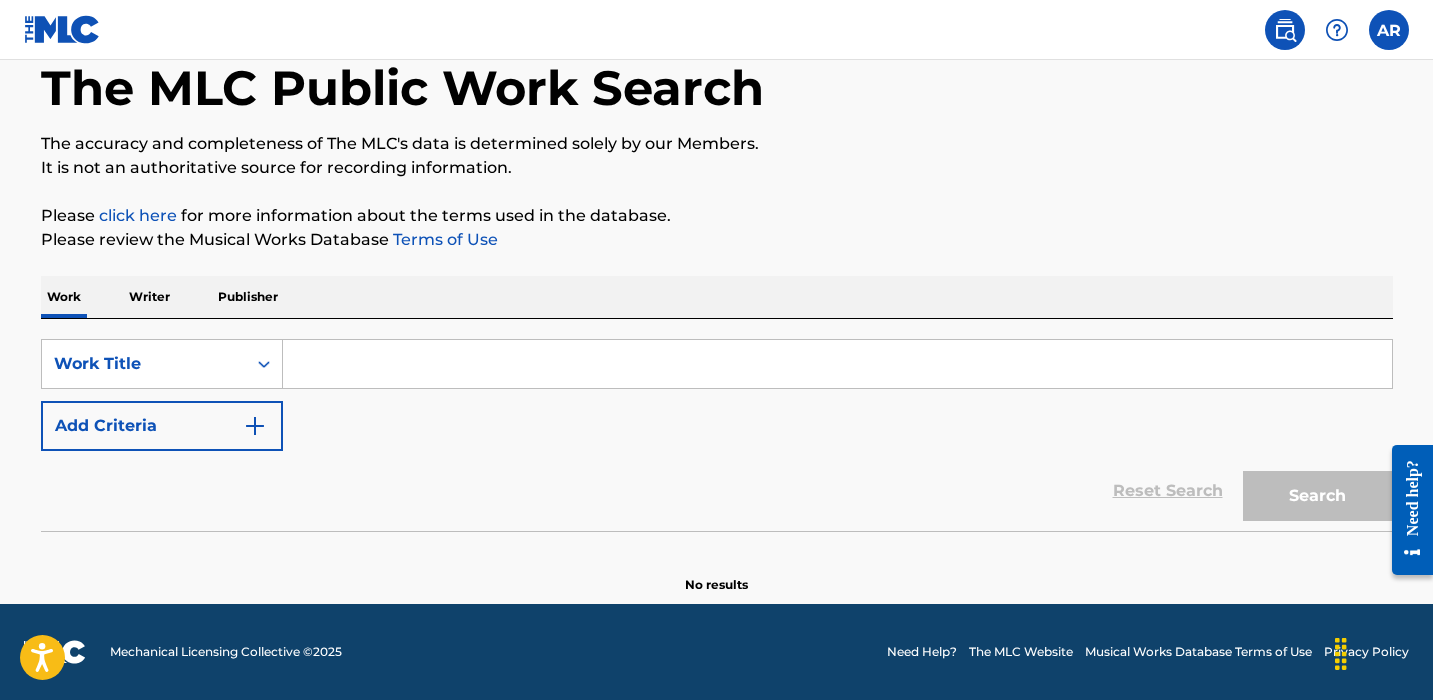 click on "Reset Search Search" at bounding box center (717, 491) 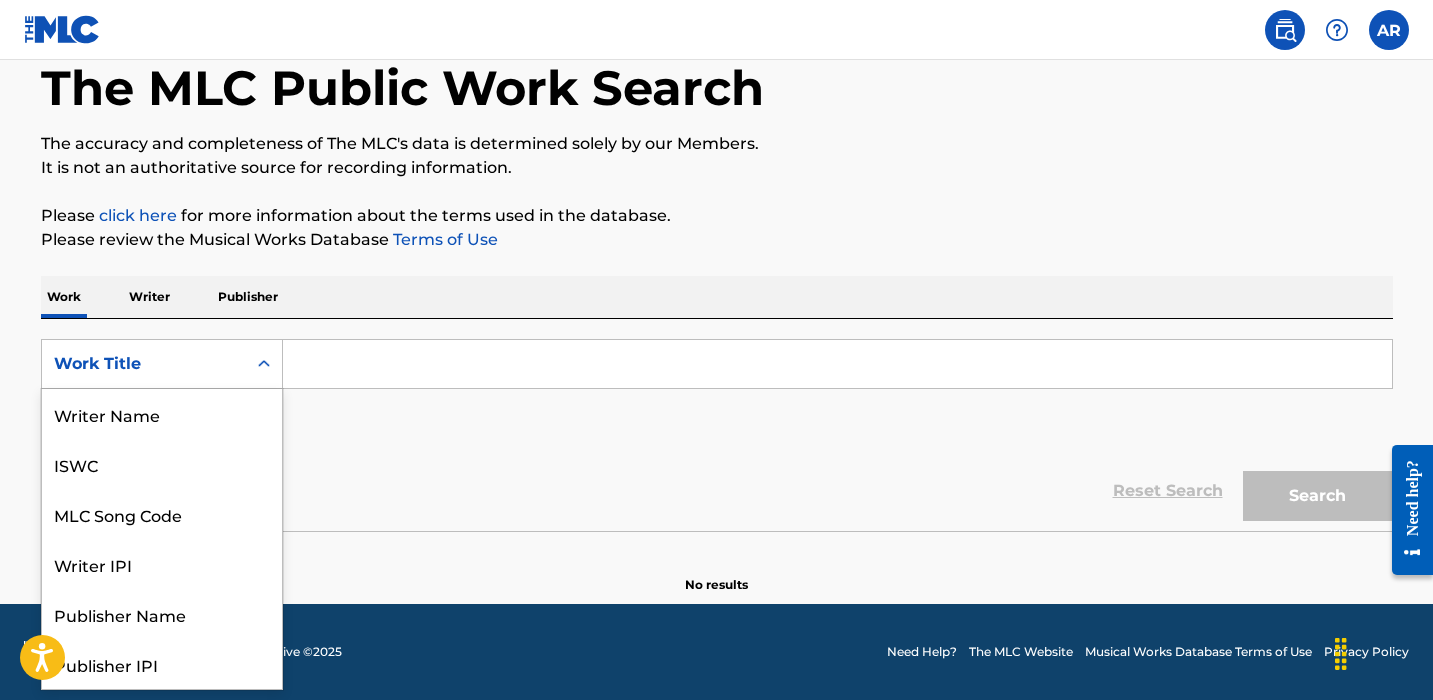 click at bounding box center [264, 364] 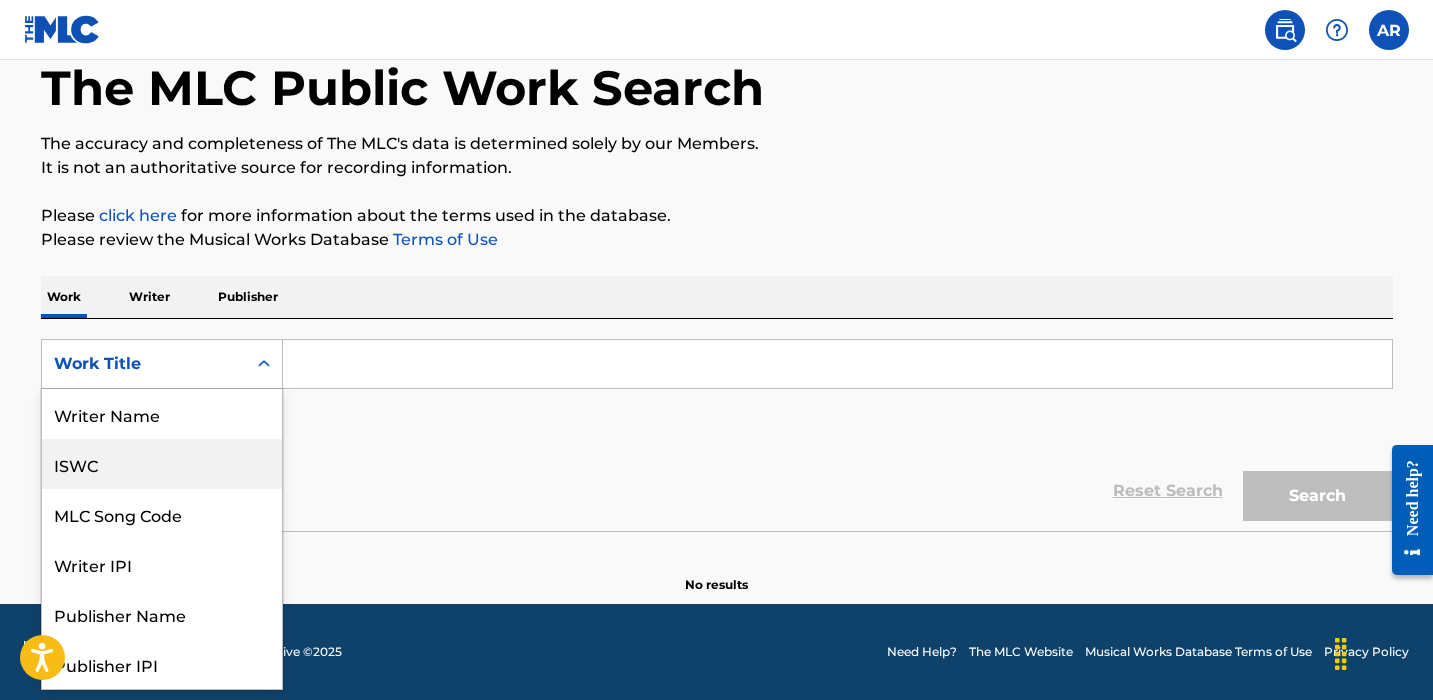 scroll, scrollTop: 100, scrollLeft: 0, axis: vertical 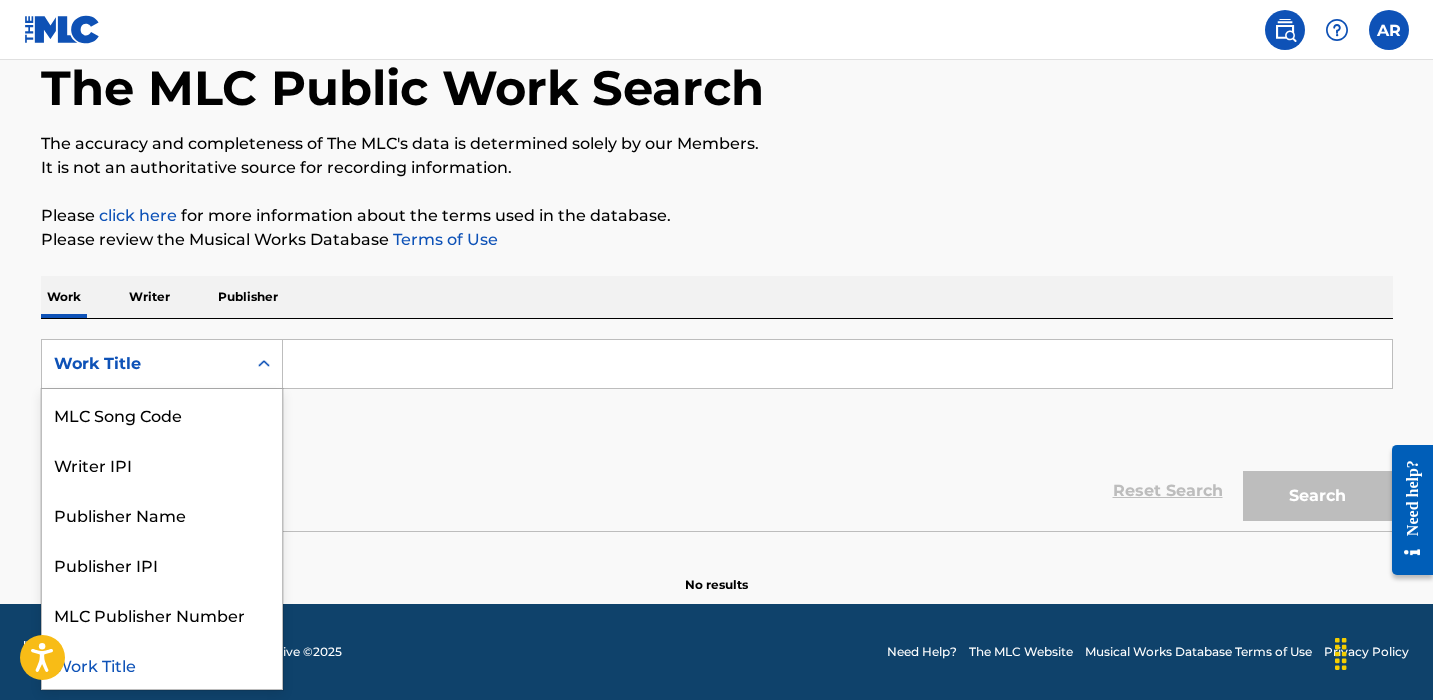 click on "Work Title" at bounding box center [162, 664] 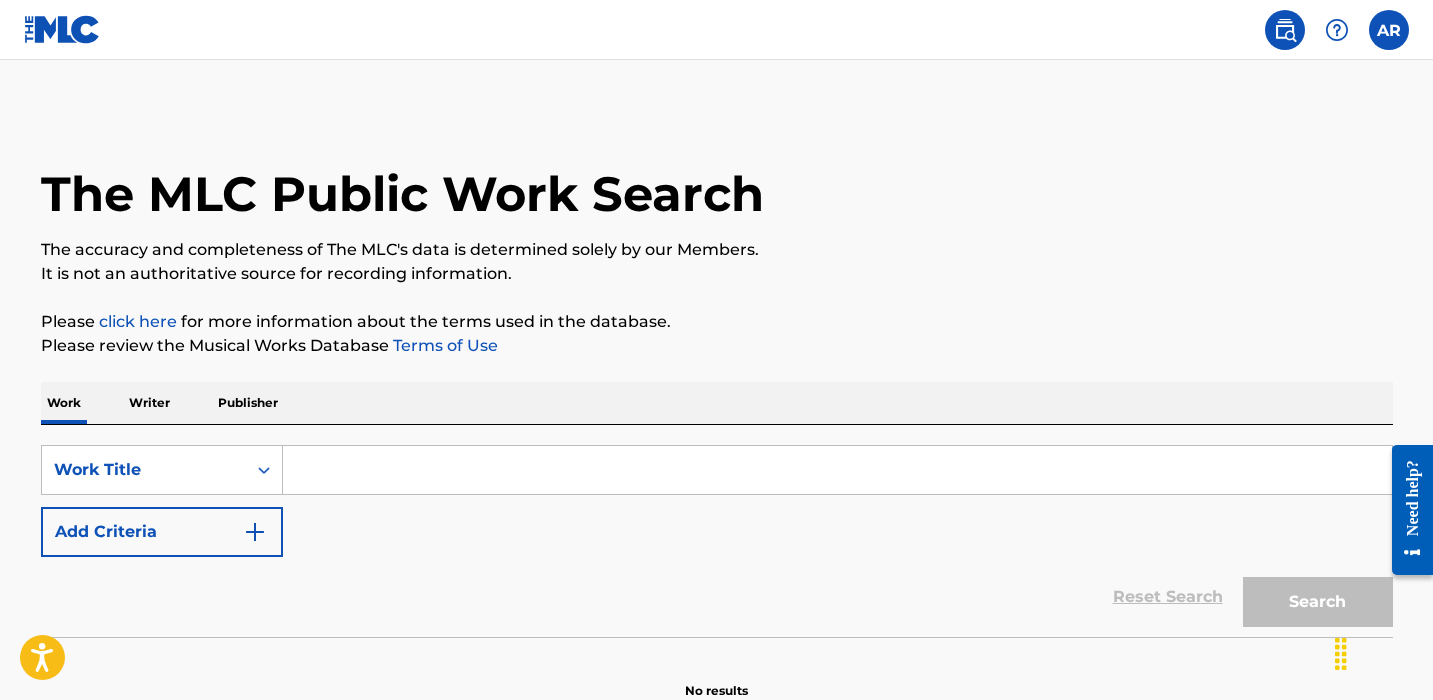 scroll, scrollTop: 0, scrollLeft: 0, axis: both 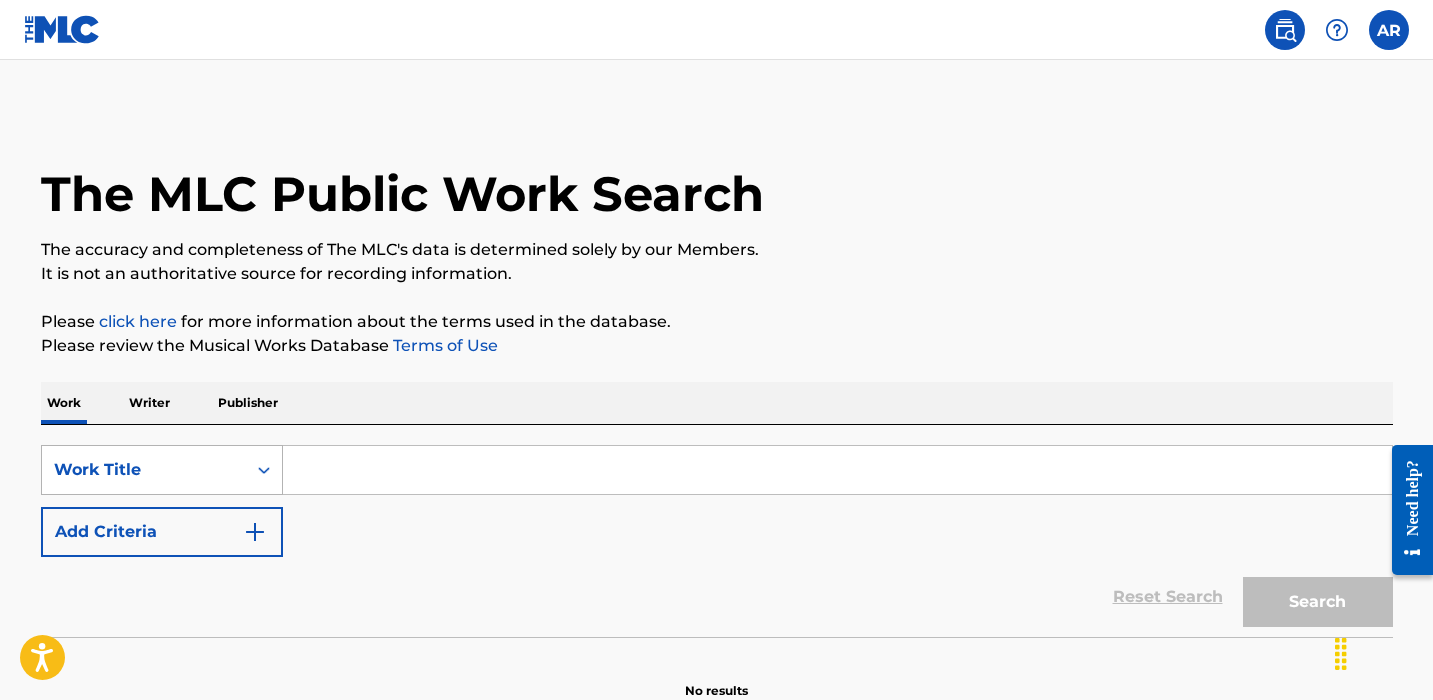 click on "Work Title" at bounding box center [162, 470] 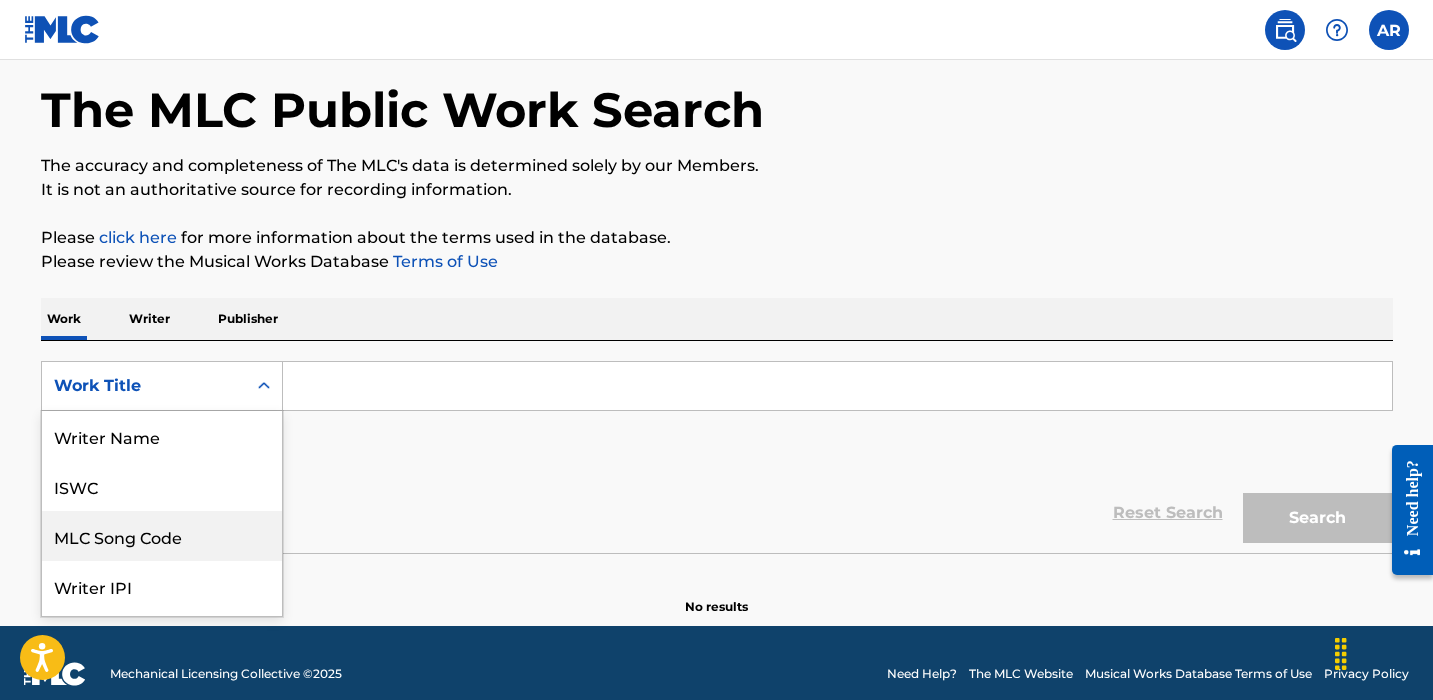 scroll, scrollTop: 95, scrollLeft: 0, axis: vertical 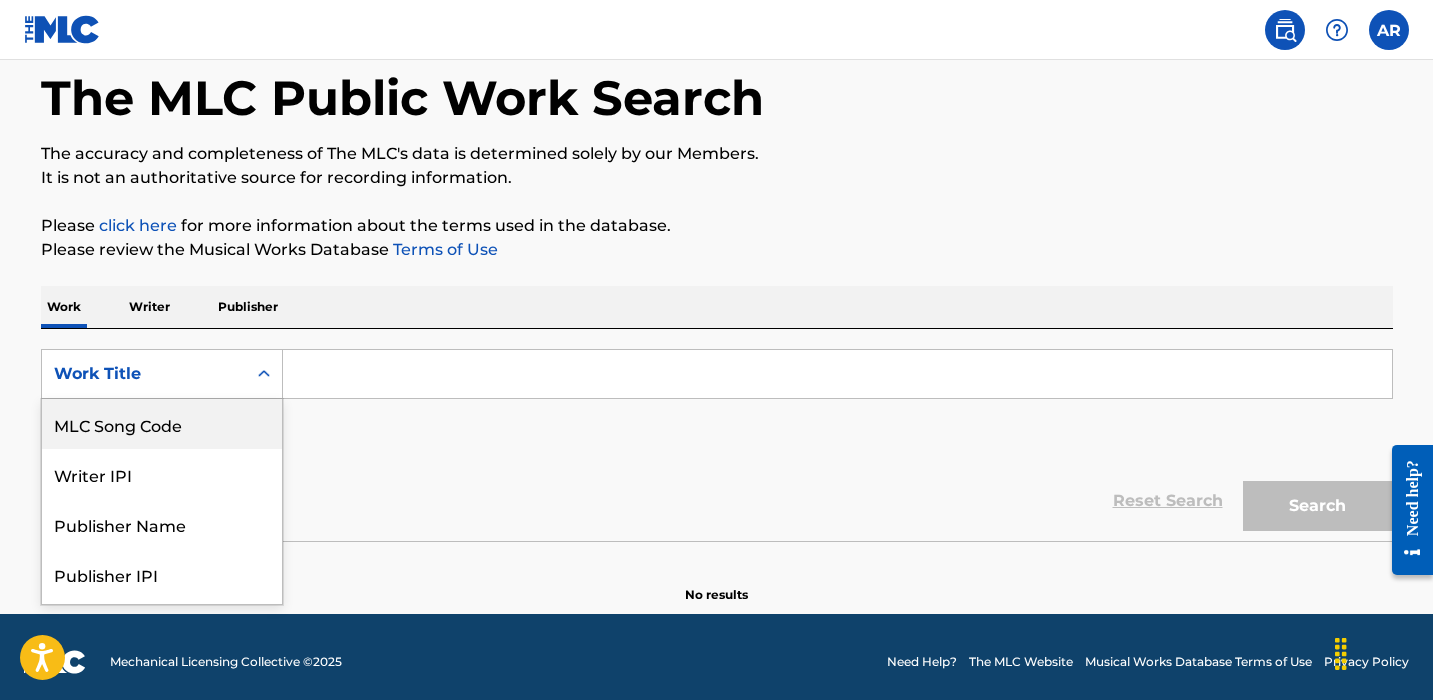 click on "Work Title" at bounding box center (144, 374) 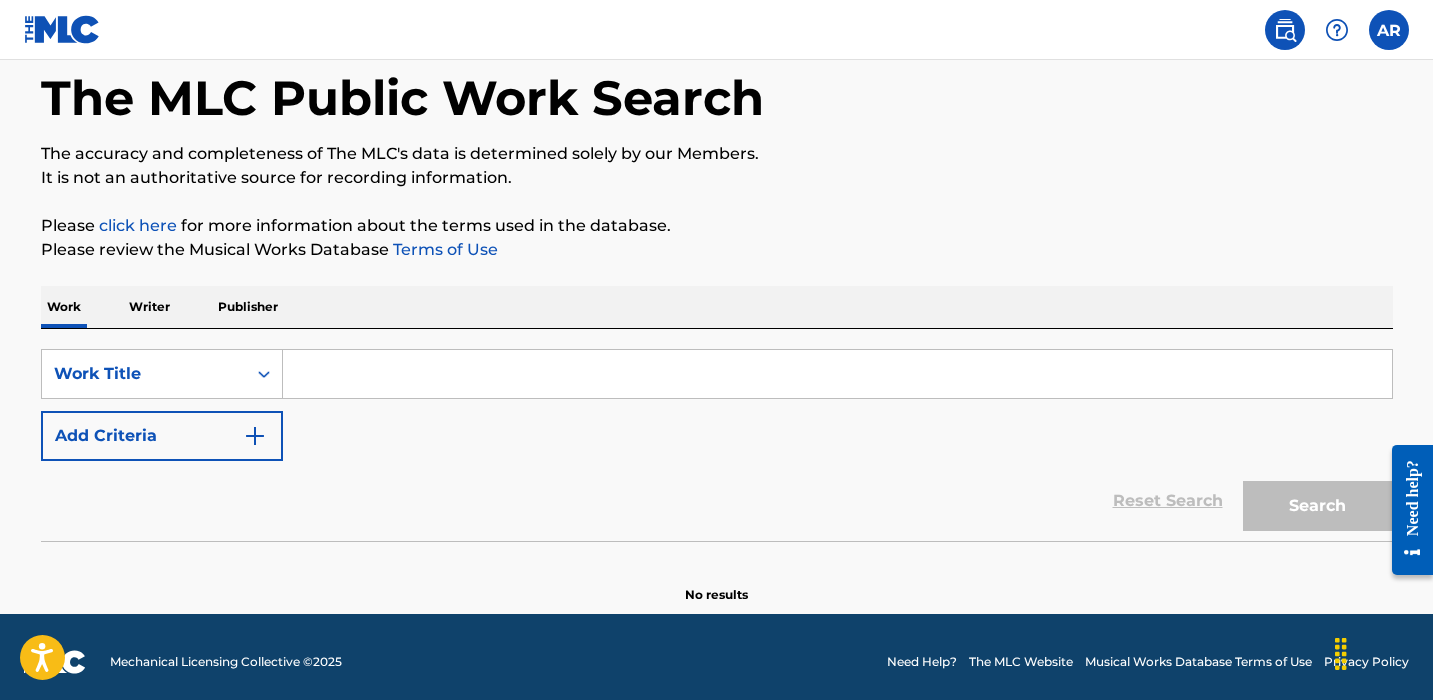 click on "Writer" at bounding box center (149, 307) 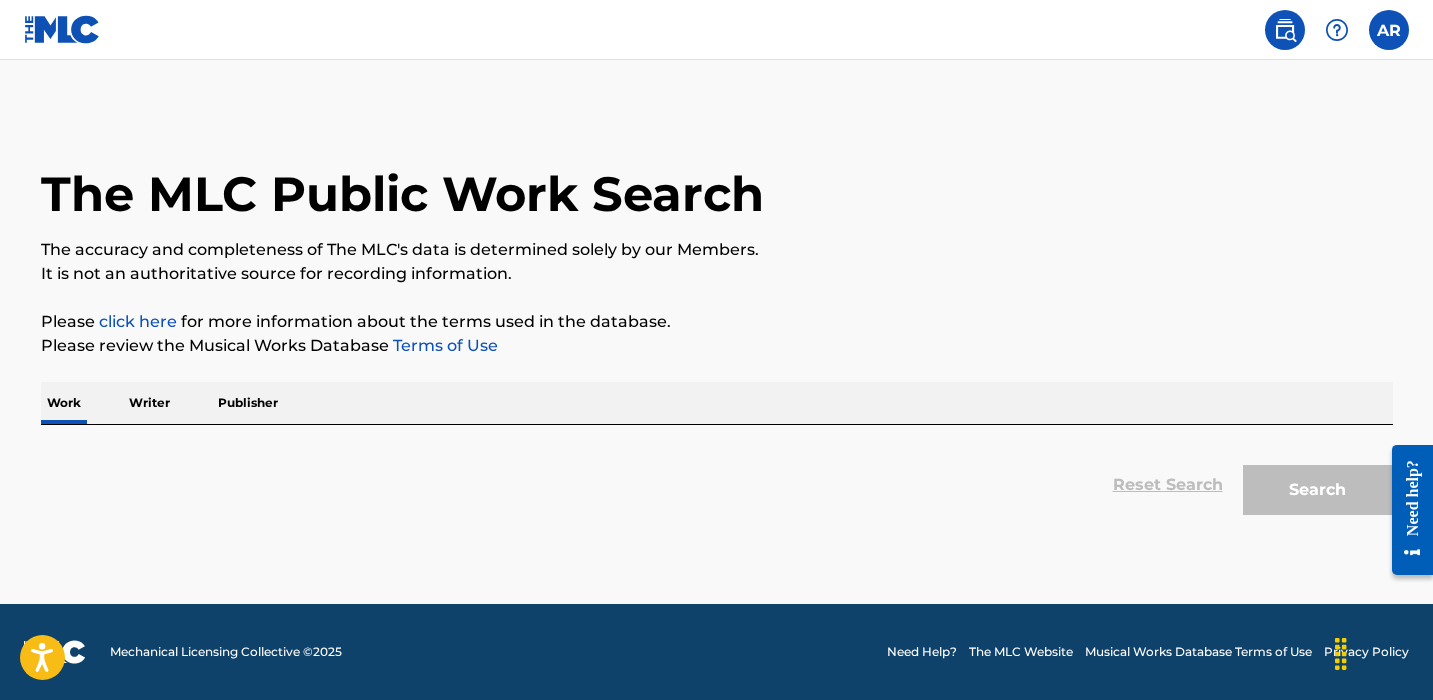 scroll, scrollTop: 0, scrollLeft: 0, axis: both 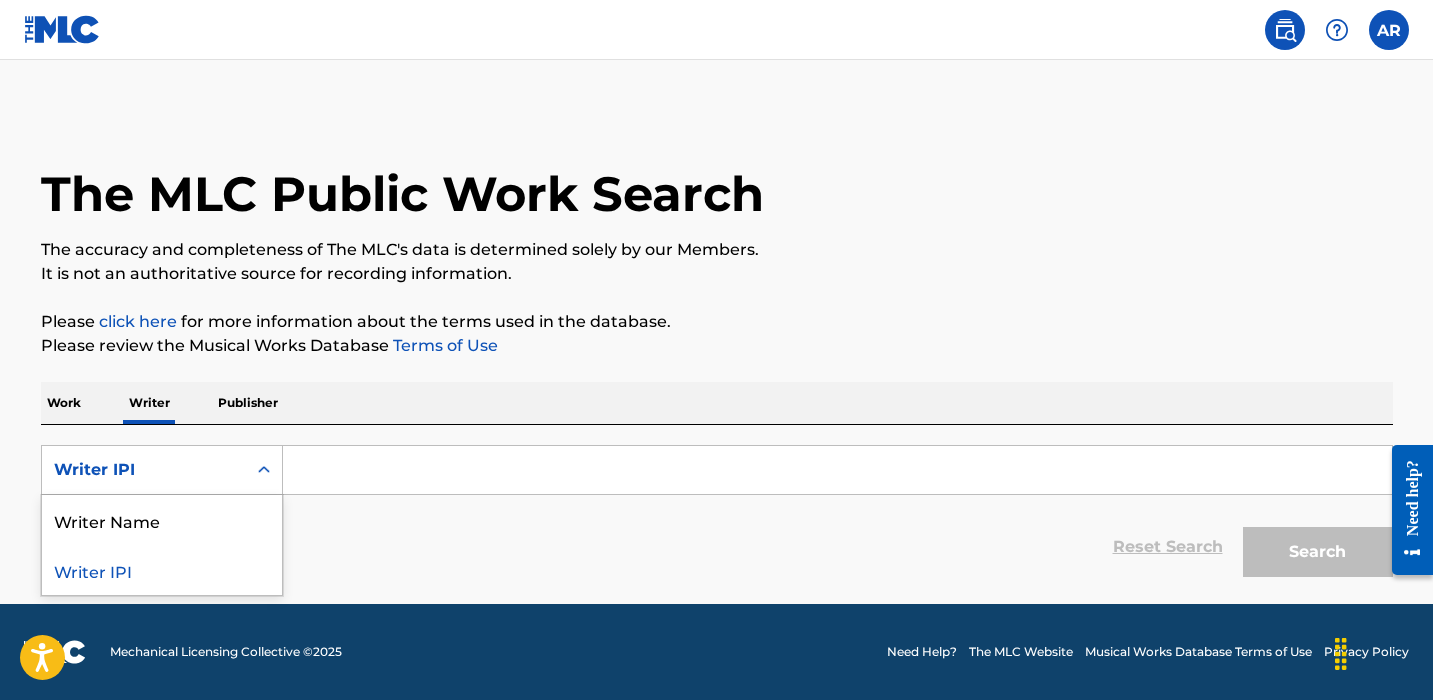 click on "Writer IPI" at bounding box center (162, 470) 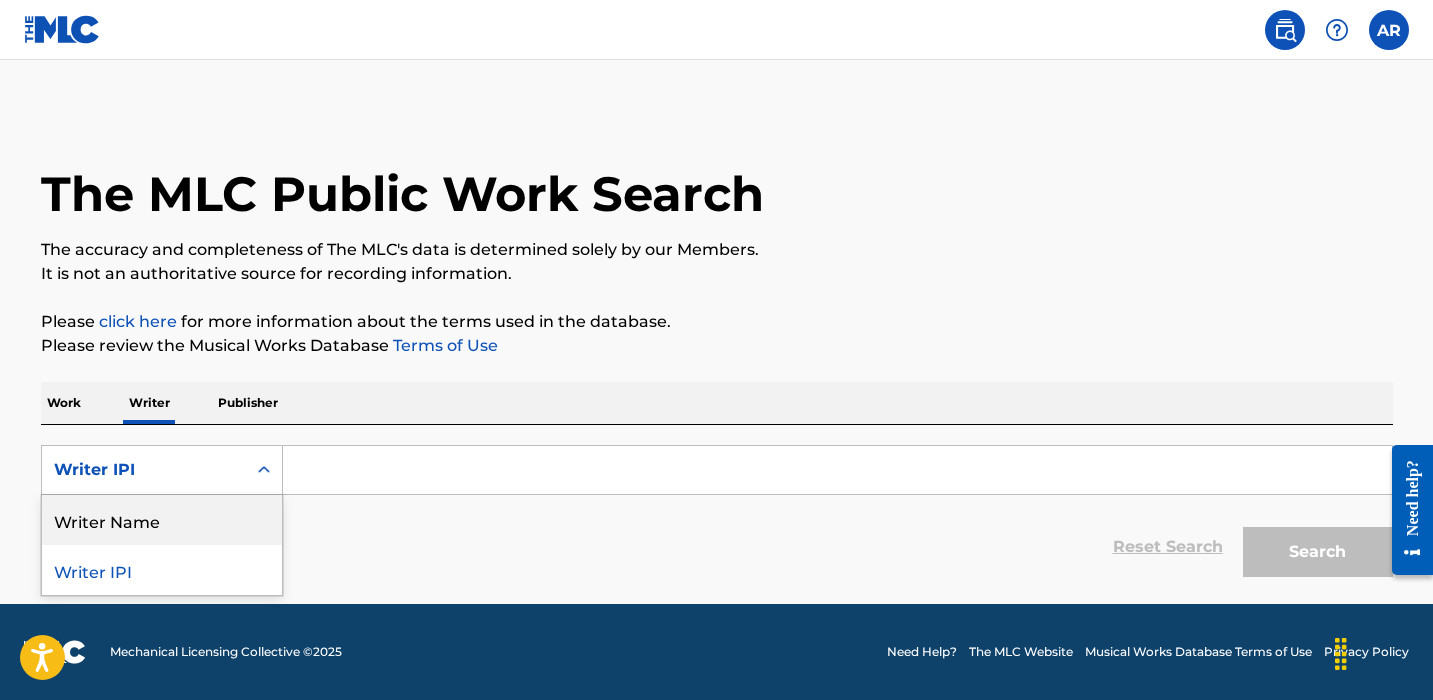 click on "Writer Name" at bounding box center (162, 520) 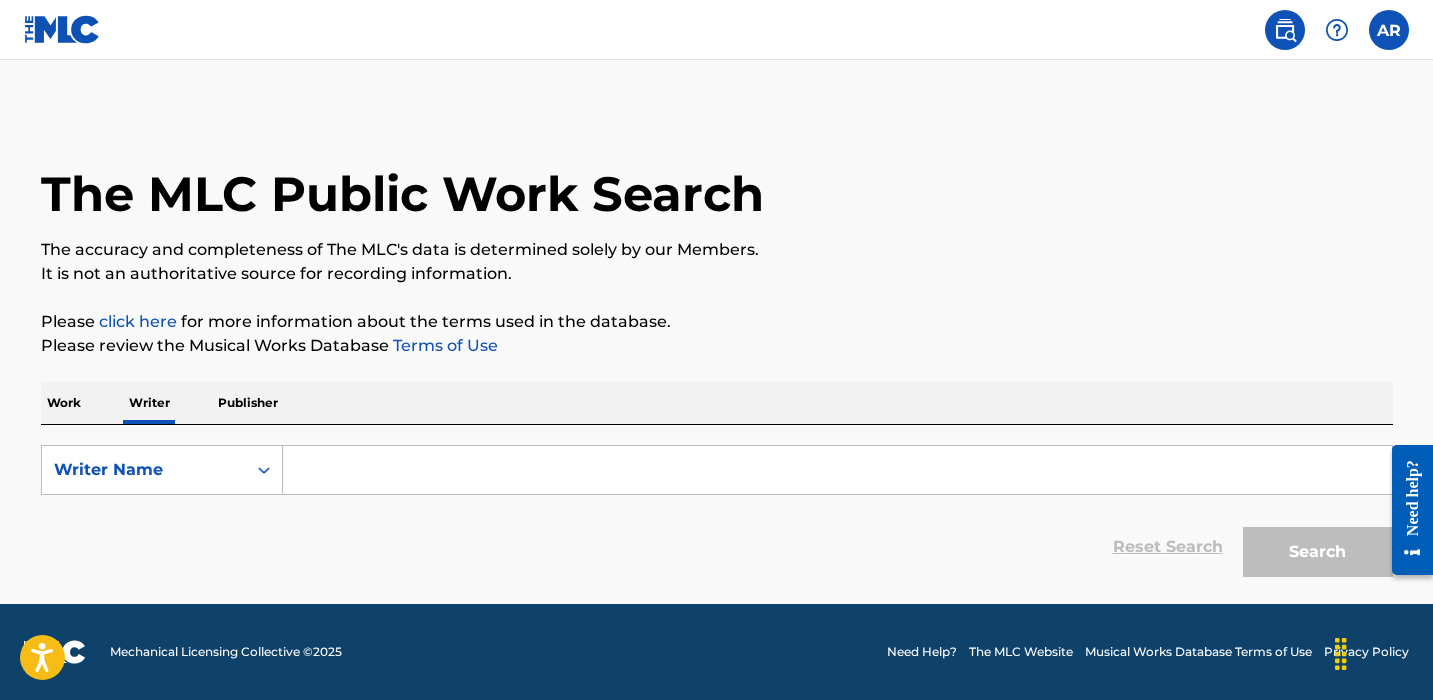 click on "Work" at bounding box center [64, 403] 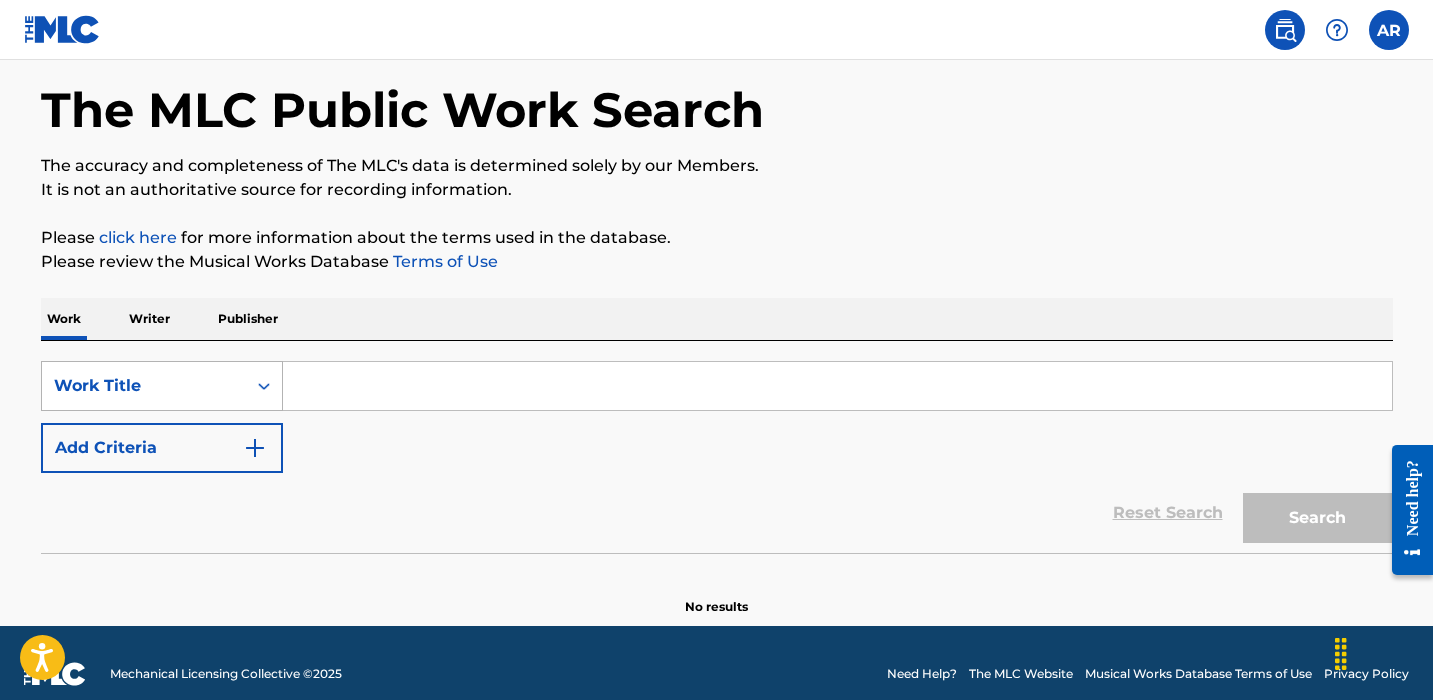 click on "Work Title" at bounding box center [162, 386] 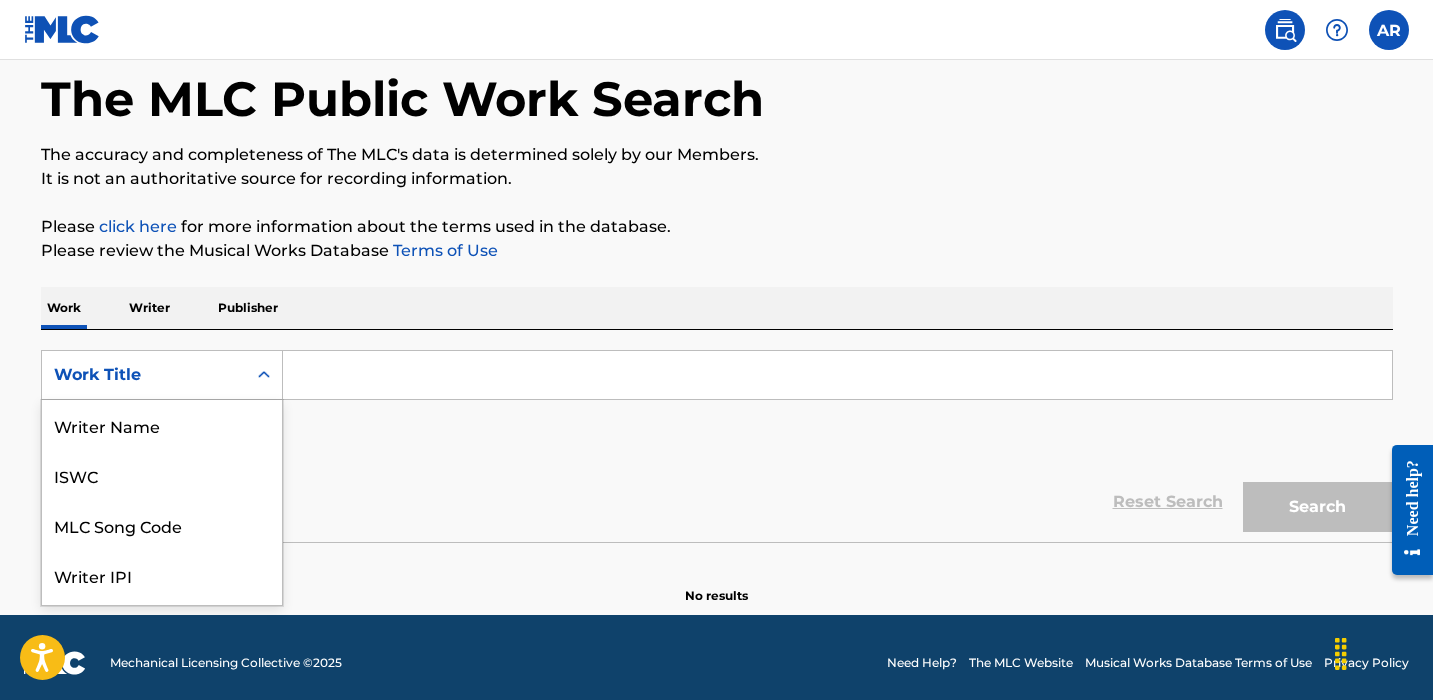 scroll, scrollTop: 96, scrollLeft: 0, axis: vertical 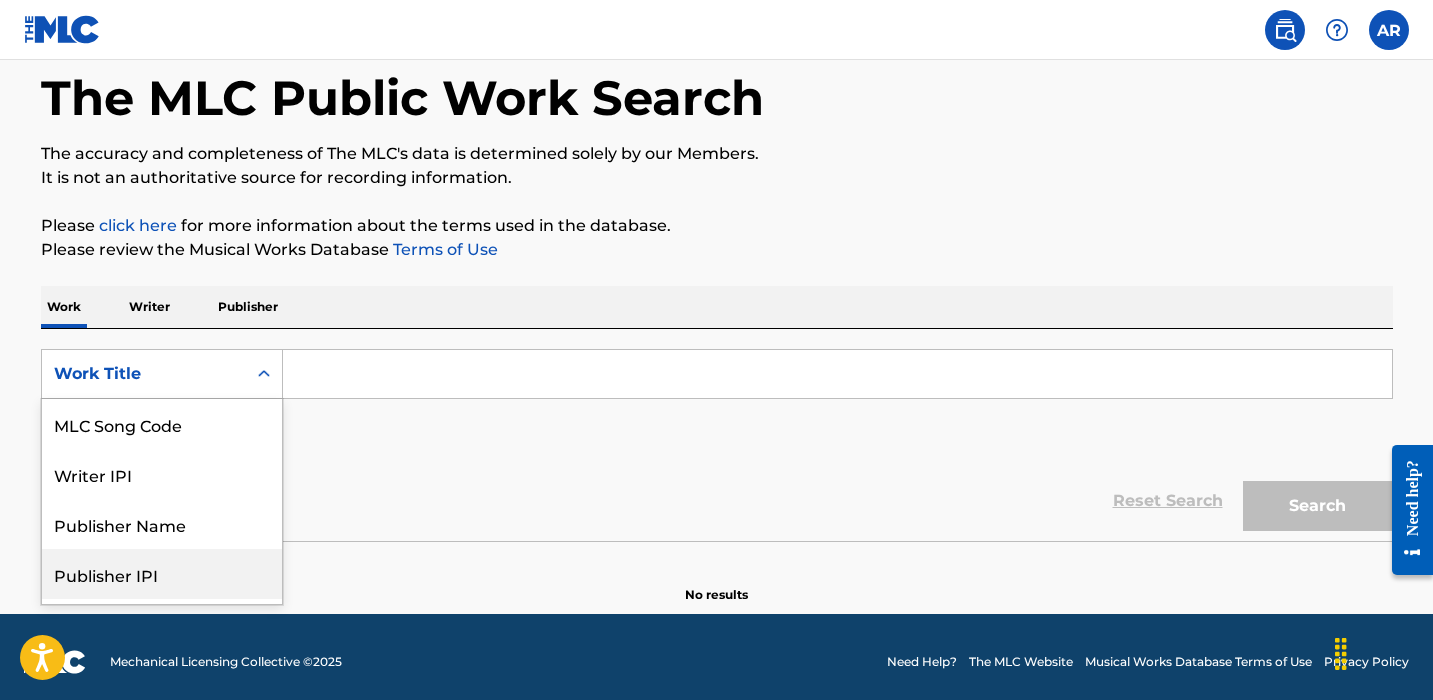 click on "Publisher IPI" at bounding box center [162, 574] 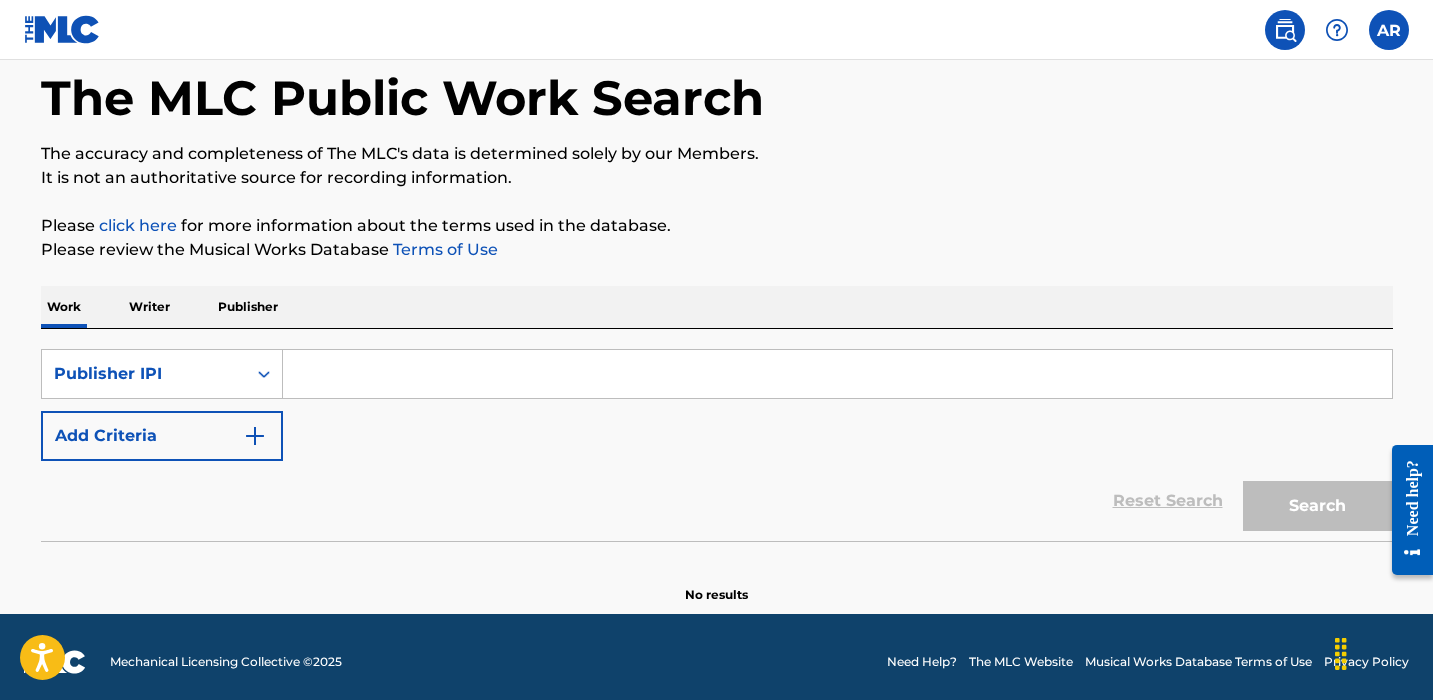 click at bounding box center (837, 374) 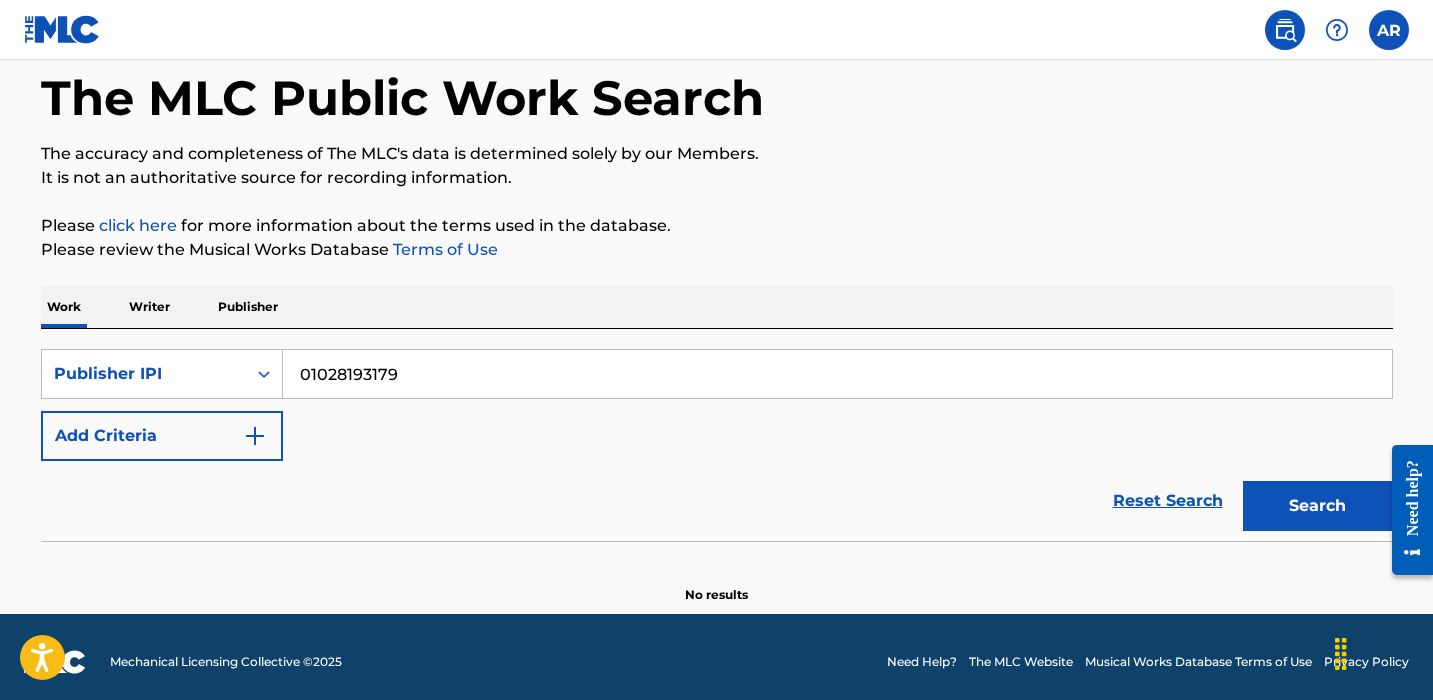 type on "01028193179" 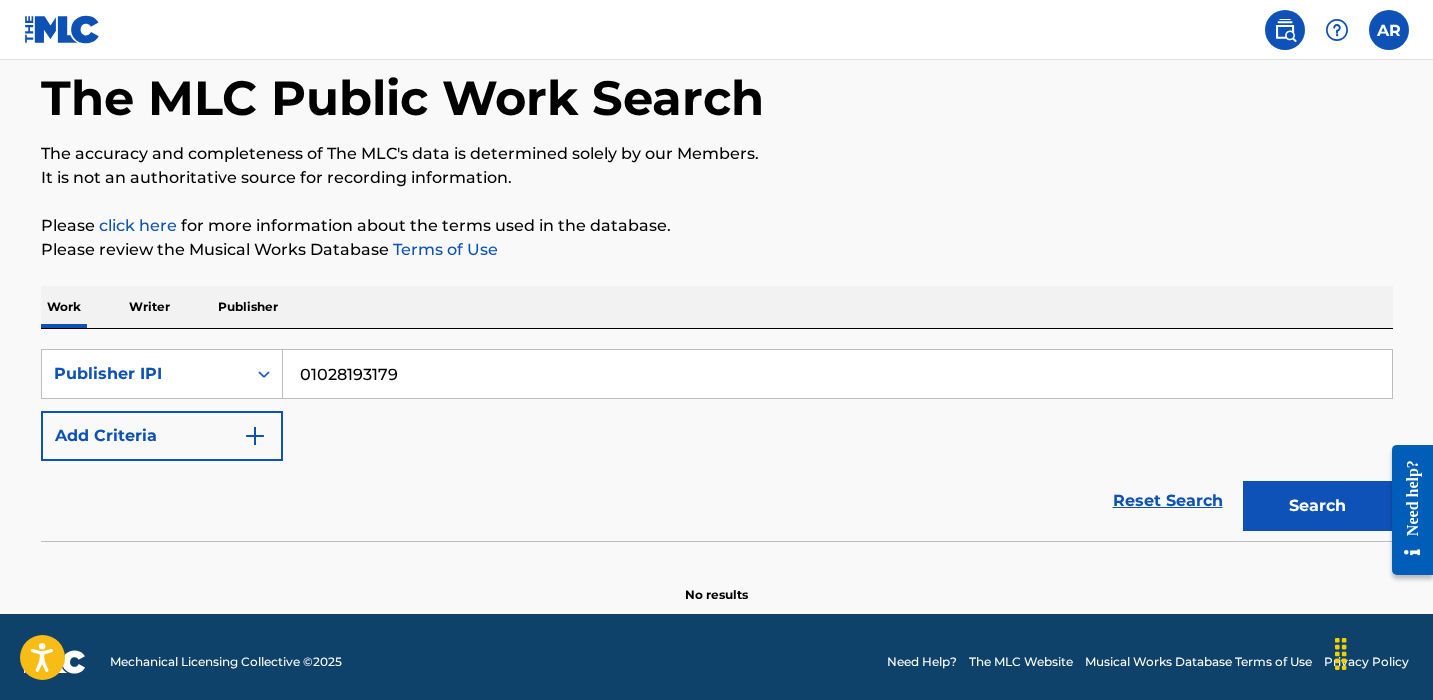 click on "01028193179" at bounding box center (837, 374) 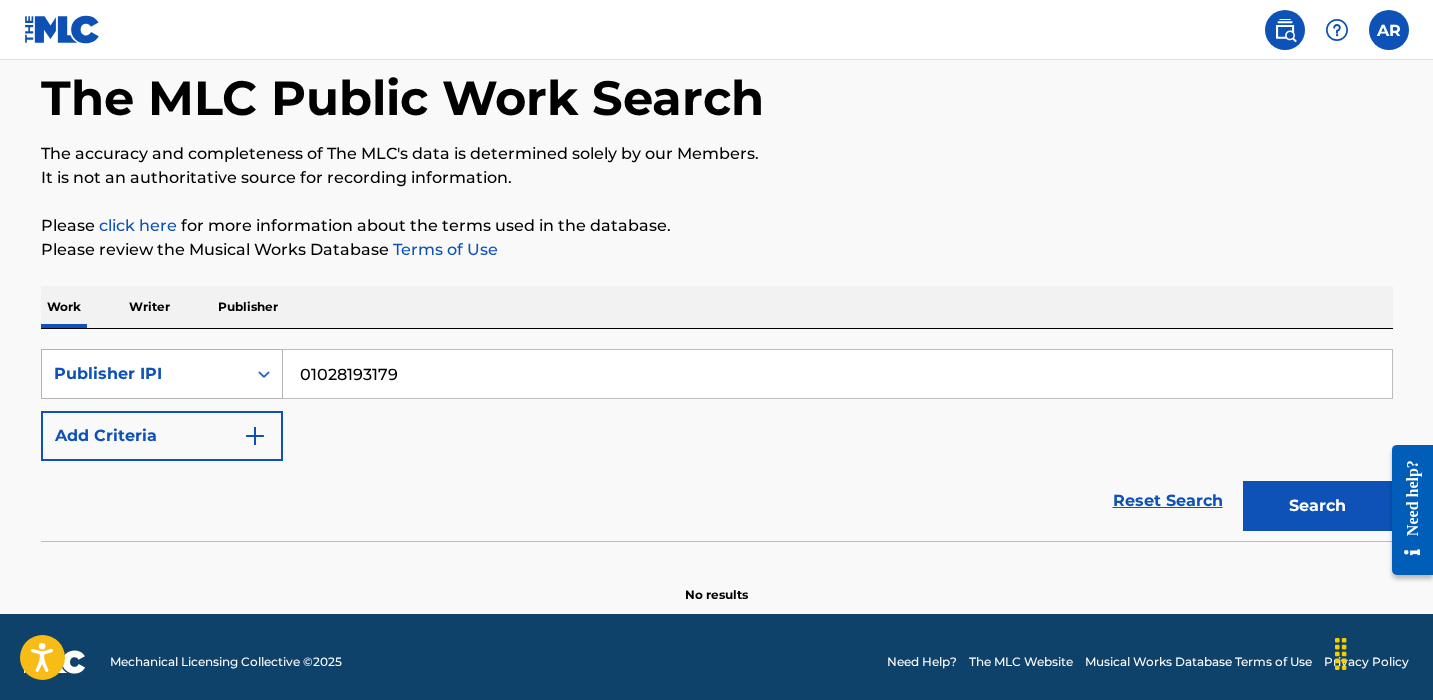 click on "Publisher IPI" at bounding box center [144, 374] 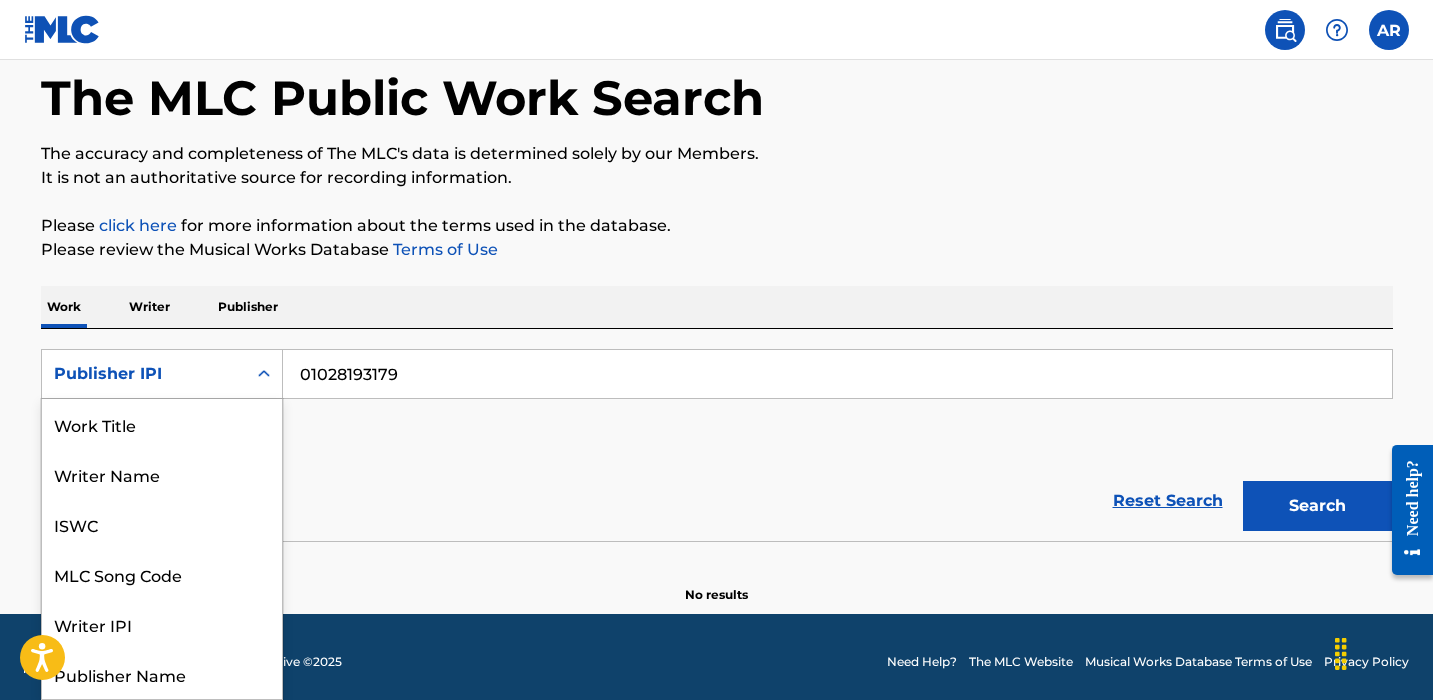 scroll, scrollTop: 100, scrollLeft: 0, axis: vertical 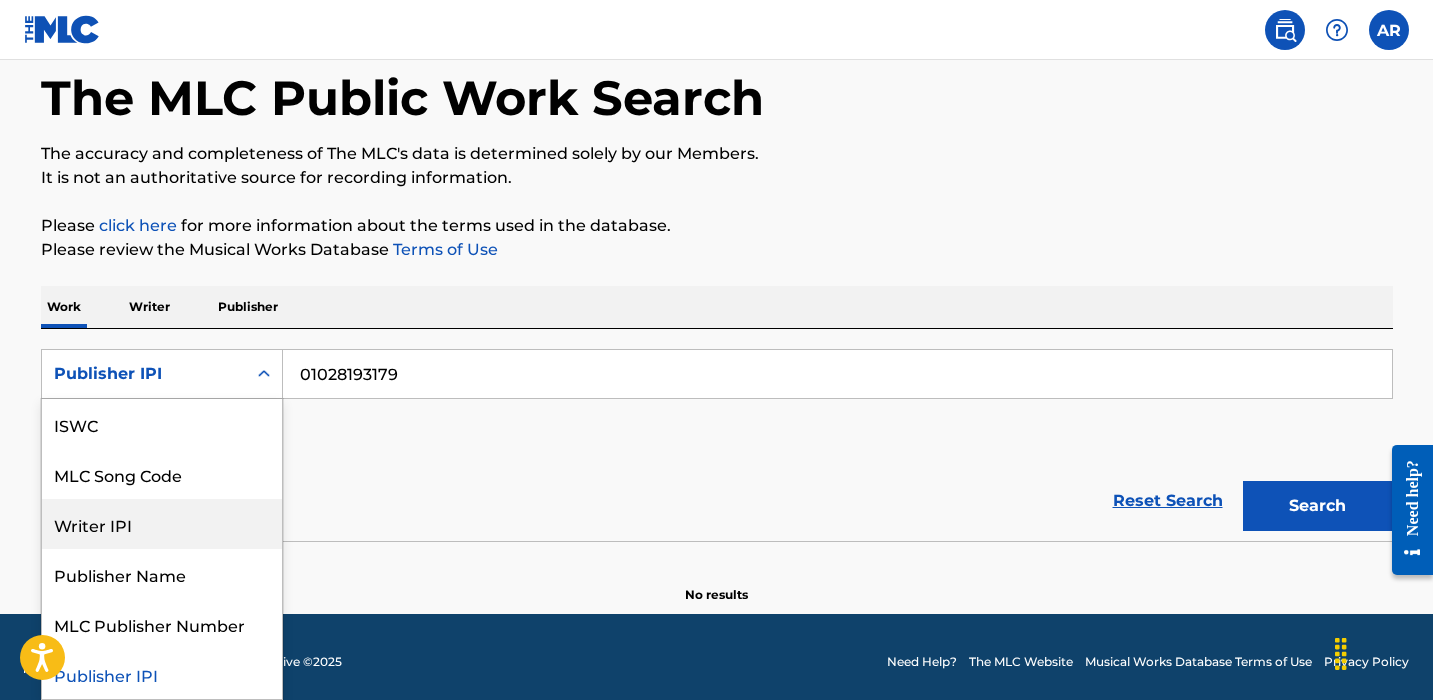 click on "Writer IPI" at bounding box center (162, 524) 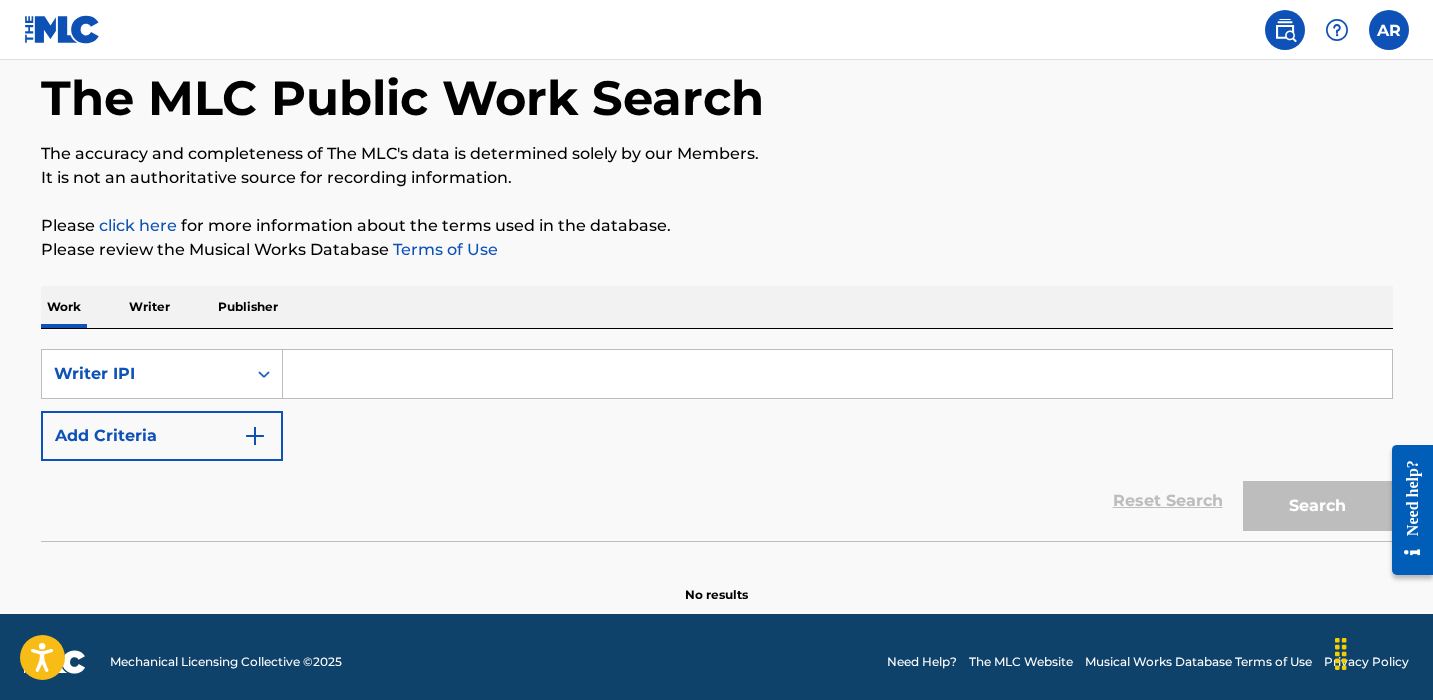 click at bounding box center (837, 374) 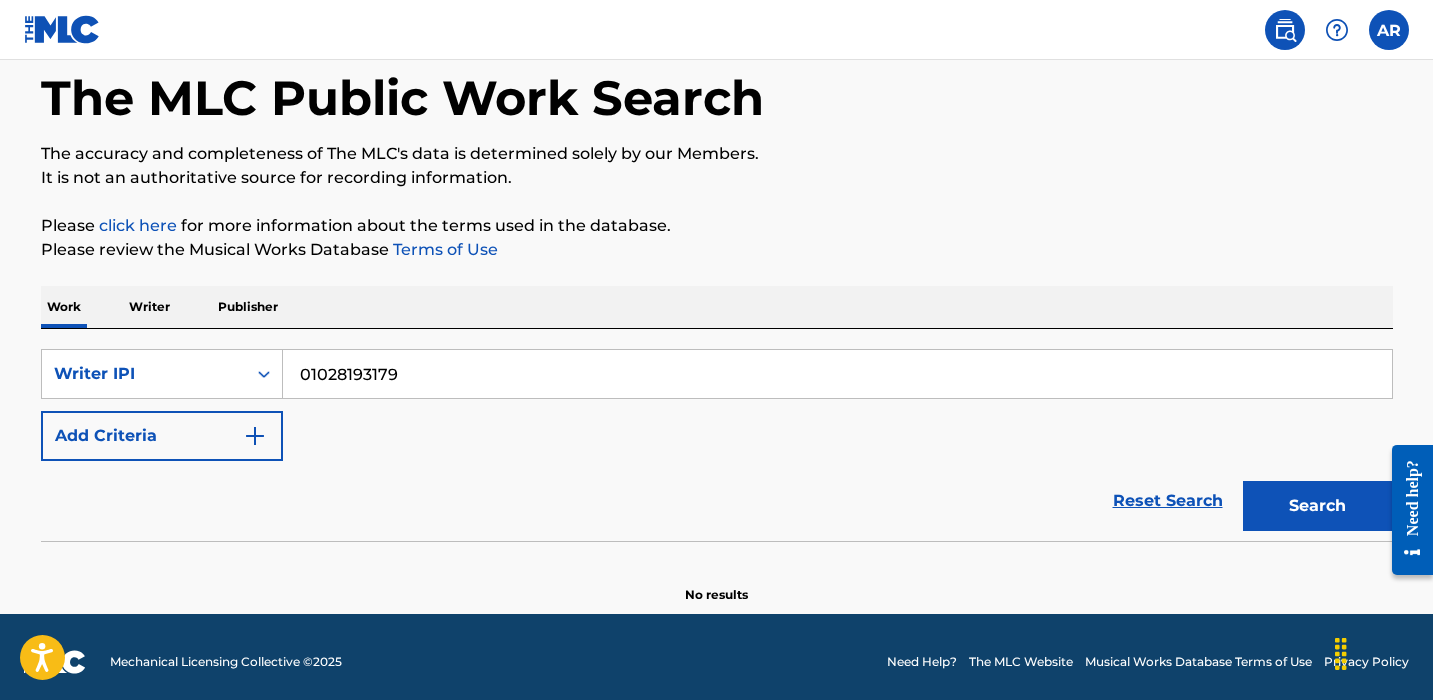 type on "01028193179" 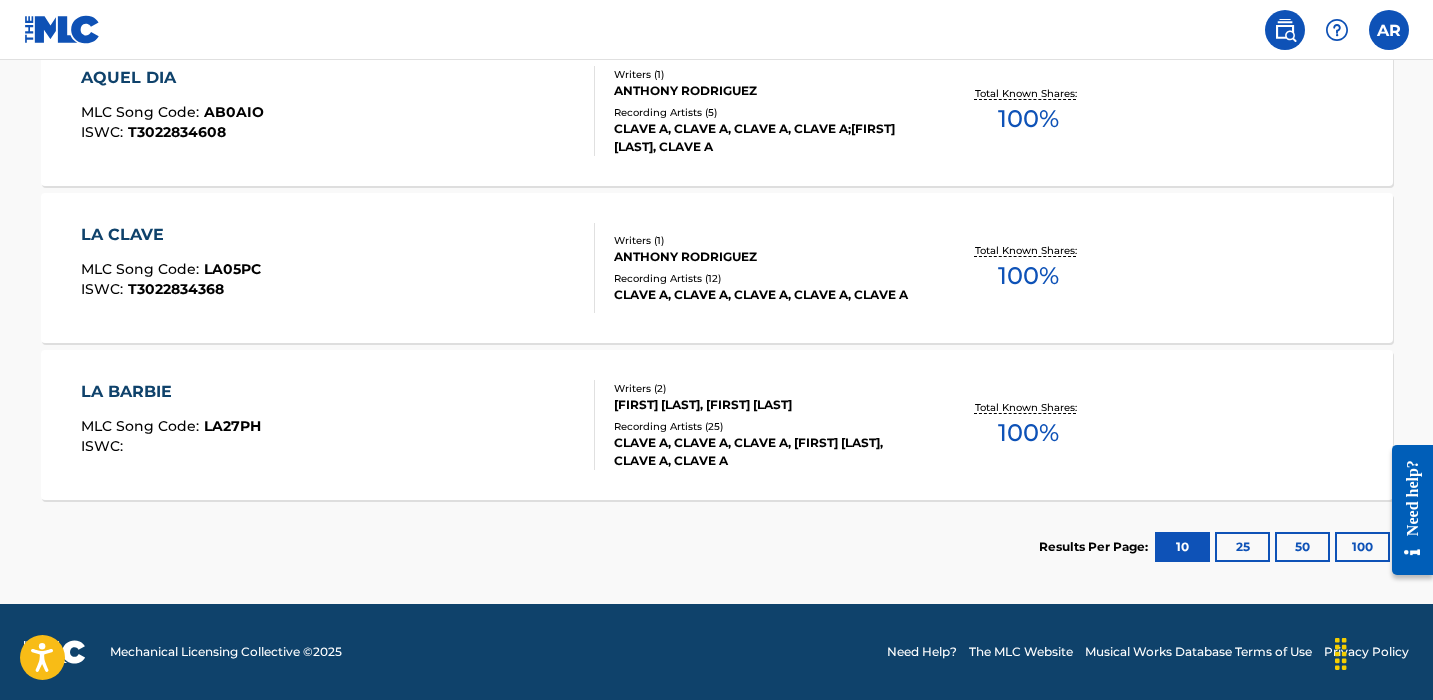 scroll, scrollTop: 1409, scrollLeft: 0, axis: vertical 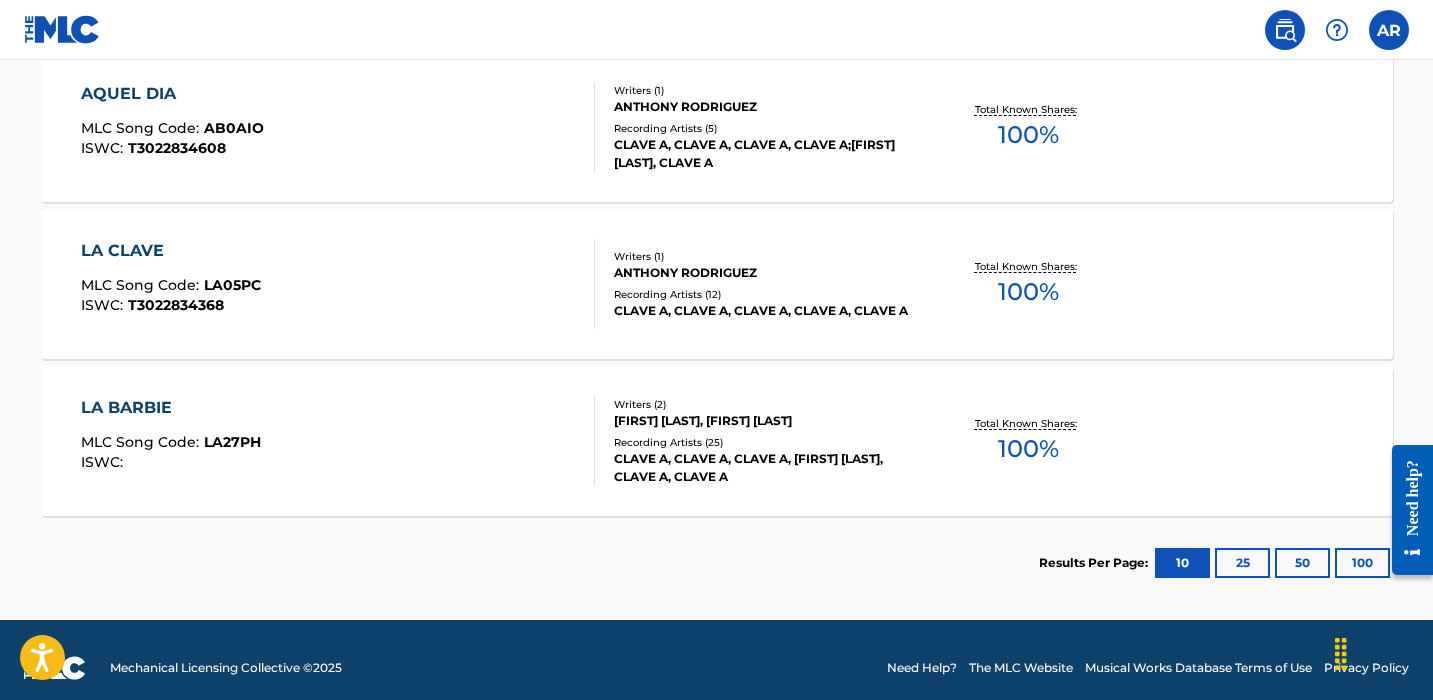 click on "100 %" at bounding box center (1028, 449) 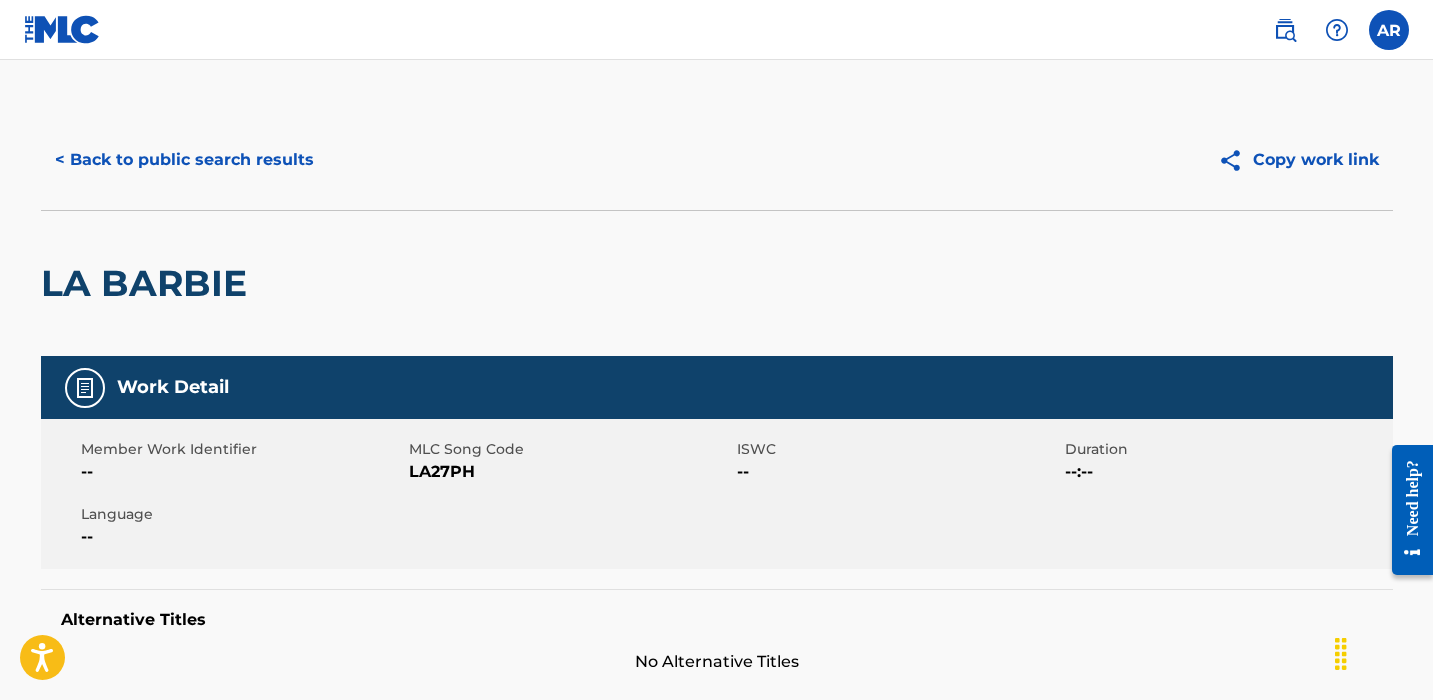 scroll, scrollTop: 10, scrollLeft: 0, axis: vertical 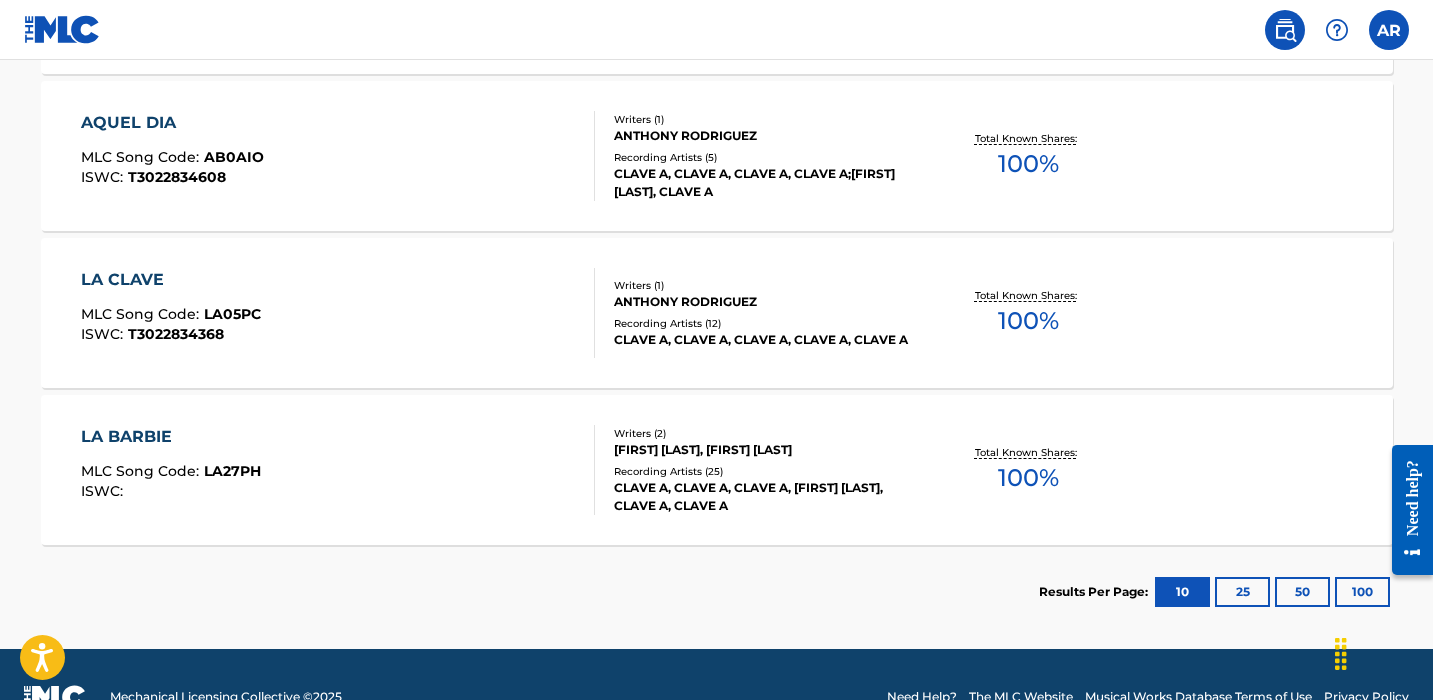 click on "100" at bounding box center (1362, 592) 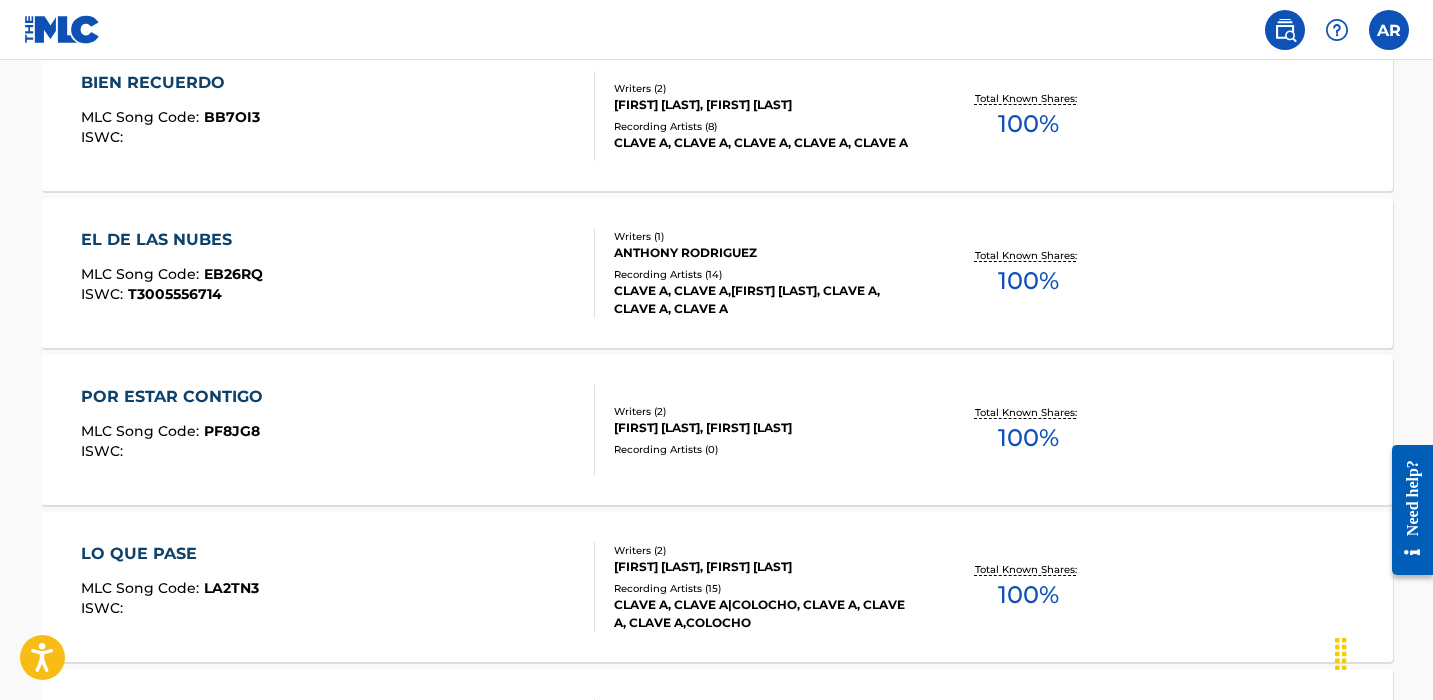 scroll, scrollTop: 784, scrollLeft: 0, axis: vertical 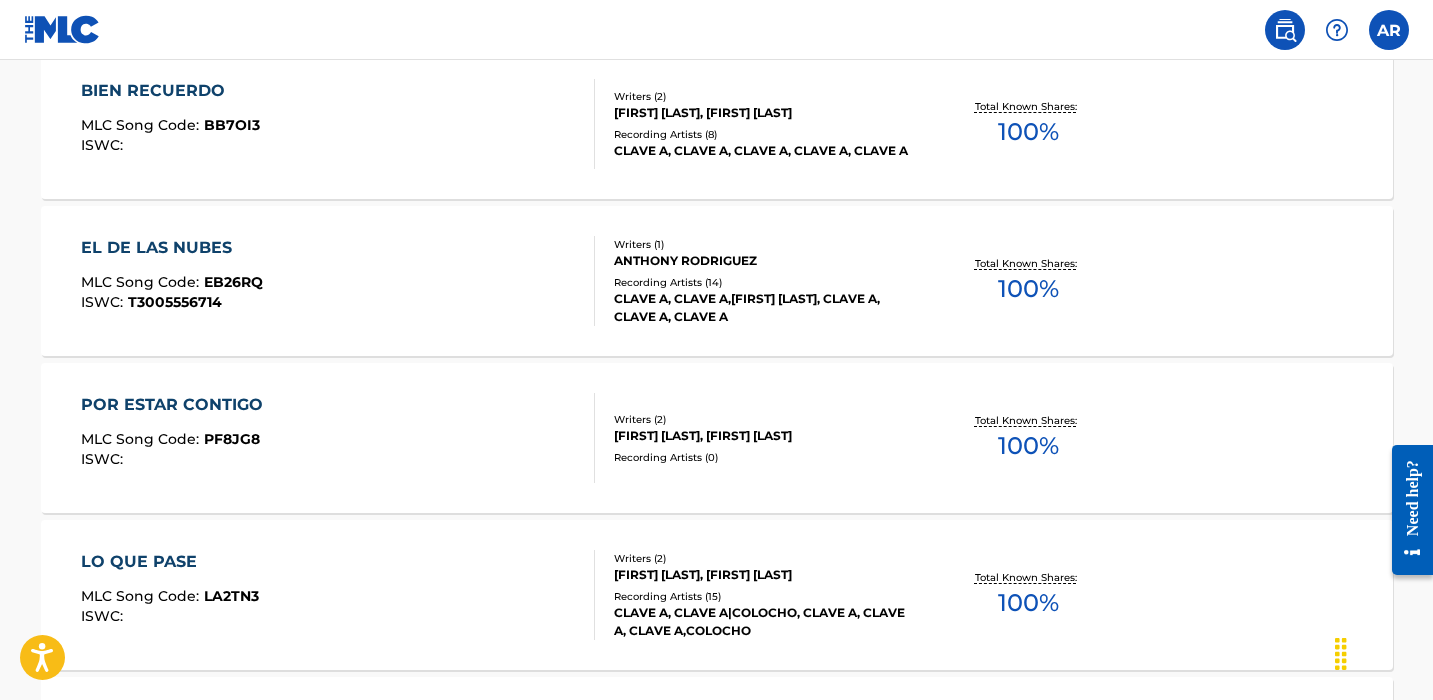 click on "CLAVE A, CLAVE A|COLOCHO, CLAVE A, CLAVE A, CLAVE A,COLOCHO" at bounding box center [765, 622] 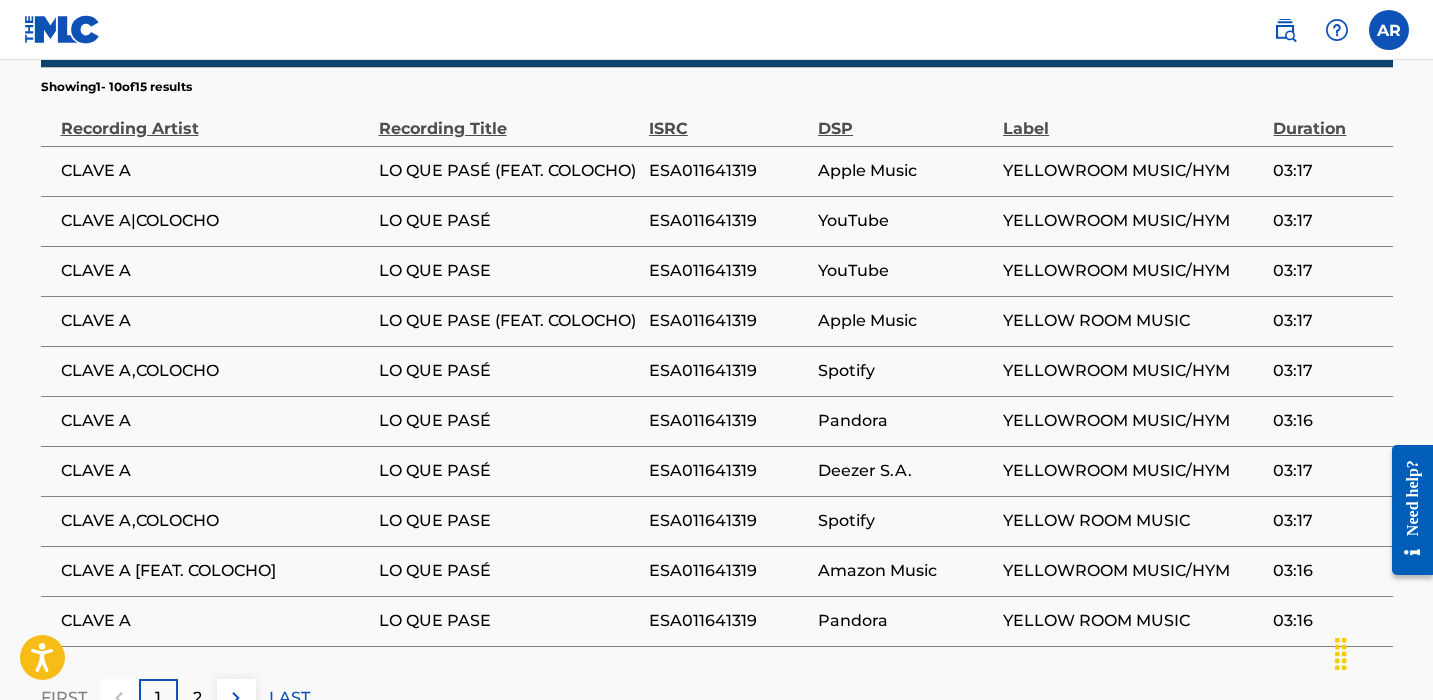 scroll, scrollTop: 1199, scrollLeft: 0, axis: vertical 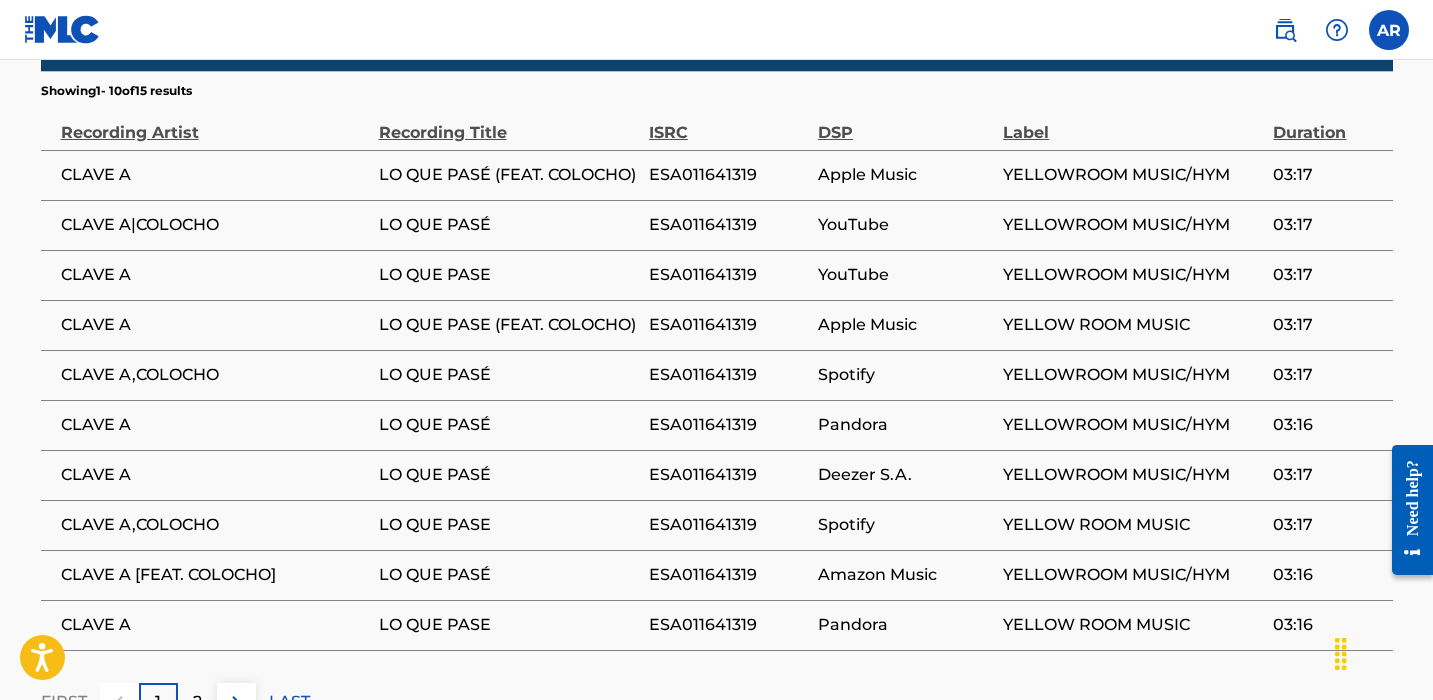 click at bounding box center [1389, 30] 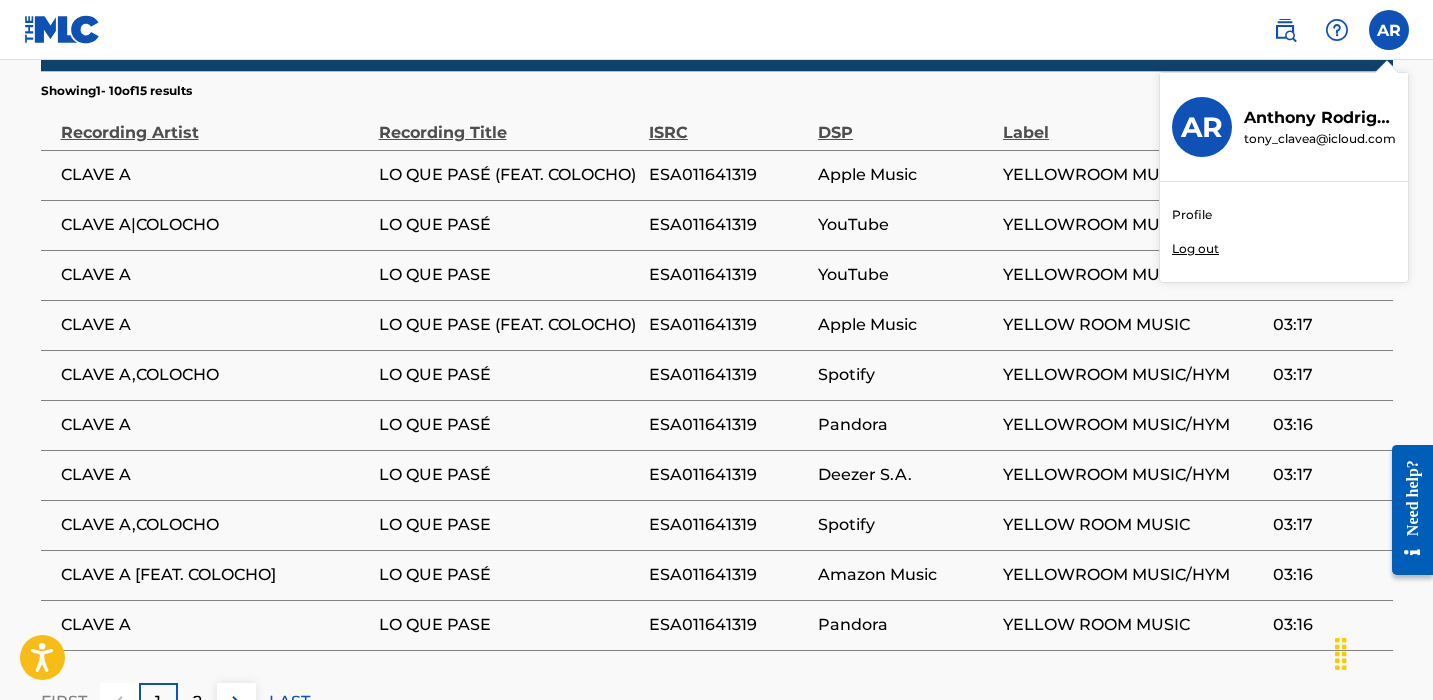 click at bounding box center [1337, 30] 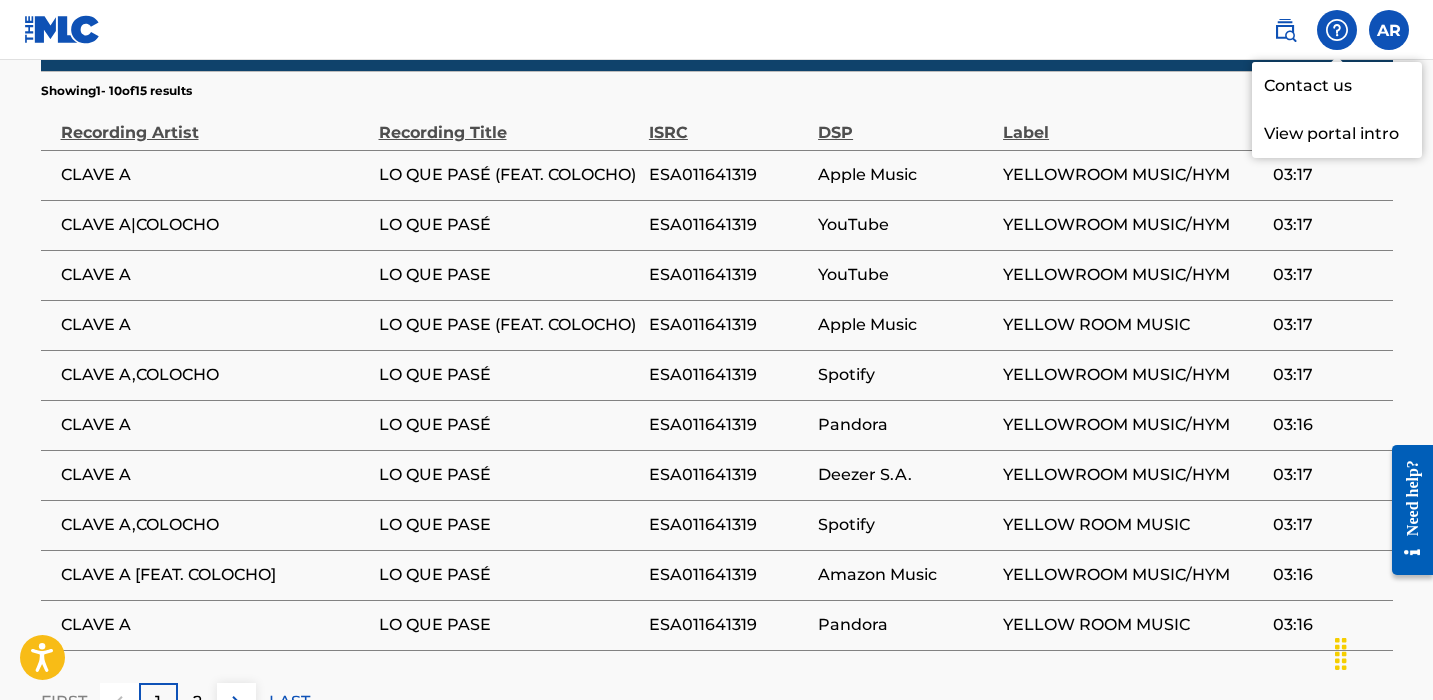 click at bounding box center (1285, 30) 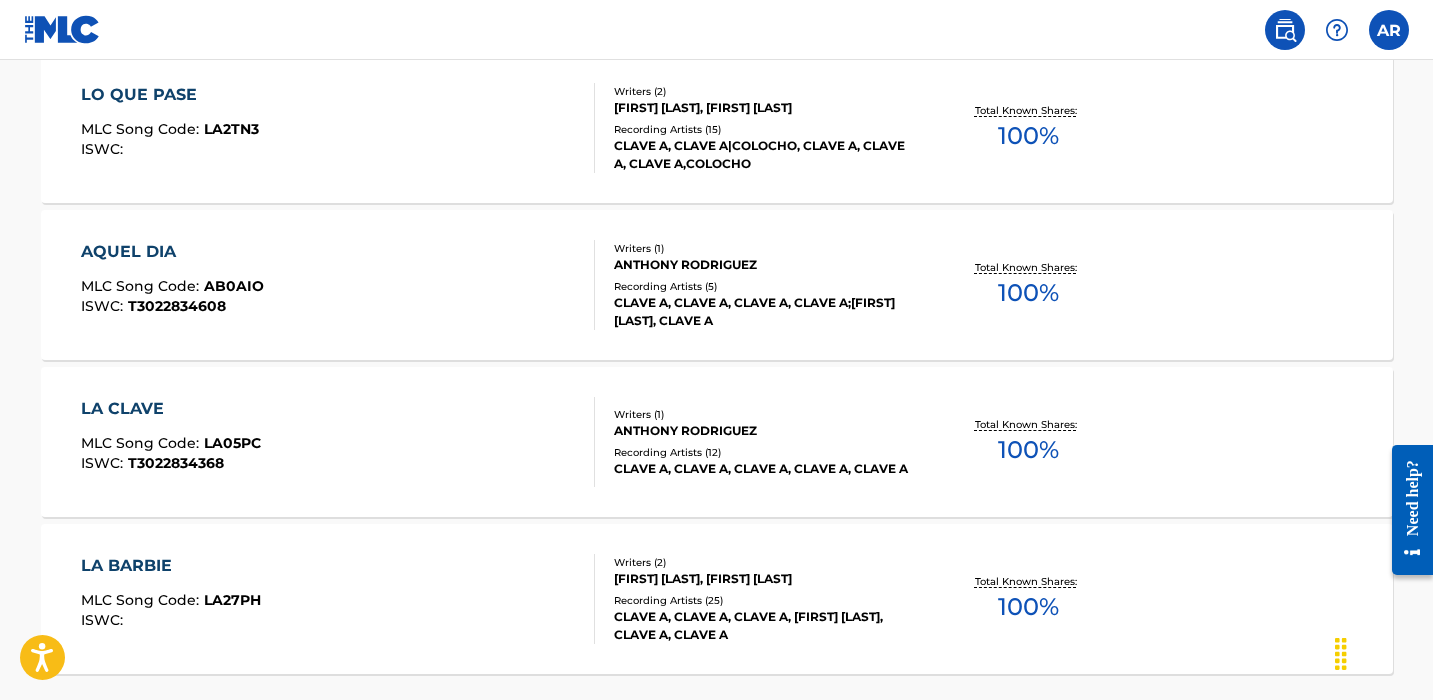 scroll, scrollTop: 0, scrollLeft: 0, axis: both 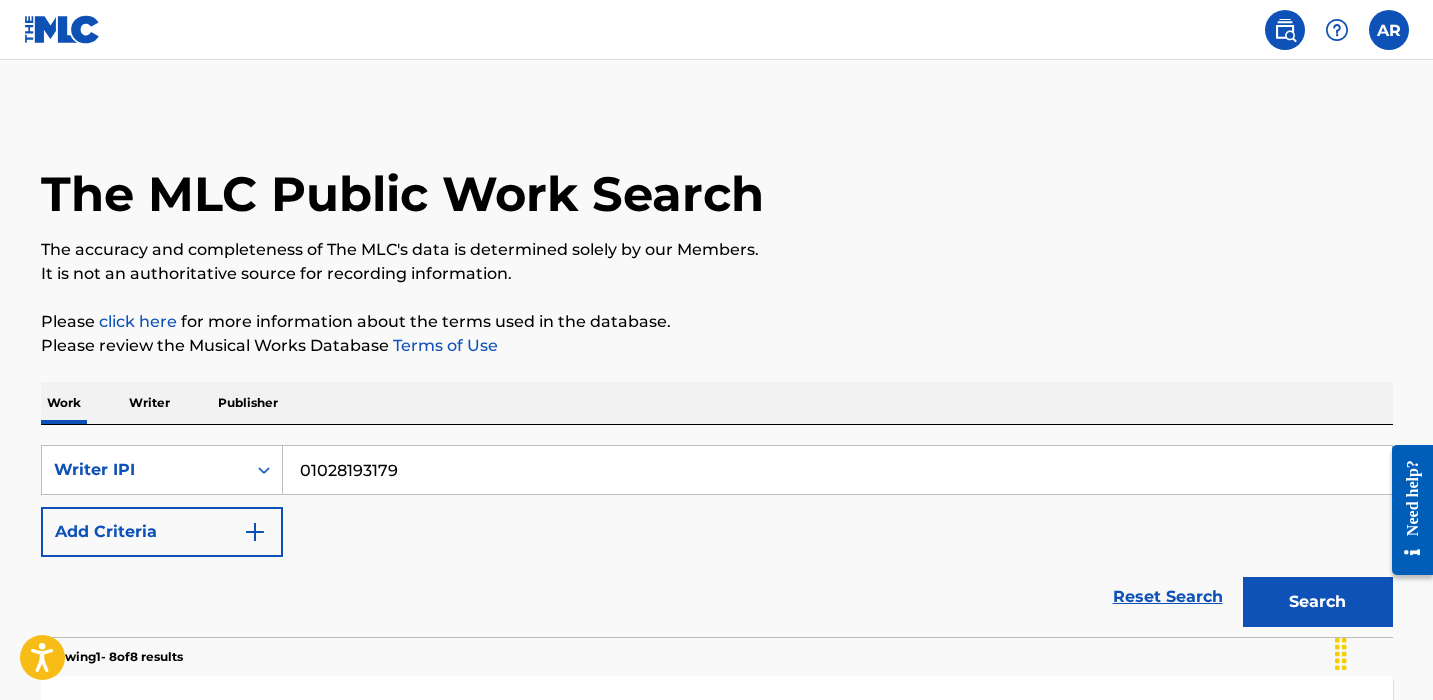 click at bounding box center (1337, 30) 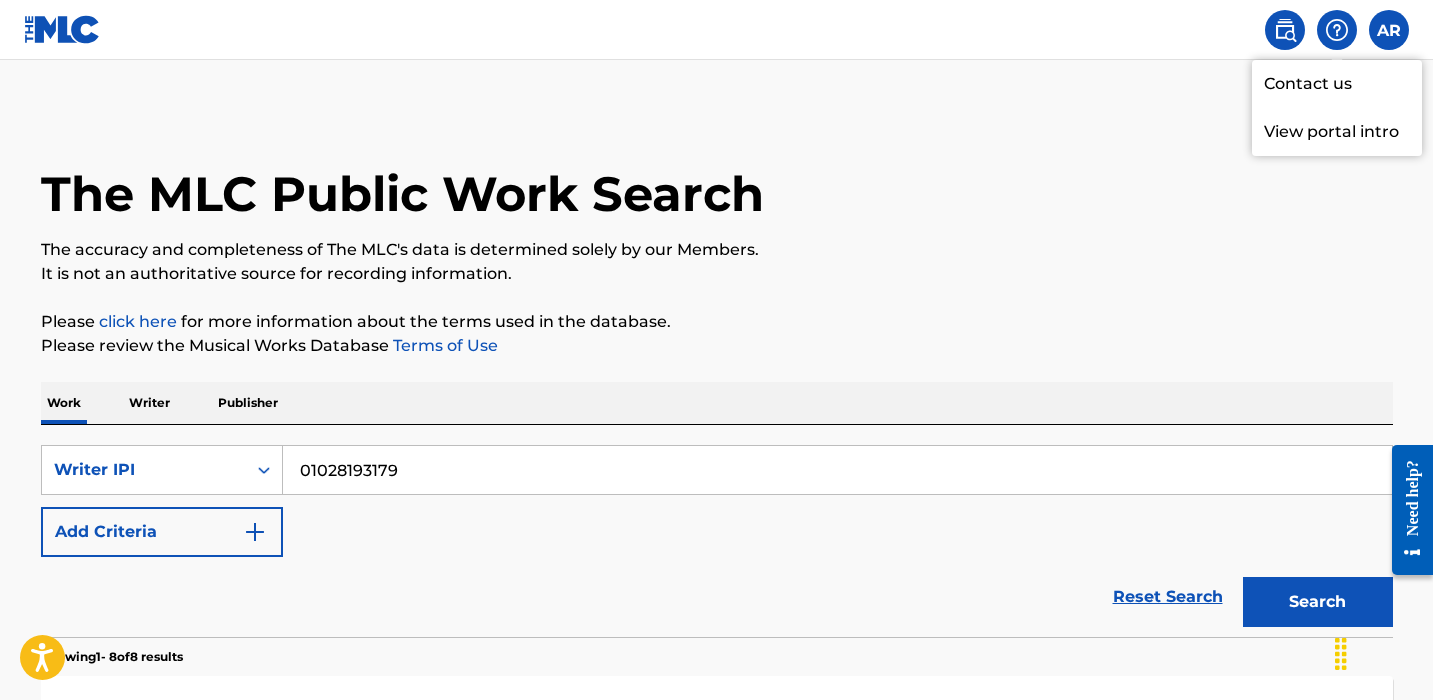 click on "View portal intro" at bounding box center (1337, 132) 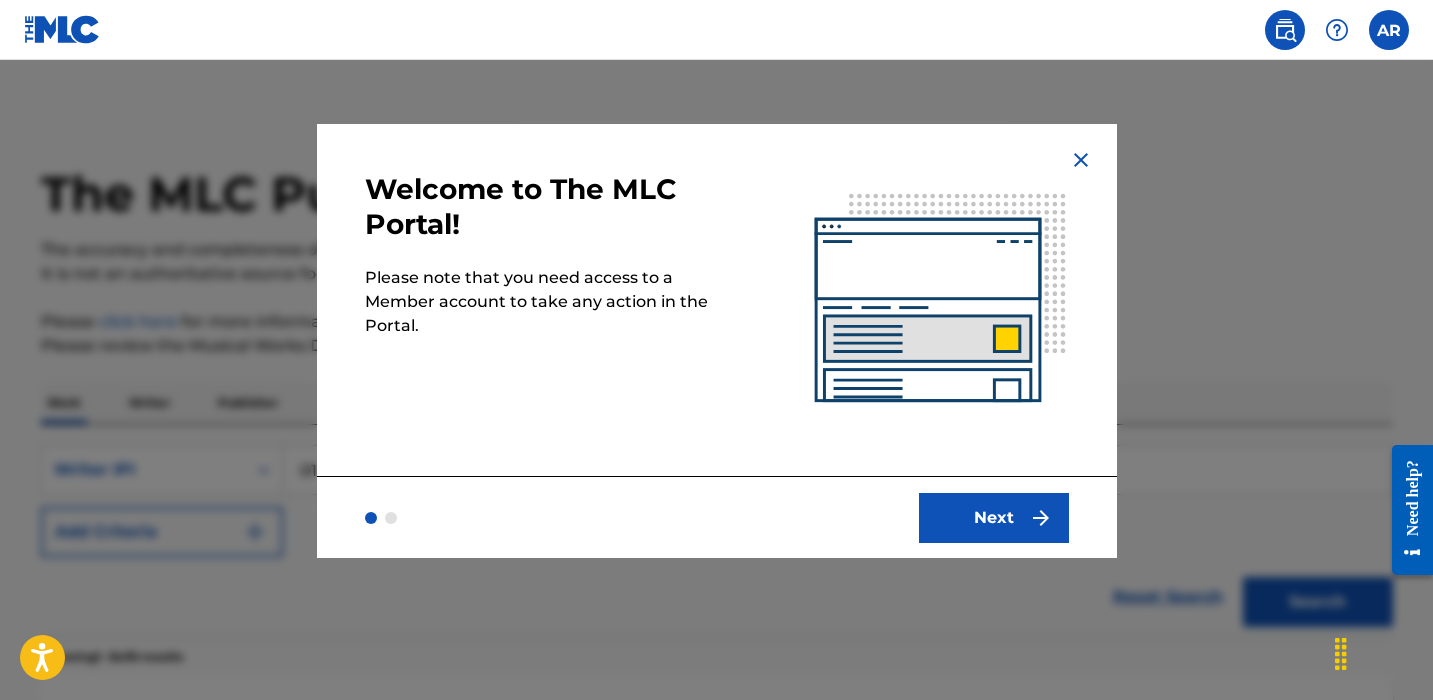 click on "Next" at bounding box center (994, 518) 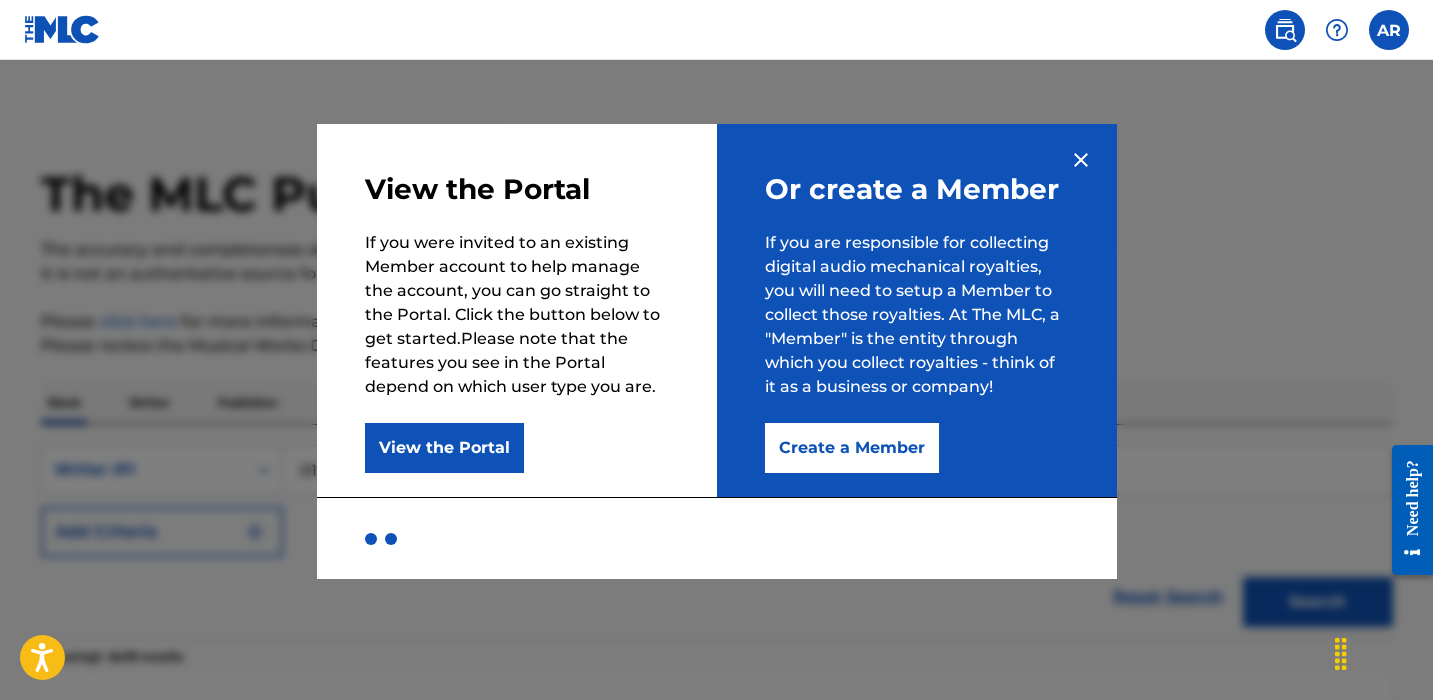 click on "View the Portal" at bounding box center (444, 448) 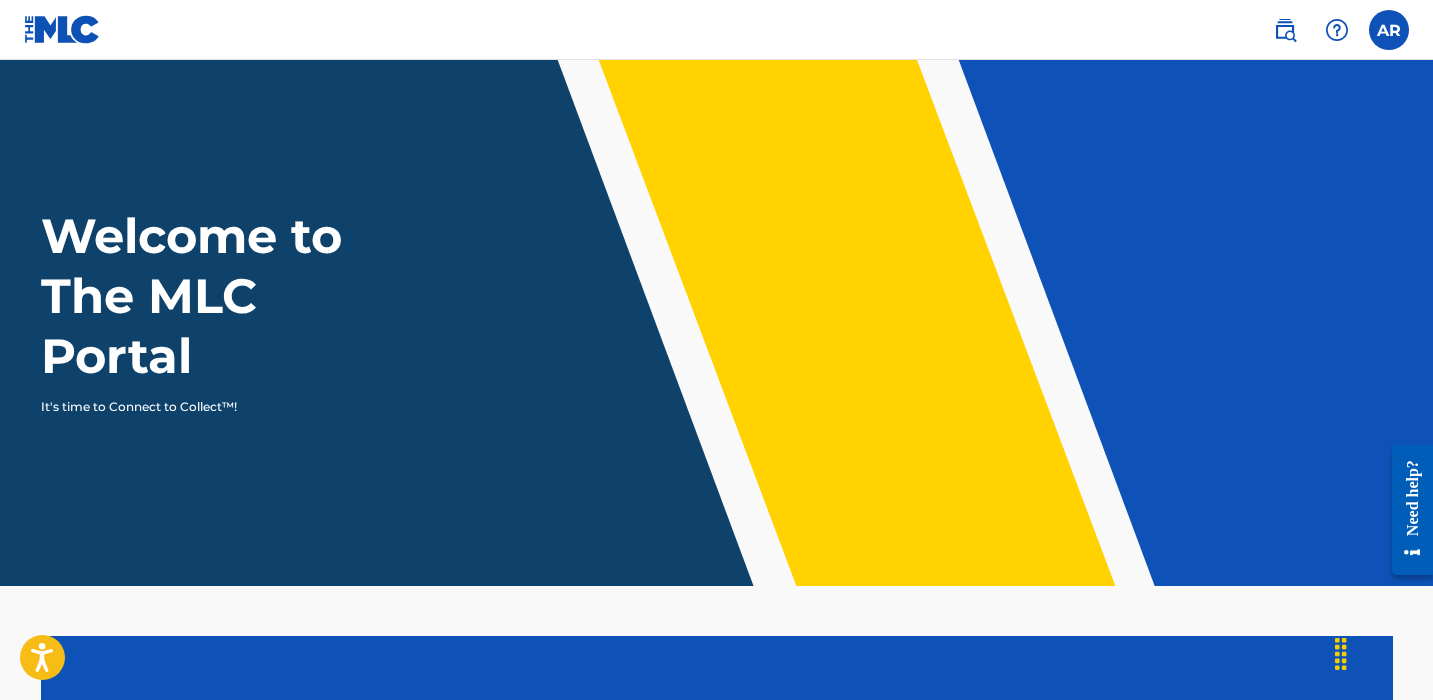 scroll, scrollTop: 0, scrollLeft: 0, axis: both 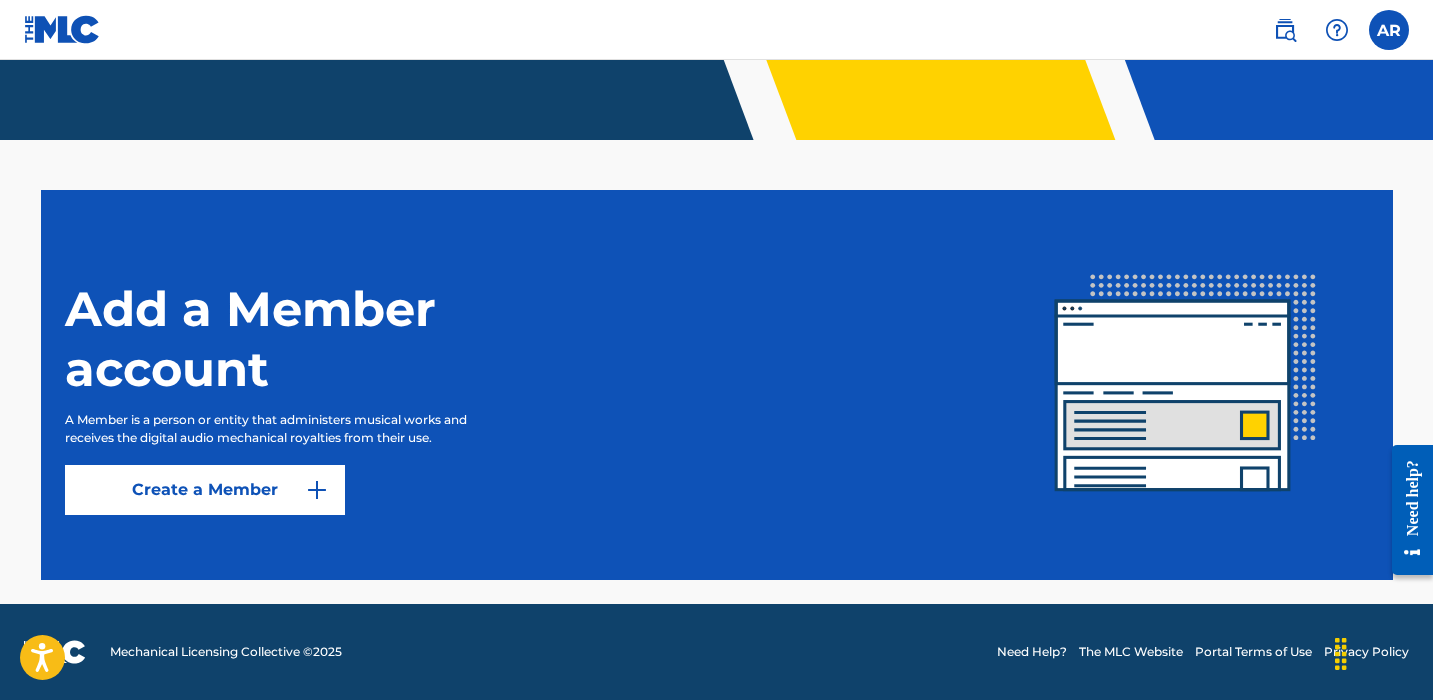 click on "Create a Member" at bounding box center (205, 490) 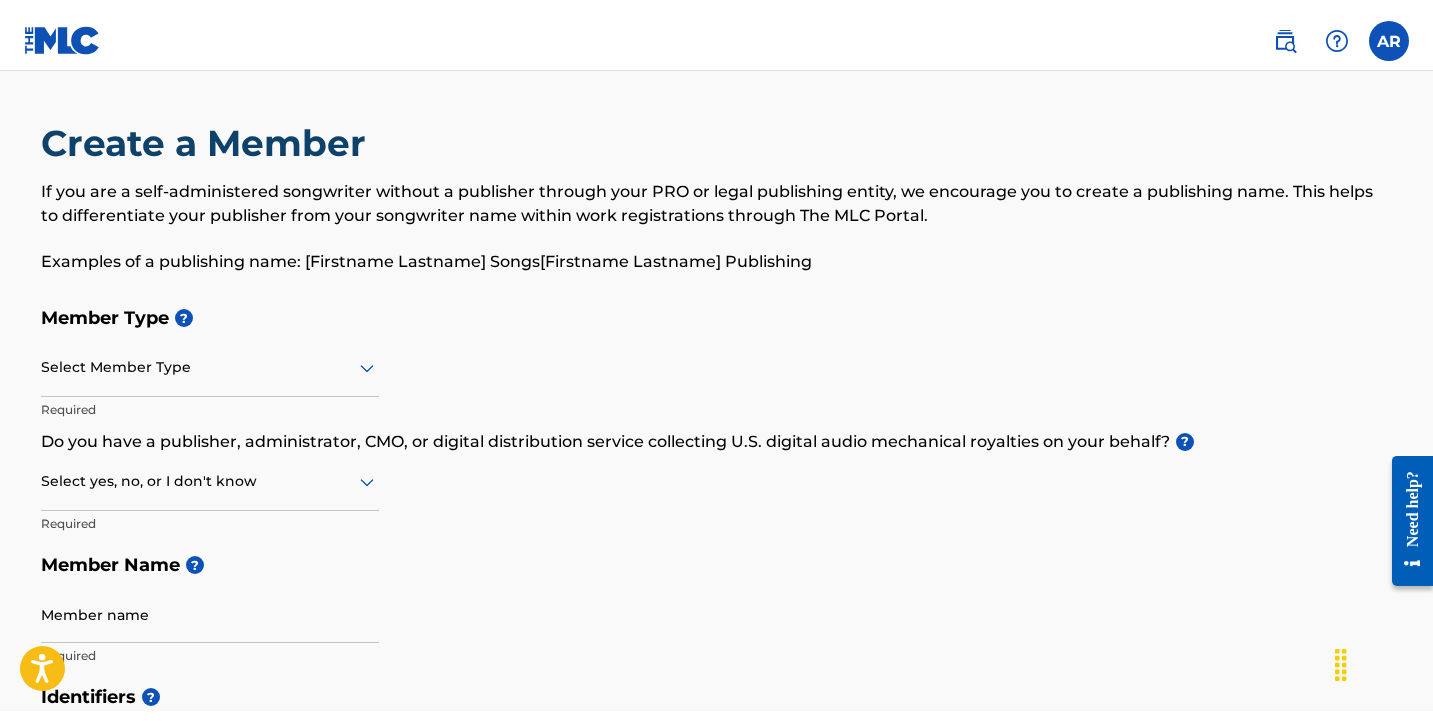 scroll, scrollTop: 0, scrollLeft: 0, axis: both 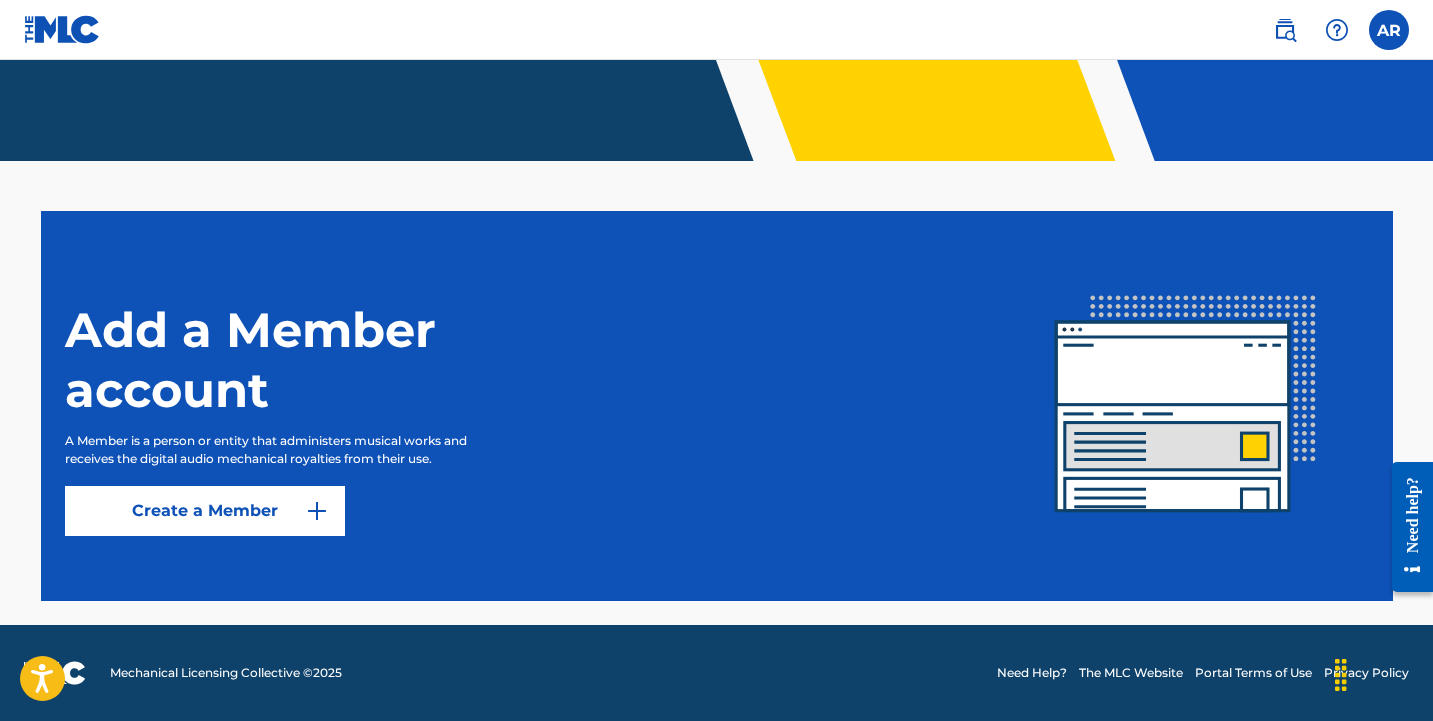 click at bounding box center [1285, 30] 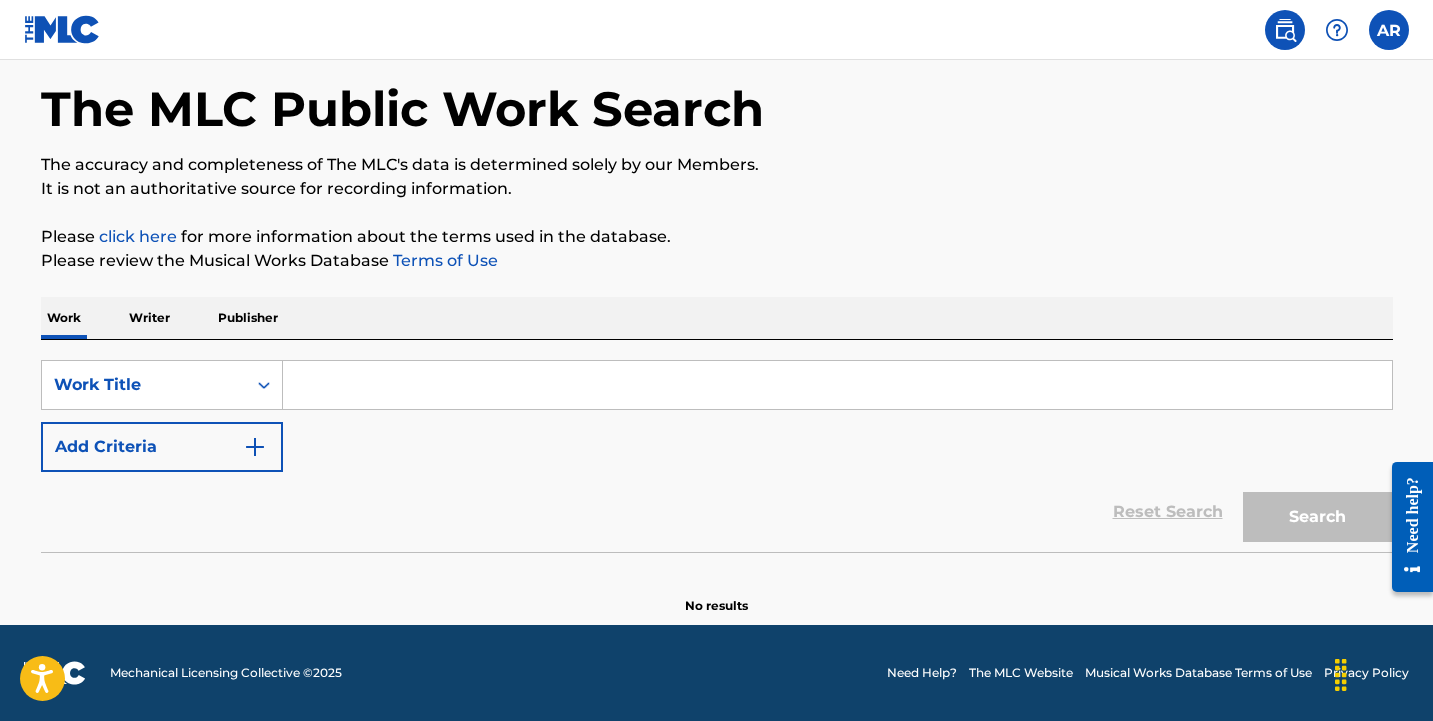scroll, scrollTop: 85, scrollLeft: 0, axis: vertical 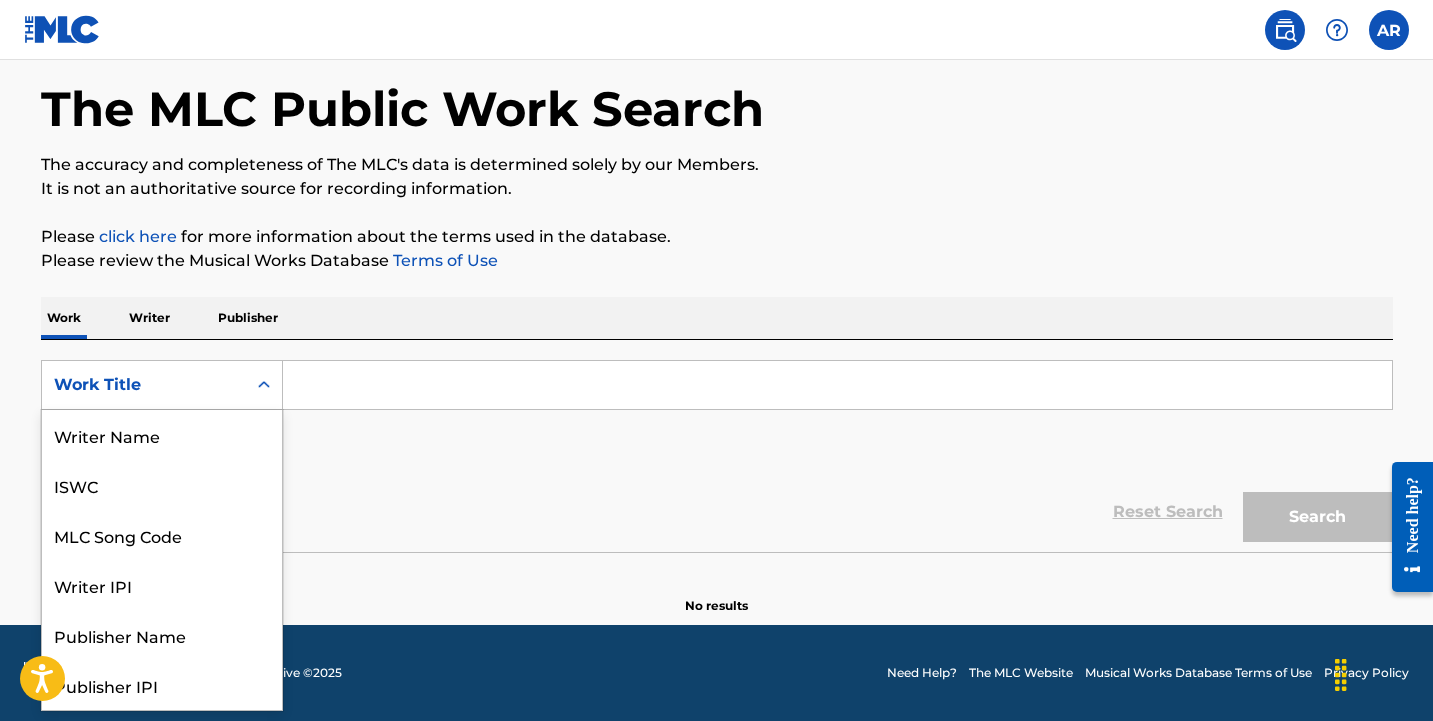 click on "Work Title" at bounding box center (144, 385) 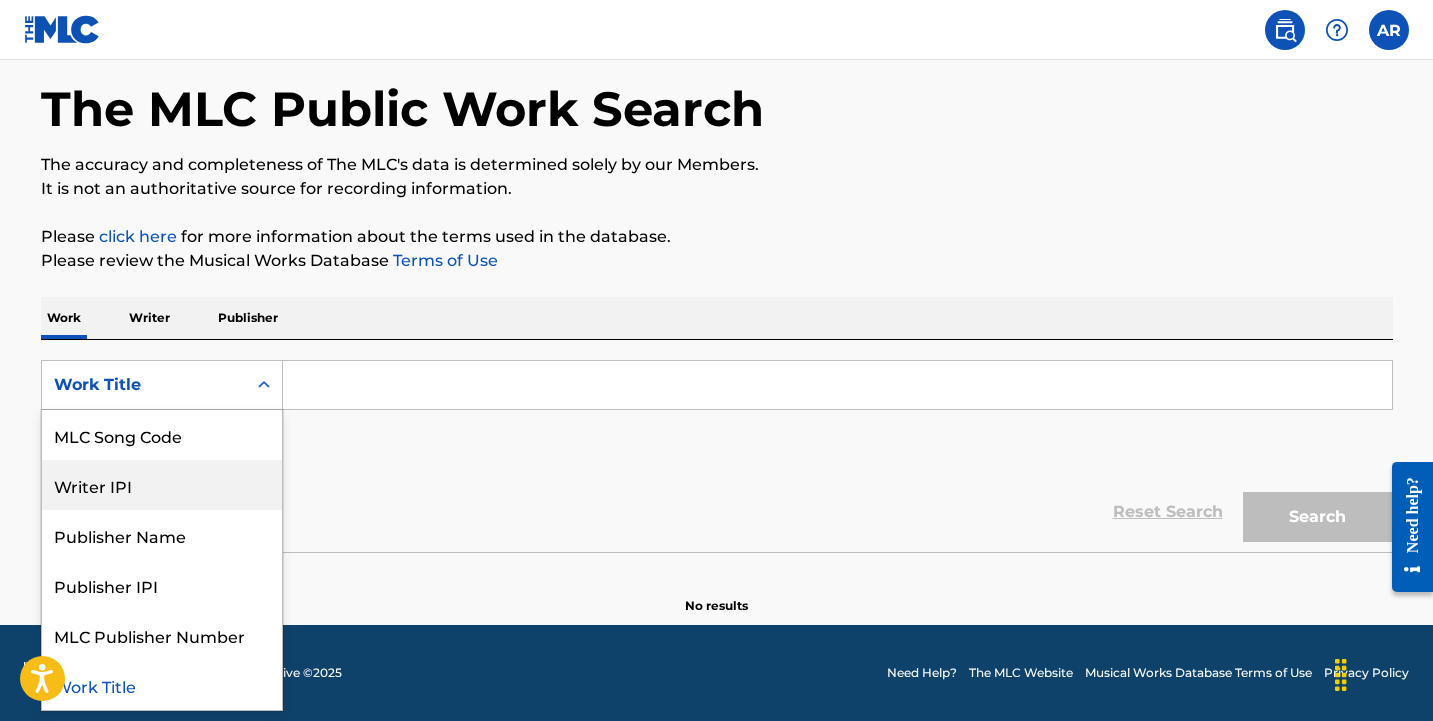 click on "Writer IPI" at bounding box center (162, 485) 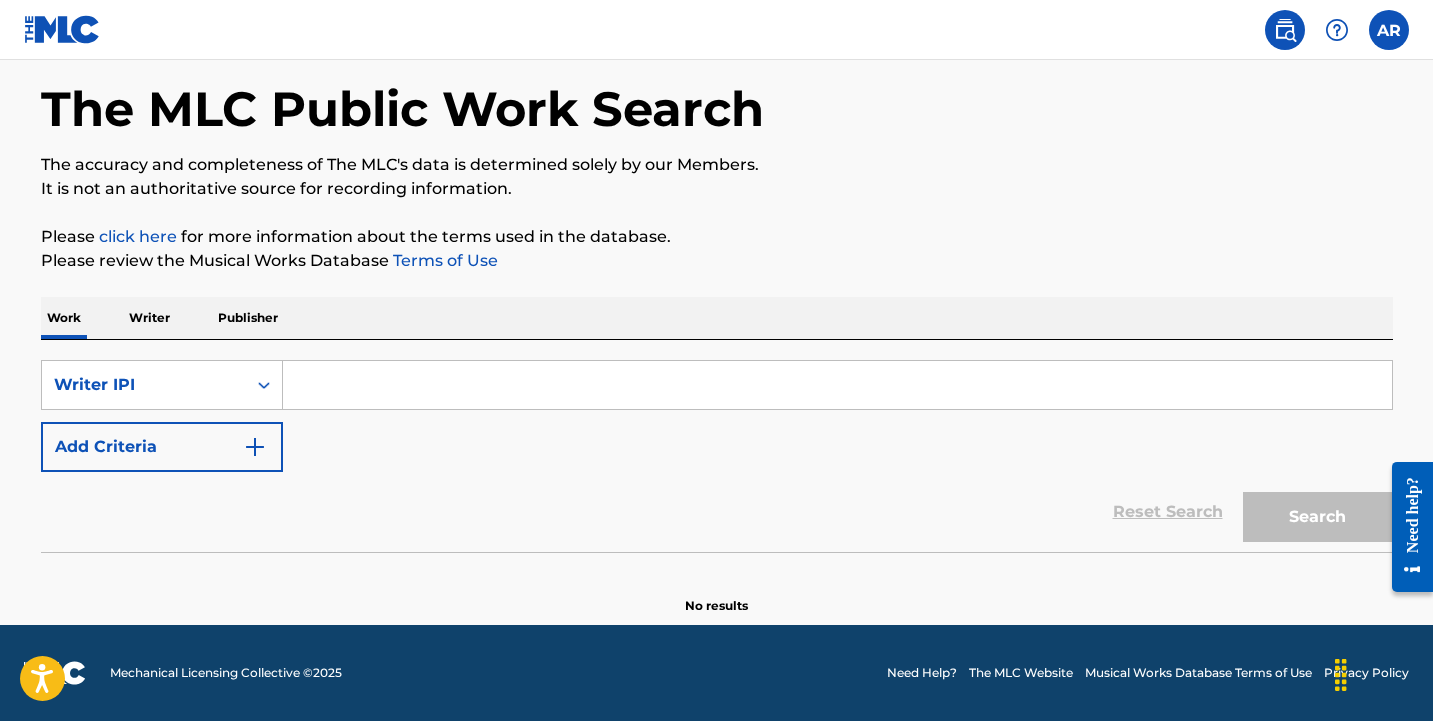 paste on "01028193179" 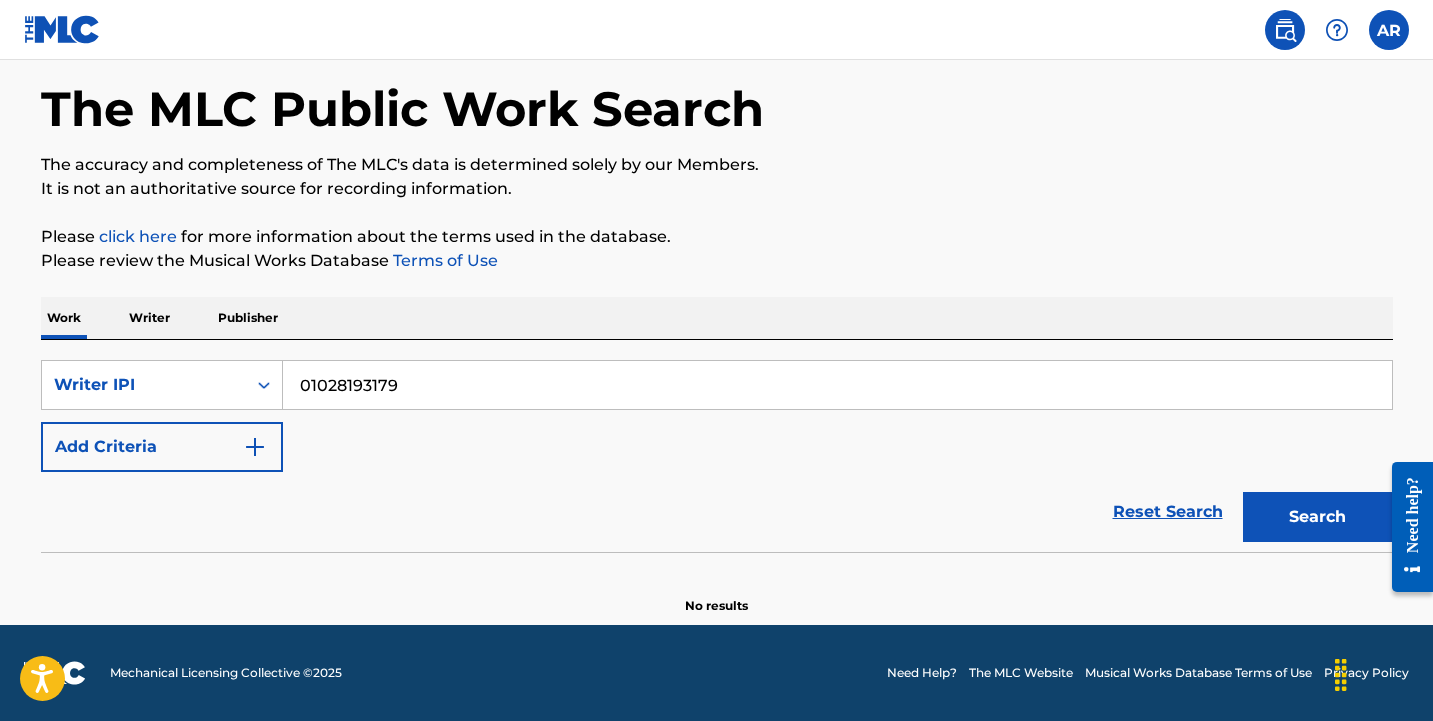 type on "01028193179" 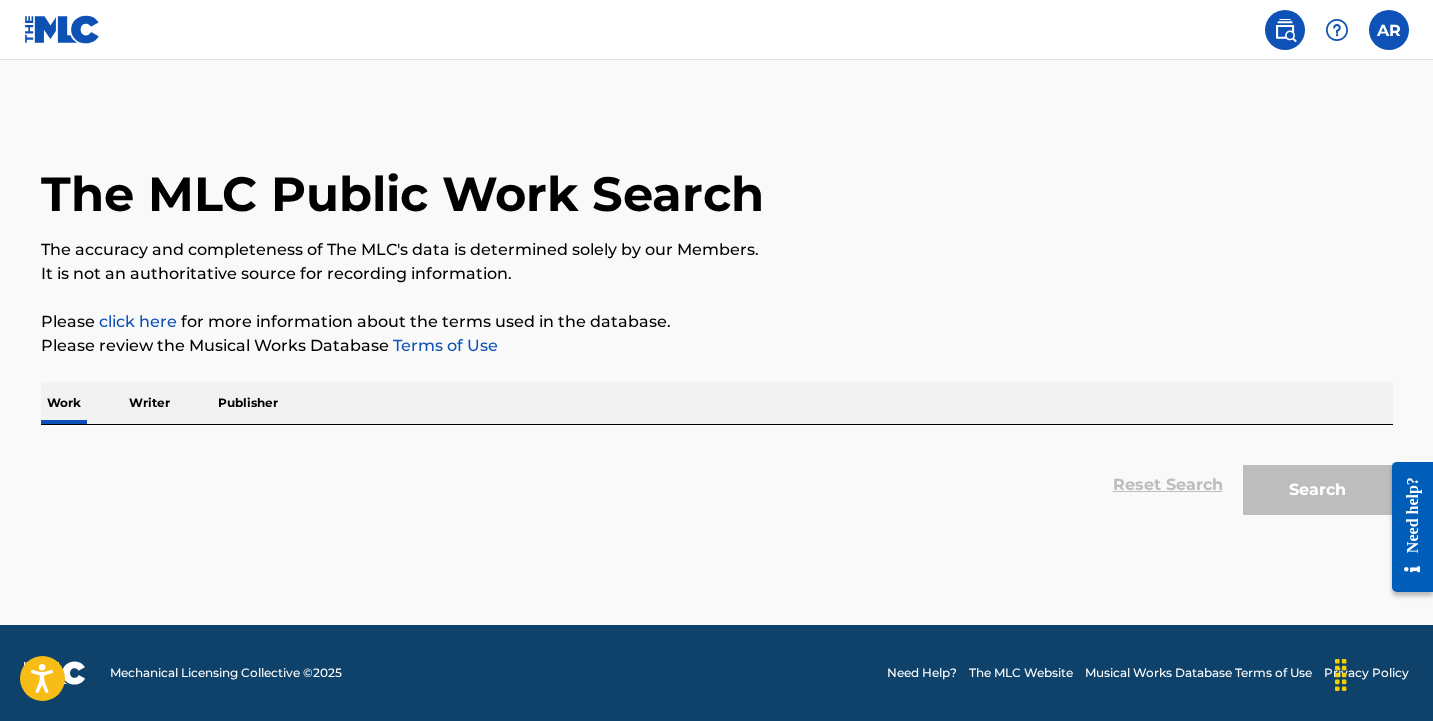 scroll, scrollTop: 0, scrollLeft: 0, axis: both 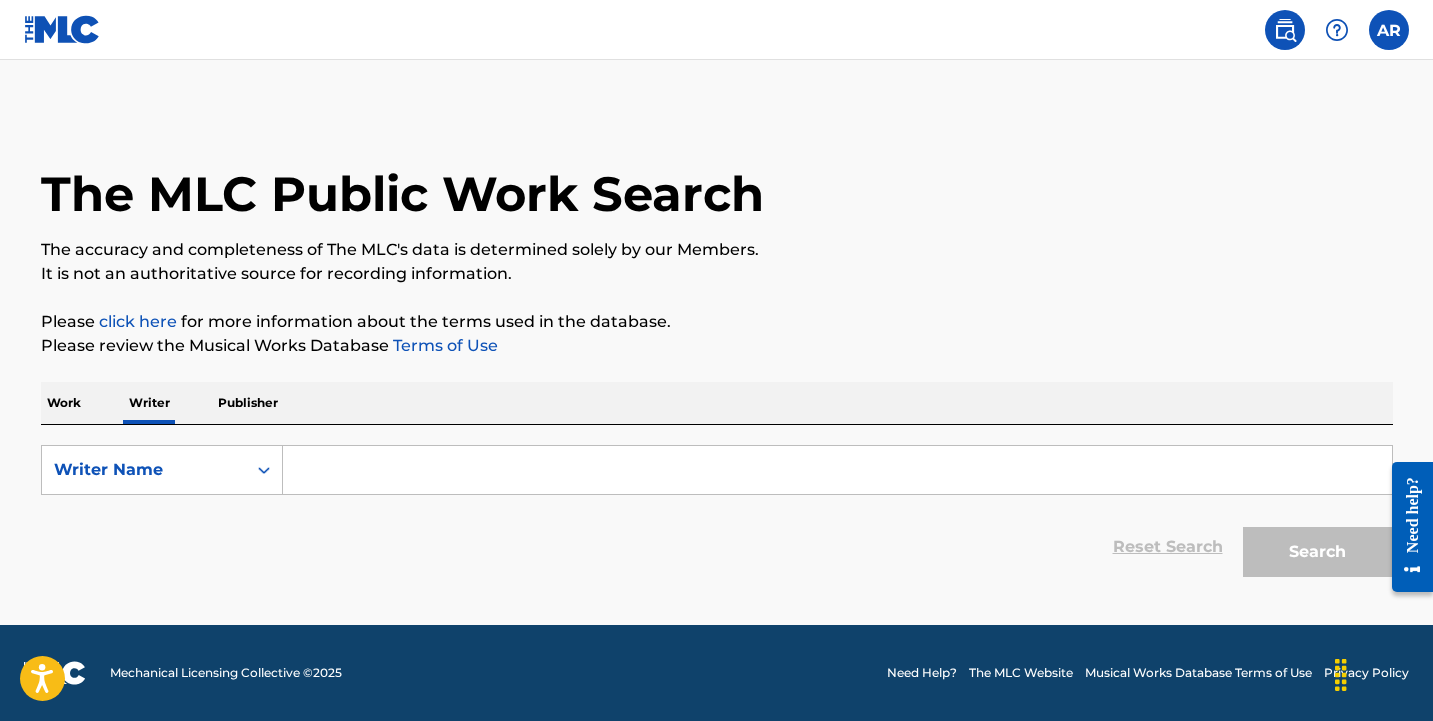 click on "Work" at bounding box center (64, 403) 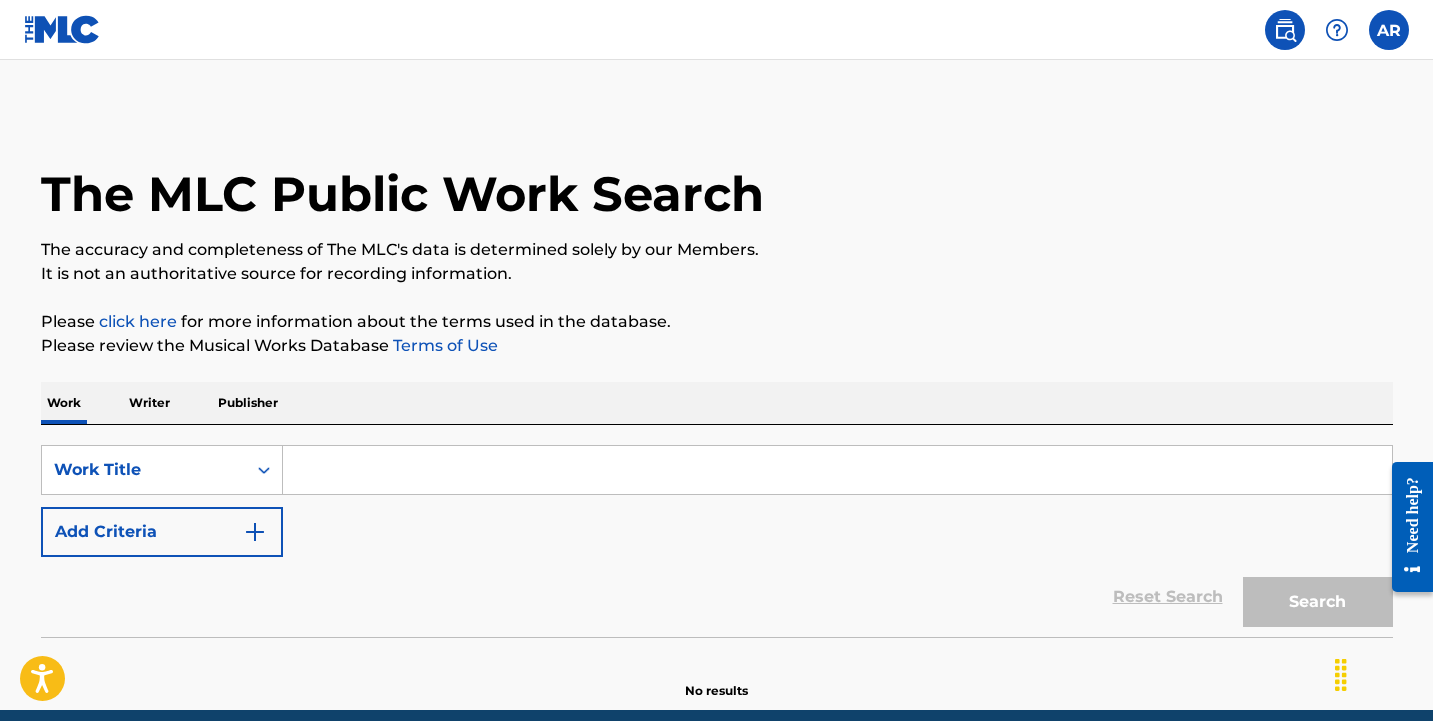 click at bounding box center [837, 470] 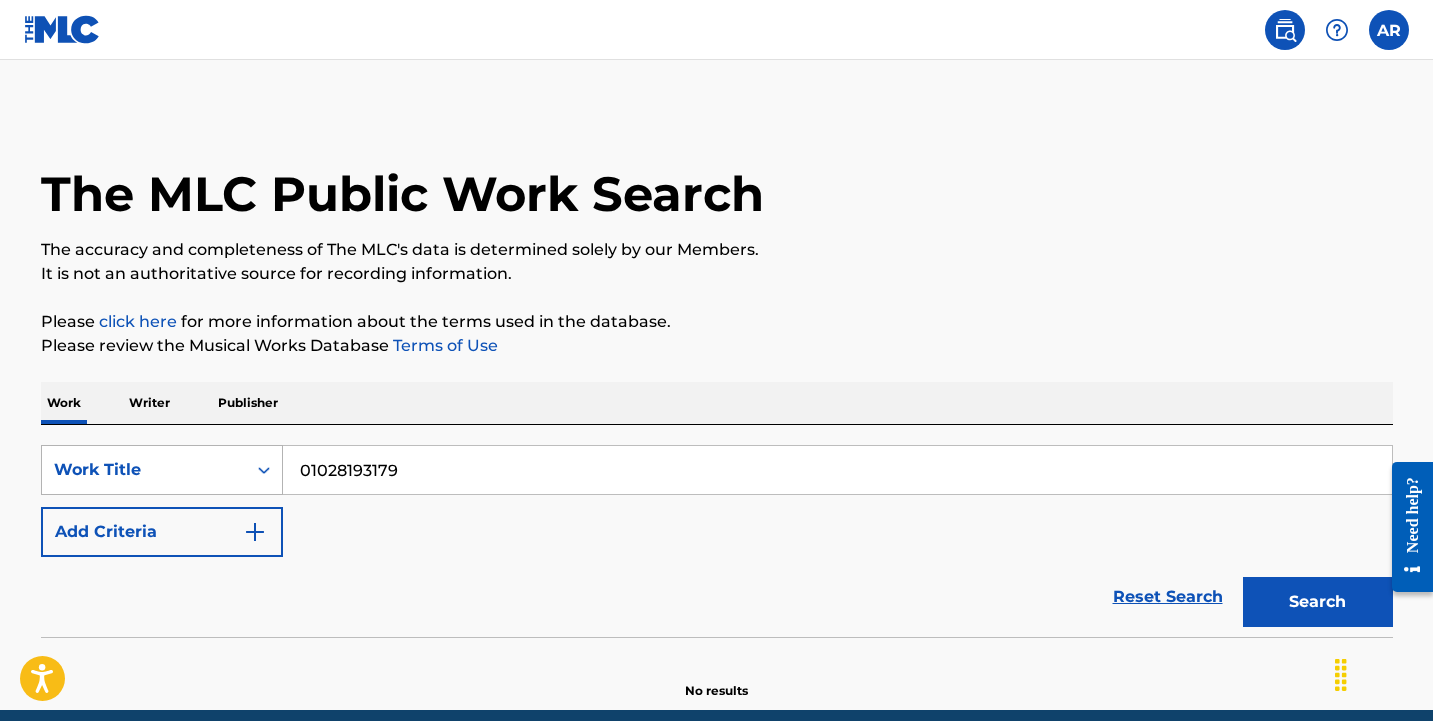 type on "01028193179" 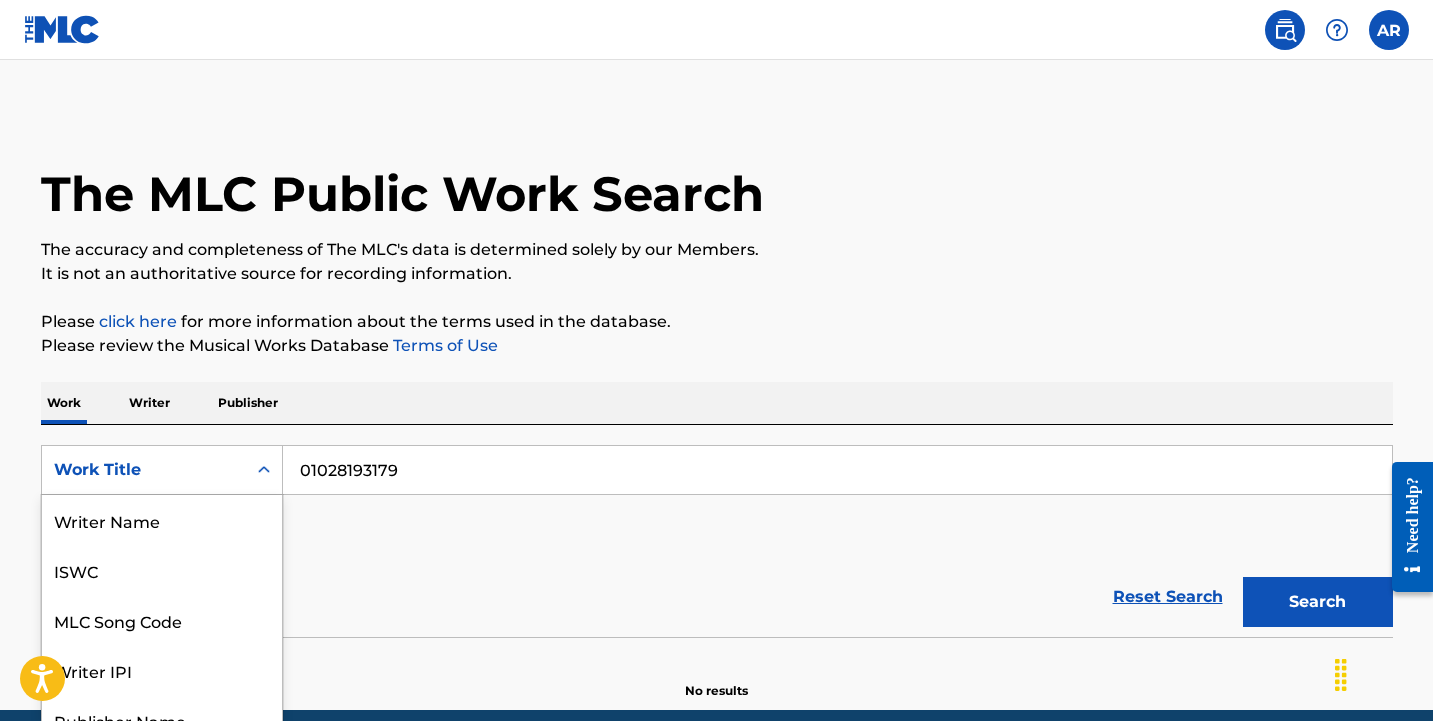 scroll, scrollTop: 74, scrollLeft: 0, axis: vertical 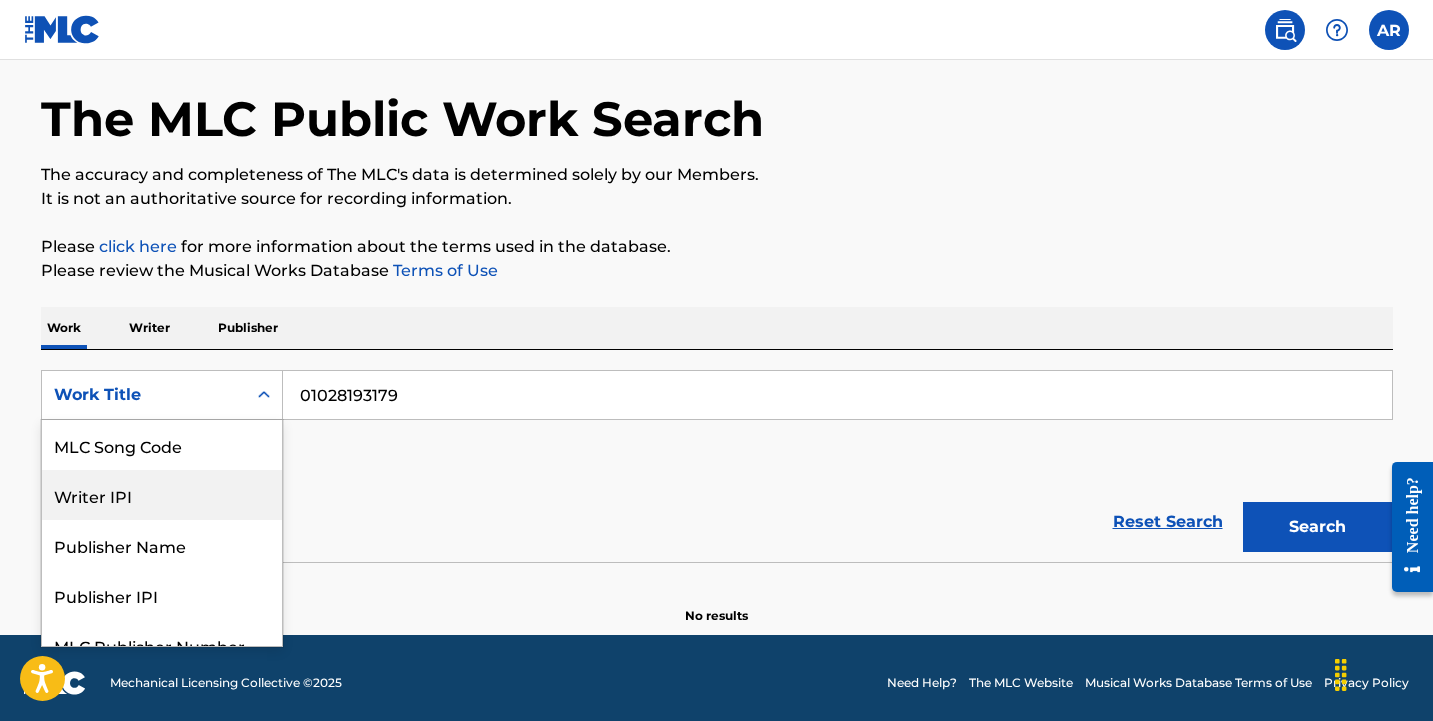 click on "Writer IPI" at bounding box center (162, 495) 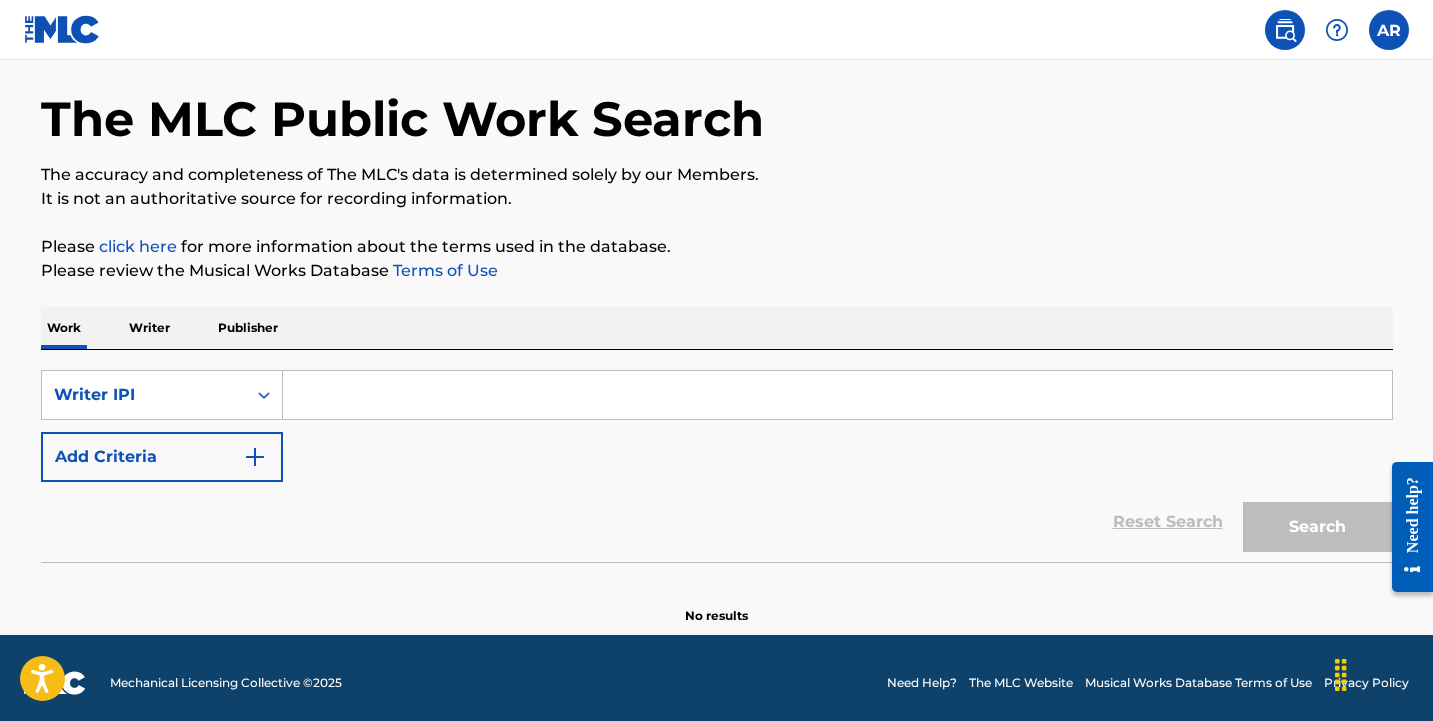 click at bounding box center [837, 395] 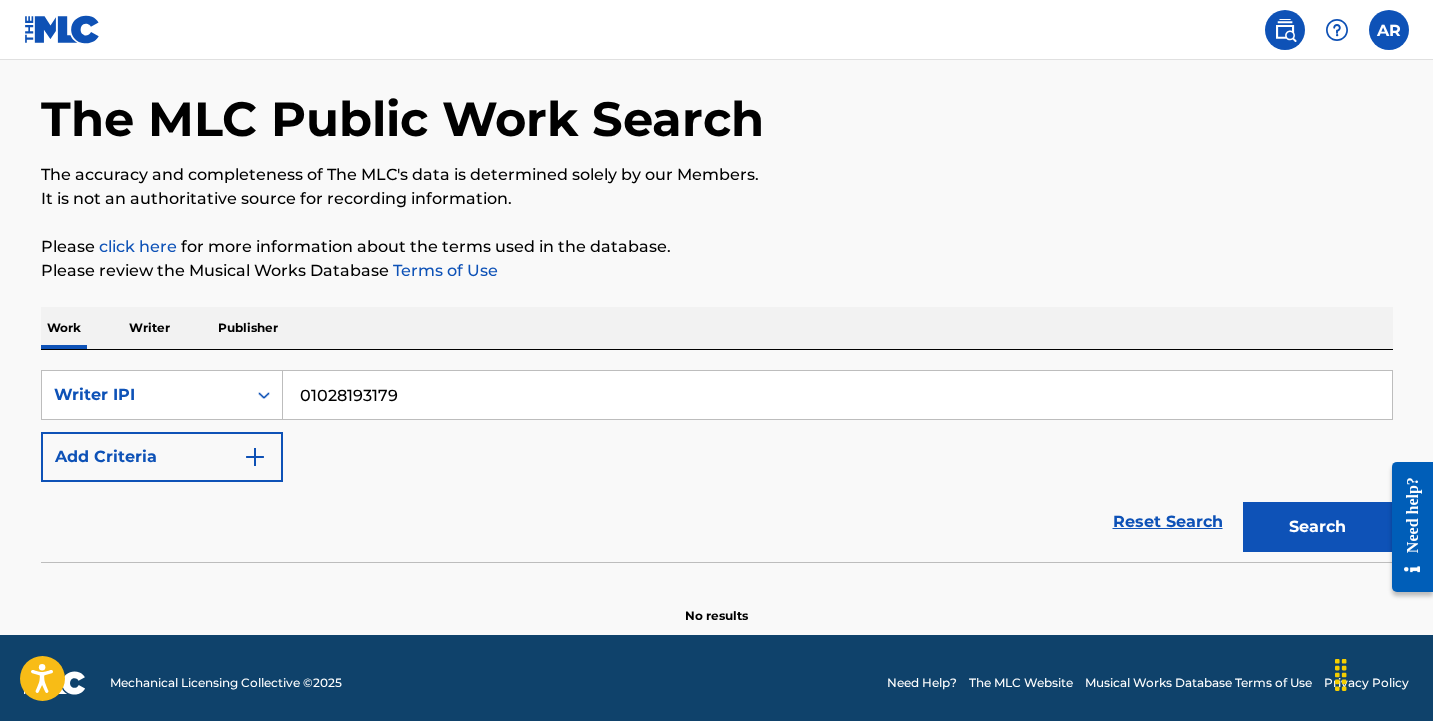 type on "01028193179" 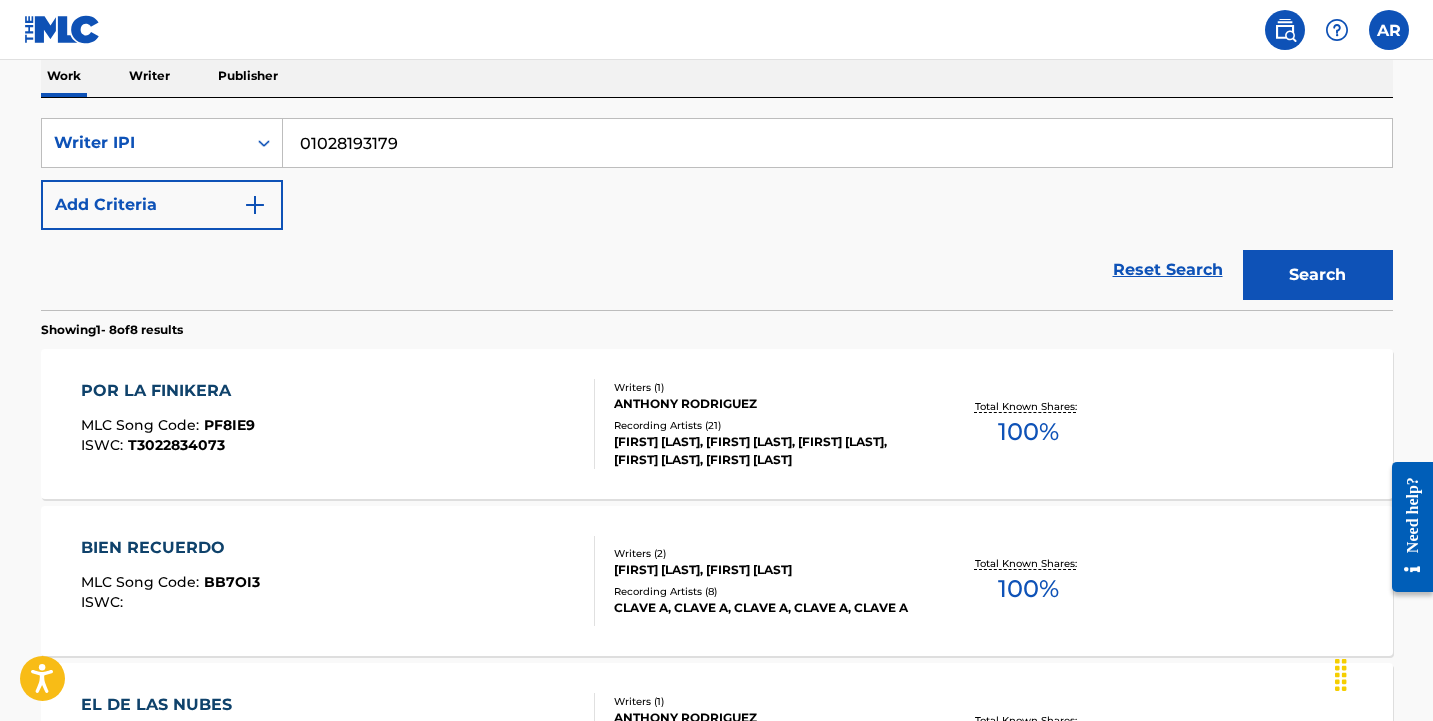 scroll, scrollTop: 394, scrollLeft: 0, axis: vertical 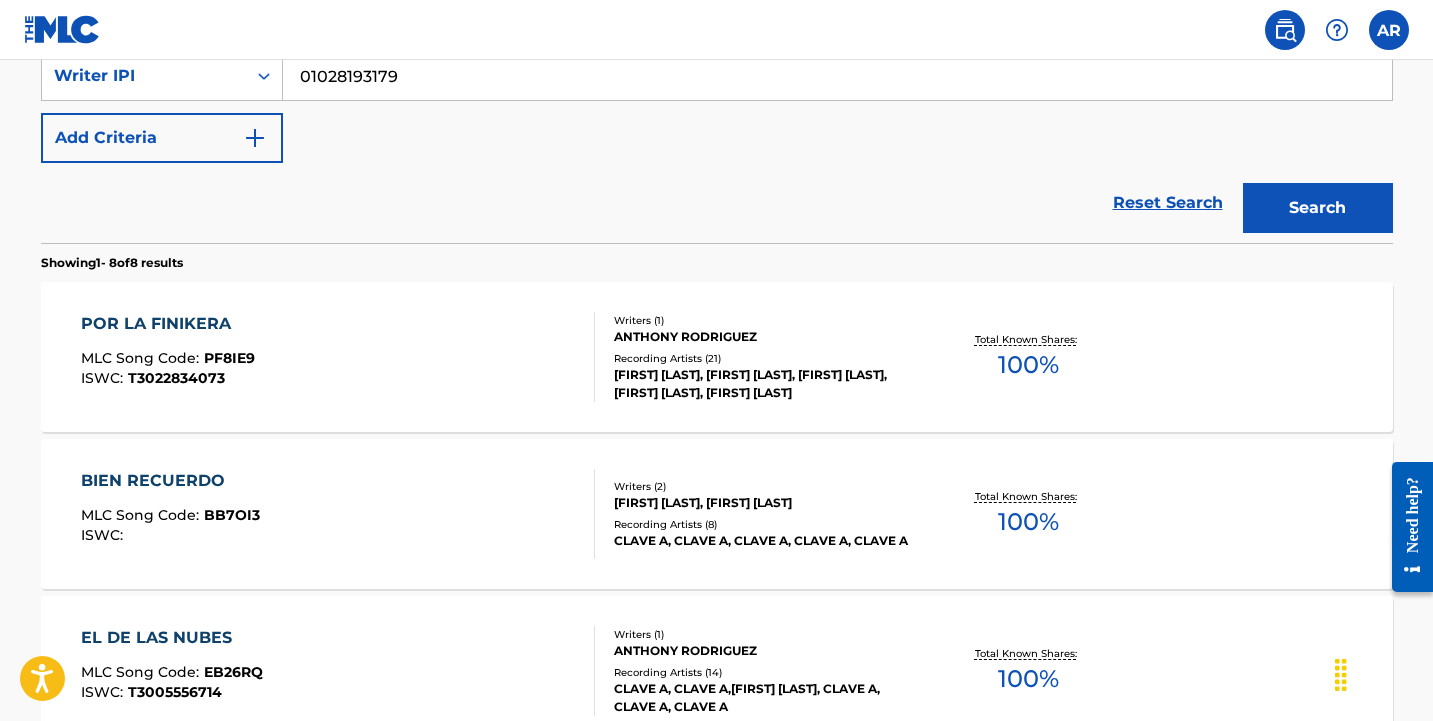 click on "Writers ( 1 ) [FIRST] [LAST] Recording Artists ( 21 ) [FIRST] [LAST], [FIRST] [LAST], [FIRST] [LAST], [FIRST] [LAST], [FIRST] [LAST]" at bounding box center [755, 357] 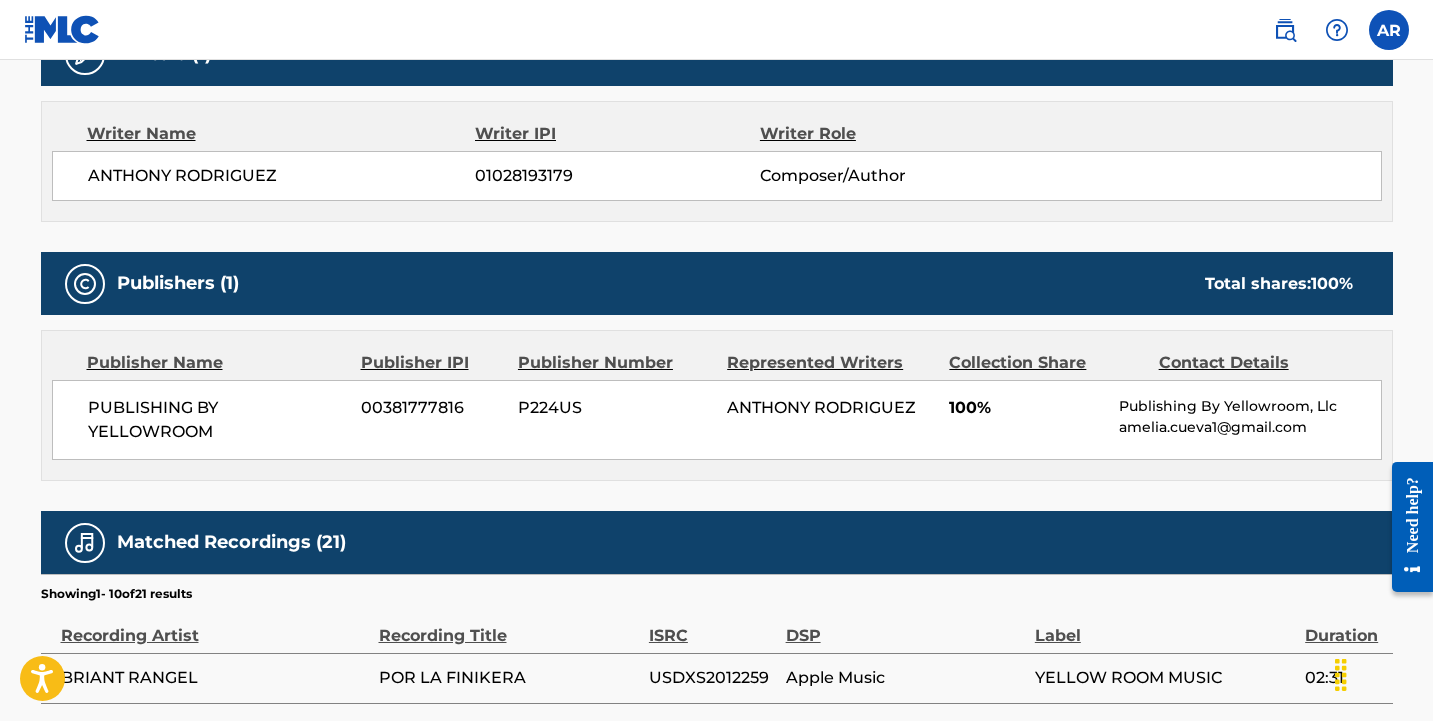 scroll, scrollTop: 713, scrollLeft: 0, axis: vertical 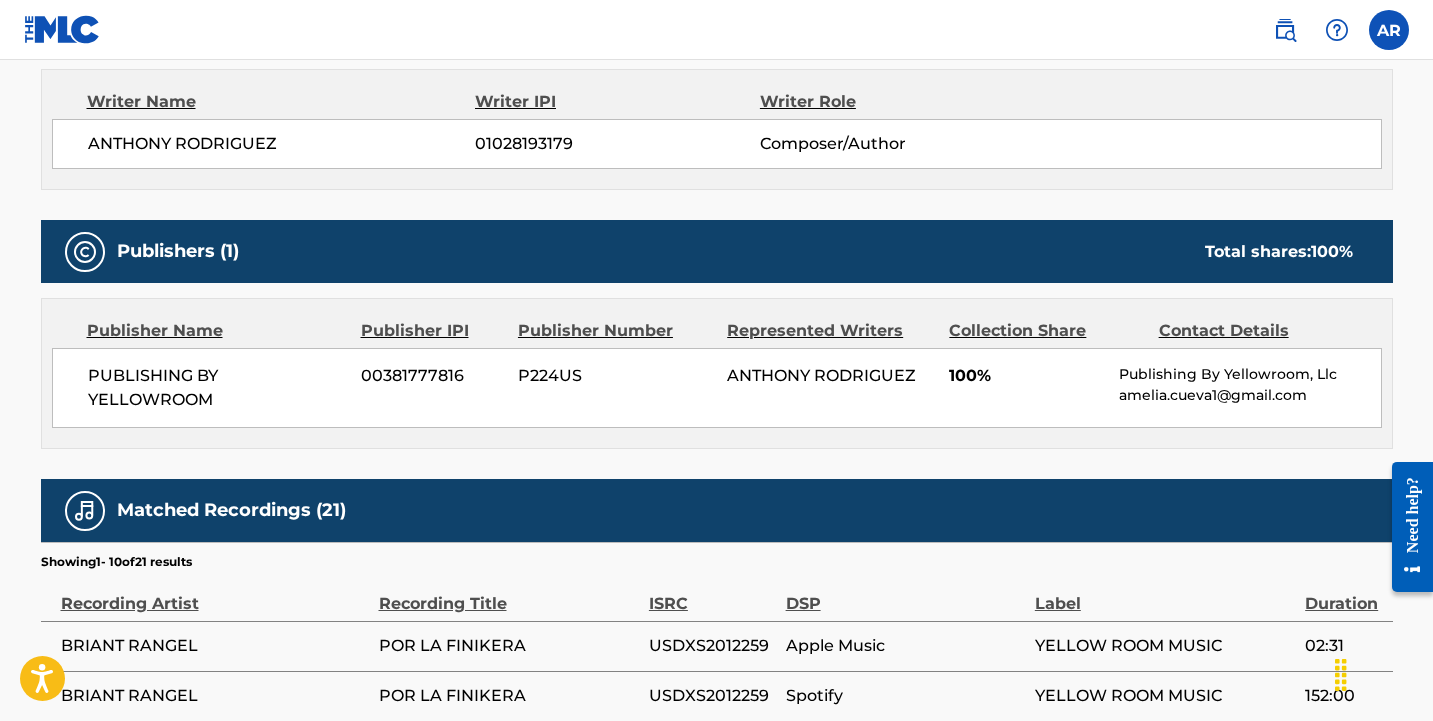 click on "Collection Share" at bounding box center [1046, 331] 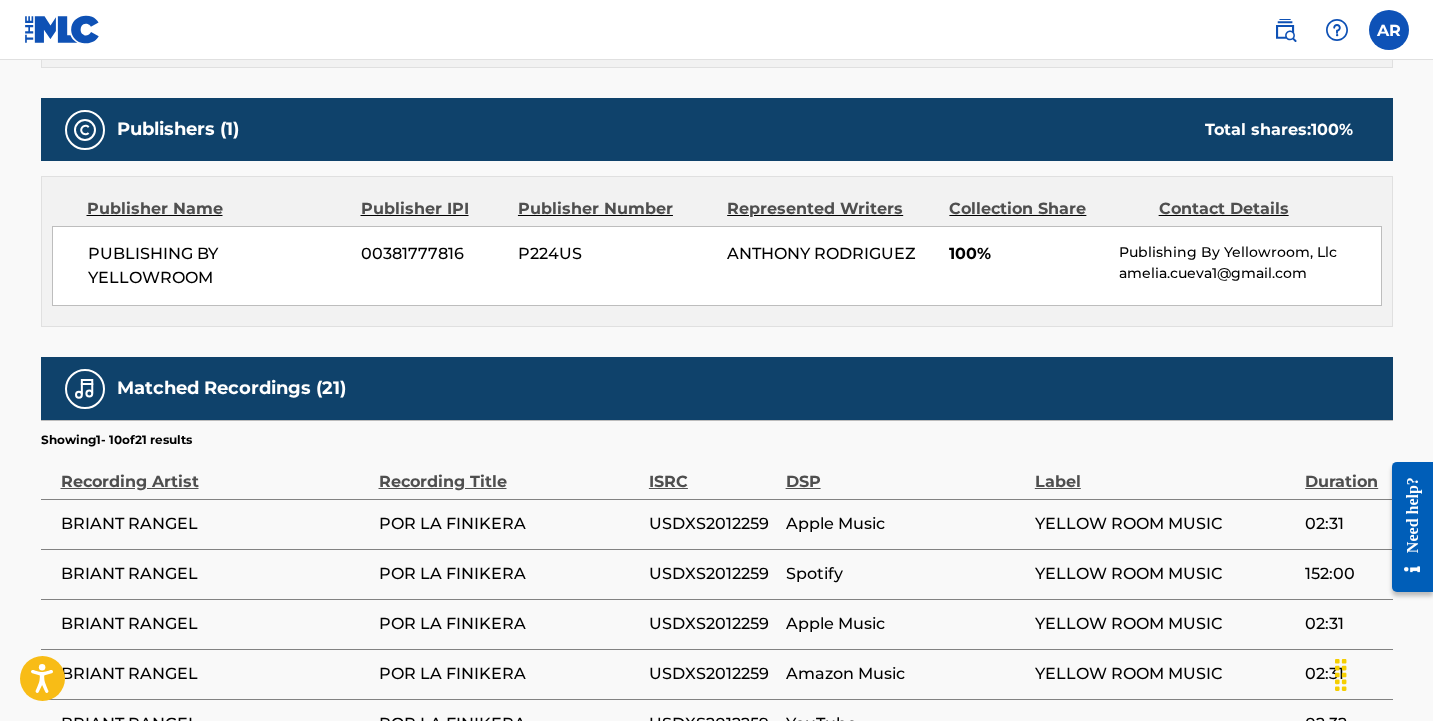 scroll, scrollTop: 837, scrollLeft: 0, axis: vertical 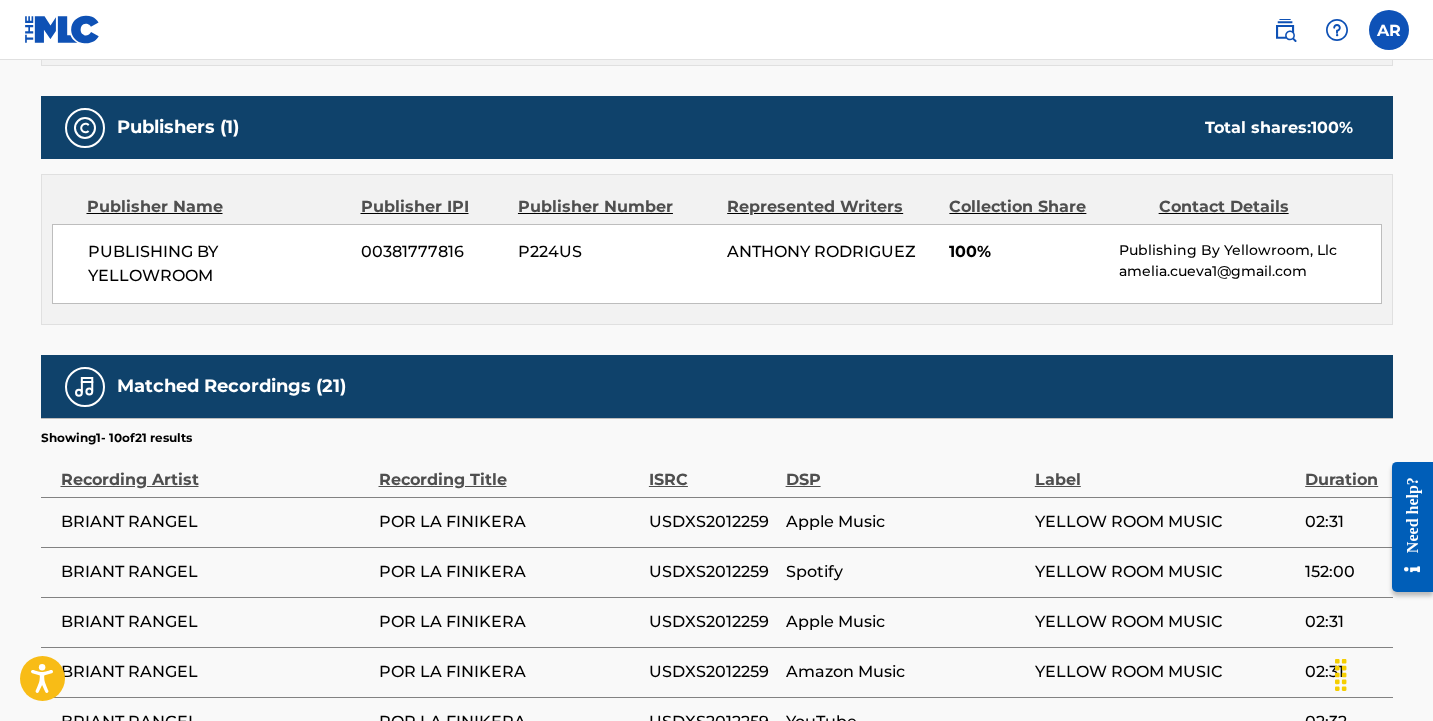 click on "Recording Artist" at bounding box center (215, 469) 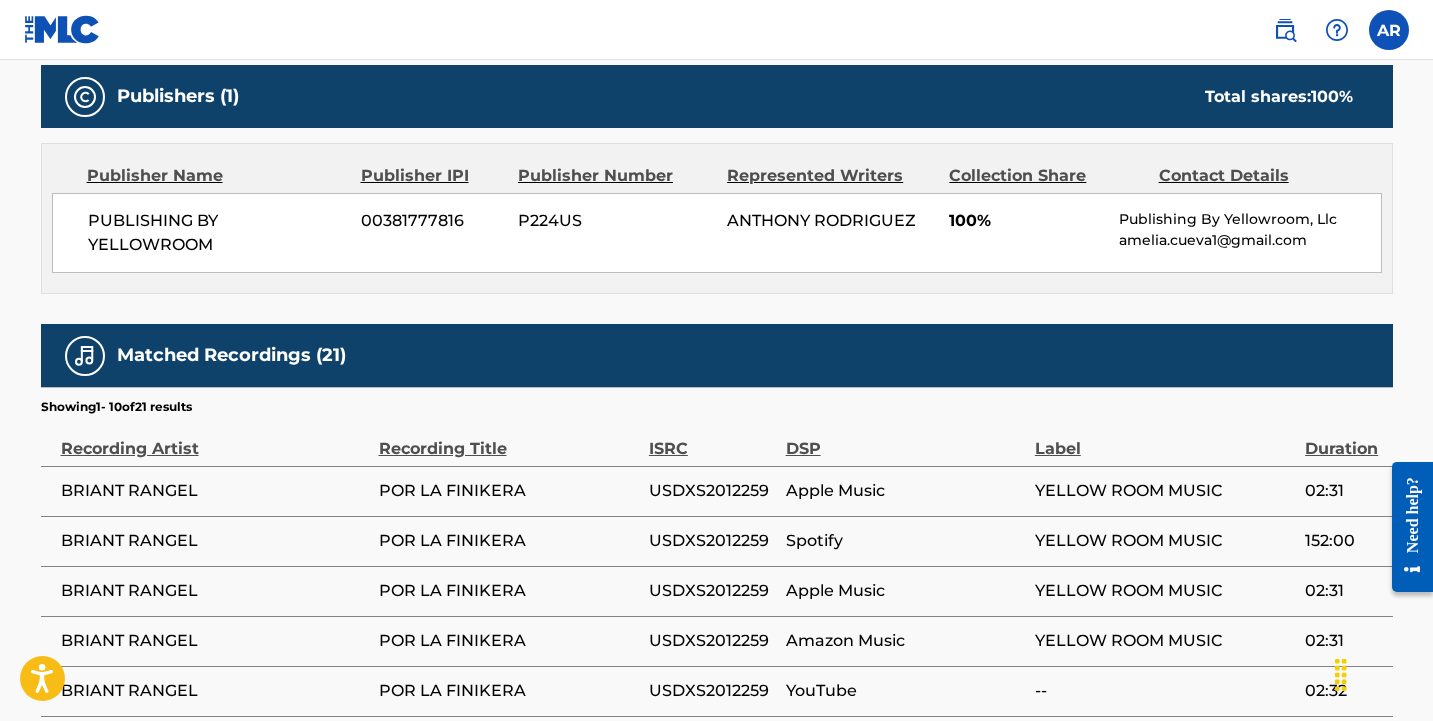 click on "Recording Title" at bounding box center (509, 438) 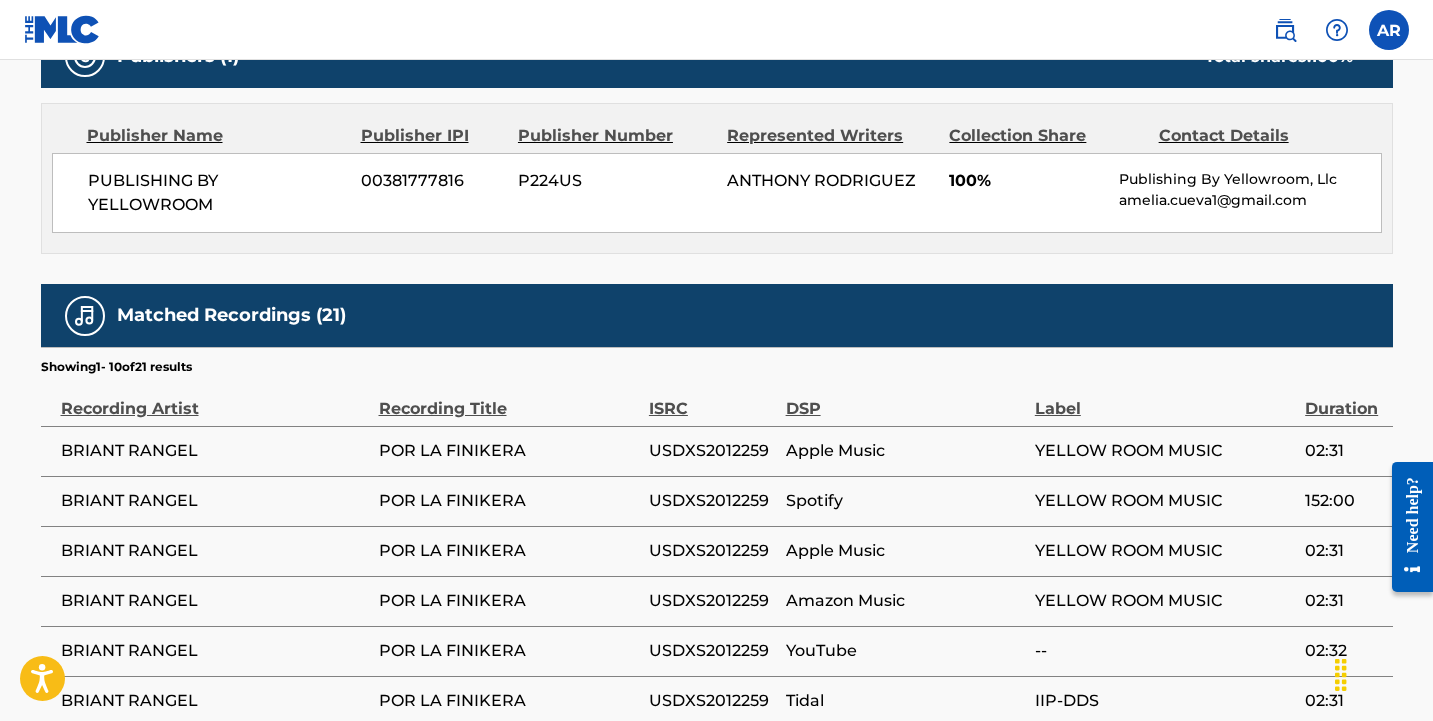 click on "ISRC" at bounding box center (712, 398) 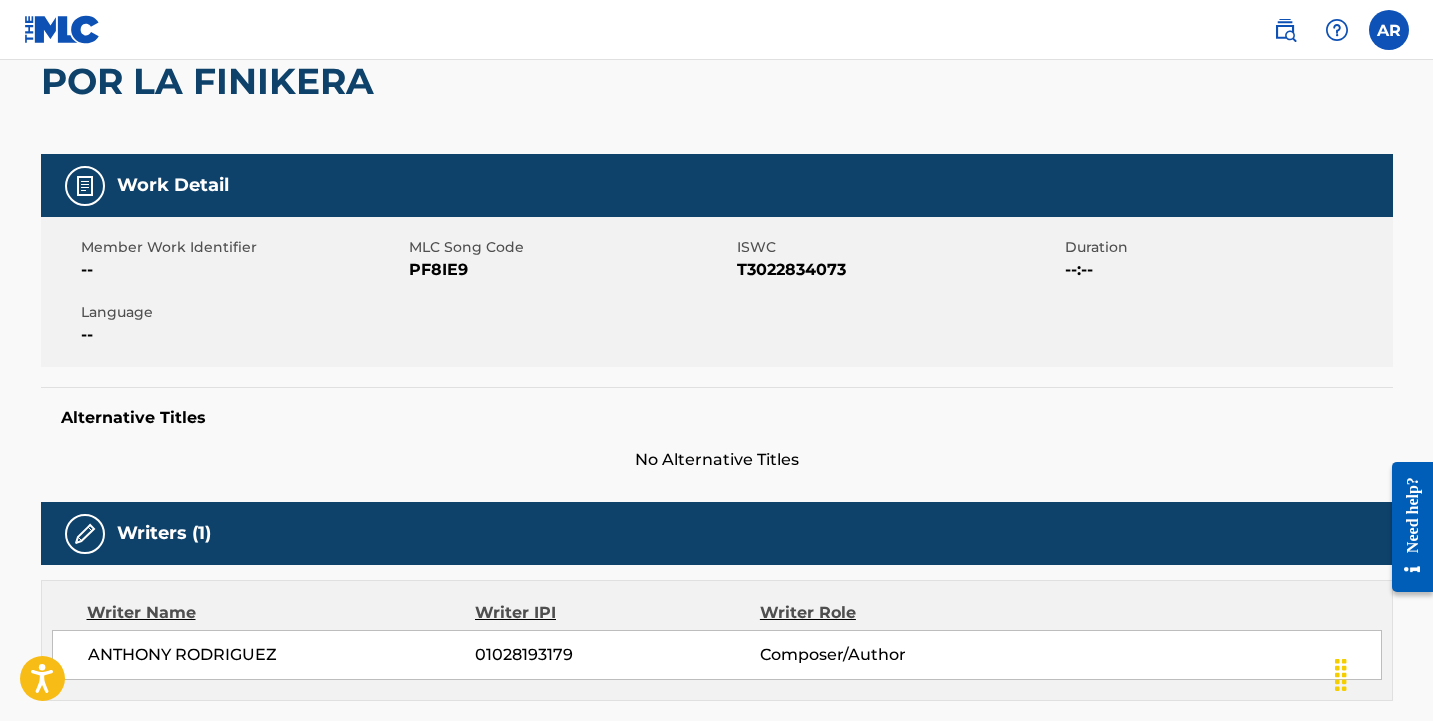 scroll, scrollTop: 199, scrollLeft: 0, axis: vertical 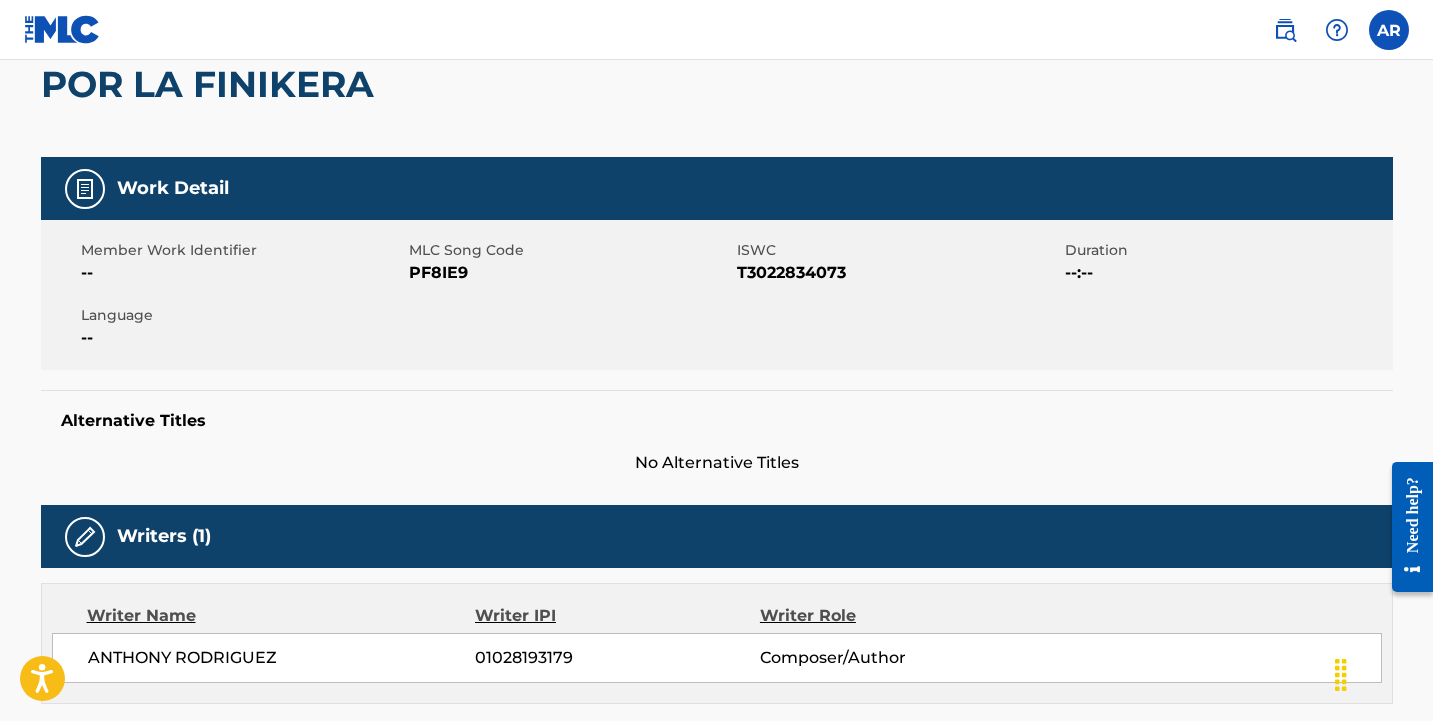 click on "Work Detail" at bounding box center (173, 188) 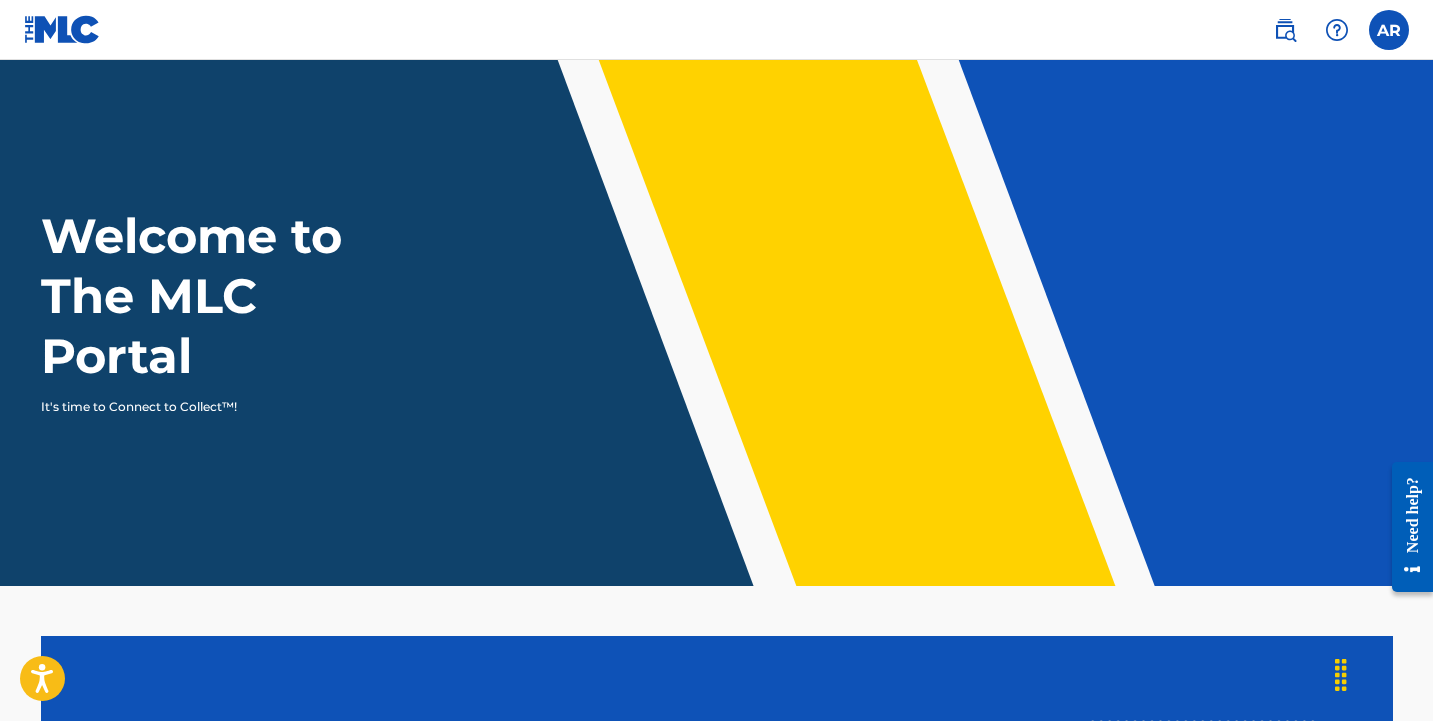 click at bounding box center [62, 29] 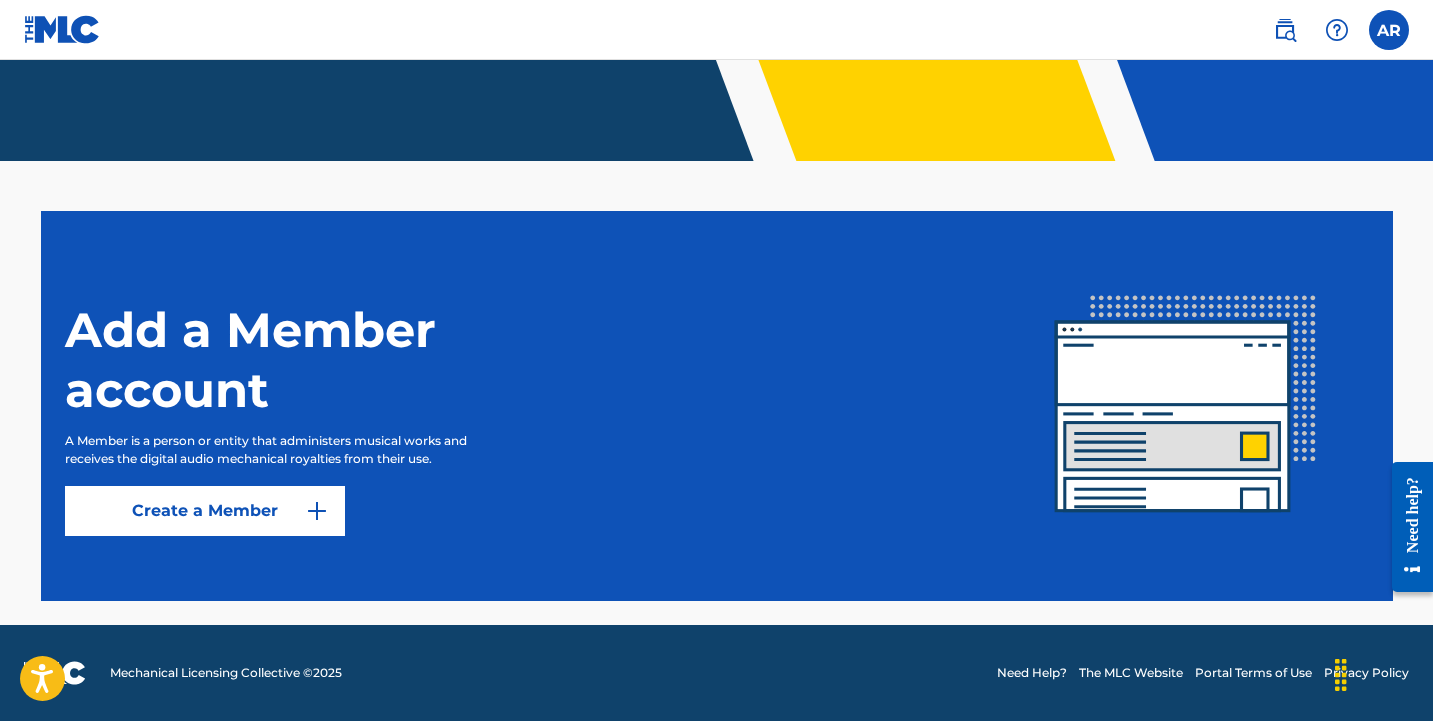 scroll, scrollTop: 425, scrollLeft: 0, axis: vertical 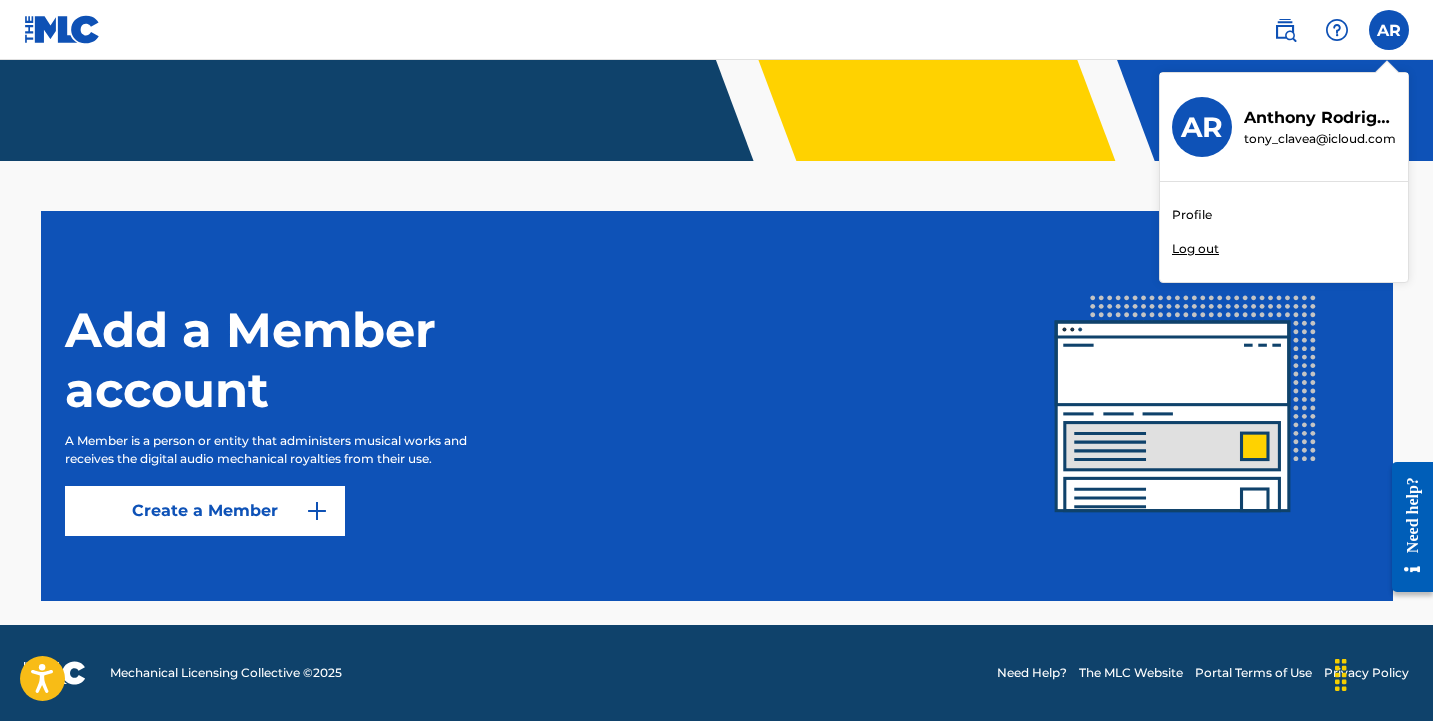 click on "Profile" at bounding box center (1192, 215) 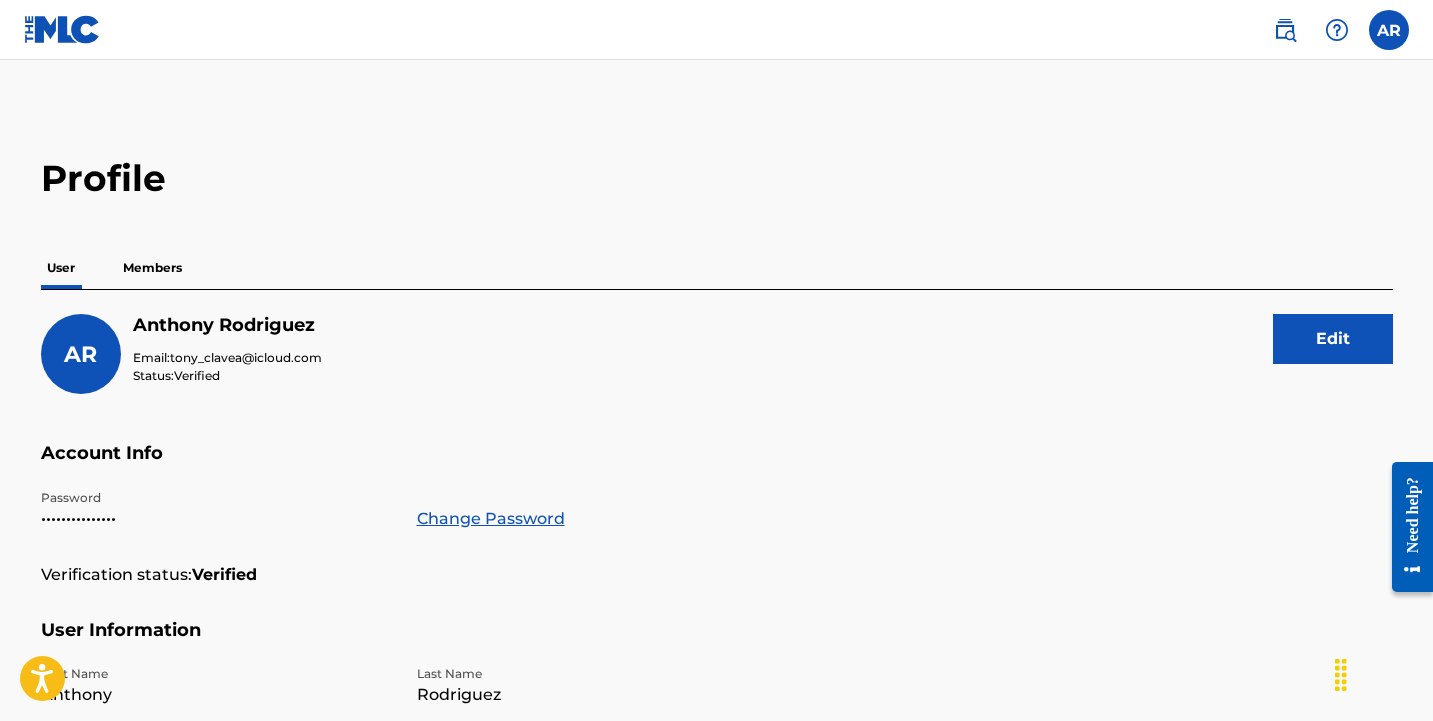 scroll, scrollTop: 0, scrollLeft: 0, axis: both 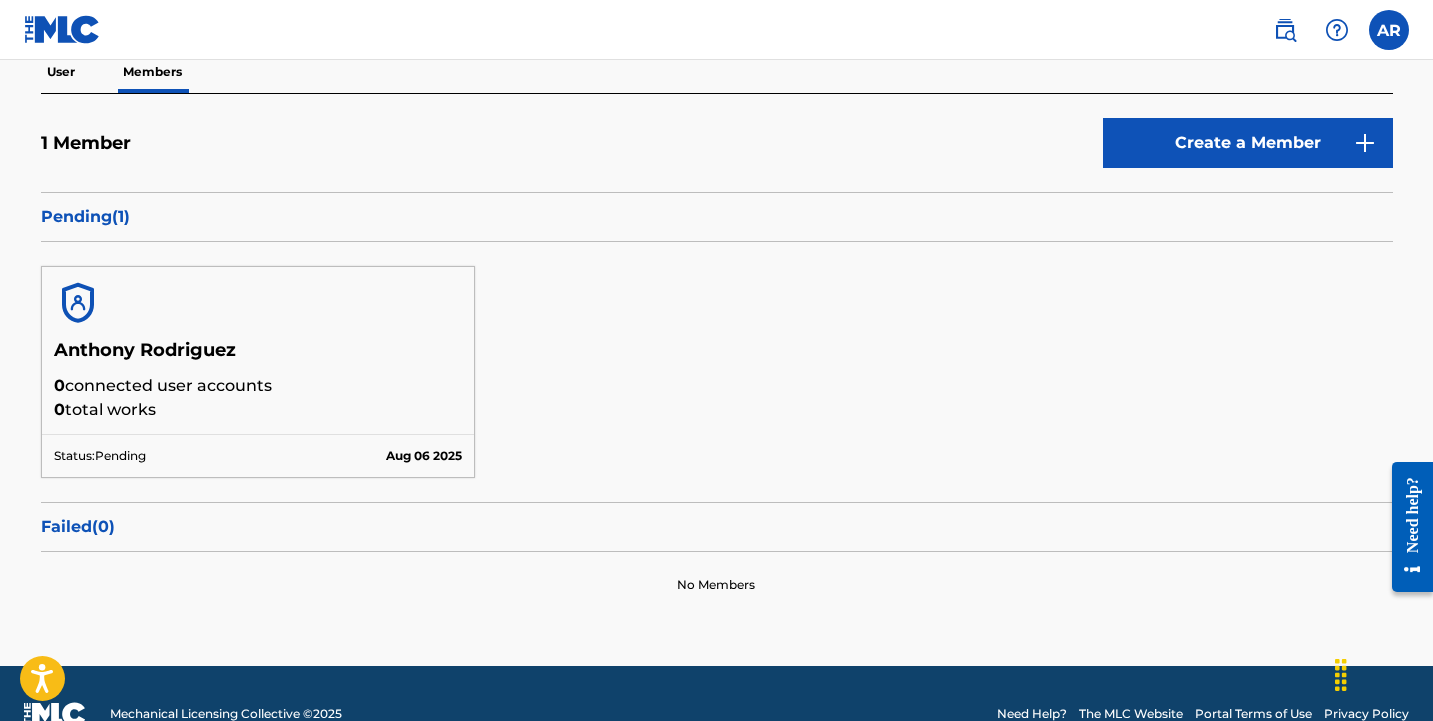 click at bounding box center (1389, 30) 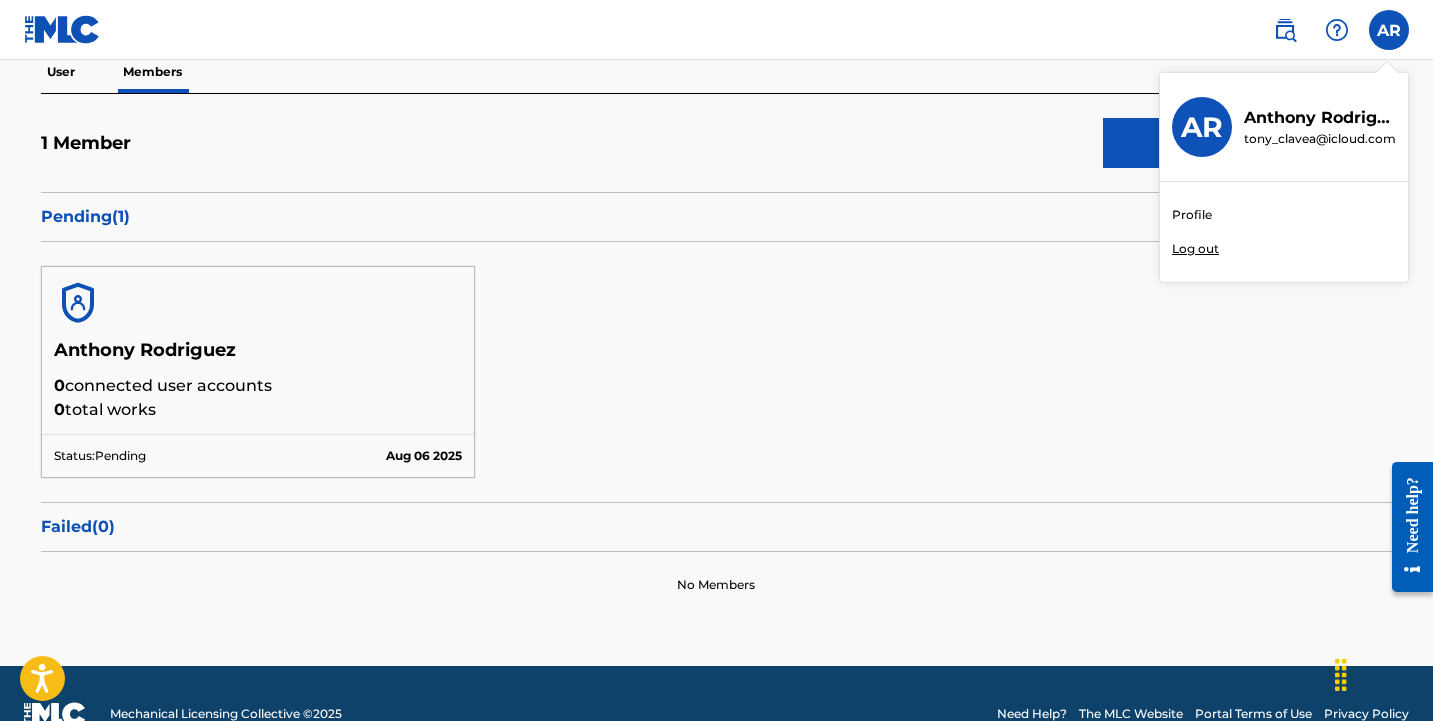 click on "Profile" at bounding box center [1192, 215] 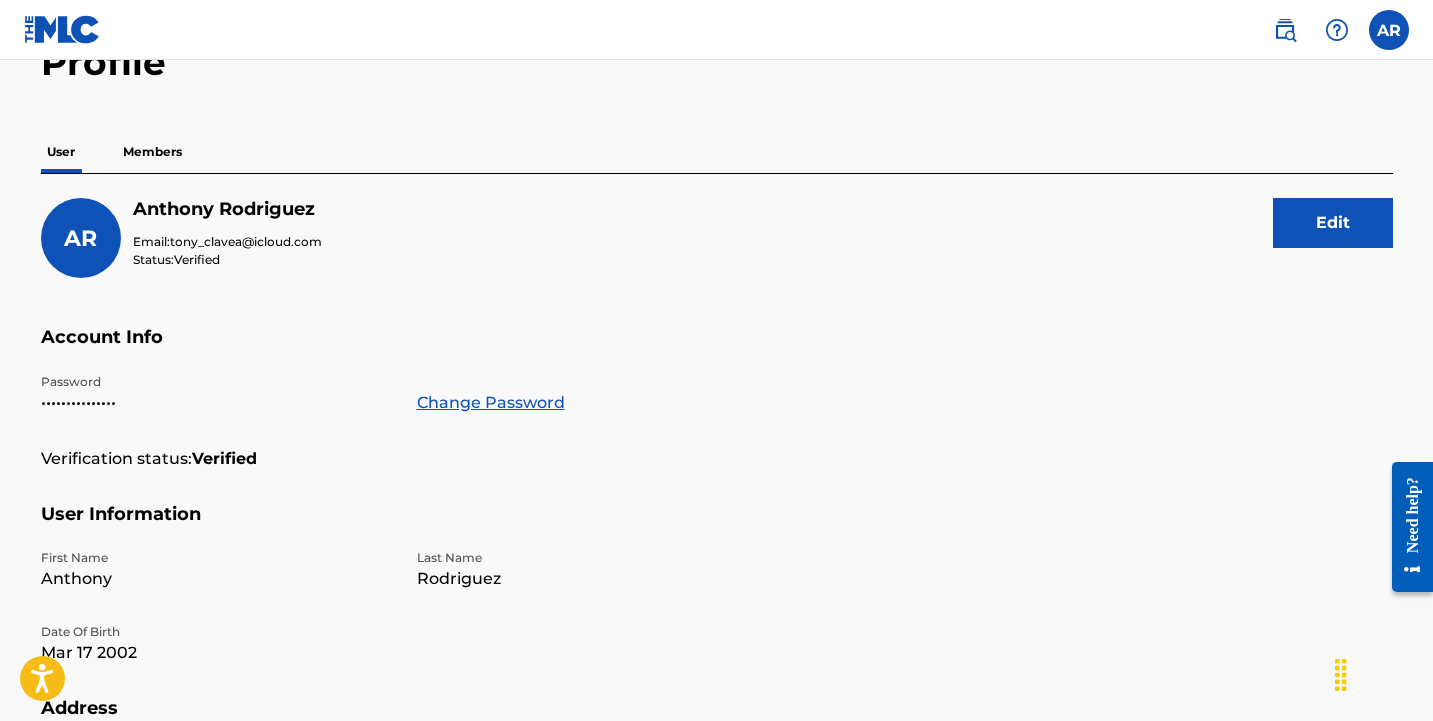 scroll, scrollTop: 128, scrollLeft: 0, axis: vertical 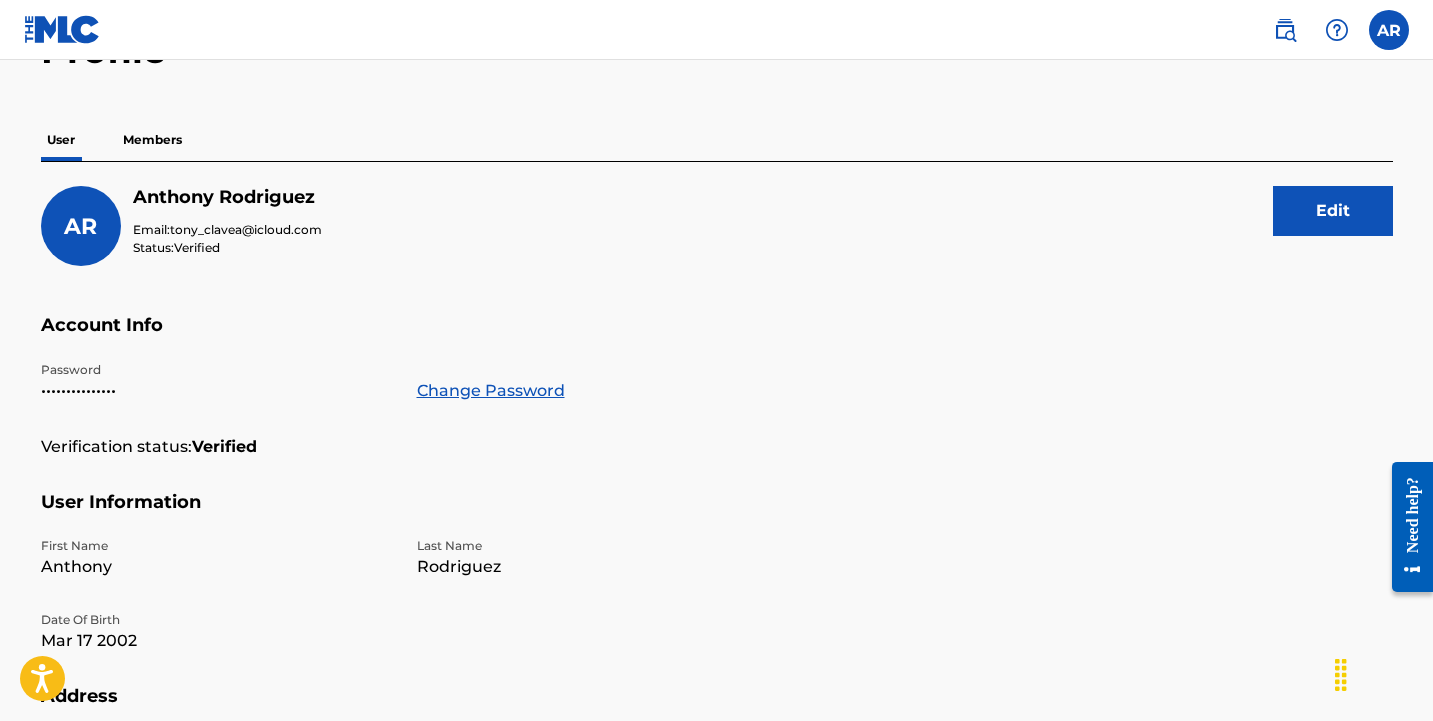 click on "•••••••••••••••" at bounding box center (217, 391) 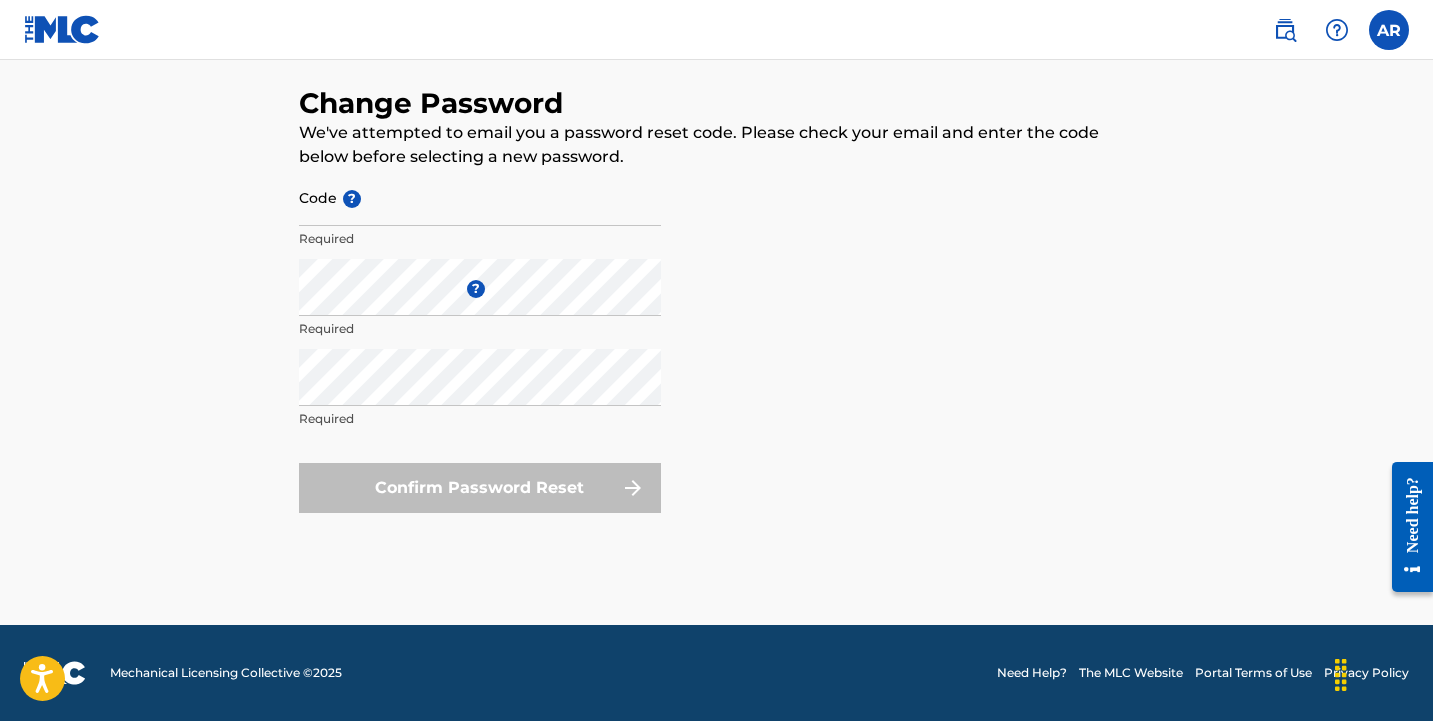 scroll, scrollTop: 0, scrollLeft: 0, axis: both 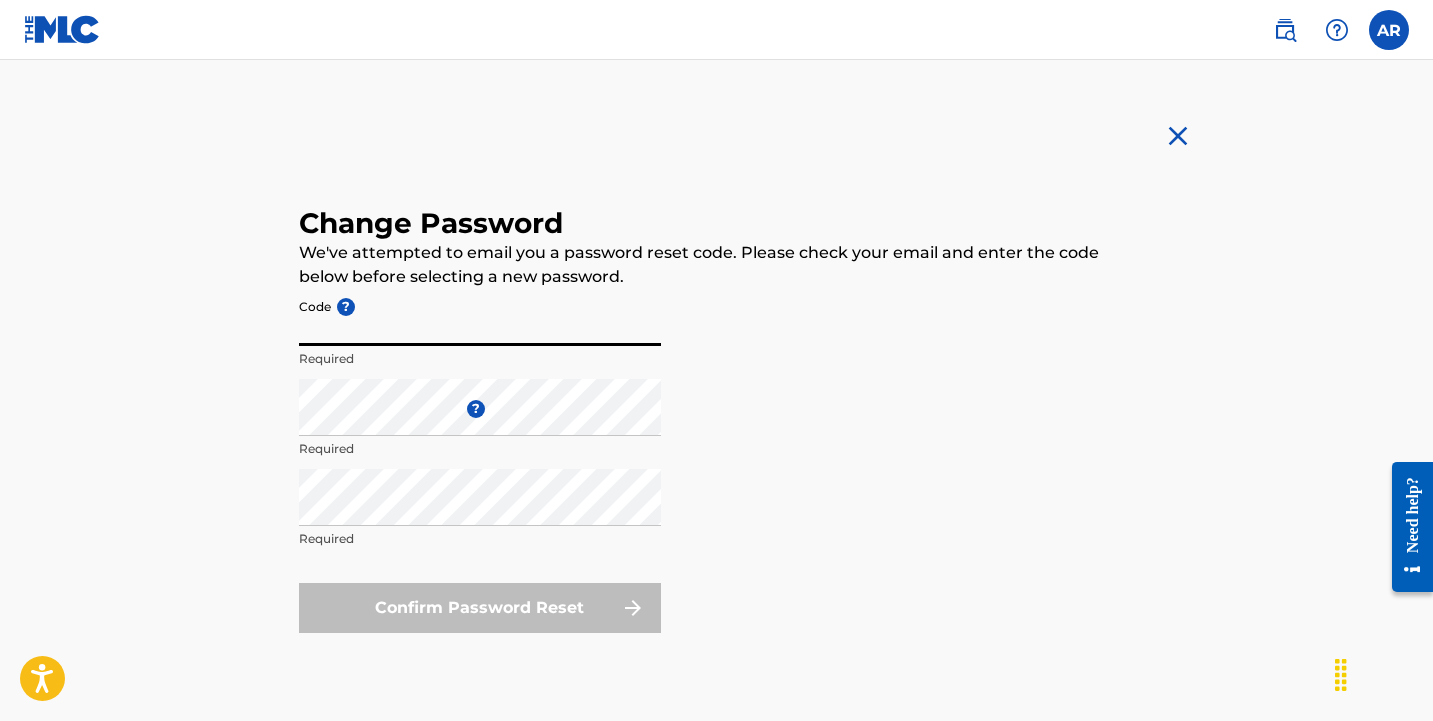 click on "Code ?" at bounding box center [480, 317] 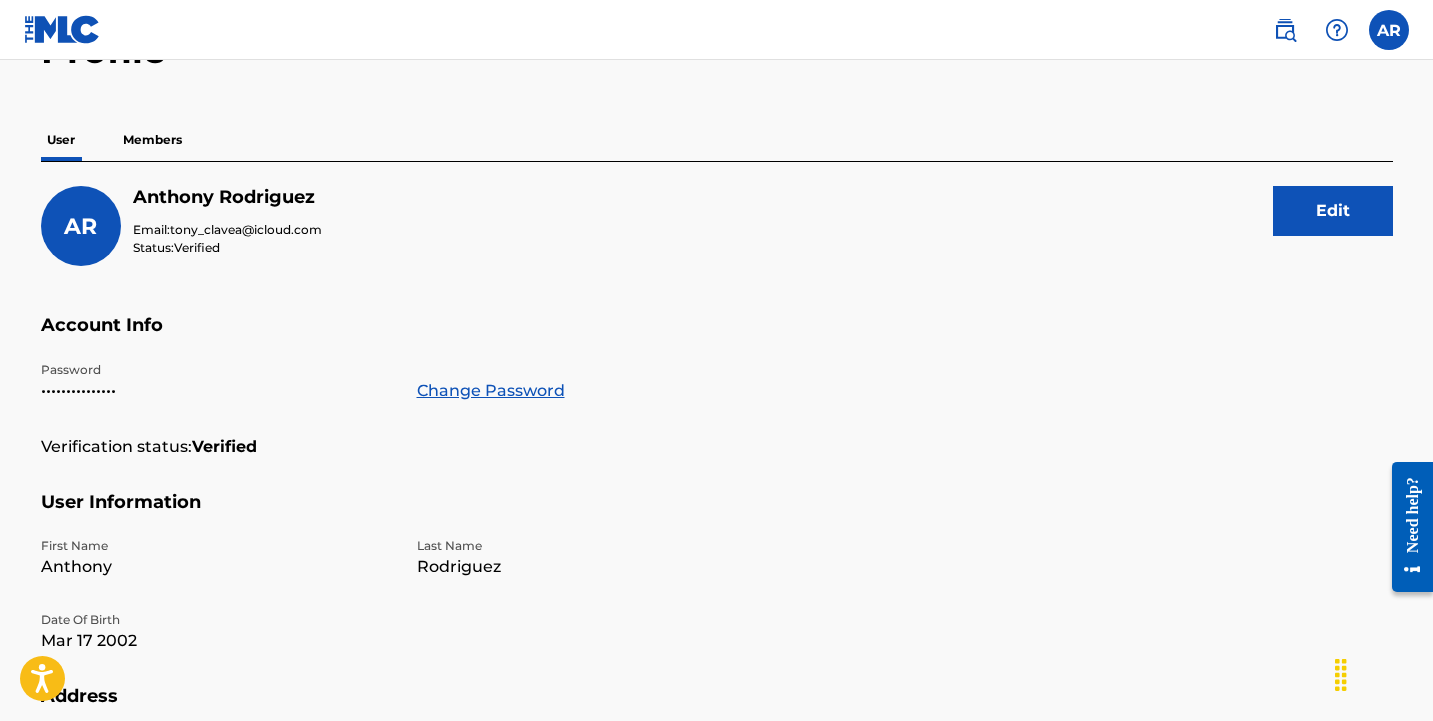 click at bounding box center [1389, 30] 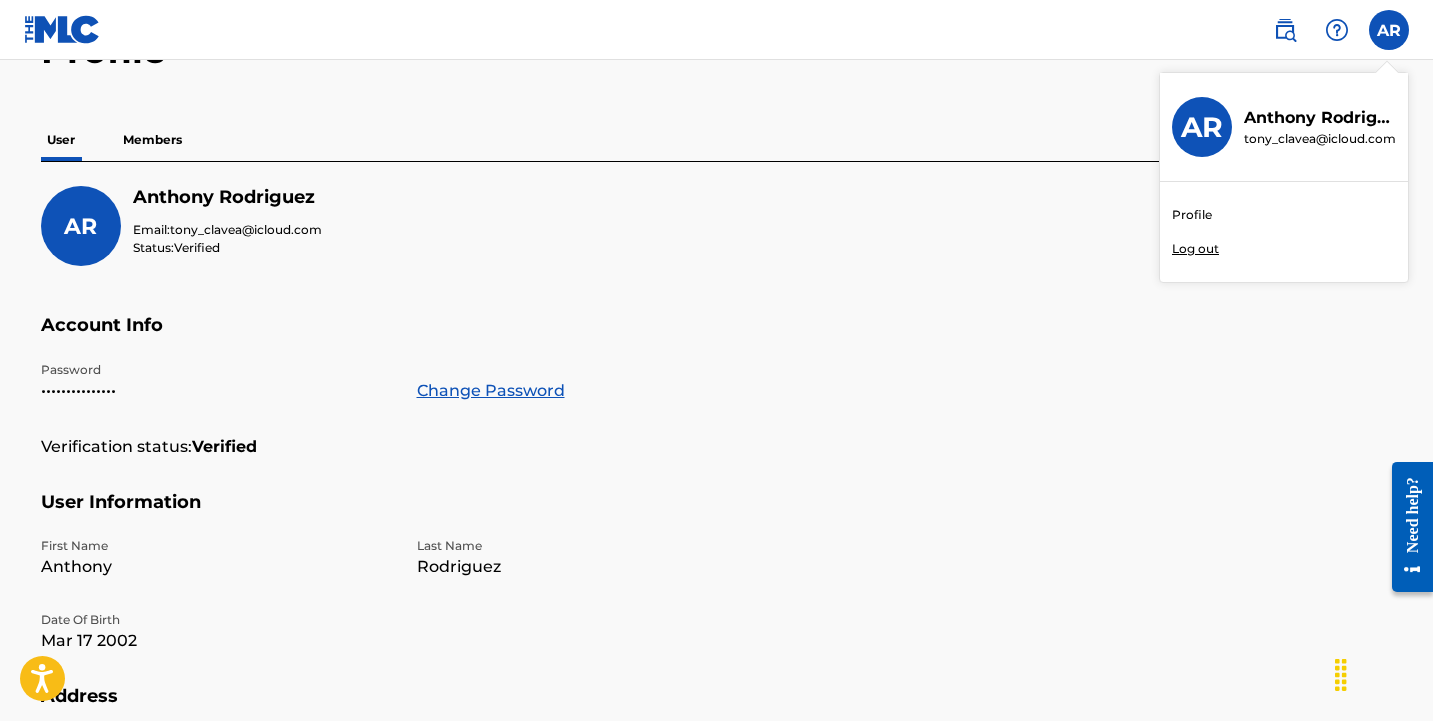 click on "Profile Log out" at bounding box center (1284, 232) 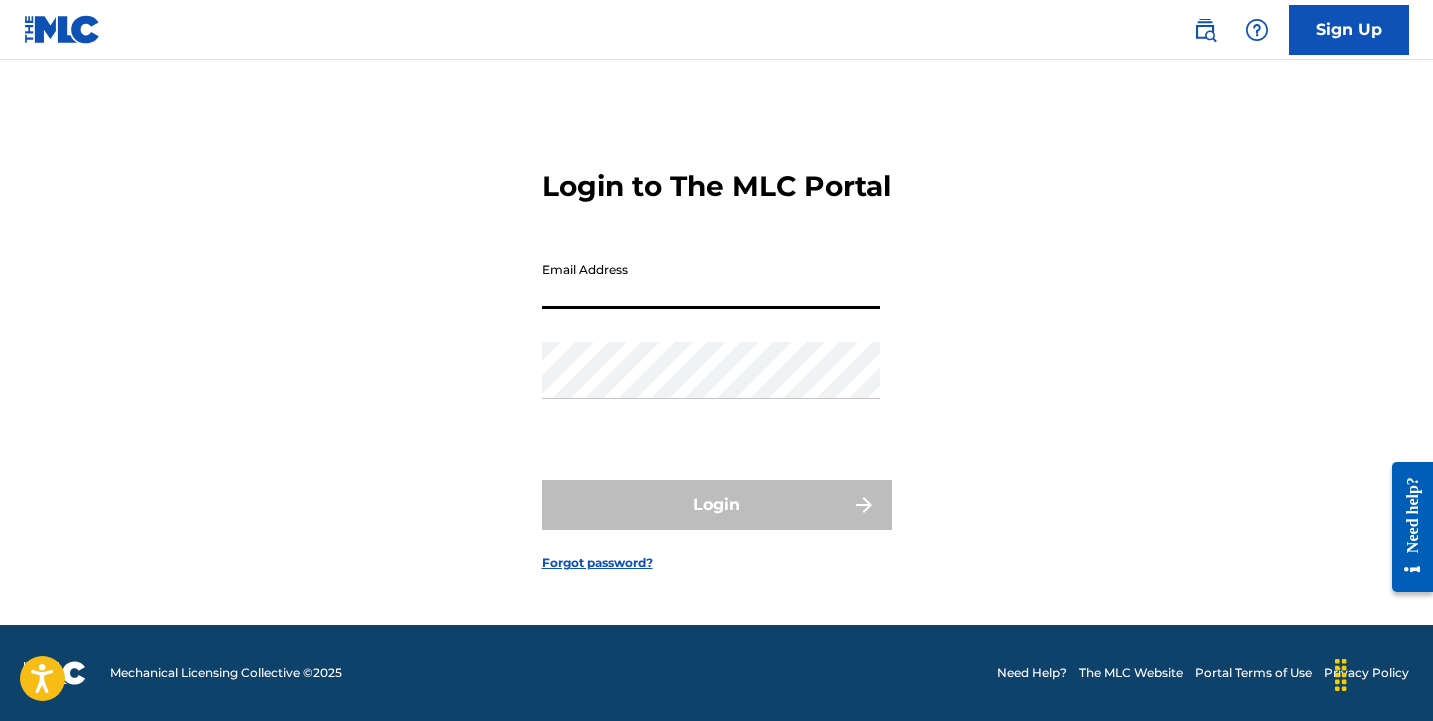 scroll, scrollTop: 0, scrollLeft: 0, axis: both 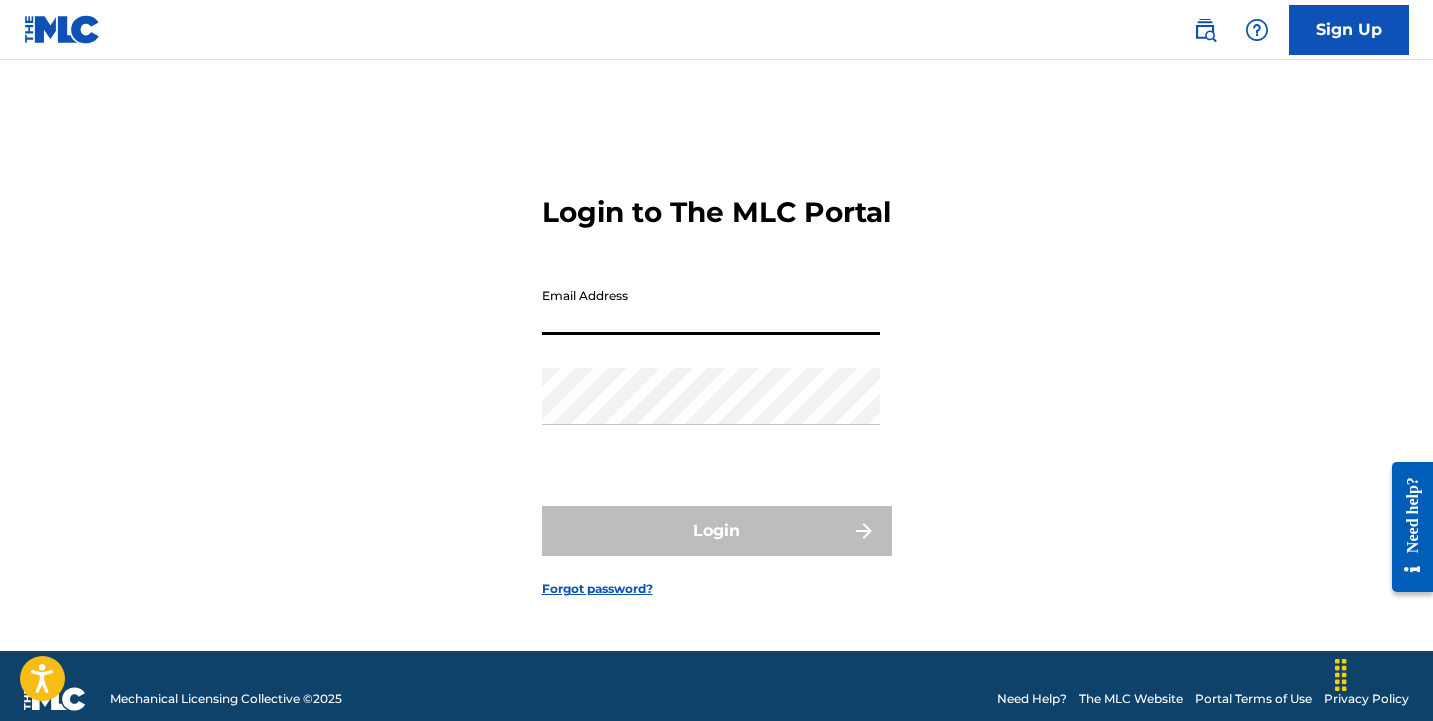 type on "tony_clavea@icloud.com" 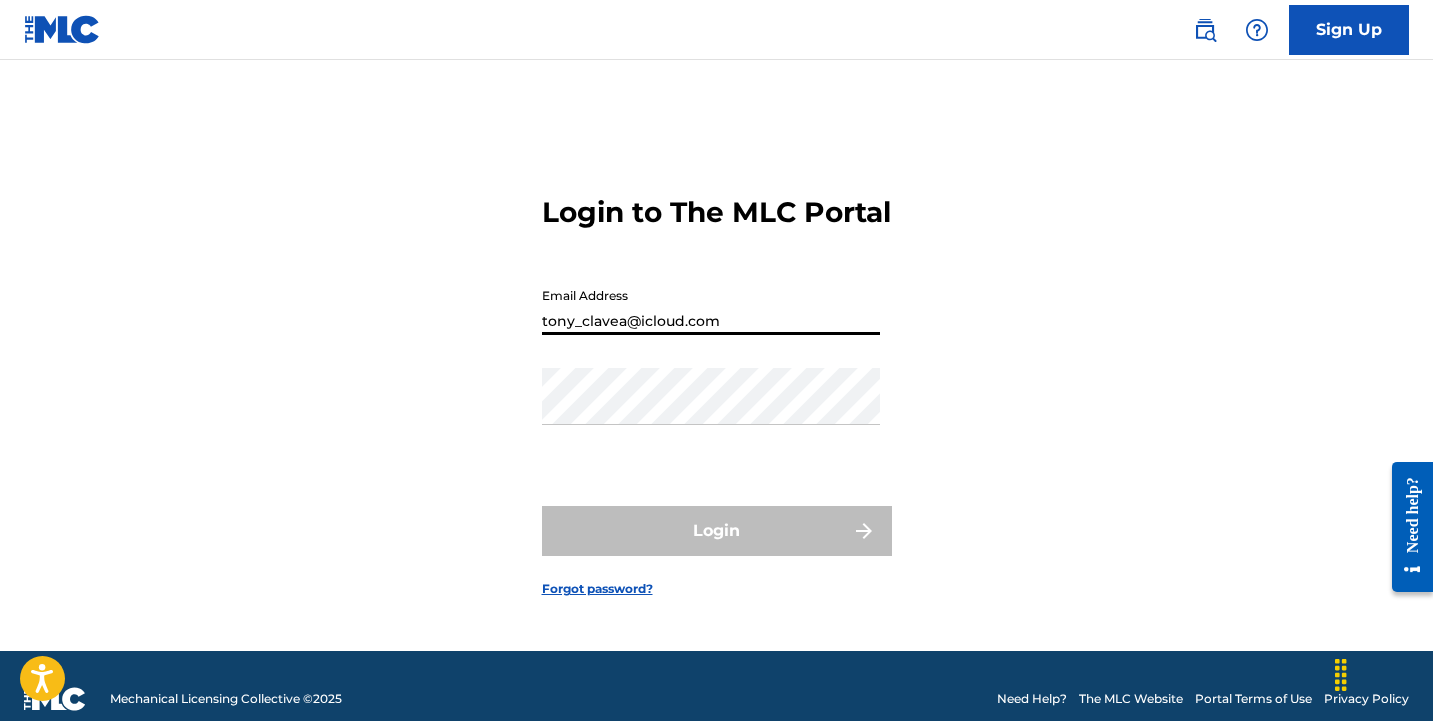 click on "Login" at bounding box center (717, 531) 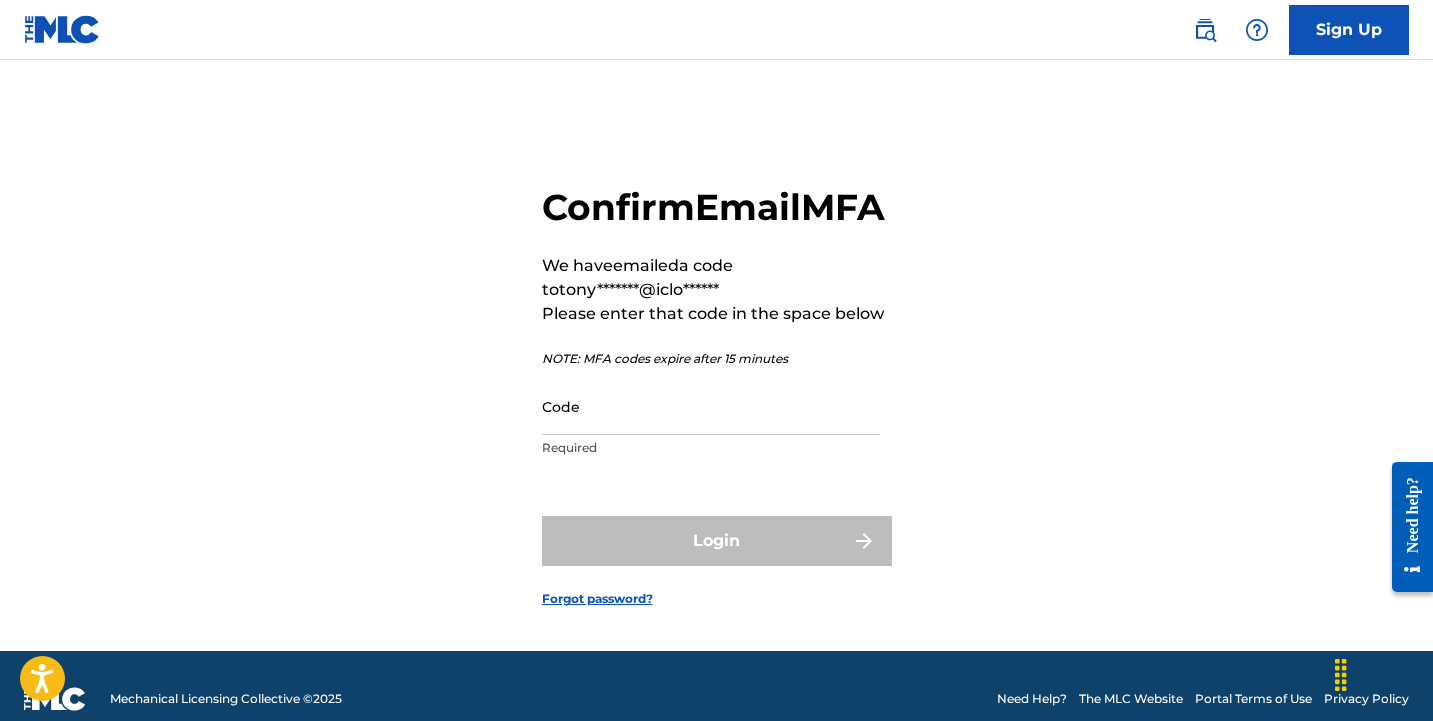 click on "Code" at bounding box center (711, 406) 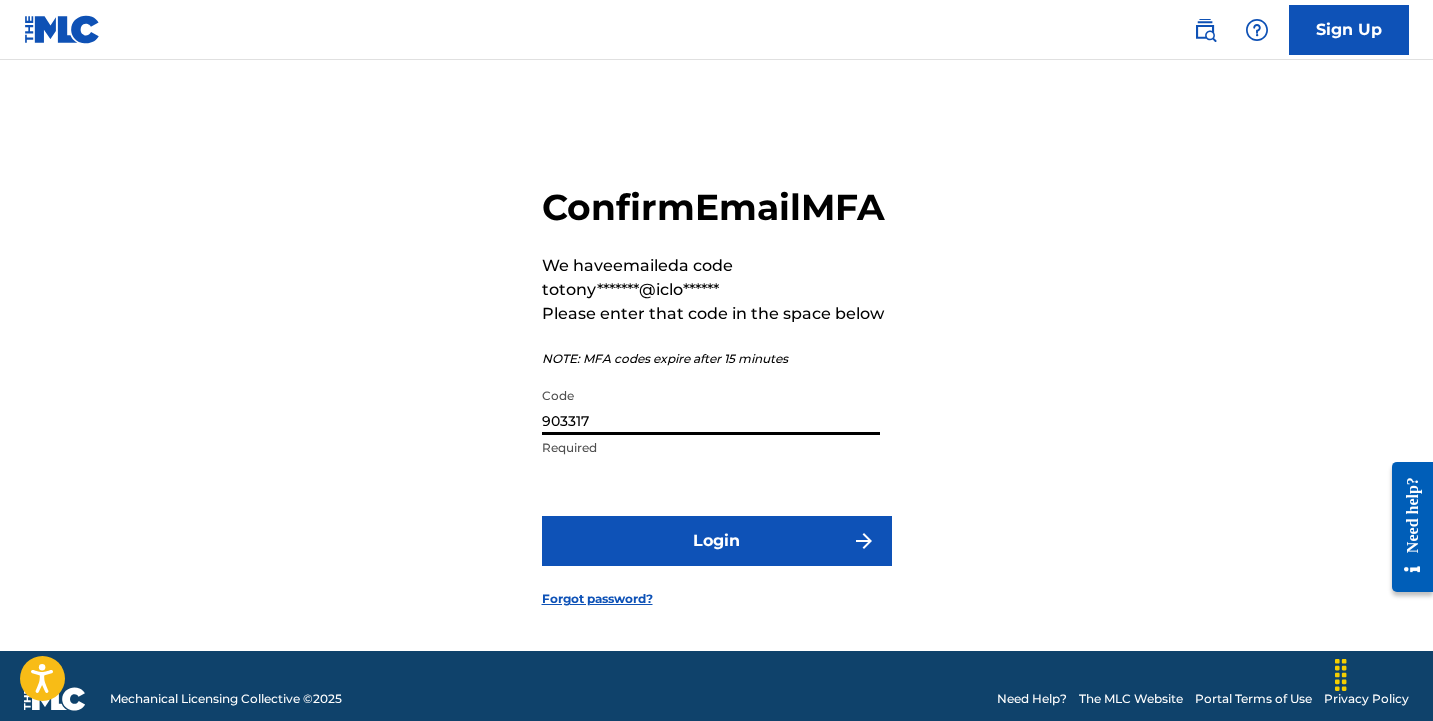 type on "903317" 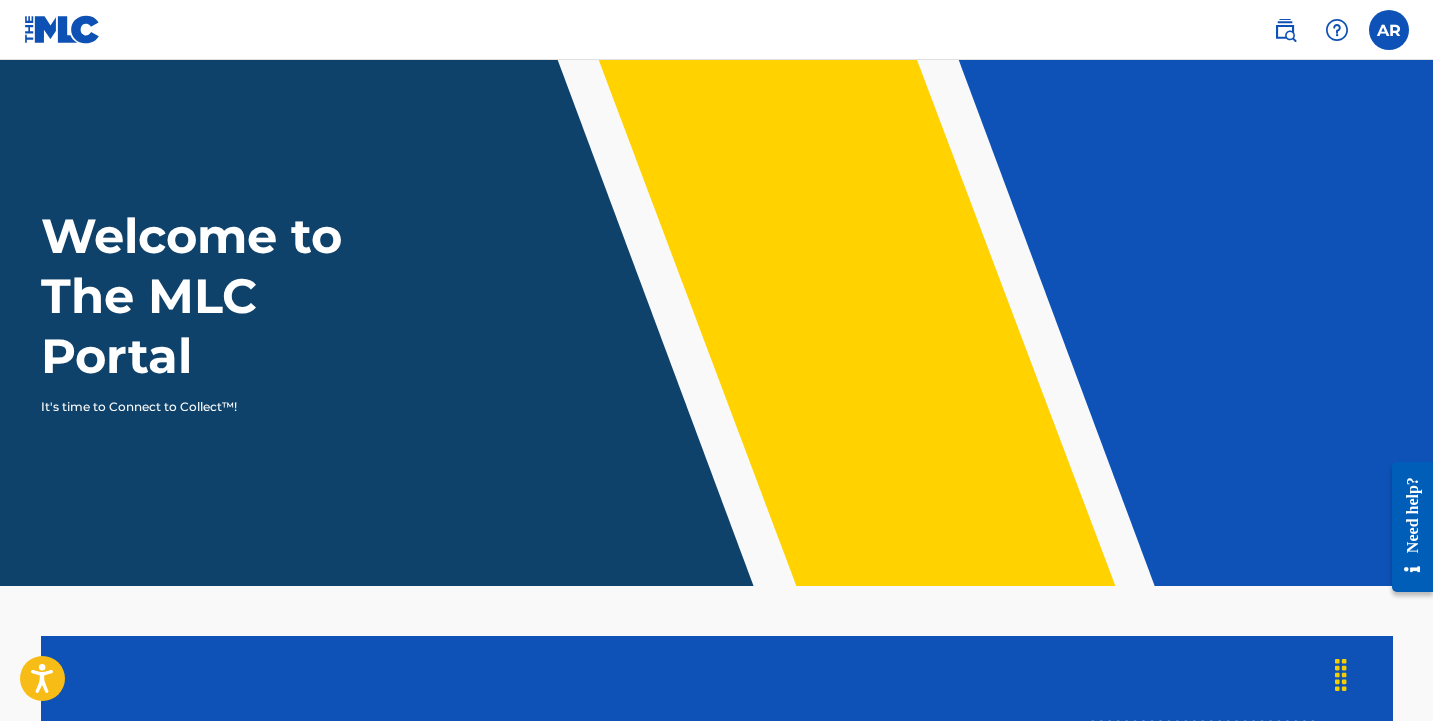 scroll, scrollTop: 0, scrollLeft: 0, axis: both 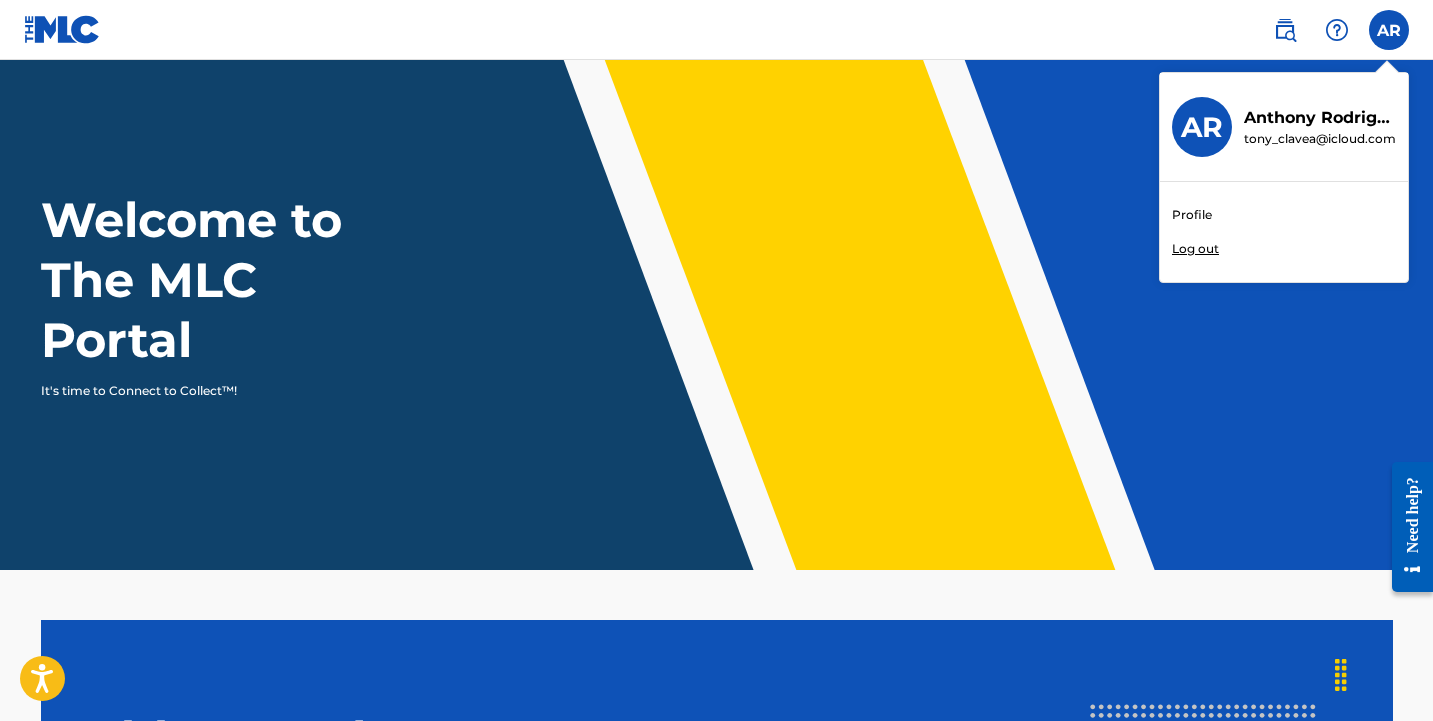 click on "Profile Log out" at bounding box center (1284, 232) 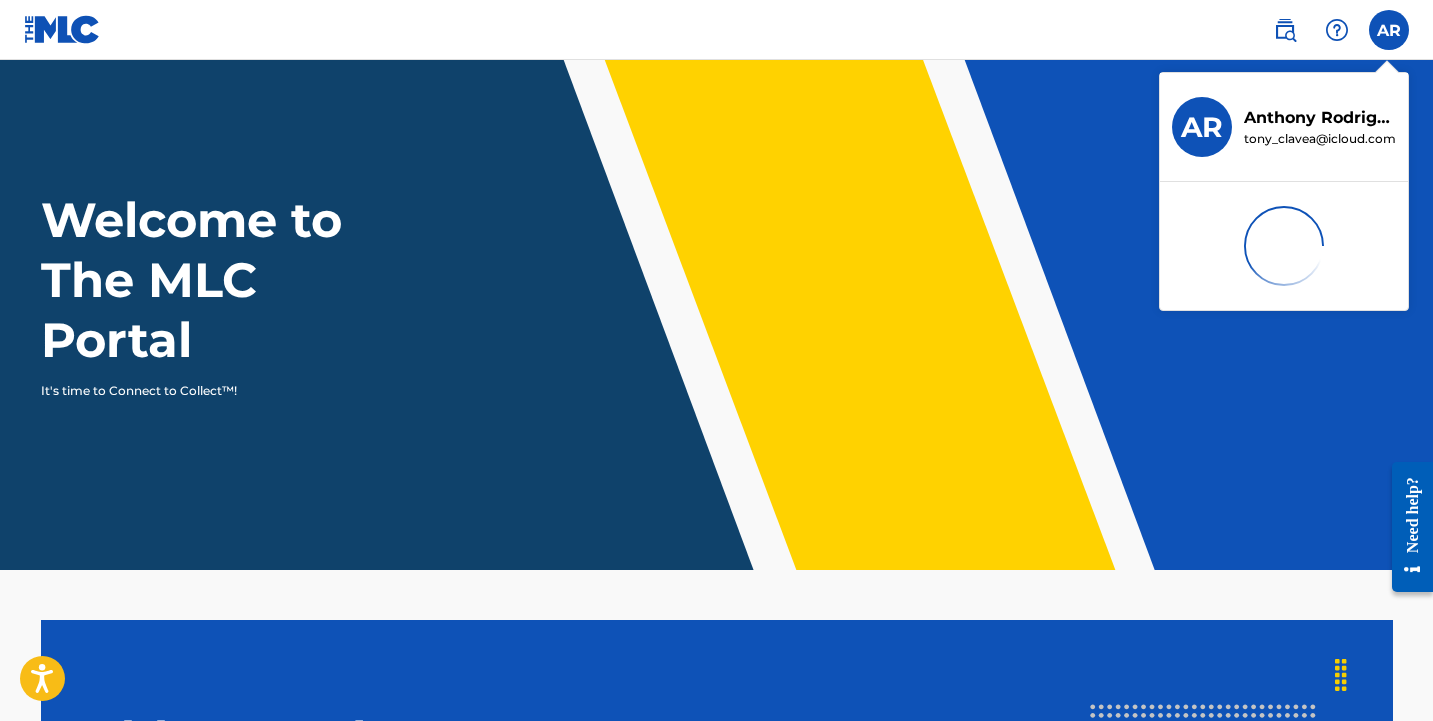 scroll, scrollTop: 0, scrollLeft: 0, axis: both 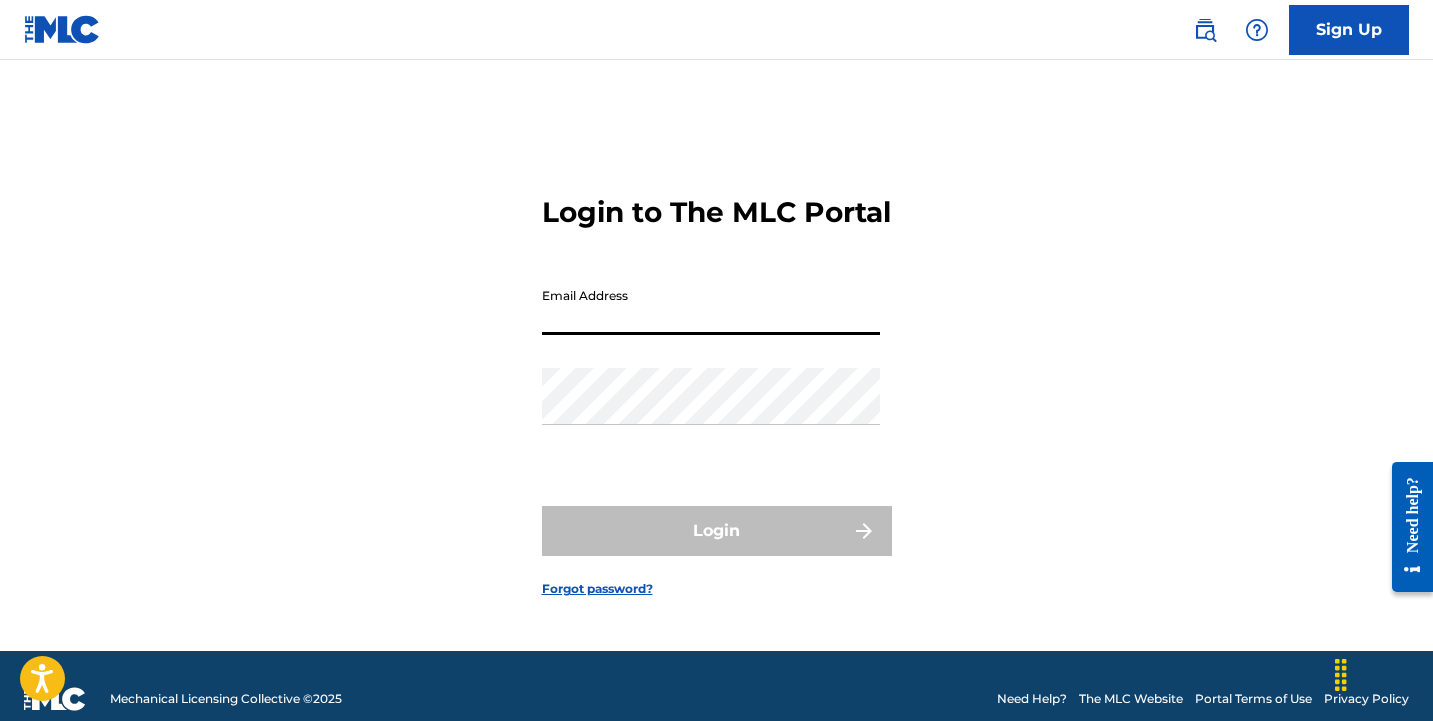 click on "Sign Up" at bounding box center (1349, 30) 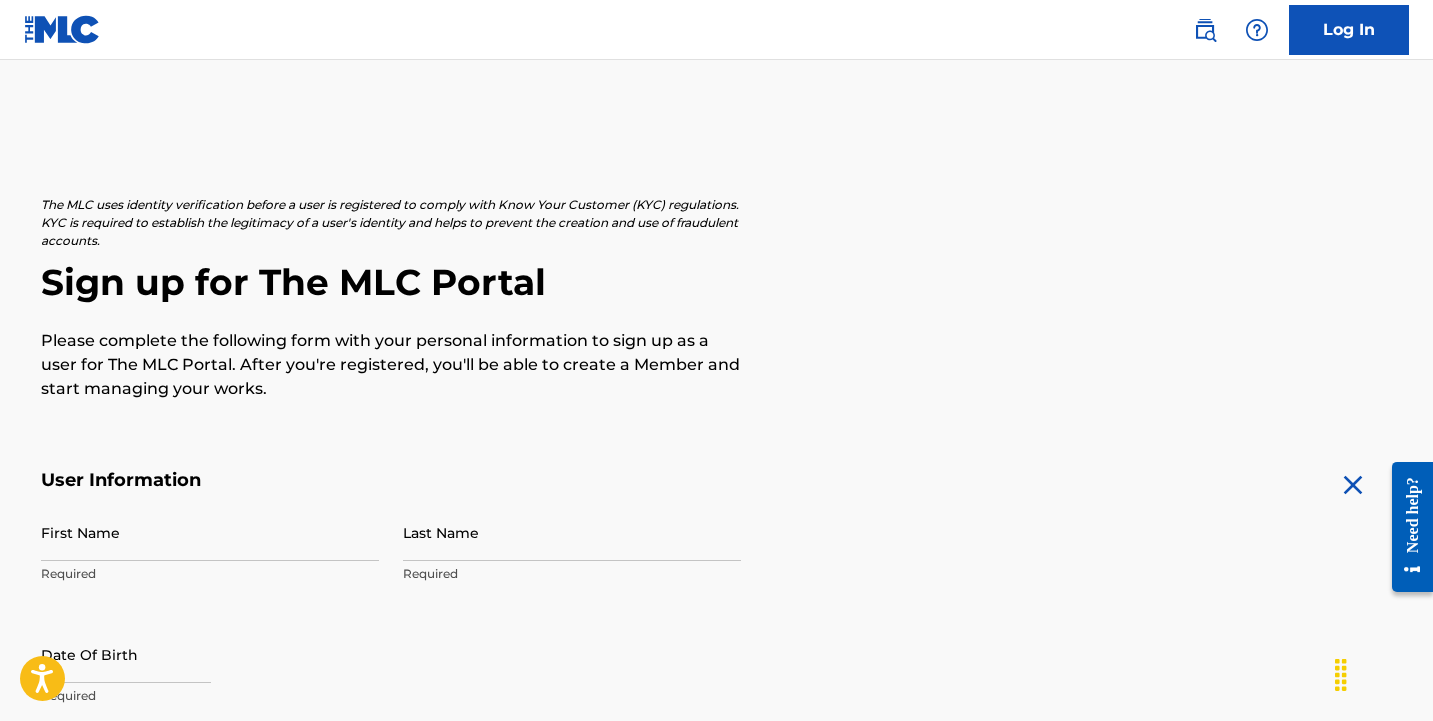 scroll, scrollTop: 0, scrollLeft: 0, axis: both 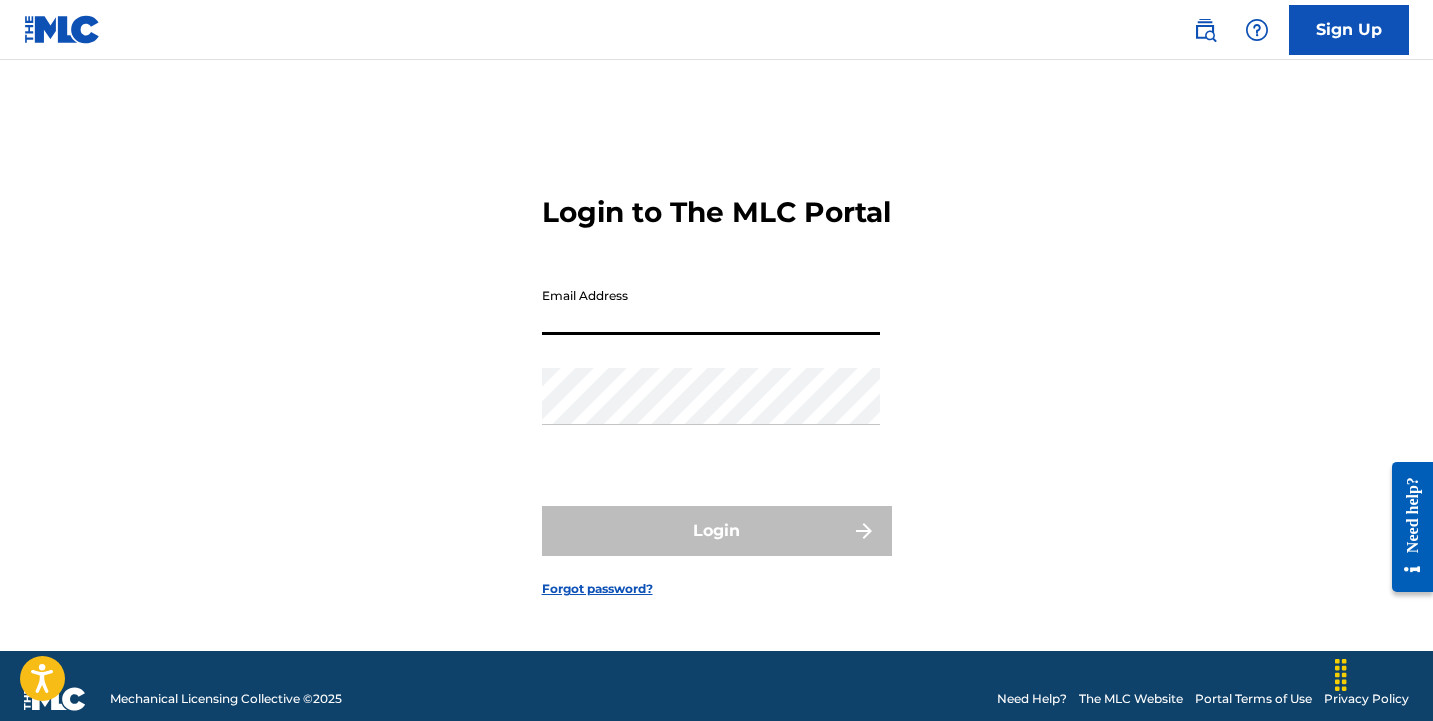 click on "Login to The MLC Portal Email Address Password Login Forgot password?" at bounding box center (717, 380) 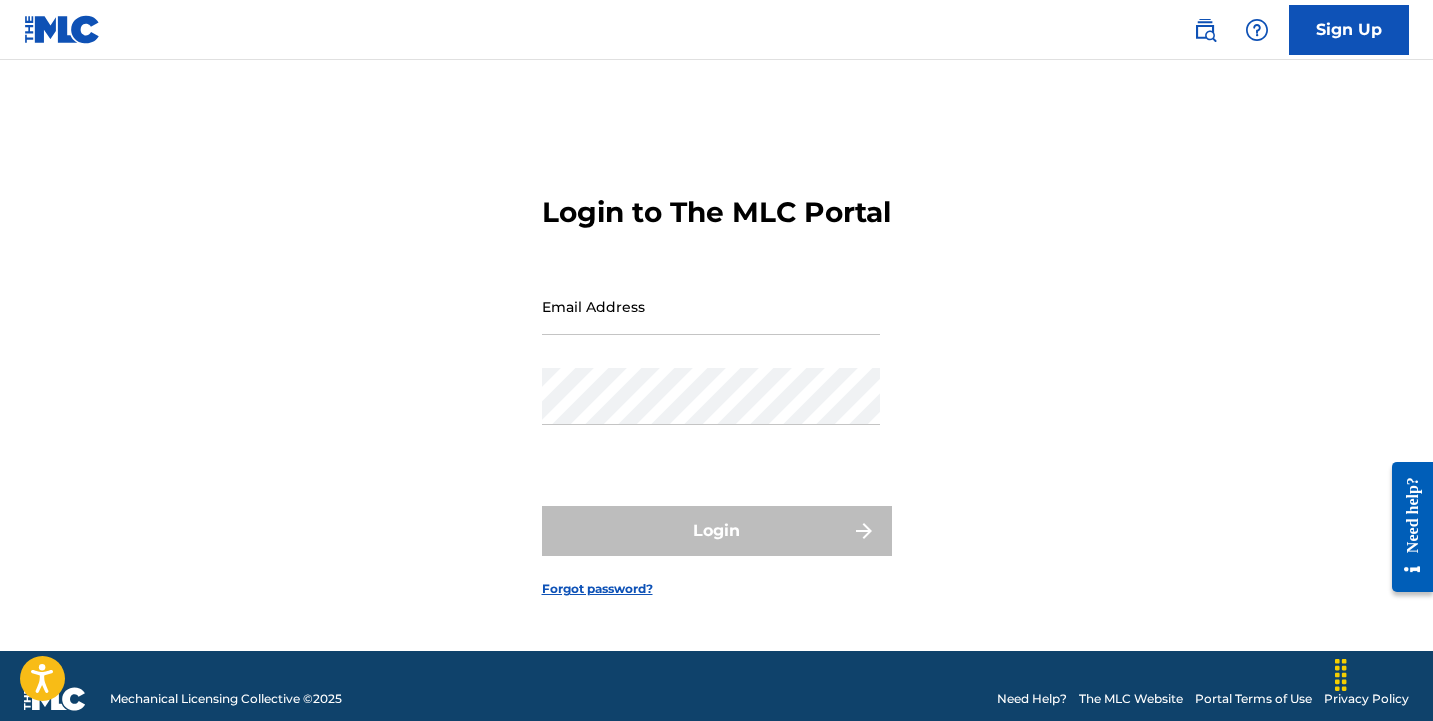 click on "Sign Up" at bounding box center [1349, 30] 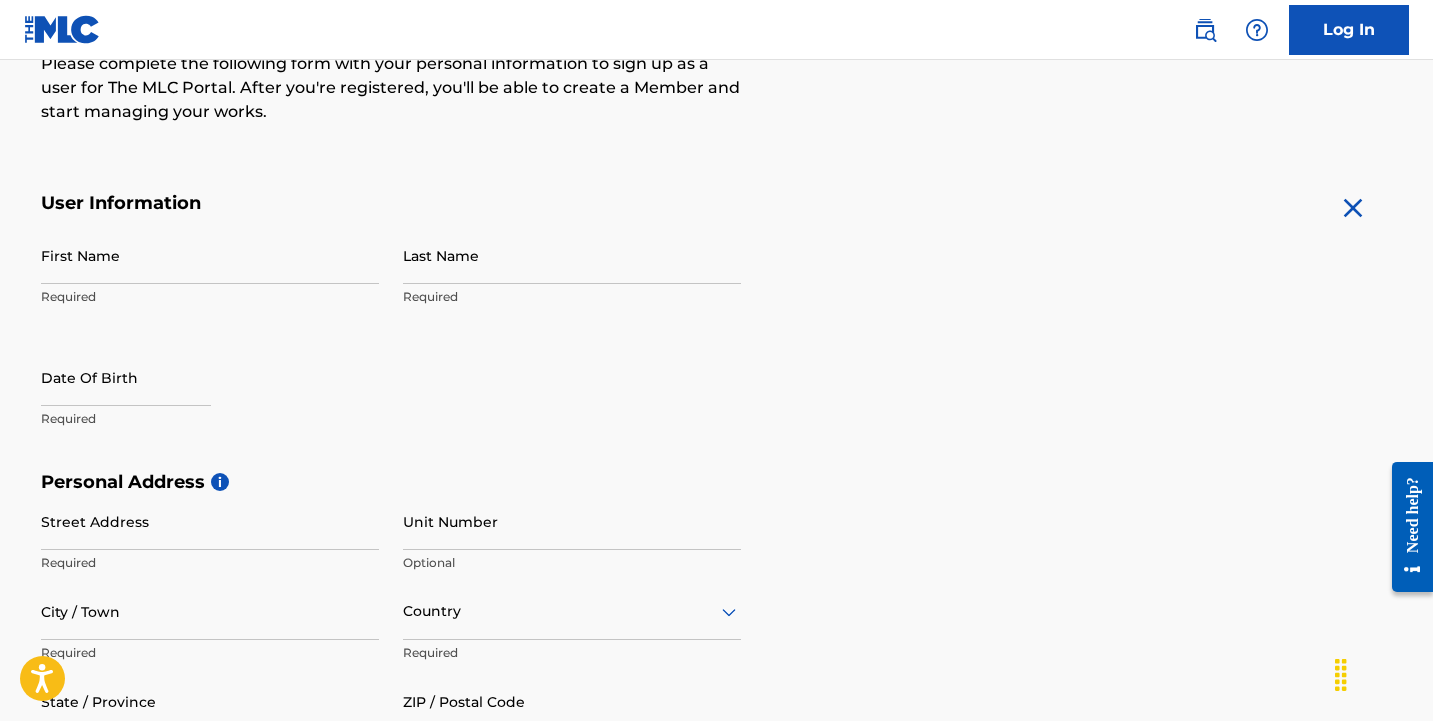 scroll, scrollTop: 281, scrollLeft: 0, axis: vertical 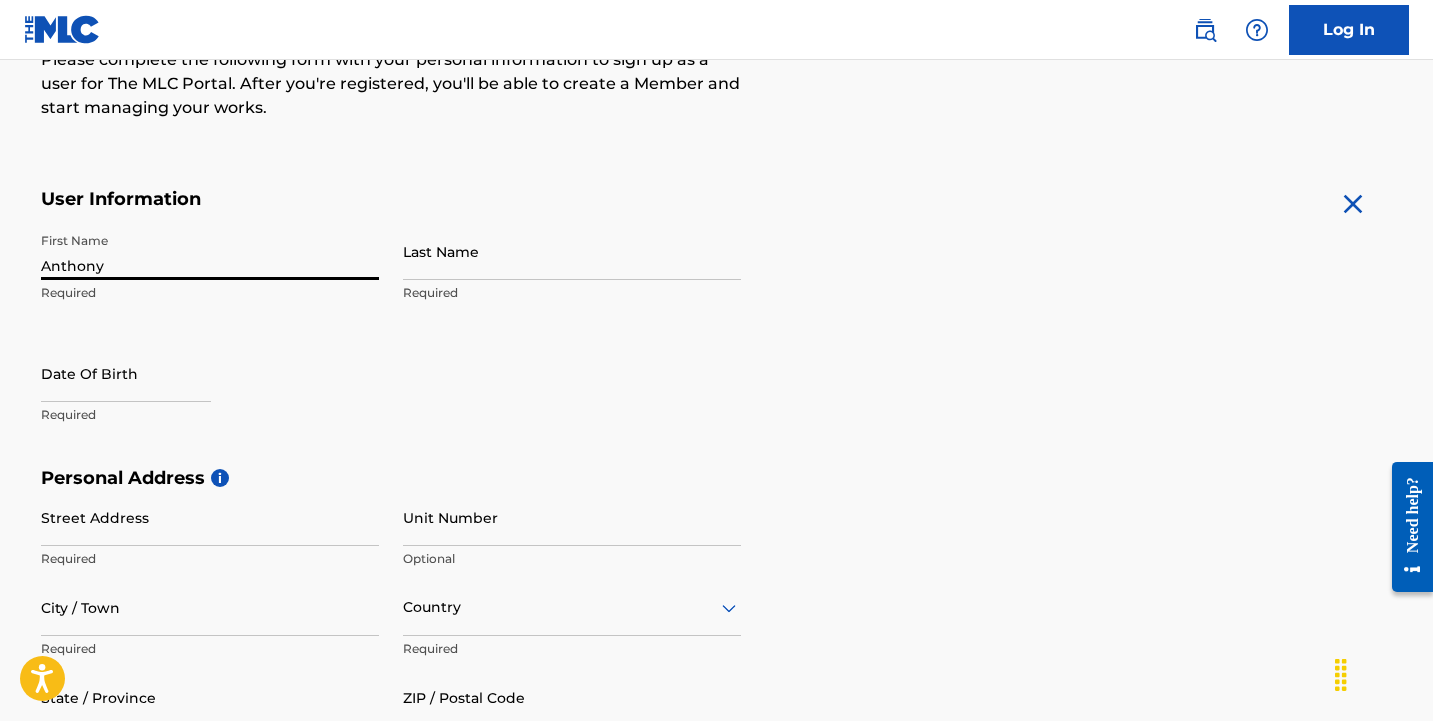 type on "Anthony" 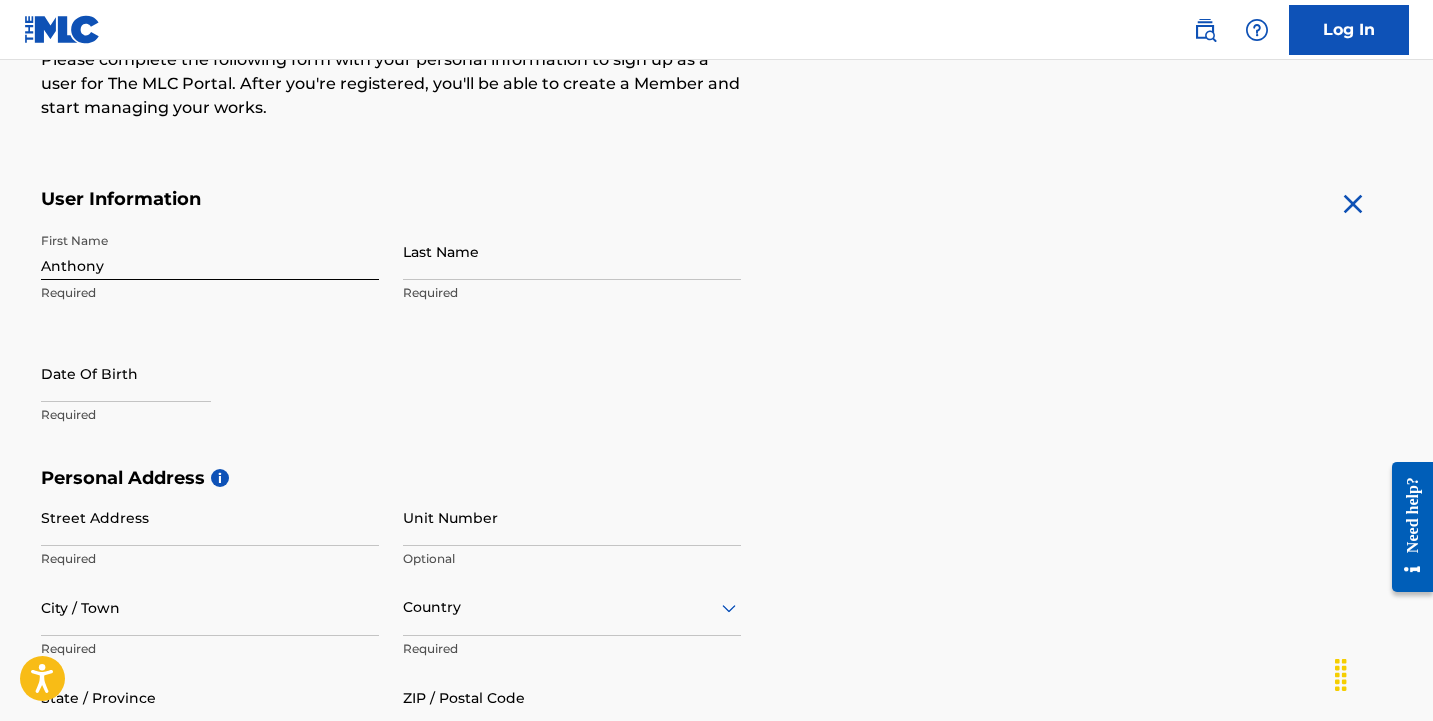 click on "First Name Anthony Required Last Name Required Date Of Birth Required" at bounding box center [391, 345] 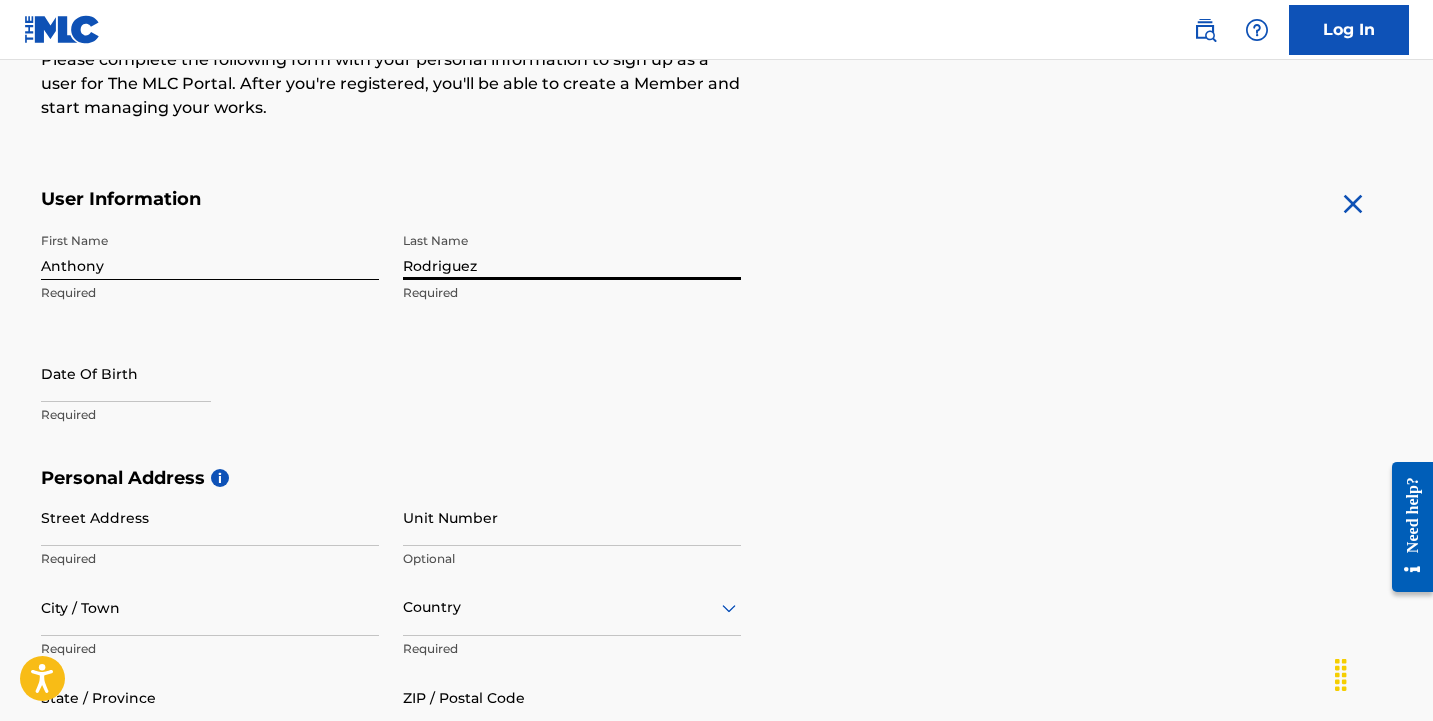 type on "Rodriguez" 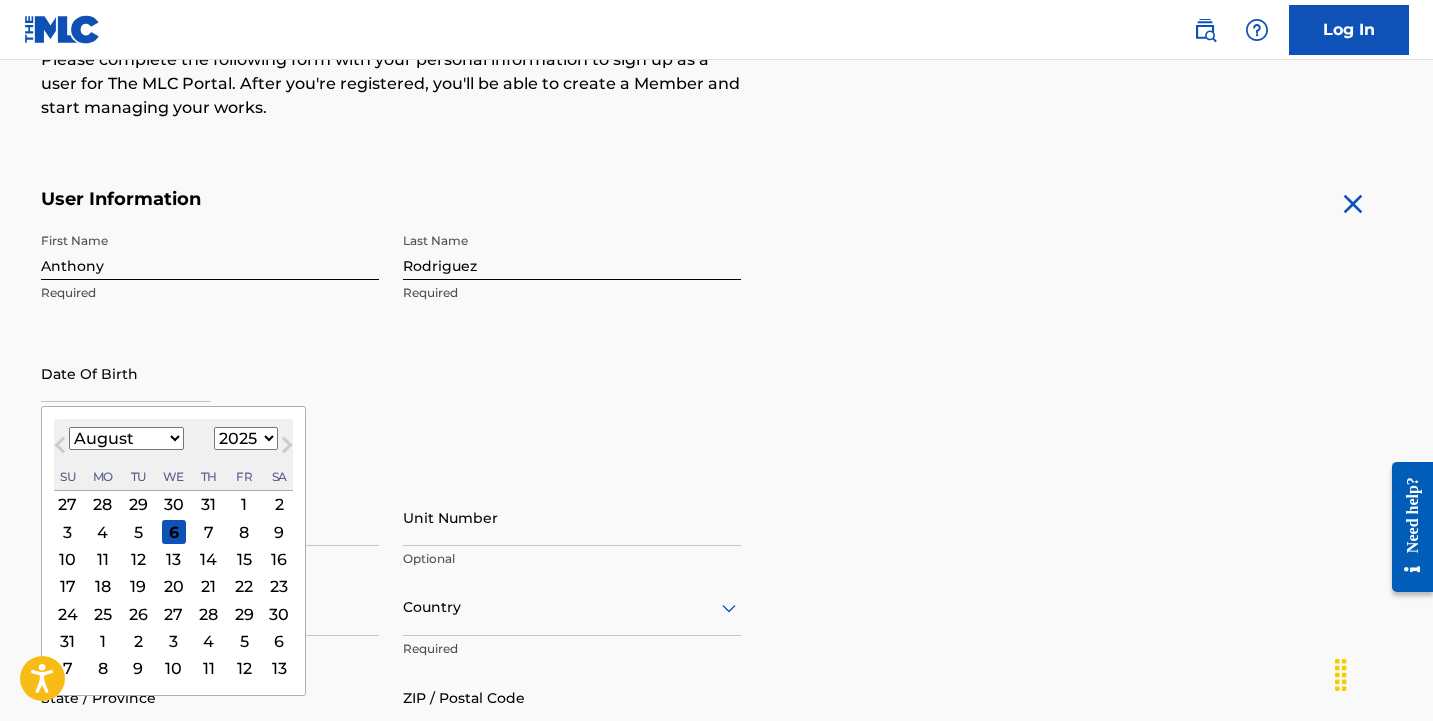 select on "2" 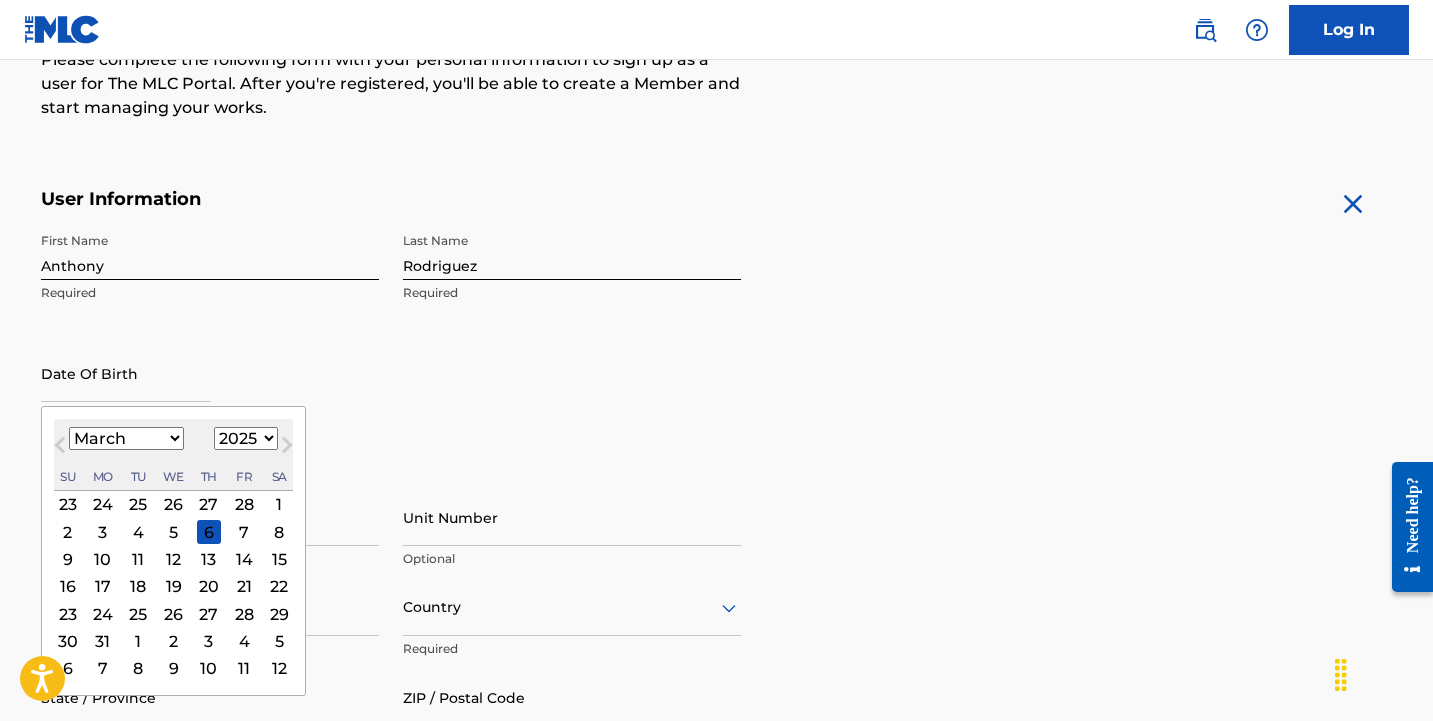 select on "2002" 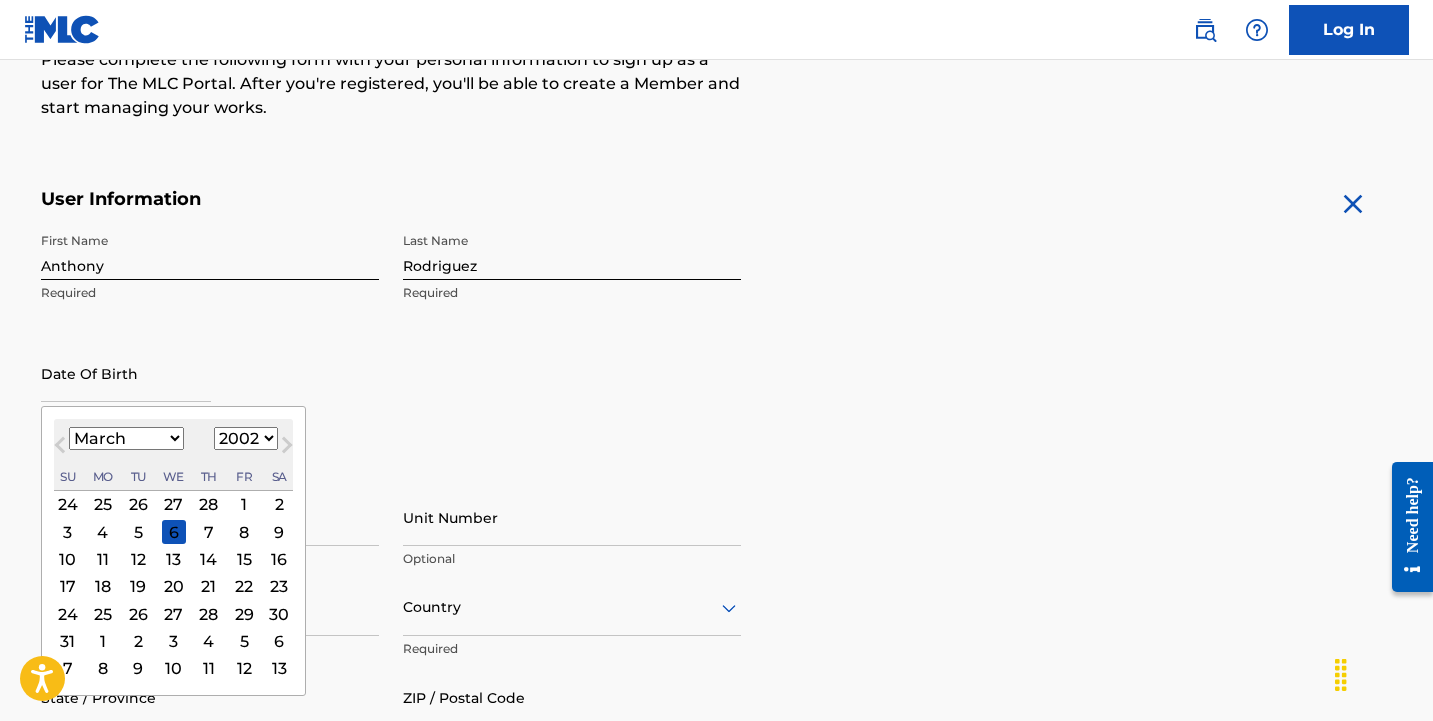 click on "17" at bounding box center (67, 586) 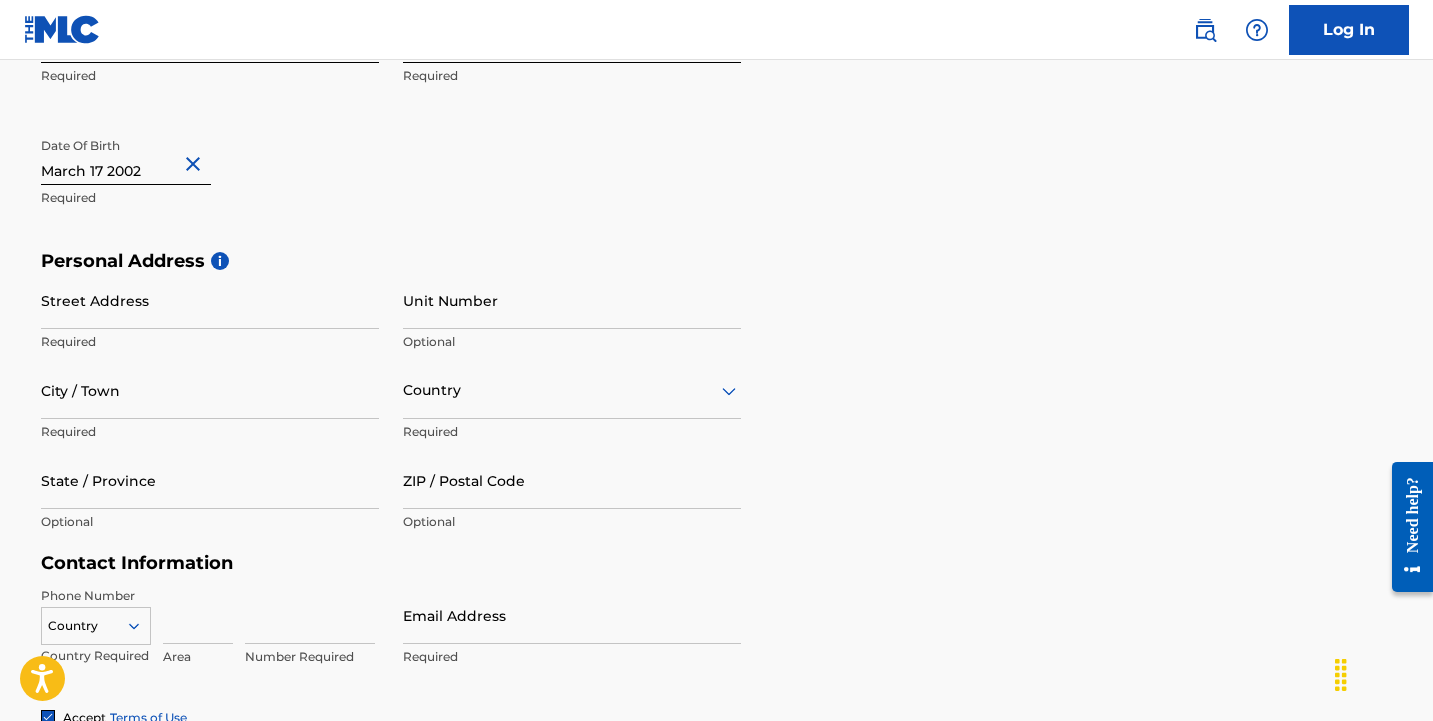 scroll, scrollTop: 562, scrollLeft: 0, axis: vertical 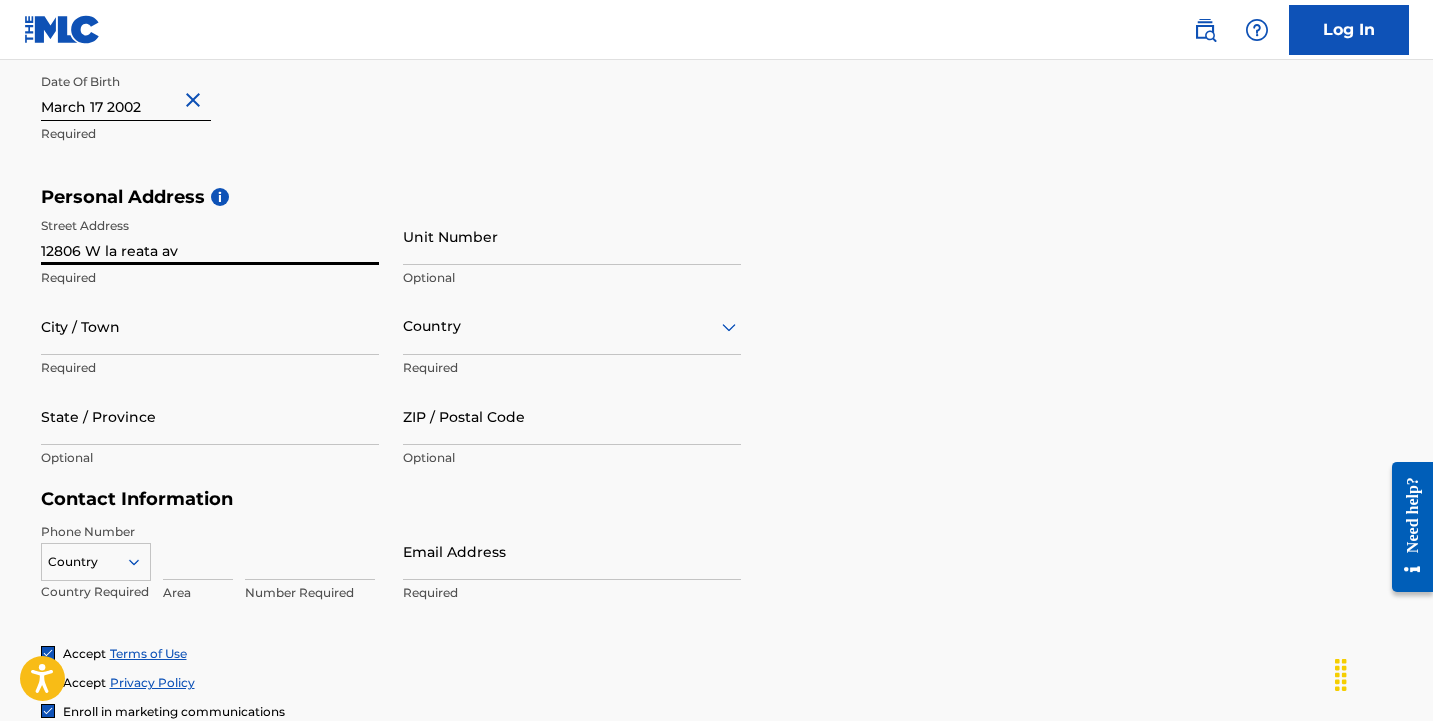 type on "12806 W la reata ave" 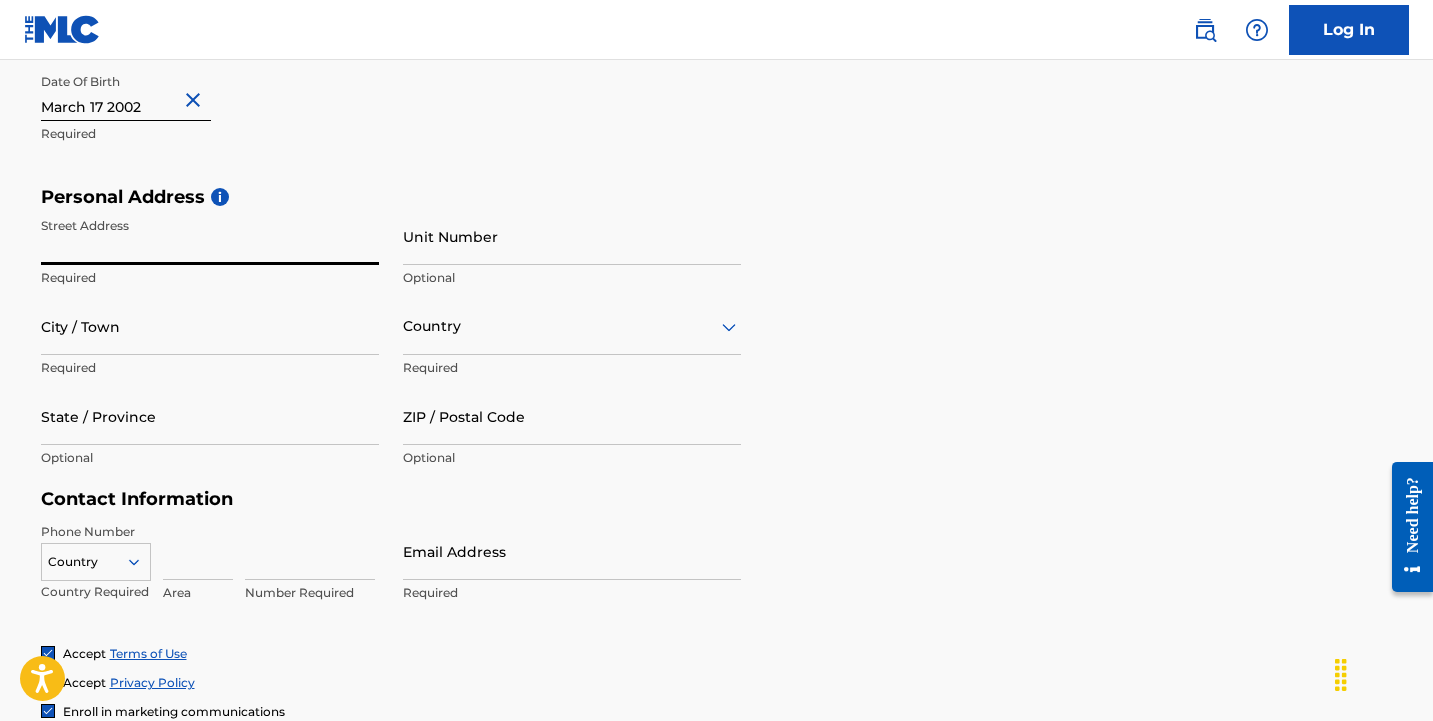 type on "1050 N Fairway Dr" 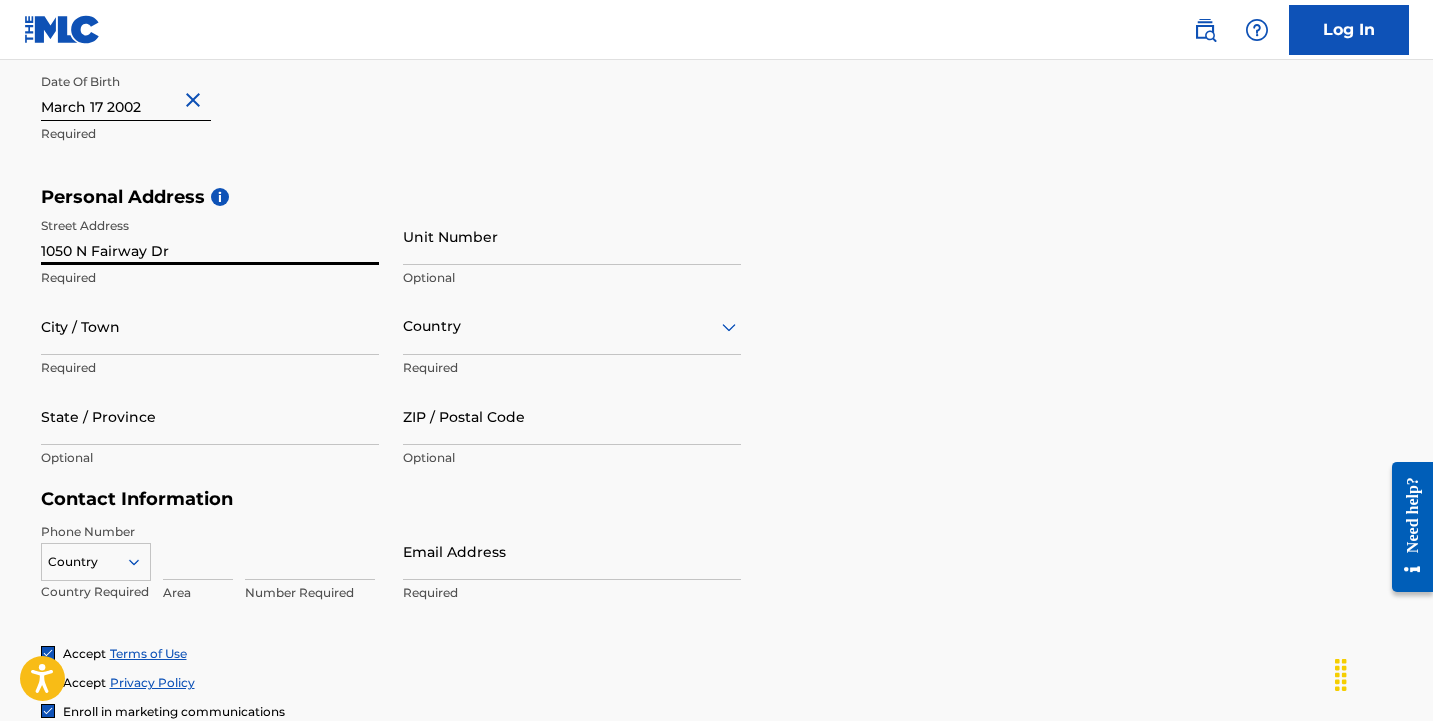 type on "Building E Suite 109" 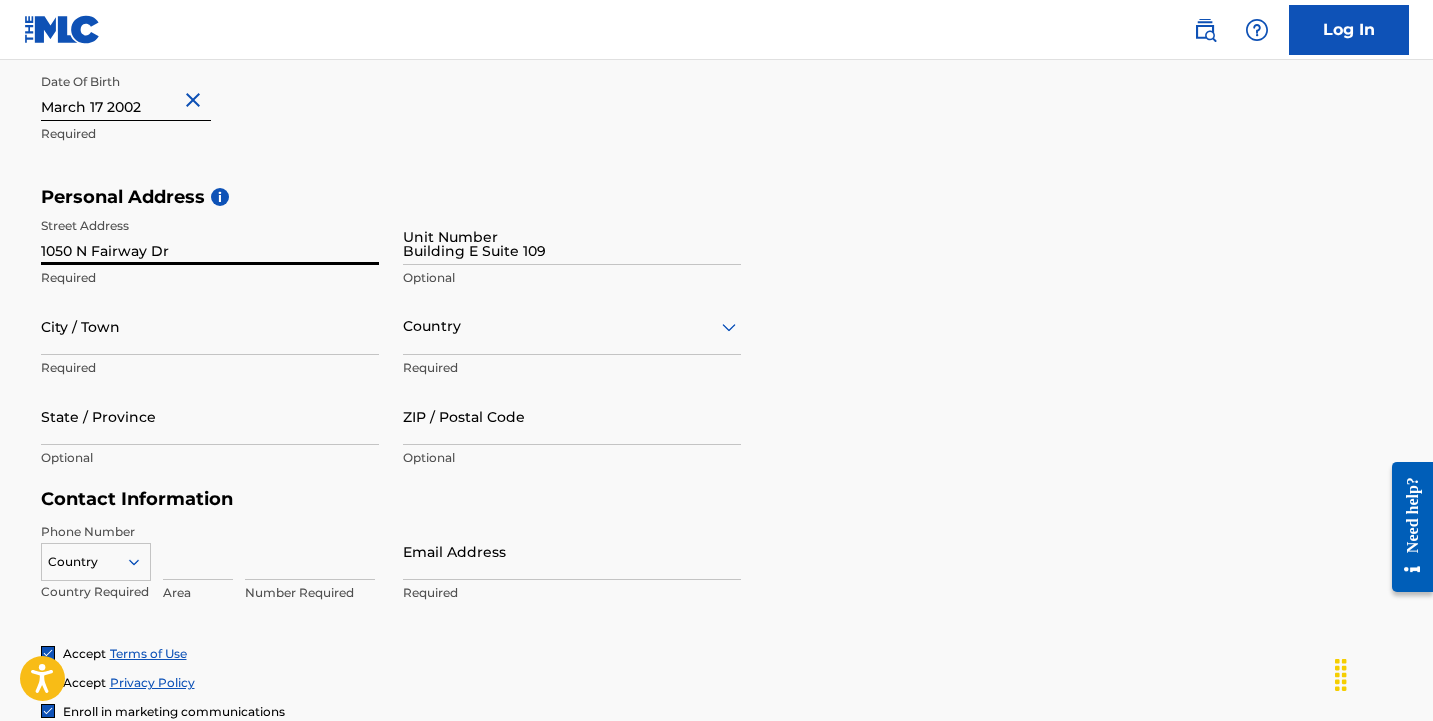 type on "Avondale" 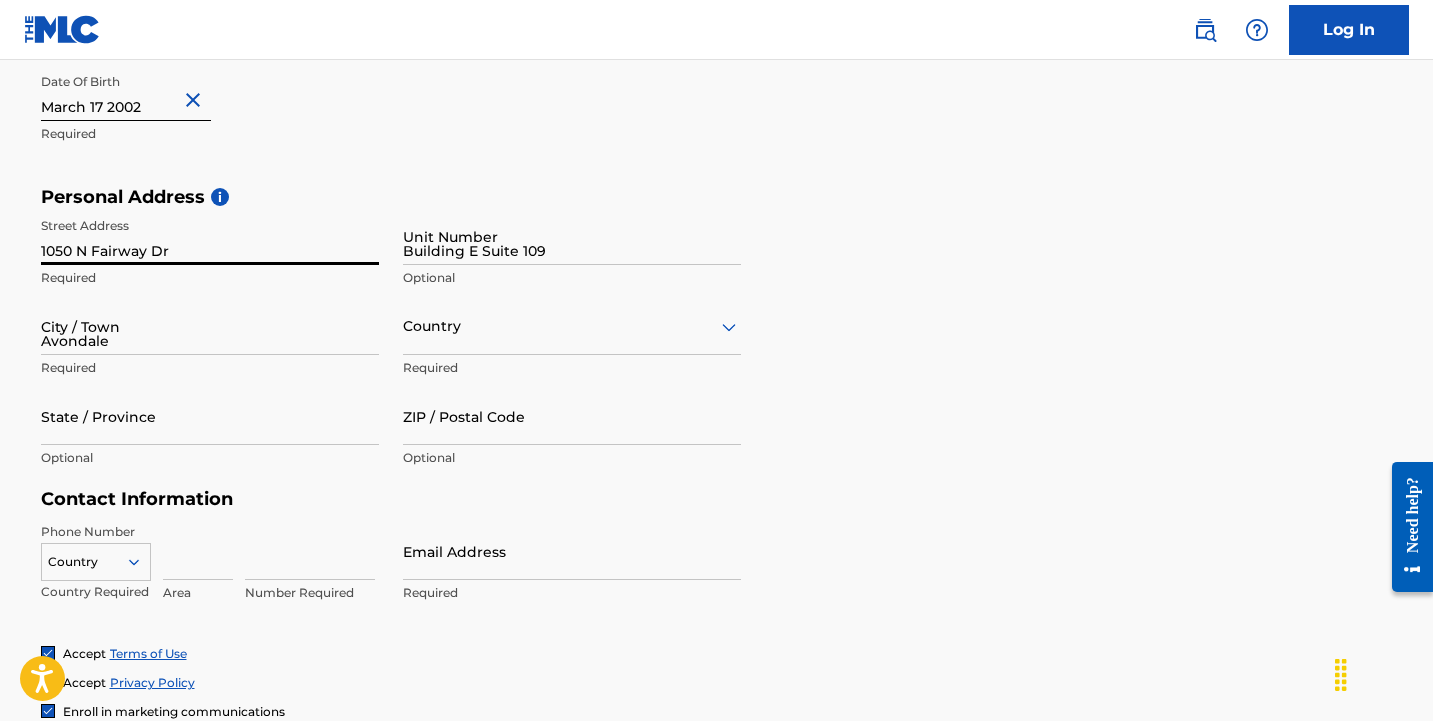 type on "United States" 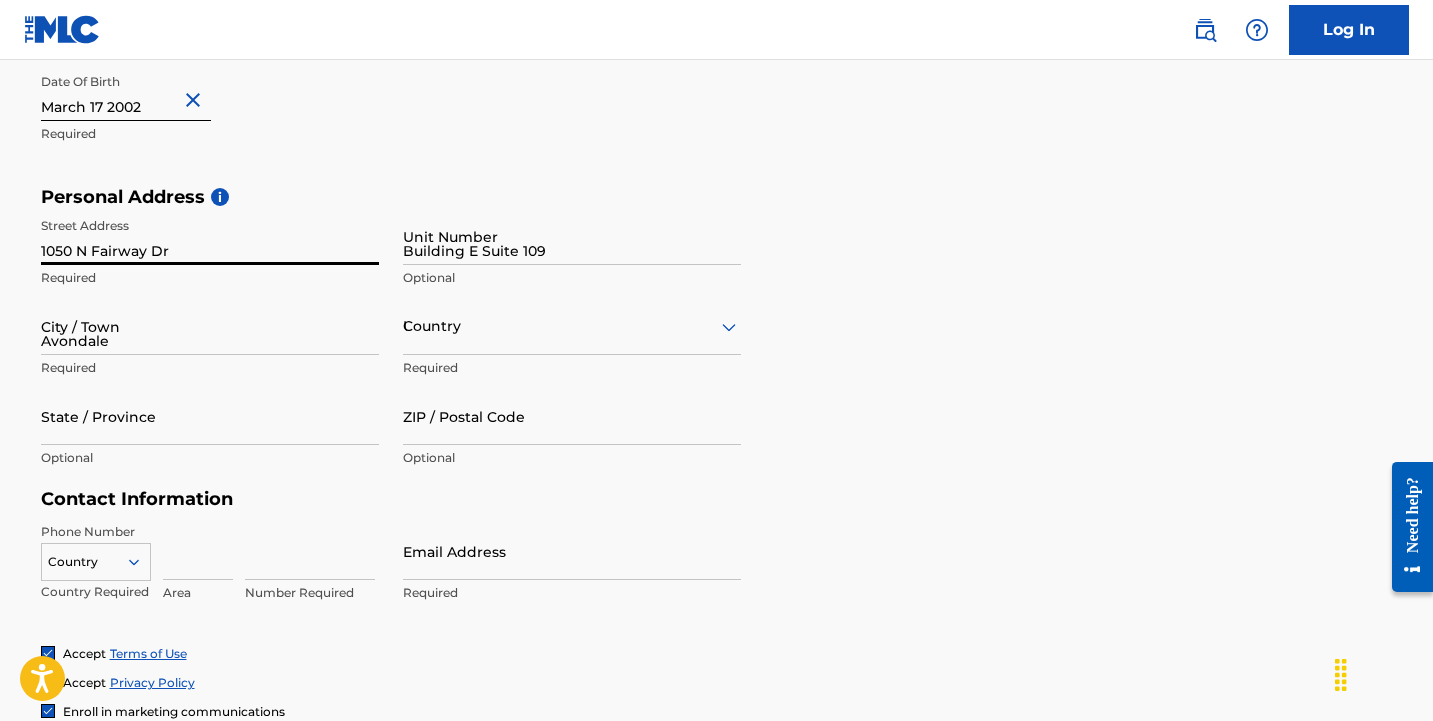 type on "AZ" 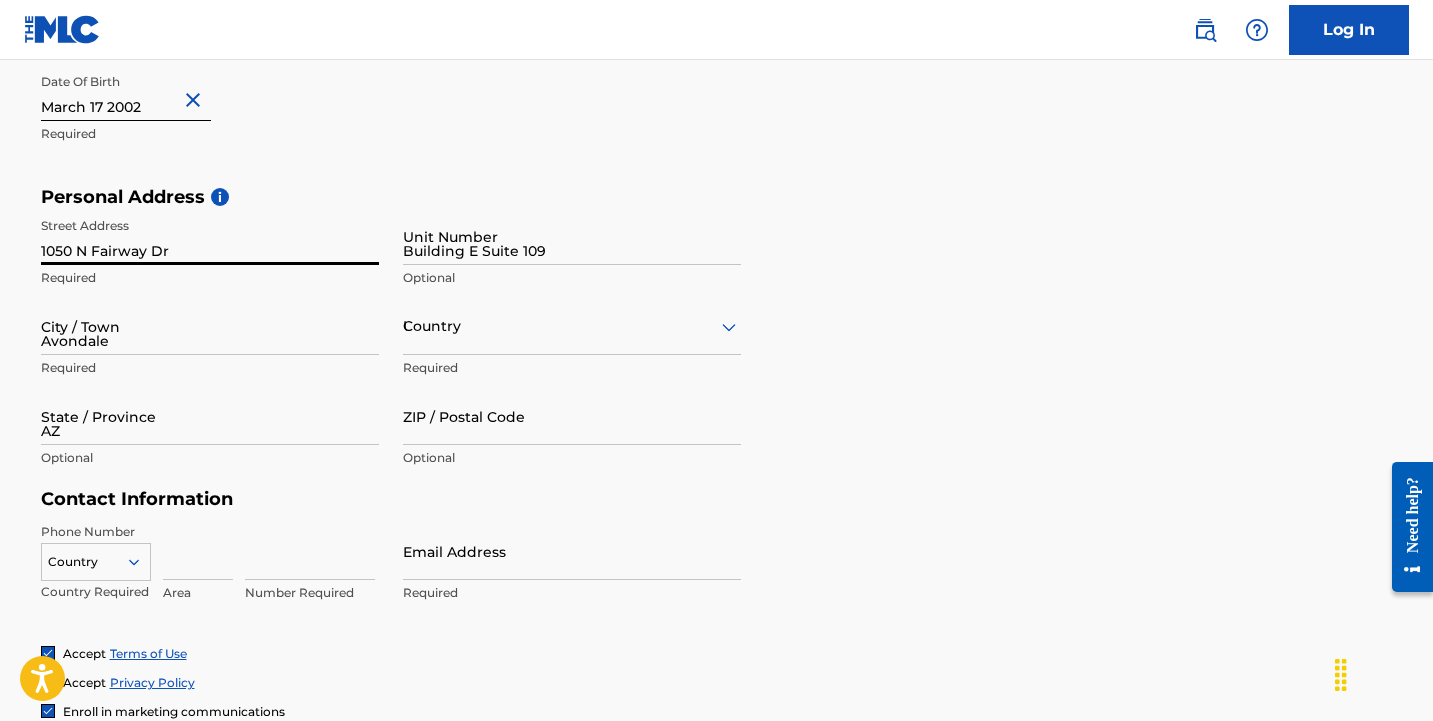 type on "85323" 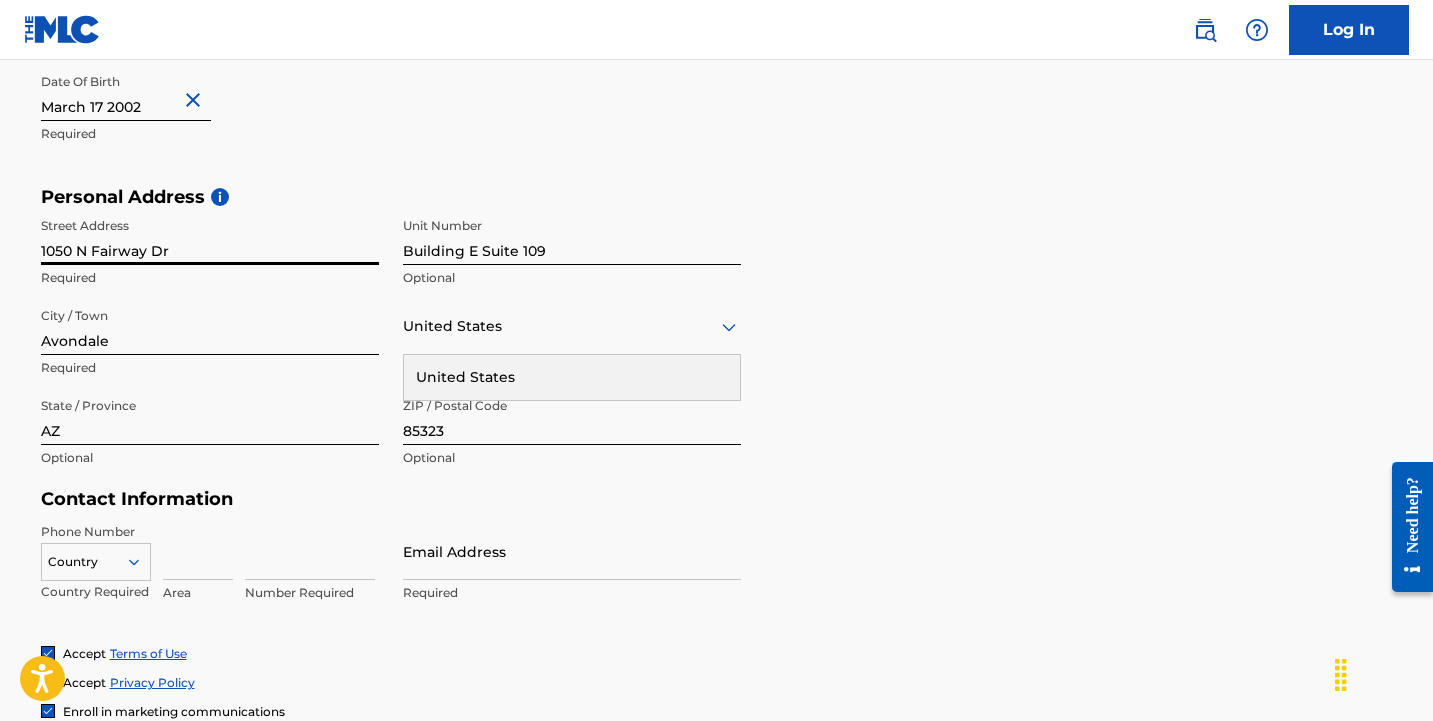 type on "United States" 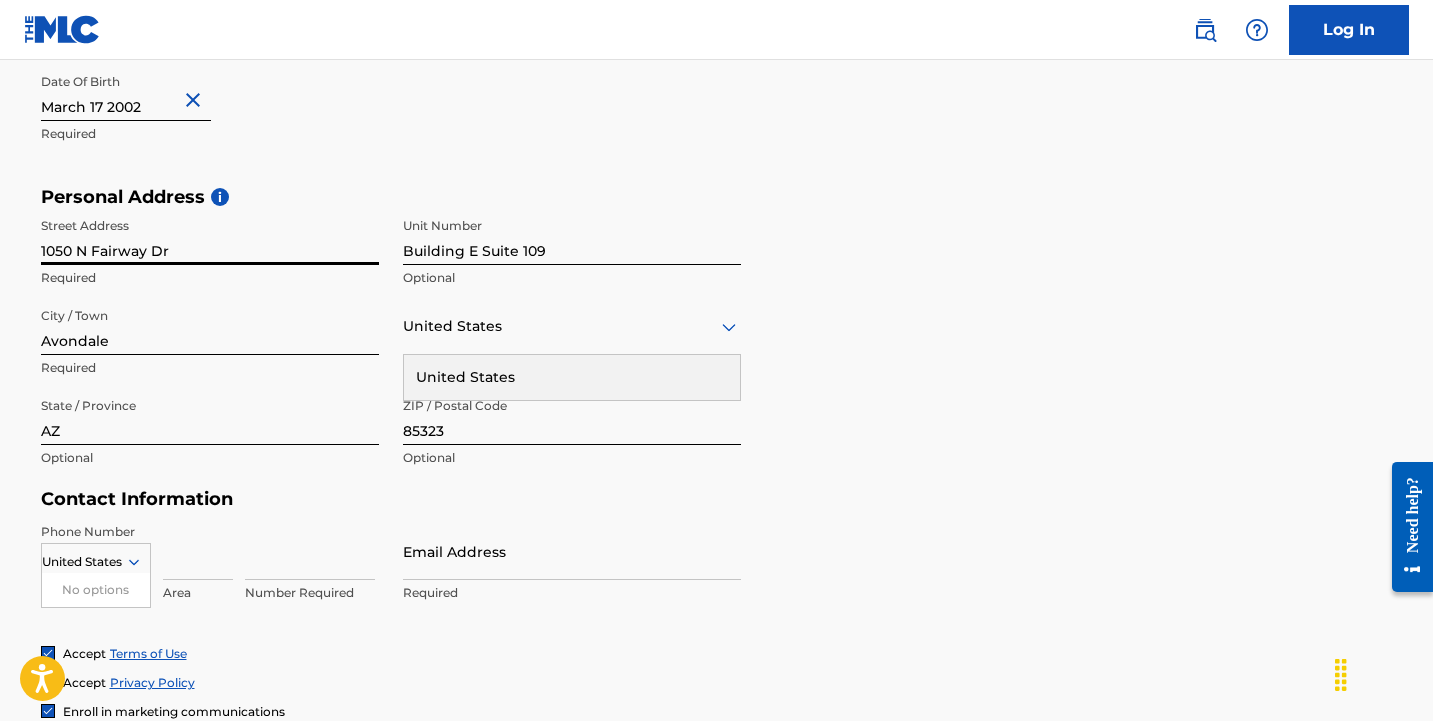 click on "1050 N Fairway Dr" at bounding box center [210, 236] 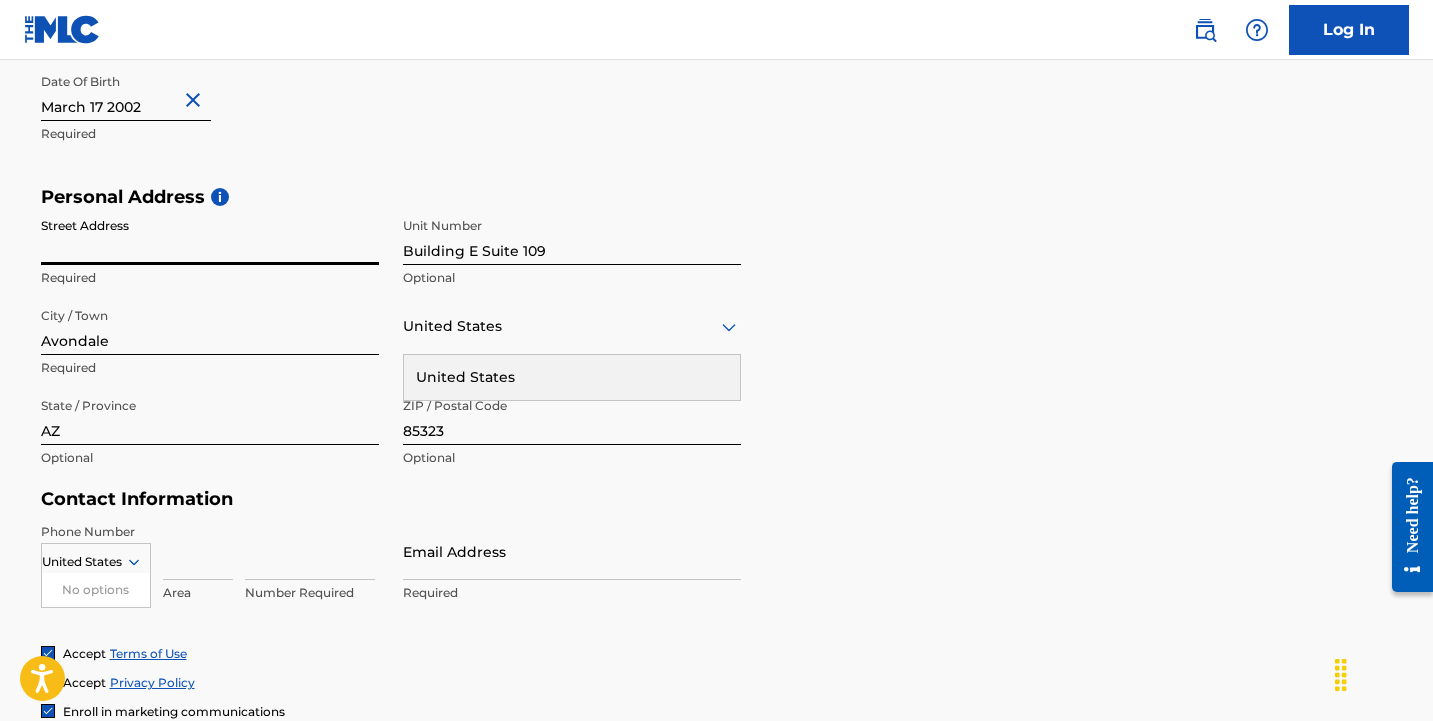 click on "Street Address" at bounding box center [210, 236] 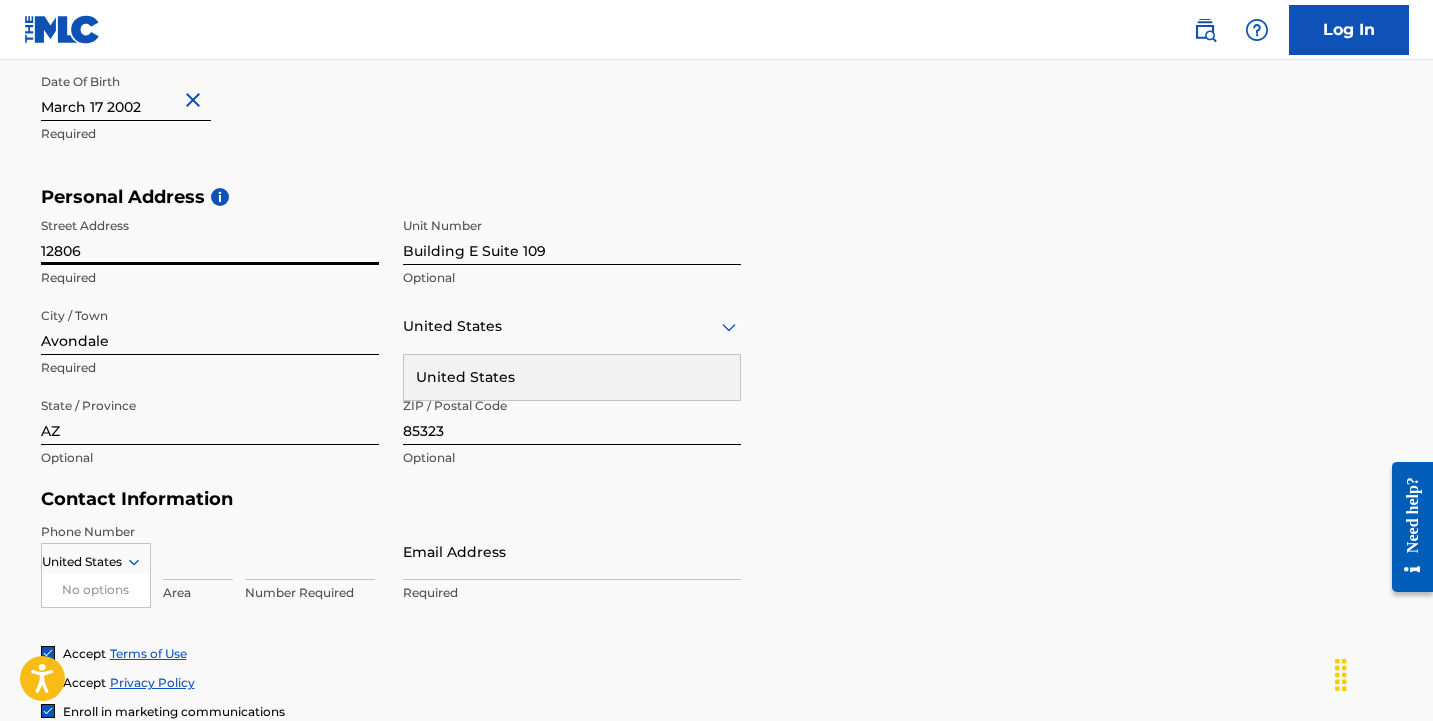 type on "12806" 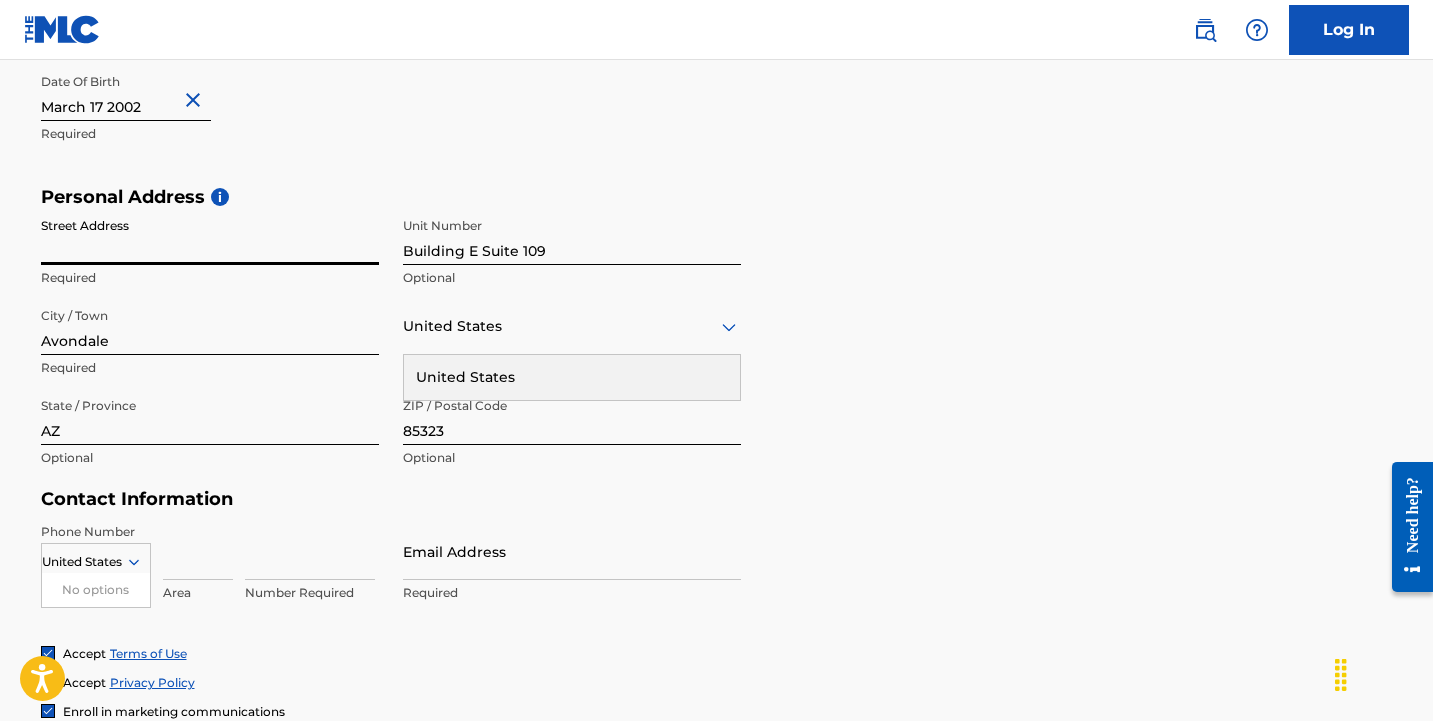 type on "12806 W La Reata Ave" 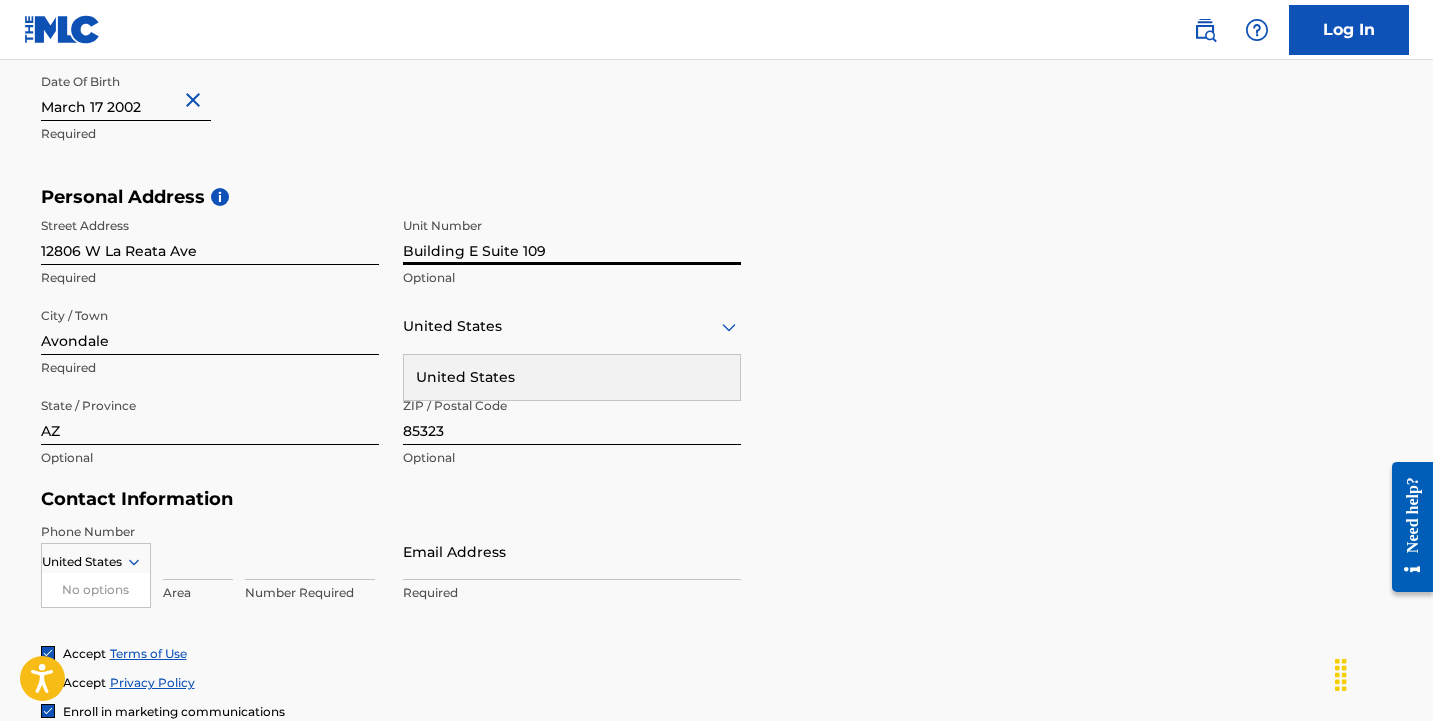 drag, startPoint x: 583, startPoint y: 249, endPoint x: 413, endPoint y: 248, distance: 170.00294 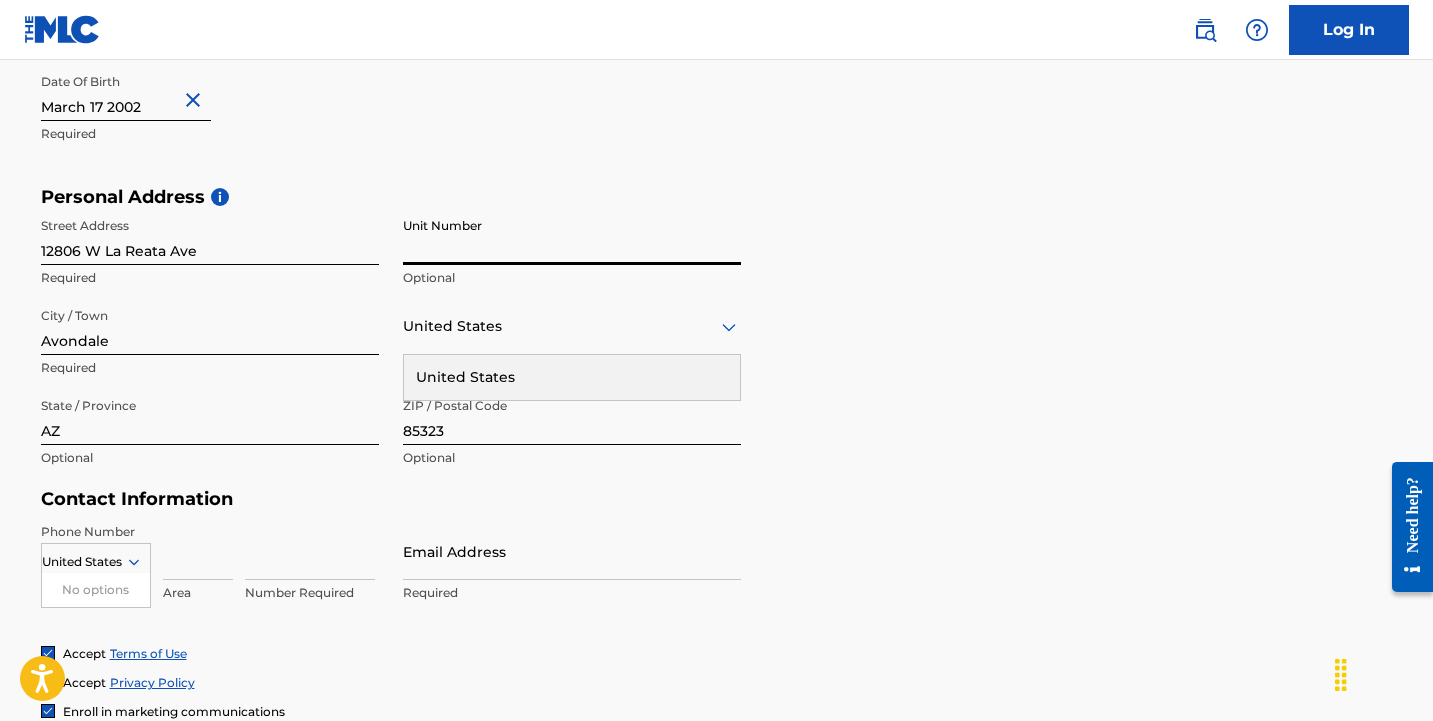 type 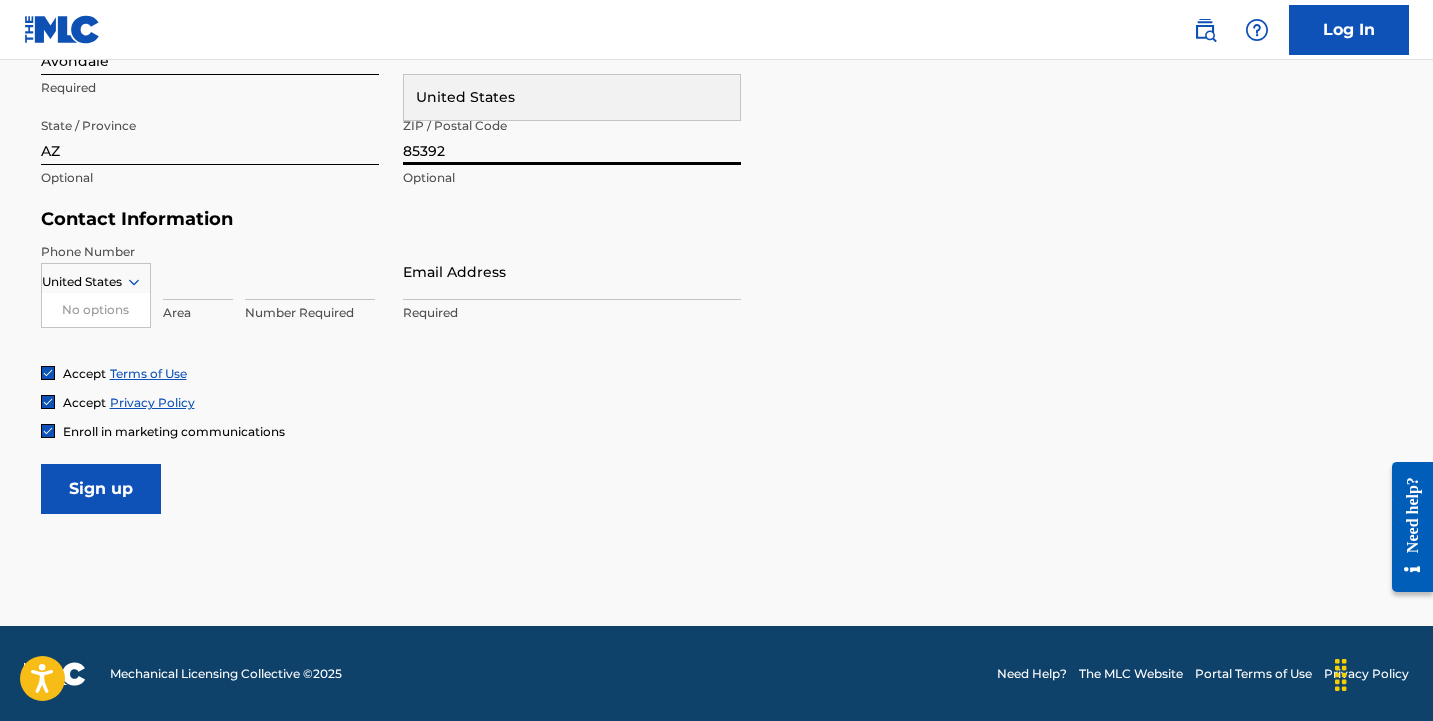 scroll, scrollTop: 841, scrollLeft: 0, axis: vertical 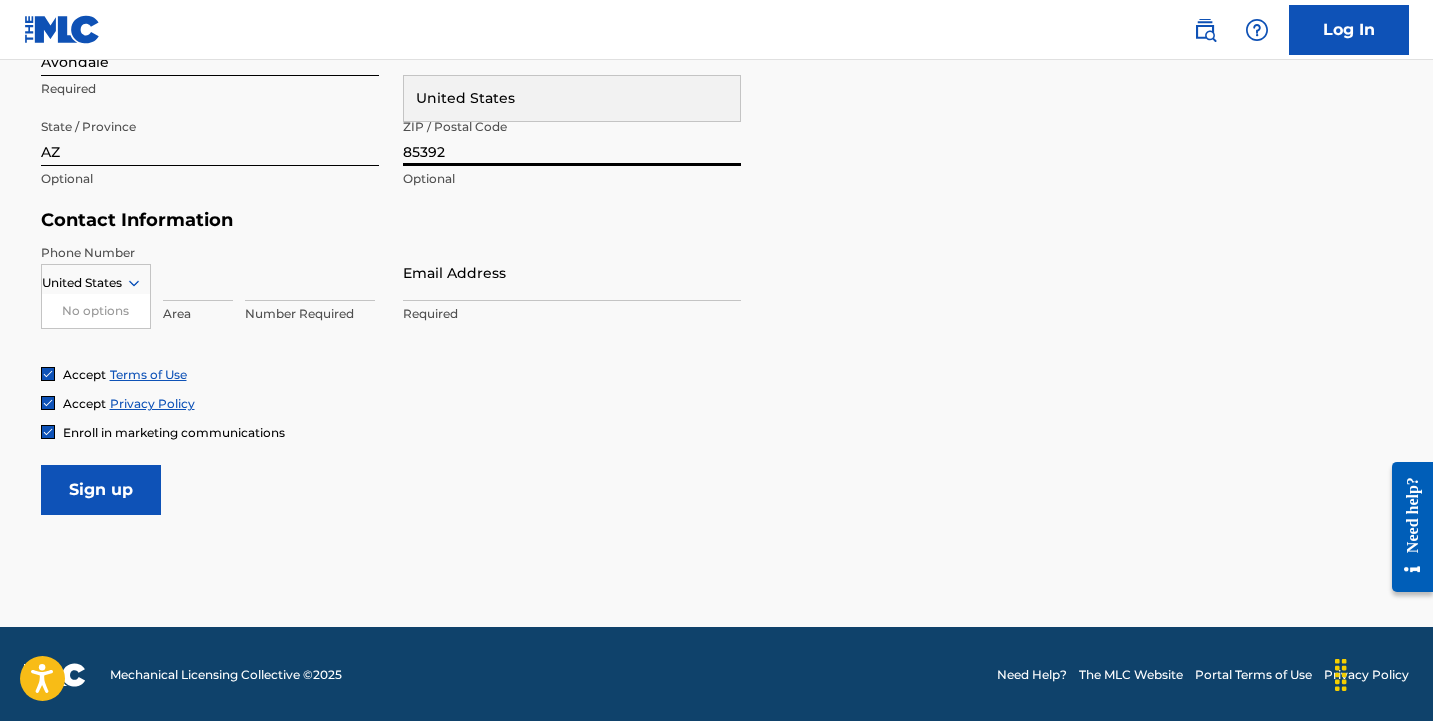 type on "85392" 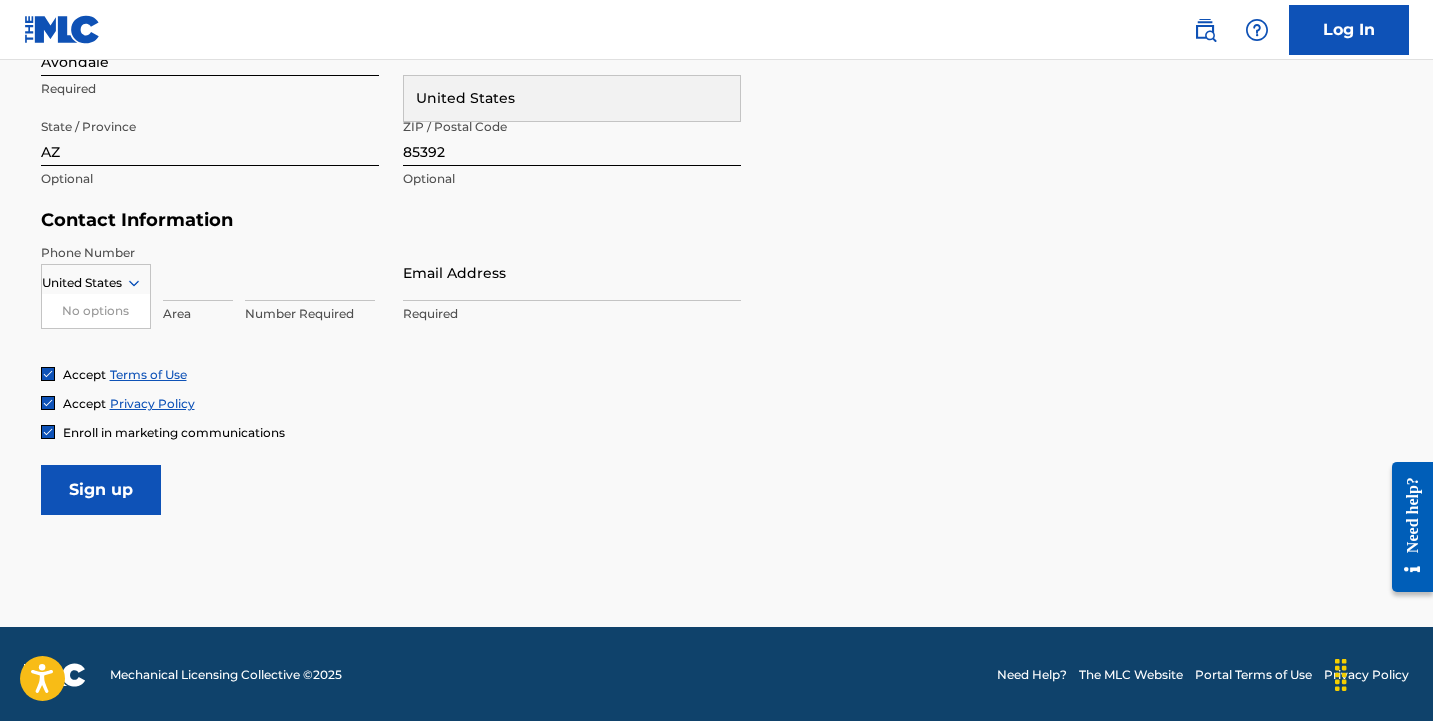 click at bounding box center [198, 272] 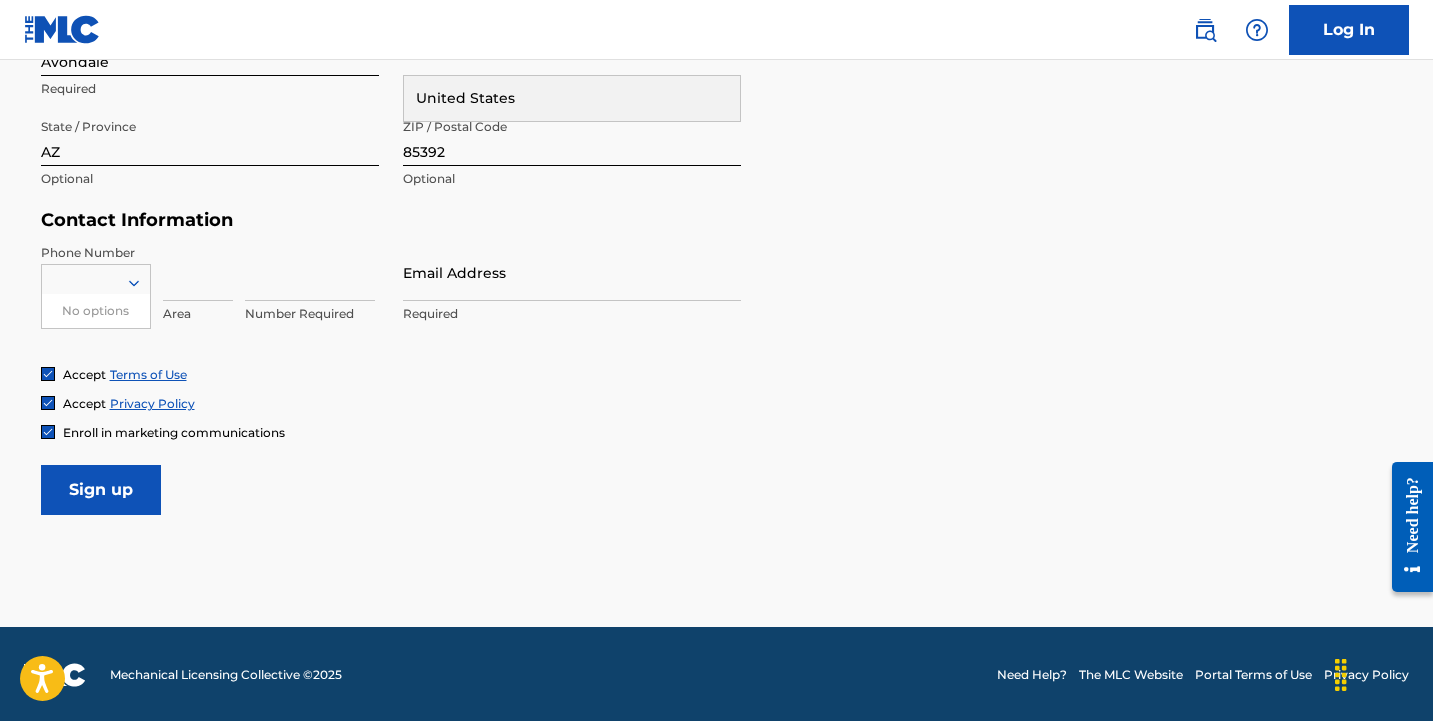 click at bounding box center [198, 272] 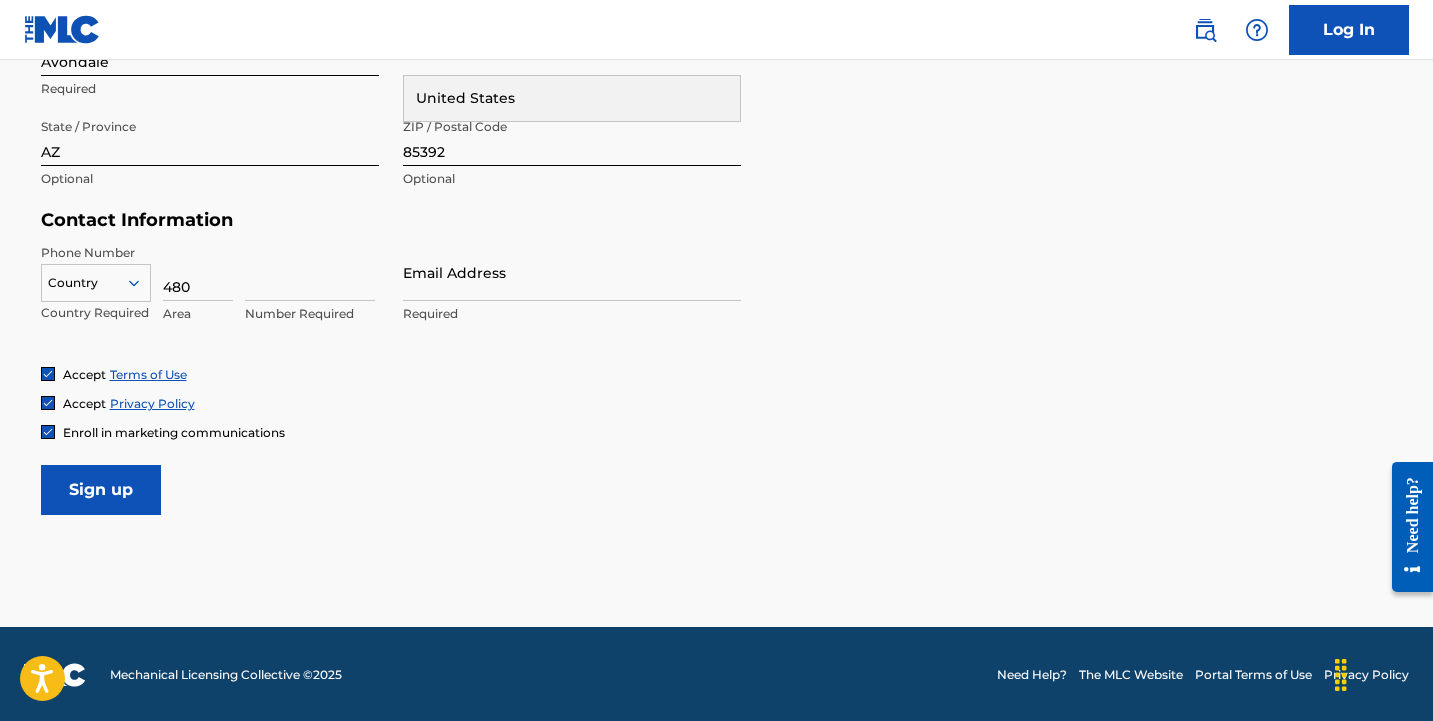 type on "480" 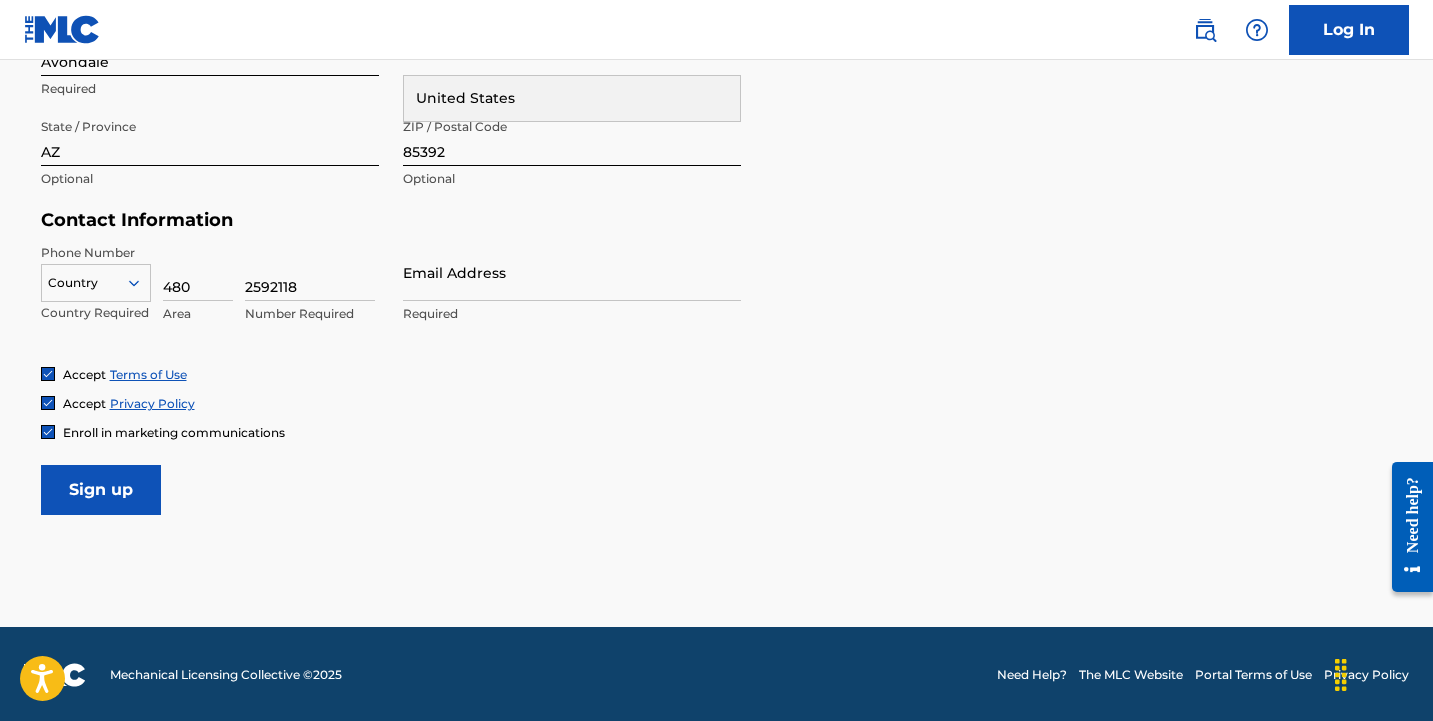 type on "2592118" 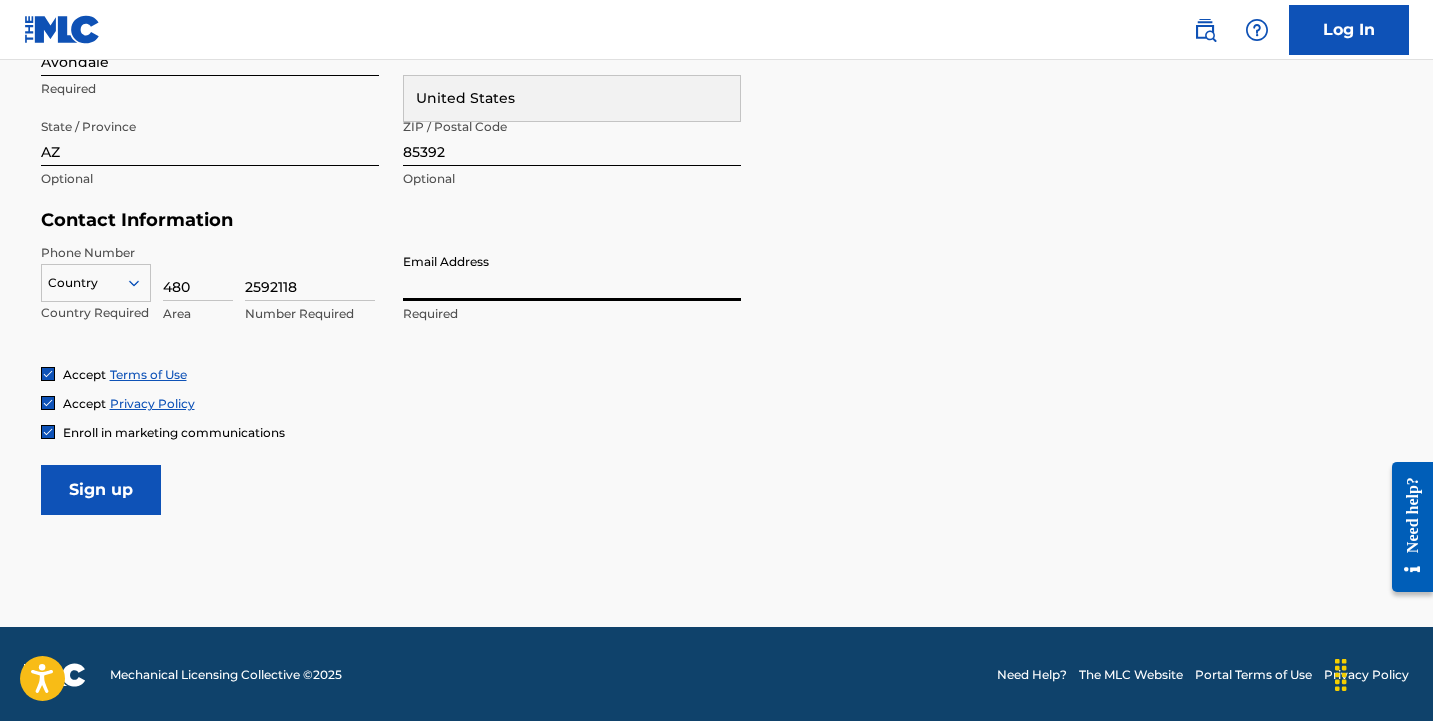 click on "Accept Terms of Use Accept Privacy Policy Enroll in marketing communications" at bounding box center (717, 403) 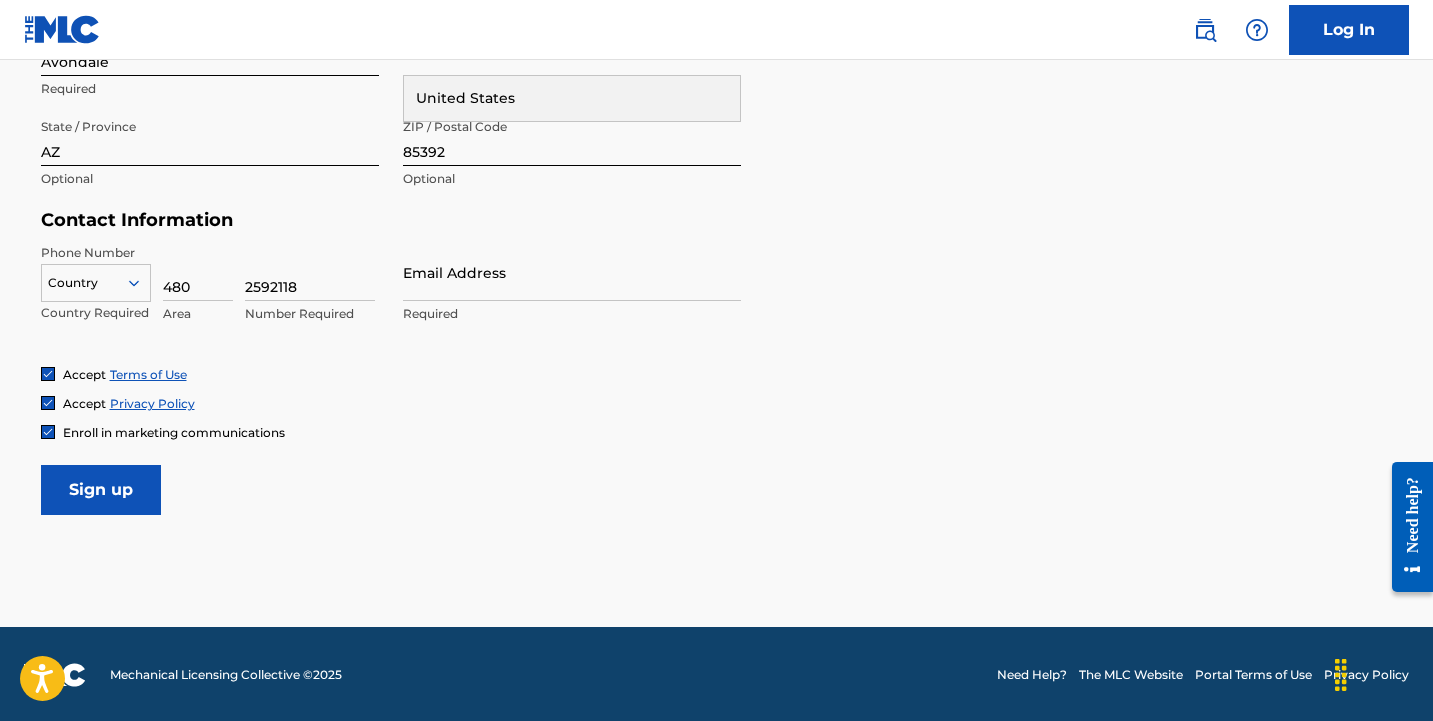 click on "Enroll in marketing communications" at bounding box center (163, 432) 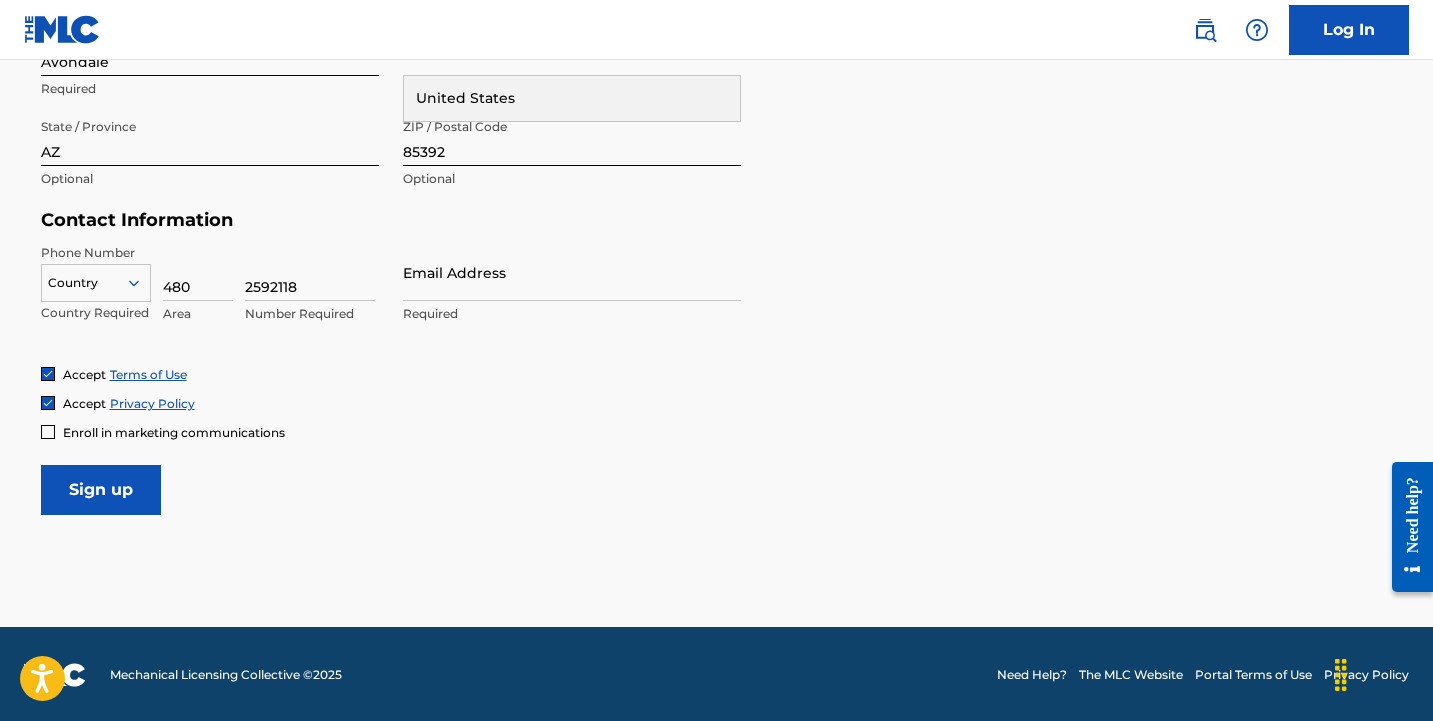 click on "Email Address" at bounding box center (572, 272) 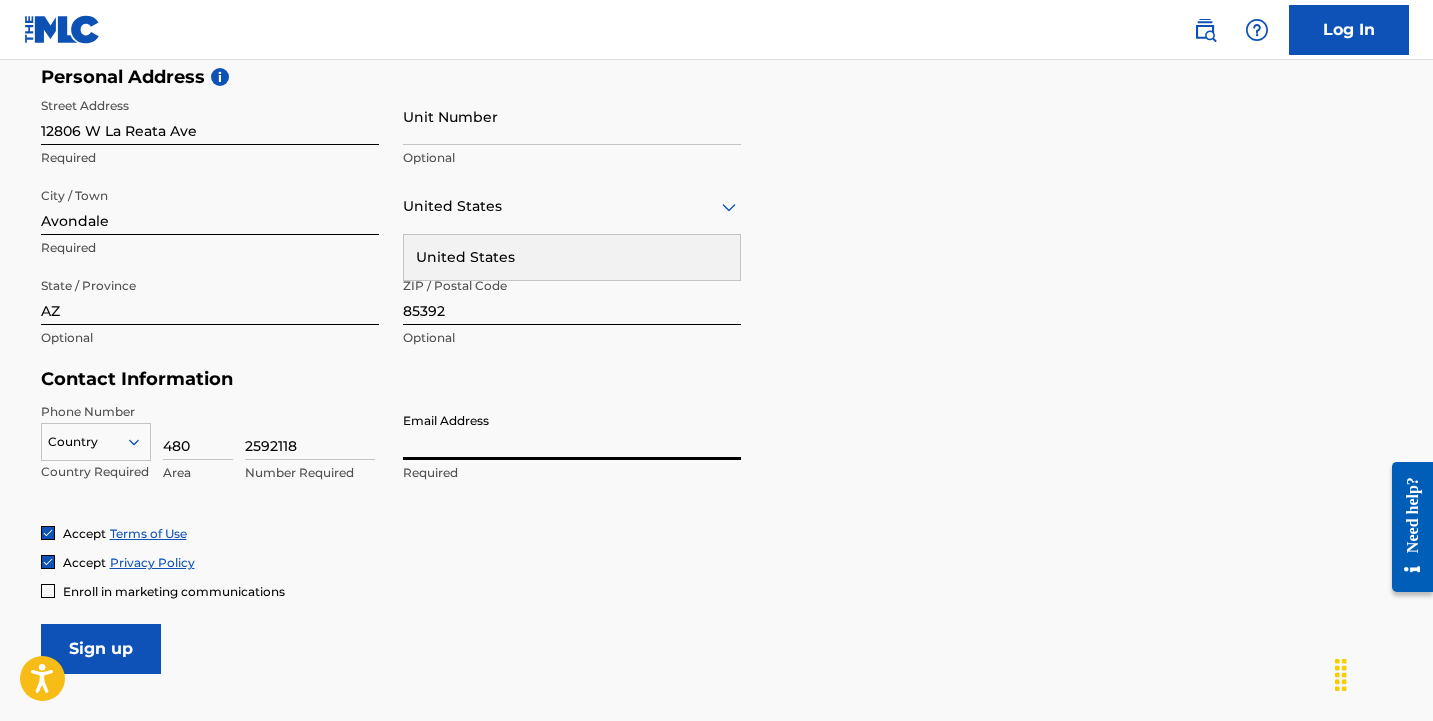 scroll, scrollTop: 804, scrollLeft: 0, axis: vertical 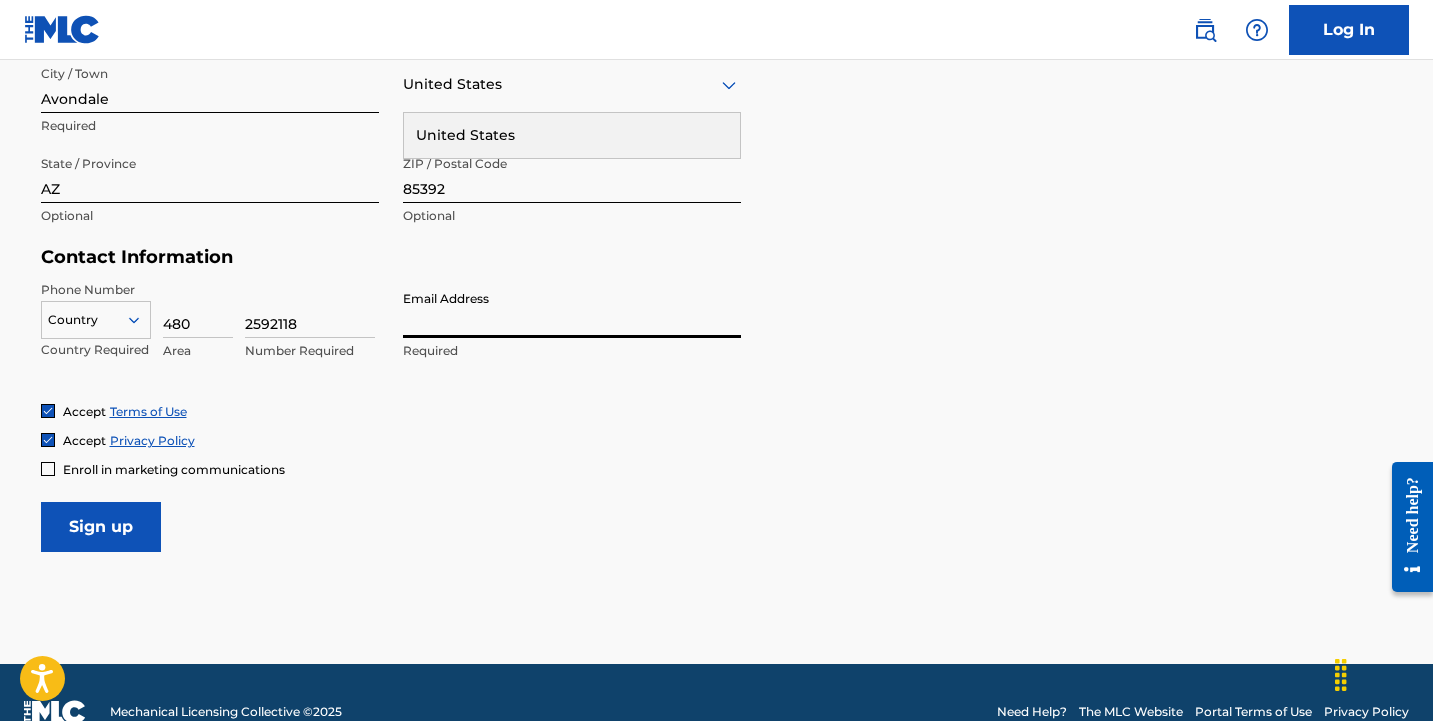 click on "Email Address" at bounding box center (572, 309) 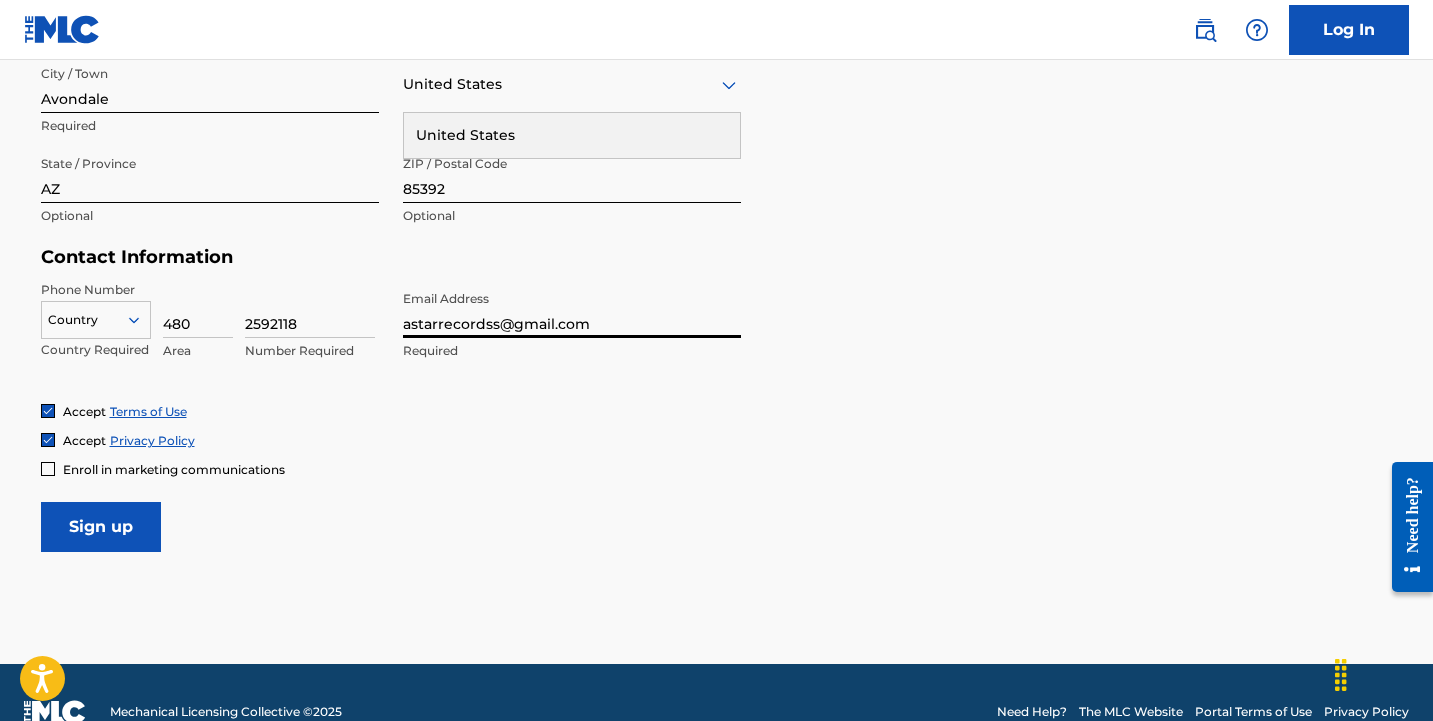 type on "astarrecordss@gmail.com" 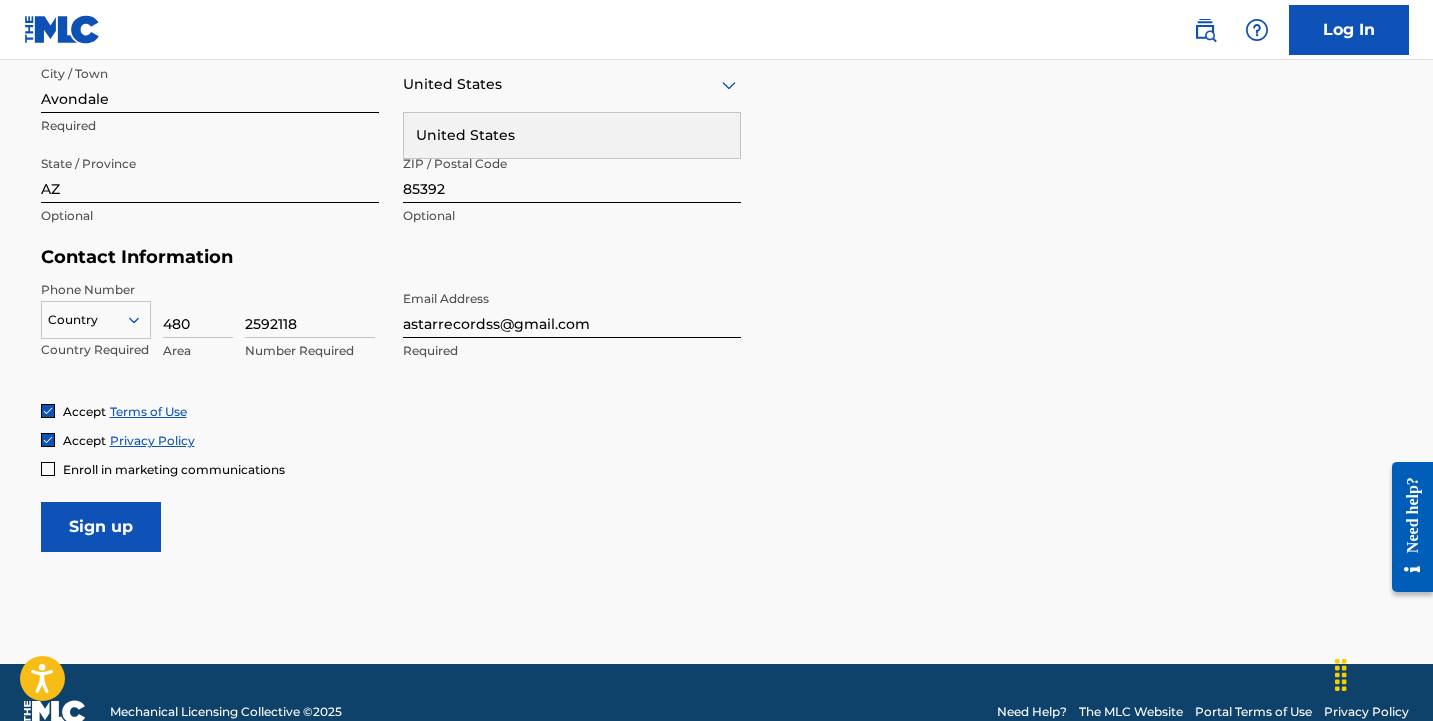 click on "Sign up" at bounding box center [101, 527] 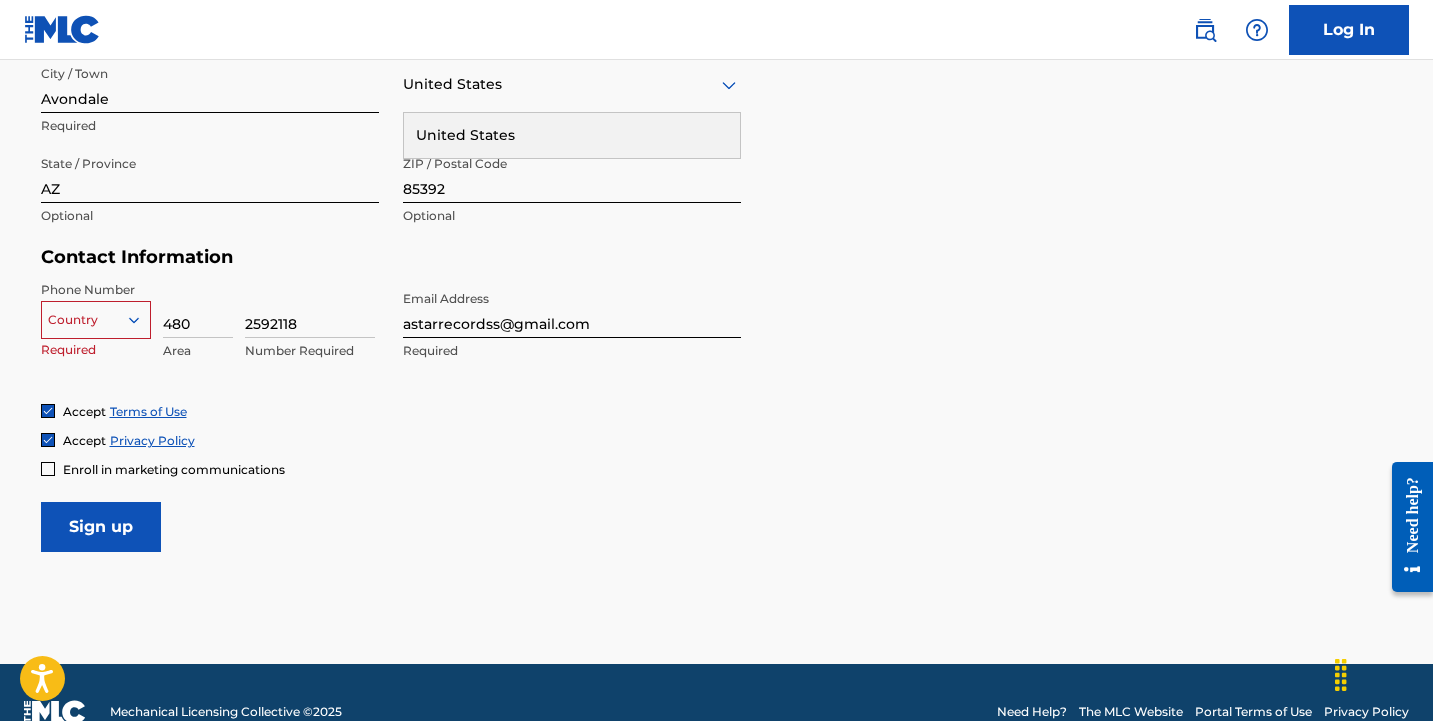 type 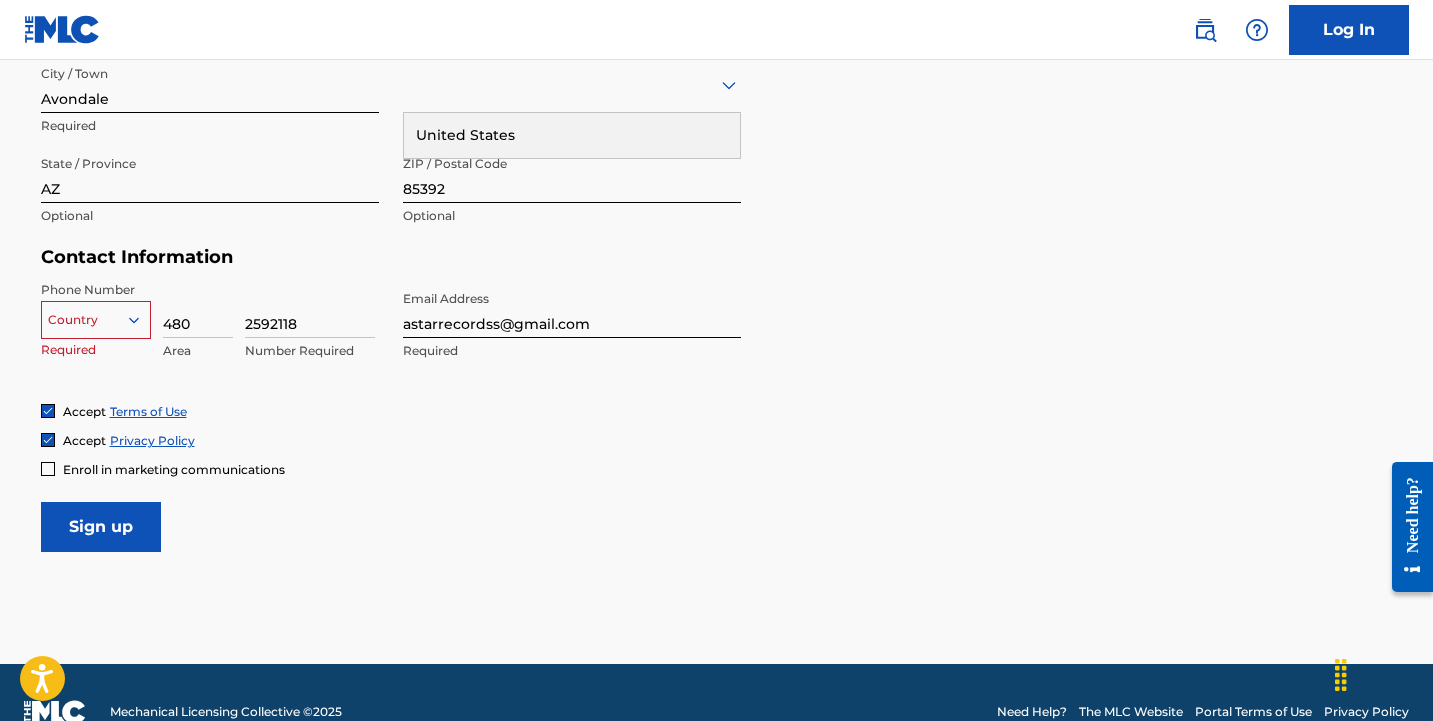 click on "Country Required" at bounding box center (96, 326) 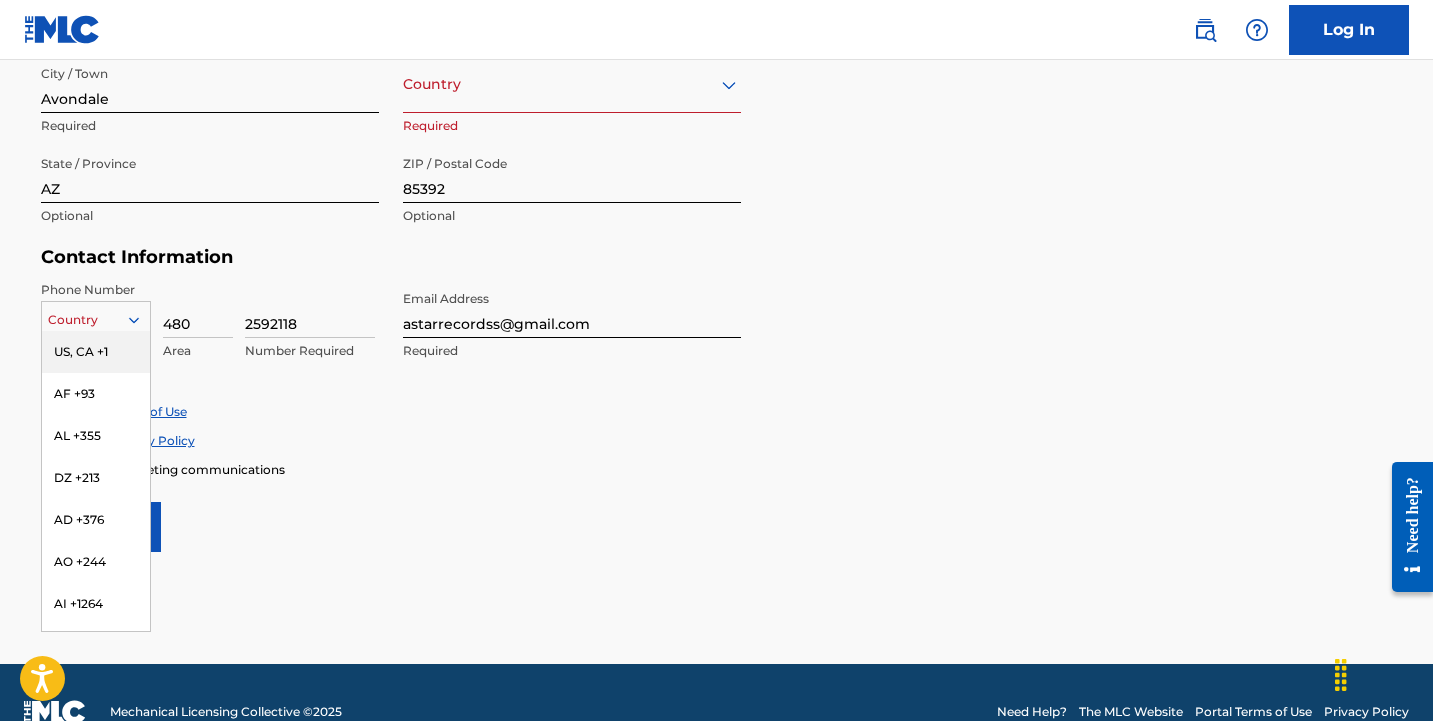 click at bounding box center (96, 320) 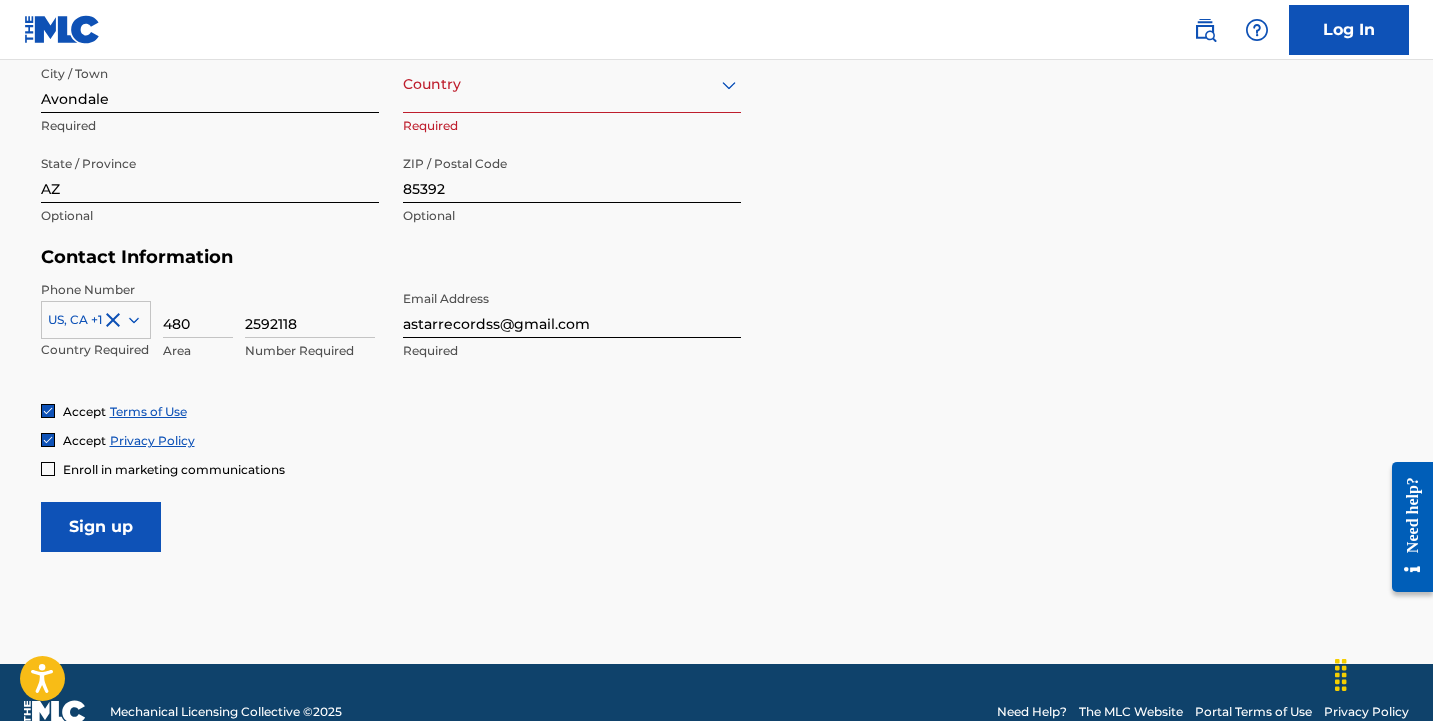 click on "Sign up" at bounding box center (101, 527) 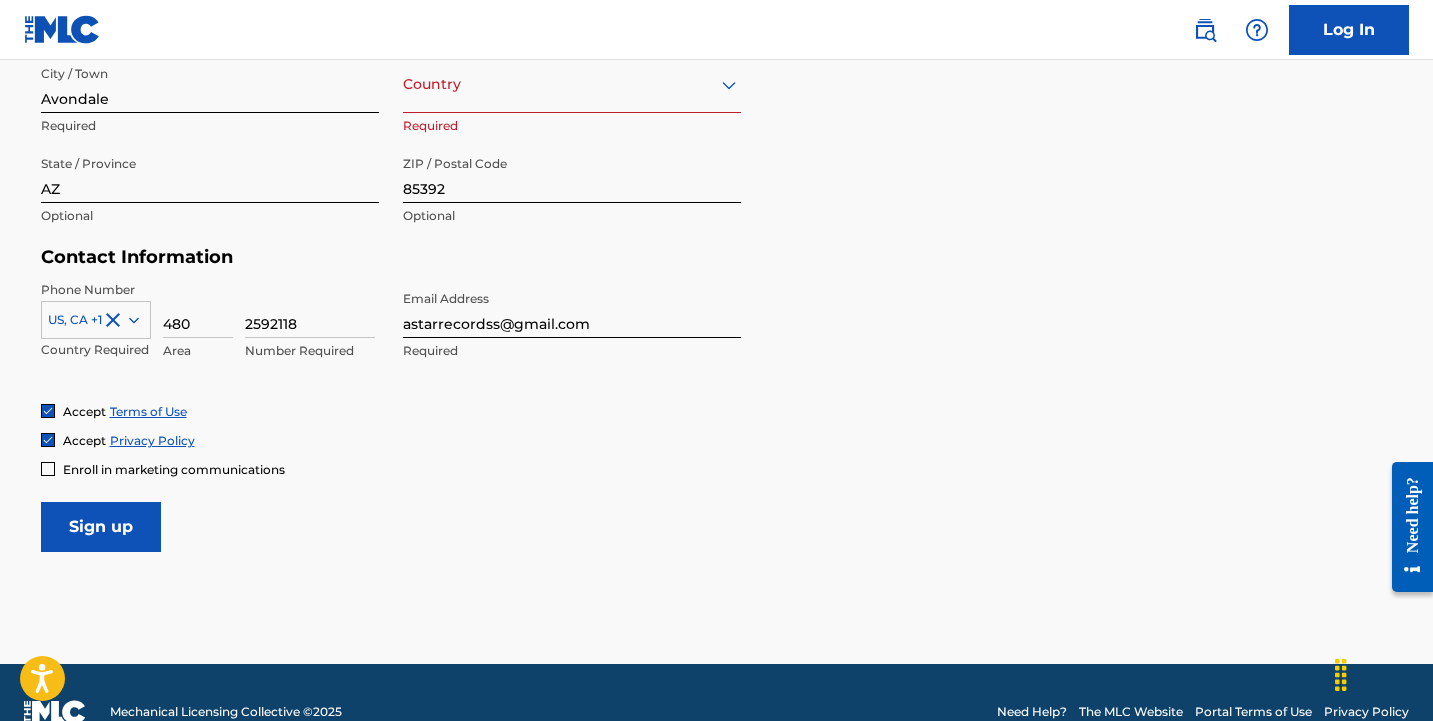 click at bounding box center (572, 84) 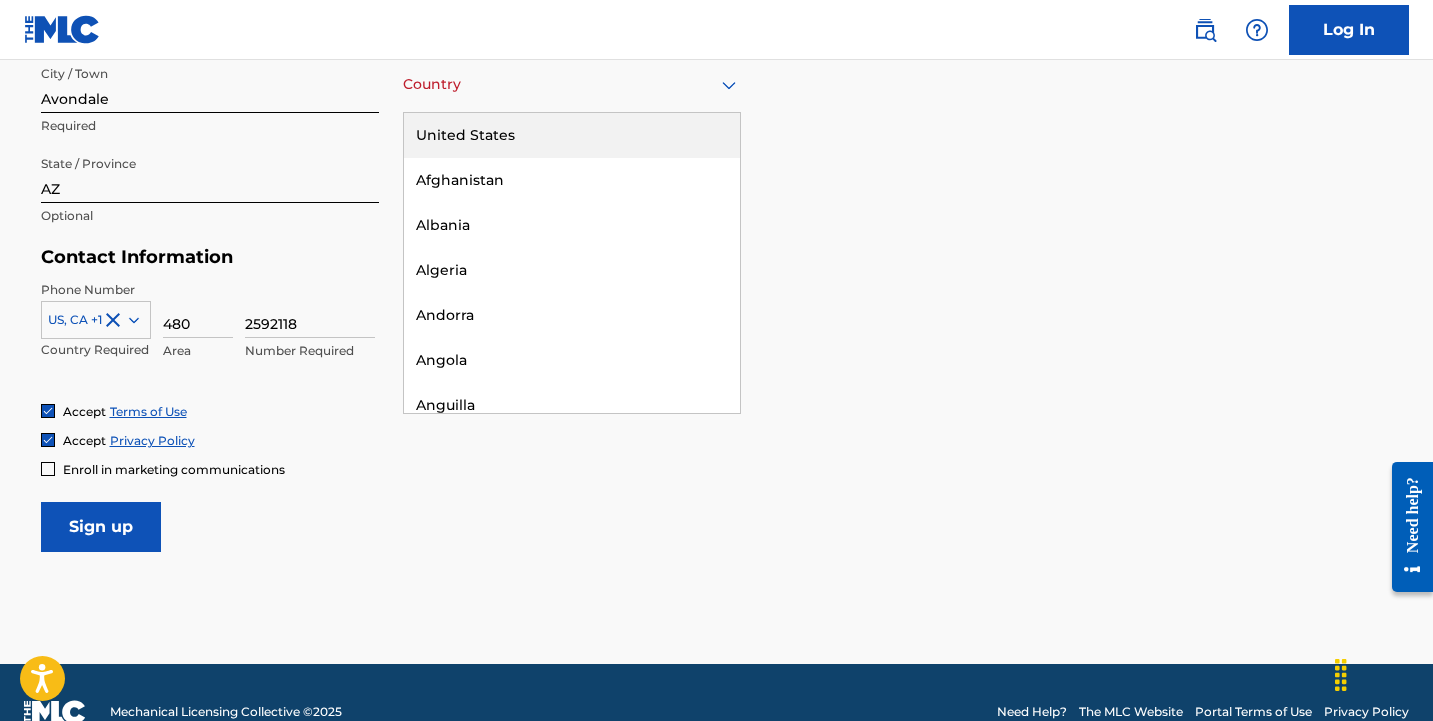 click on "United States" at bounding box center (572, 135) 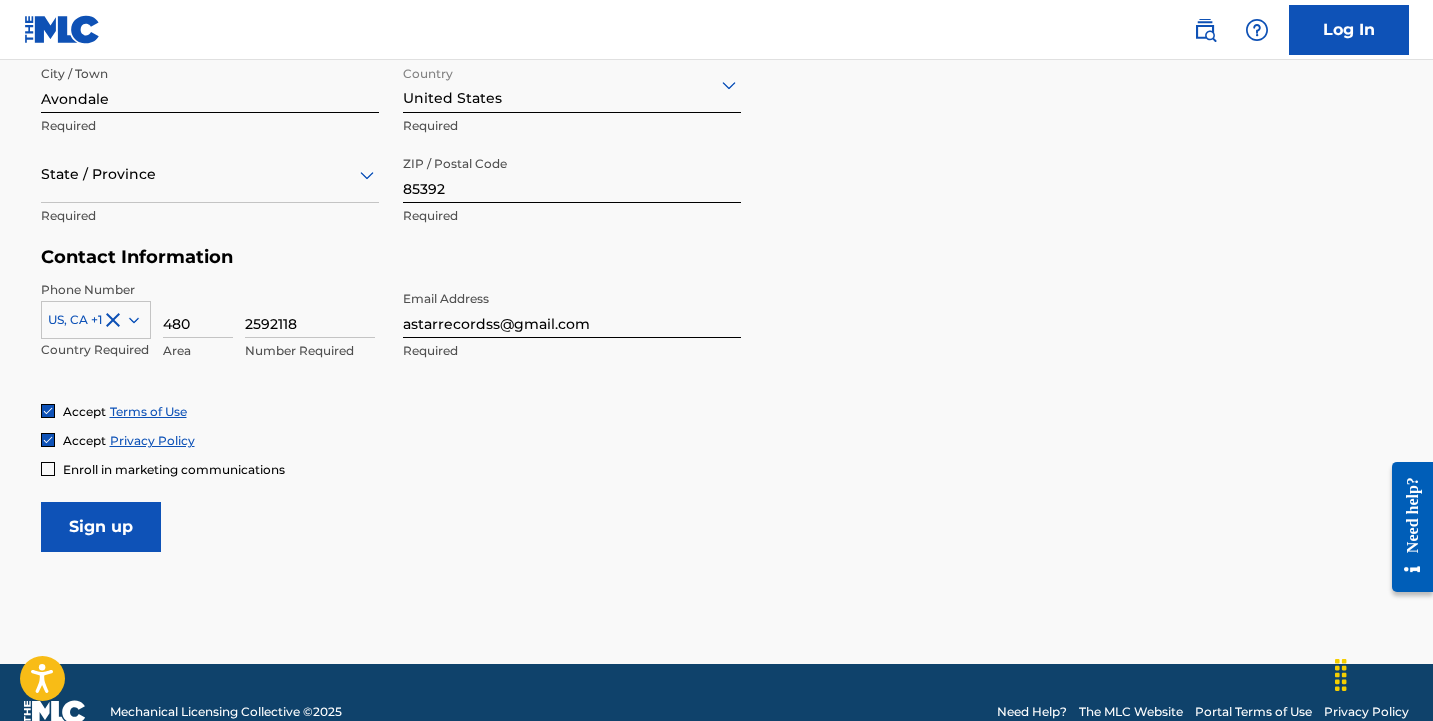 click on "Sign up" at bounding box center [101, 527] 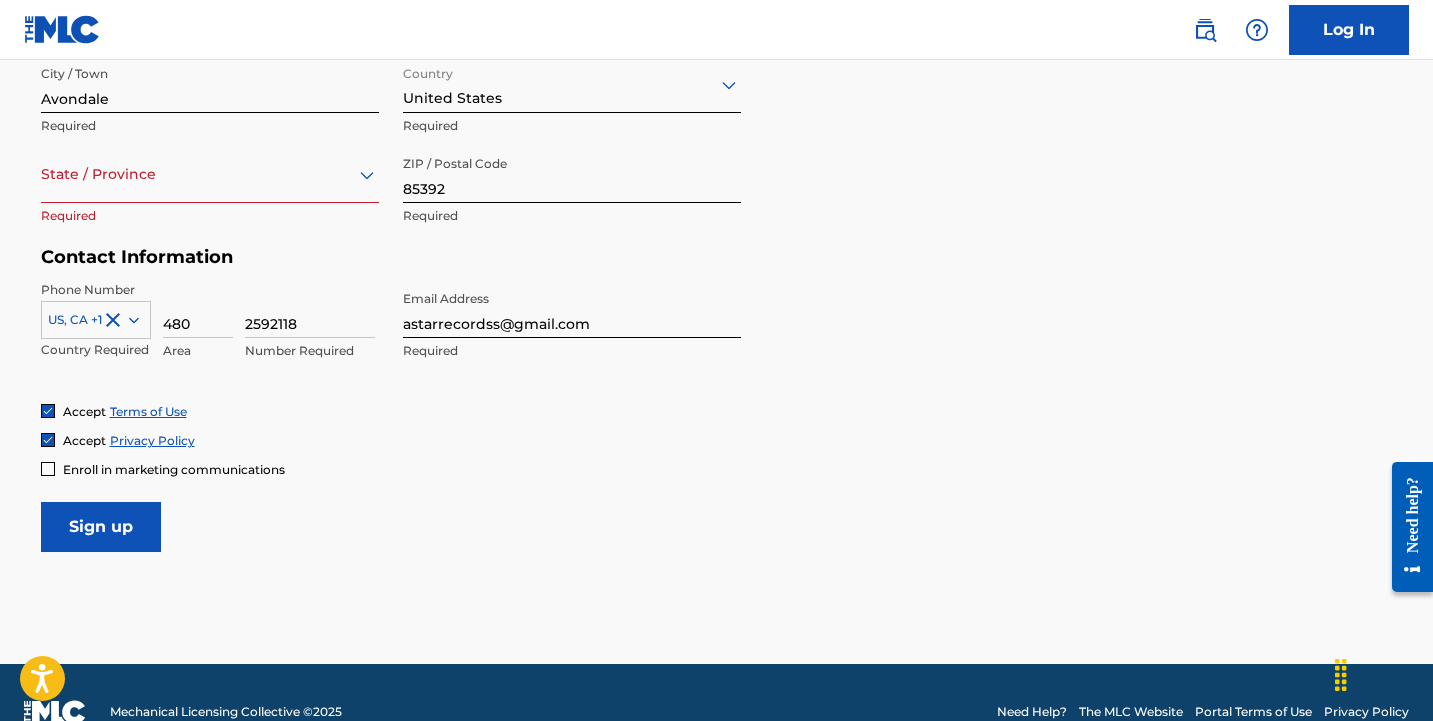 click on "Required" at bounding box center [210, 216] 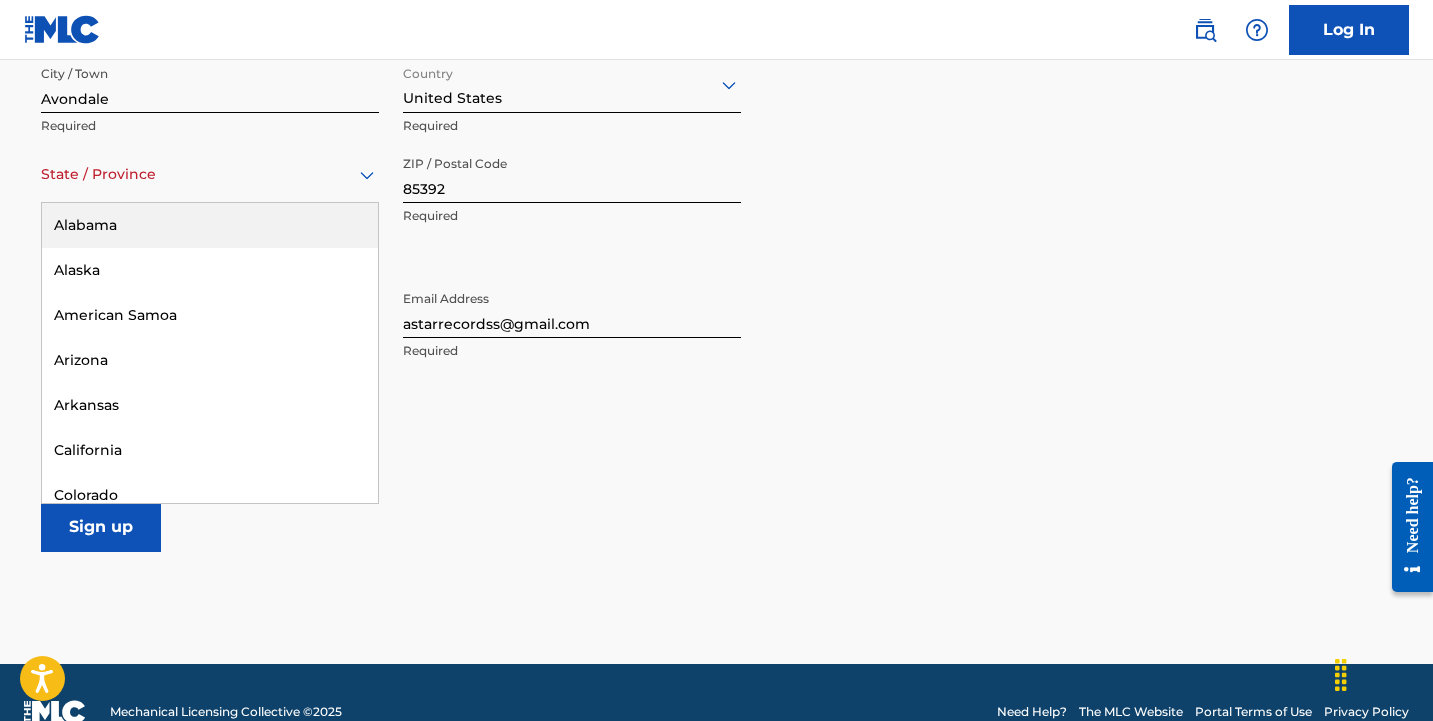 click on "State / Province" at bounding box center [210, 174] 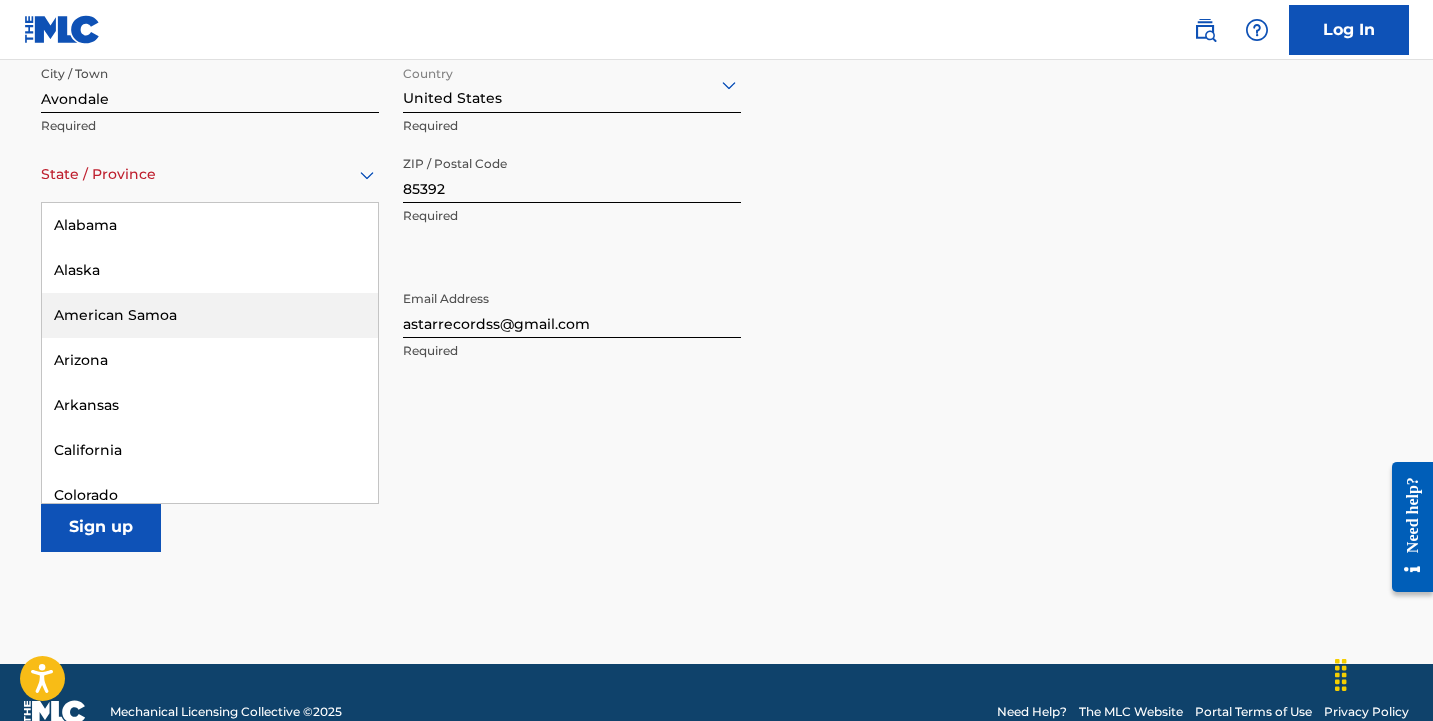 click on "Arizona" at bounding box center [210, 360] 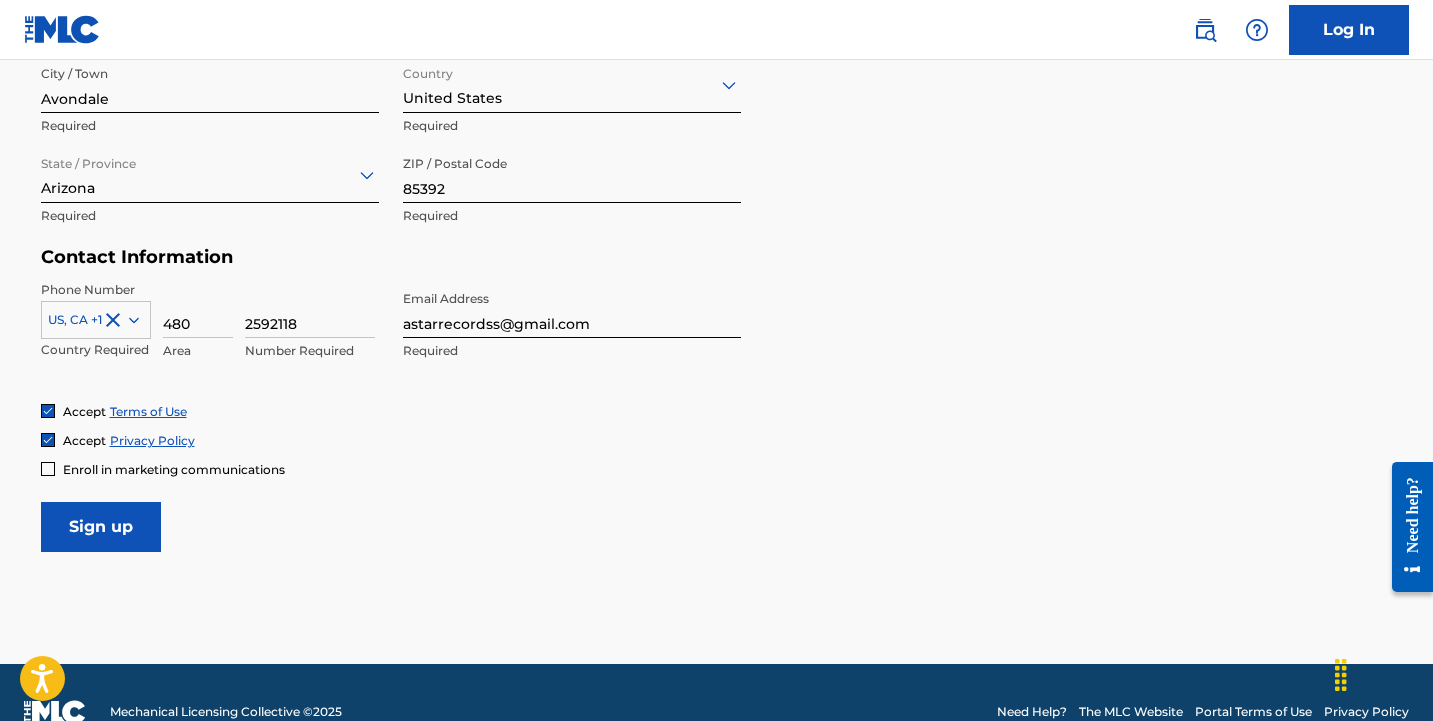 click on "Sign up" at bounding box center [101, 527] 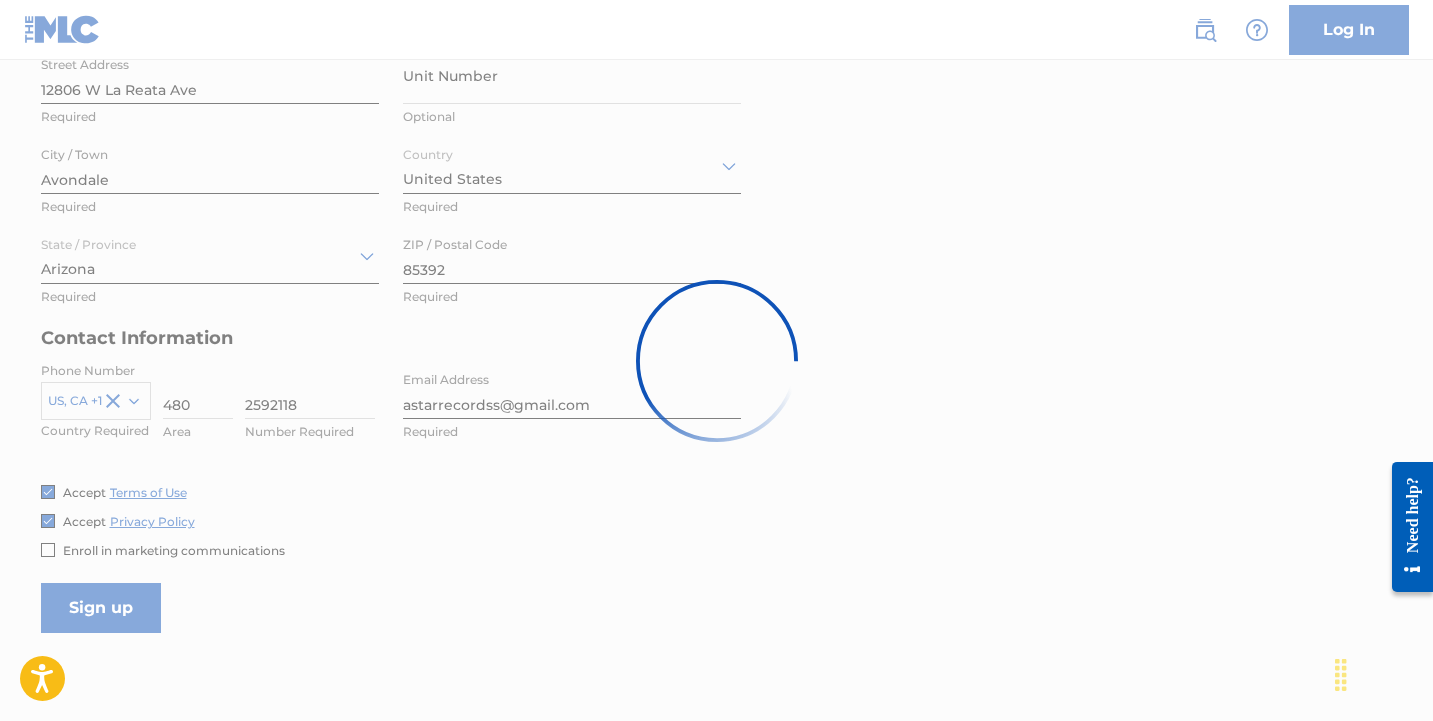 scroll, scrollTop: 724, scrollLeft: 0, axis: vertical 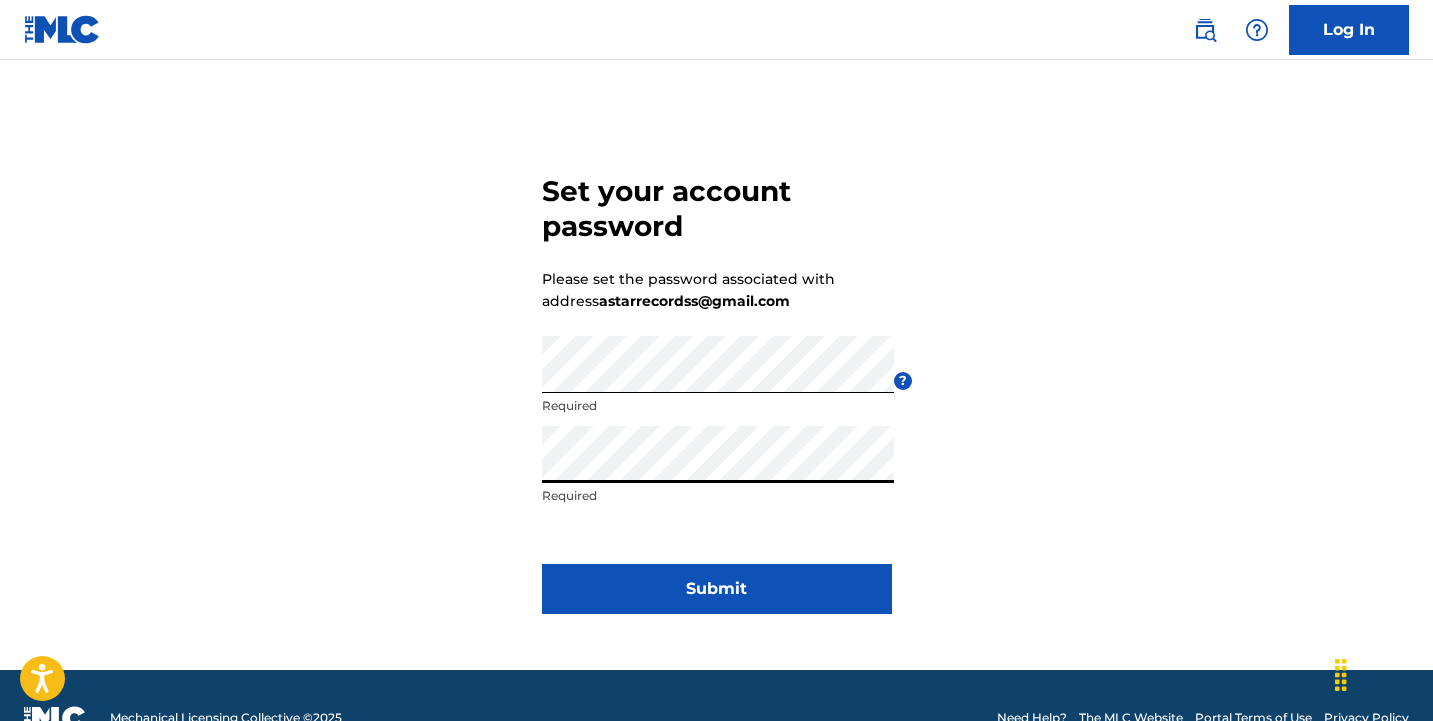 click on "Submit" at bounding box center (717, 589) 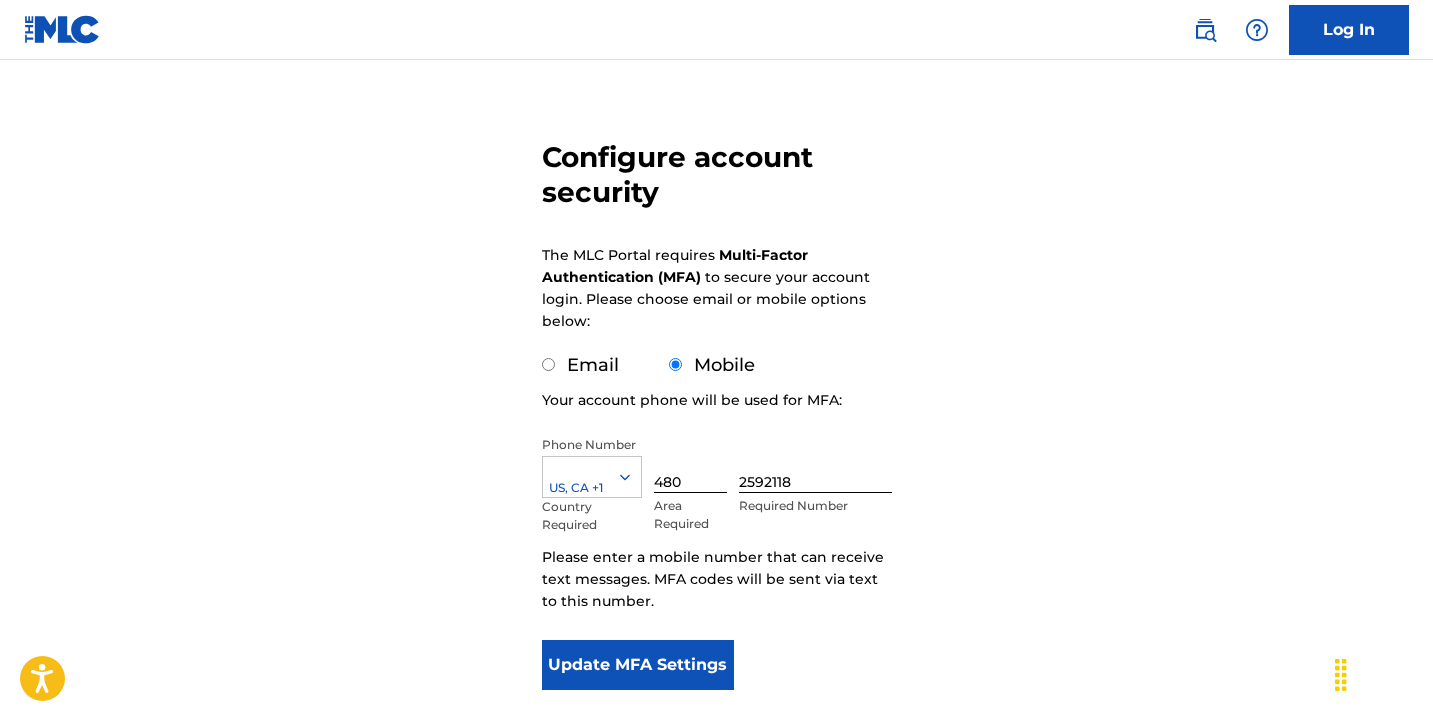 scroll, scrollTop: 167, scrollLeft: 0, axis: vertical 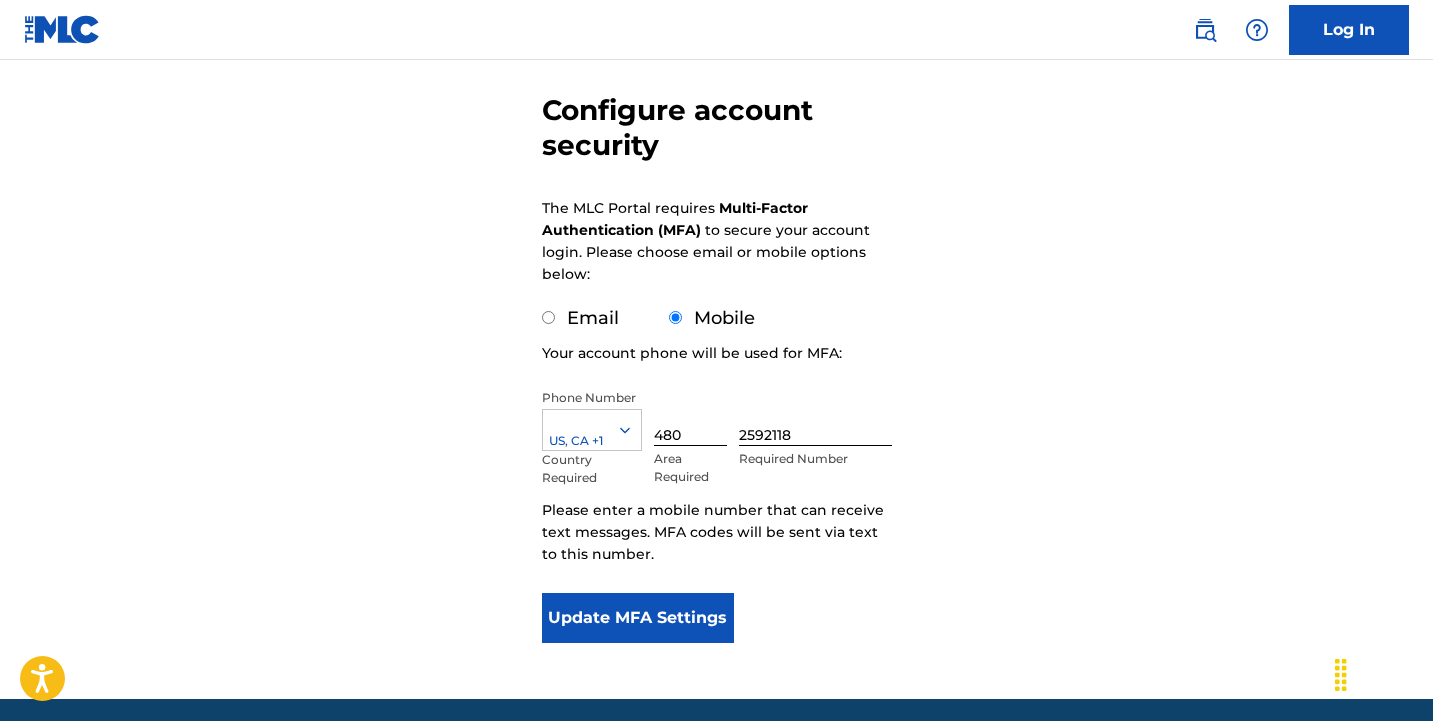 click on "Update MFA Settings" at bounding box center (638, 618) 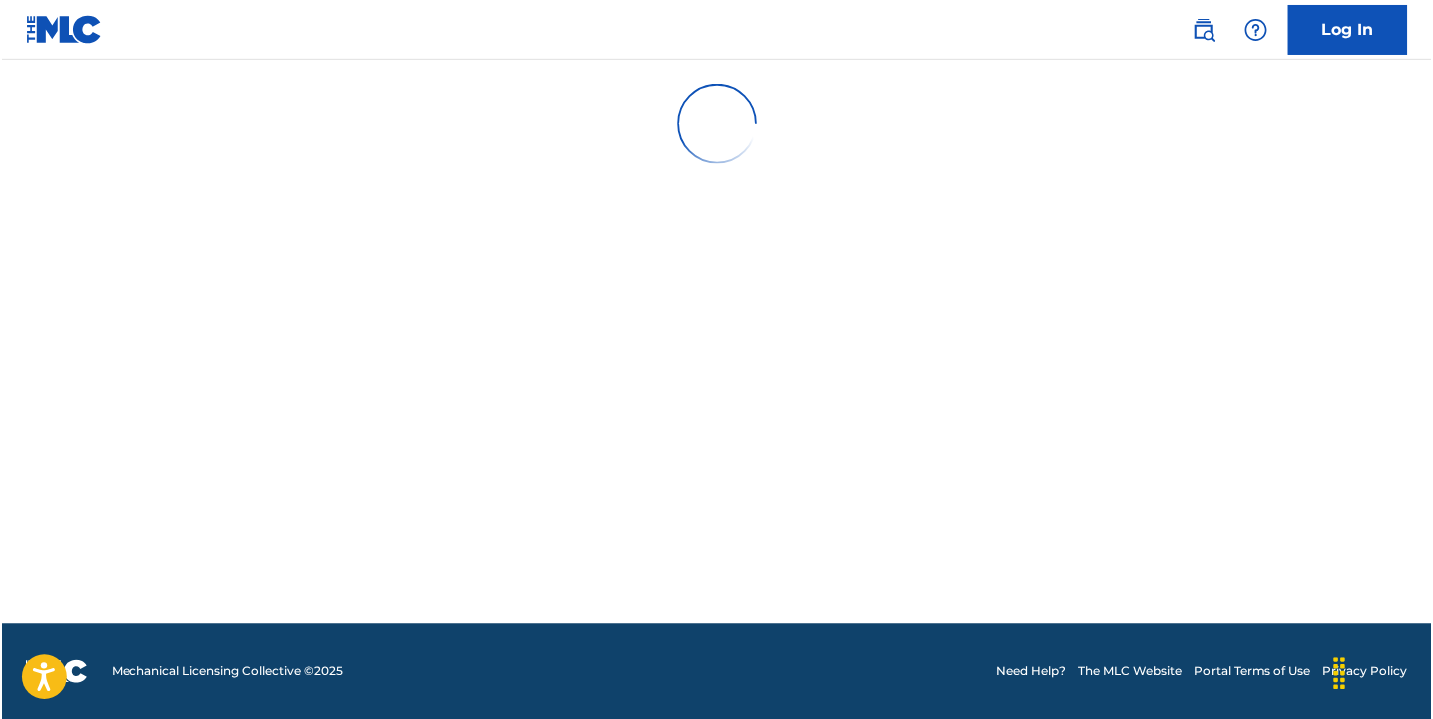 scroll, scrollTop: 0, scrollLeft: 0, axis: both 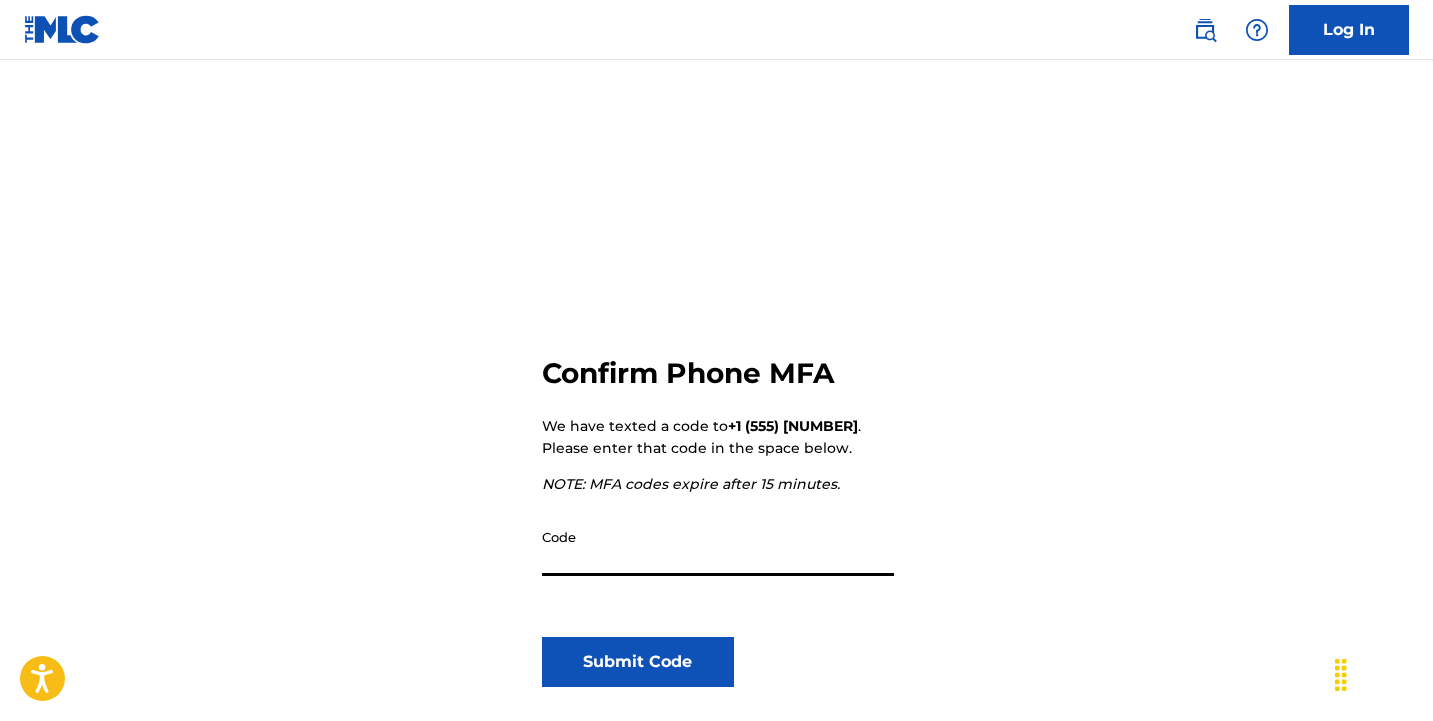 click on "Code" at bounding box center (718, 547) 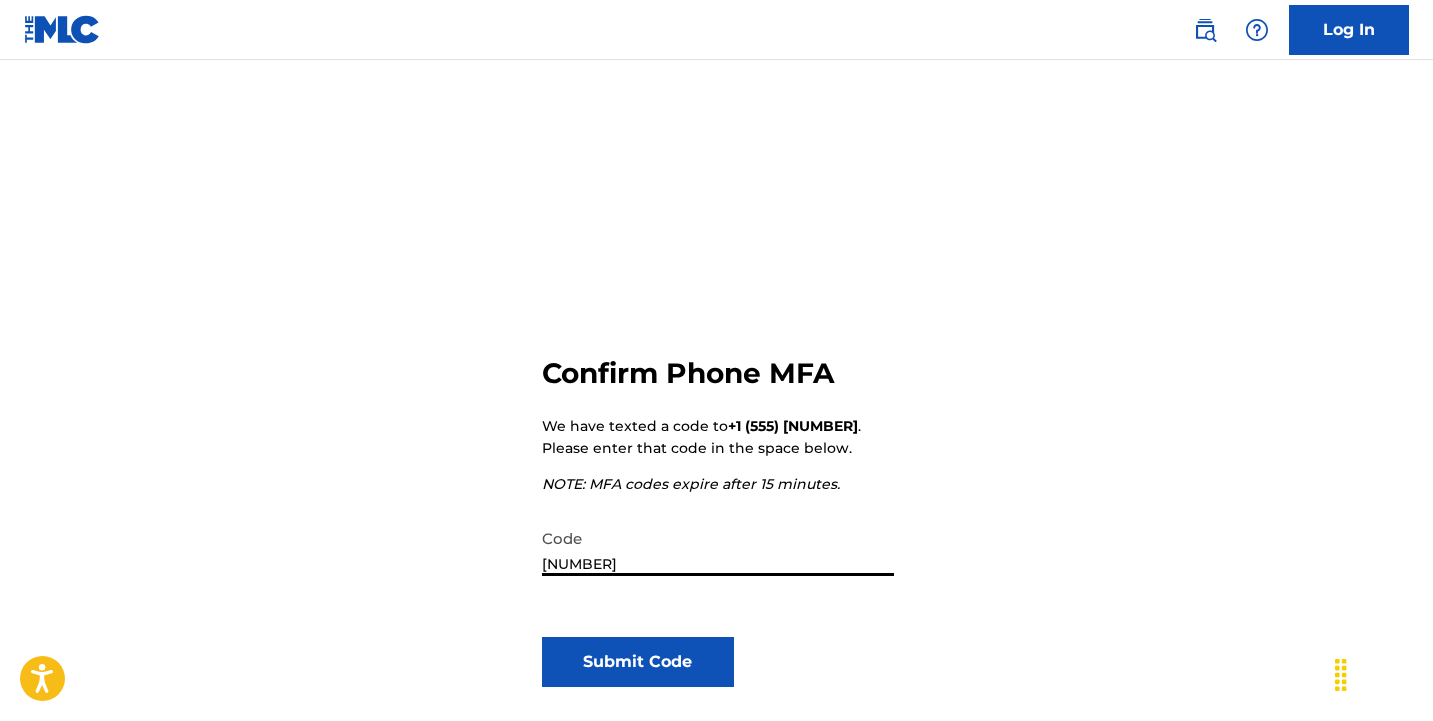 type on "143437" 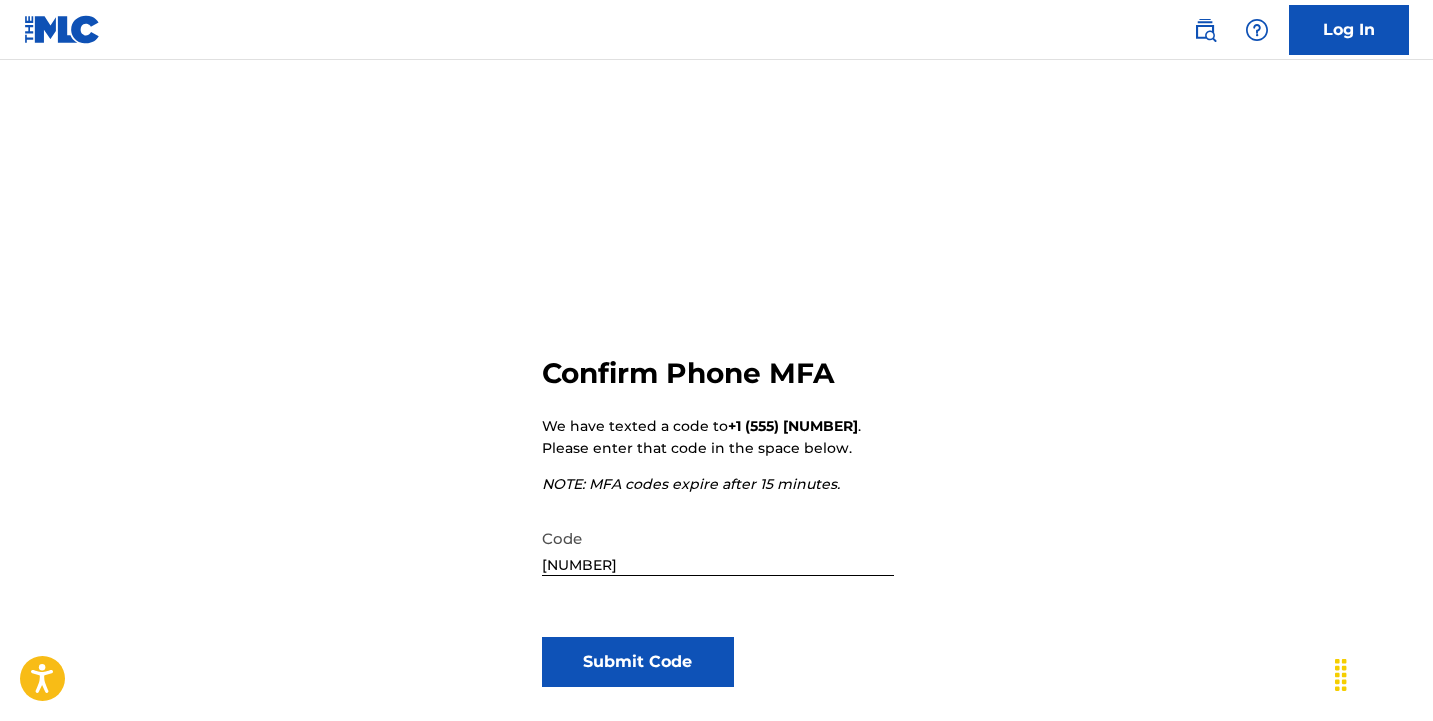 click on "Submit Code" at bounding box center [638, 662] 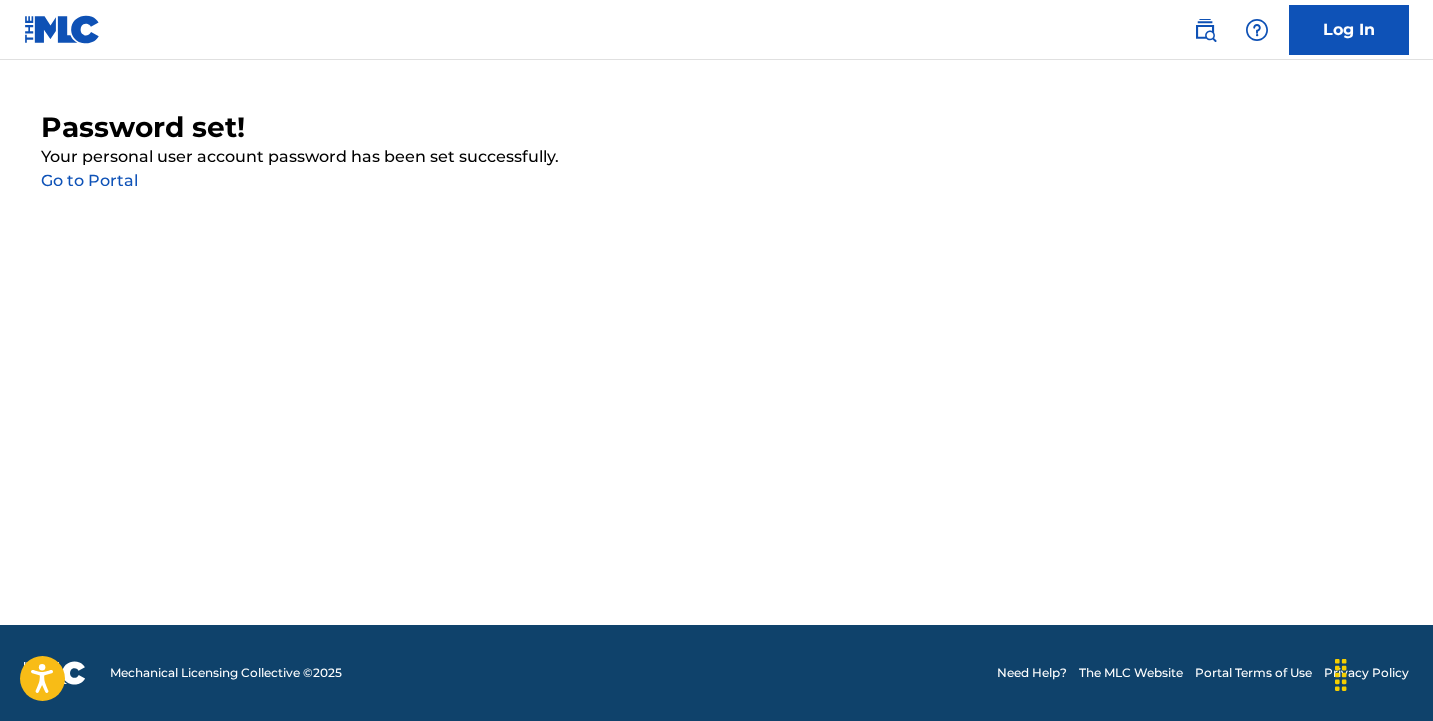 click on "Go to Portal" at bounding box center (89, 180) 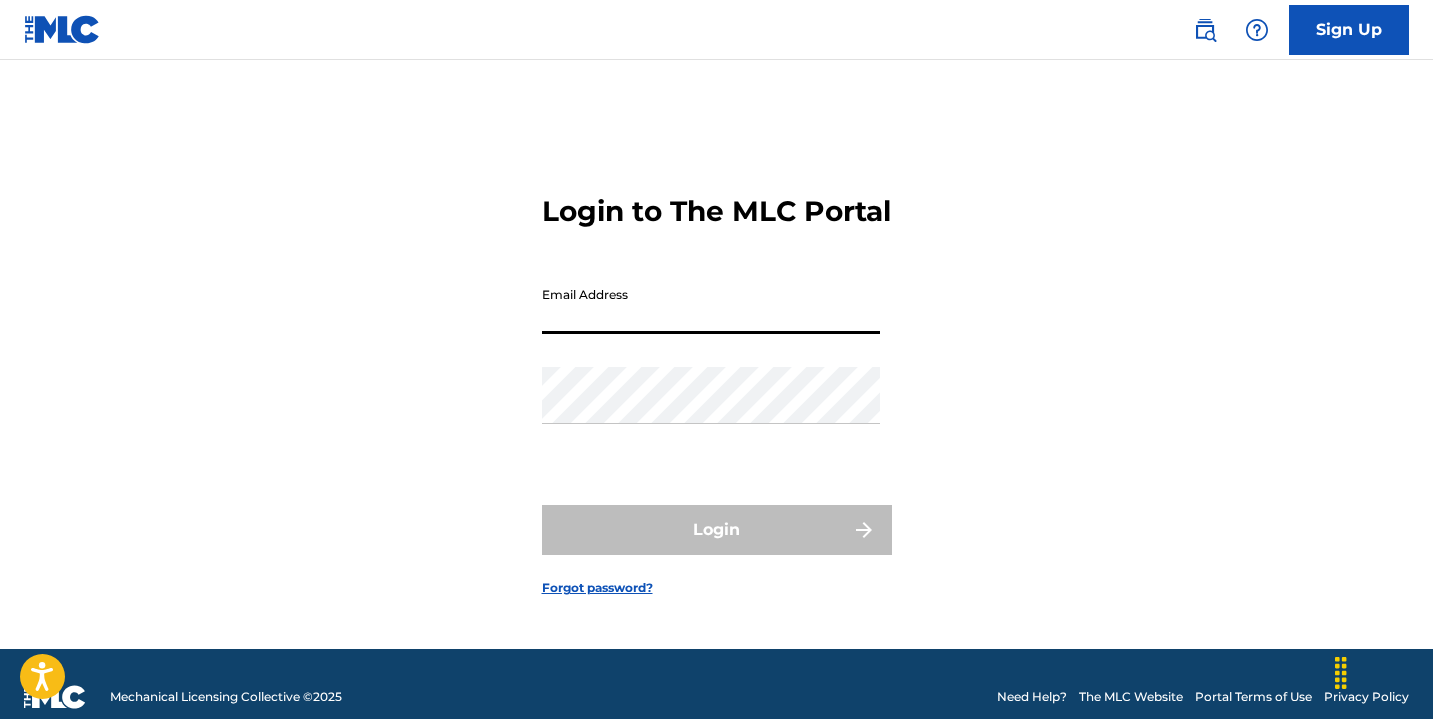 type on "tony_clavea@icloud.com" 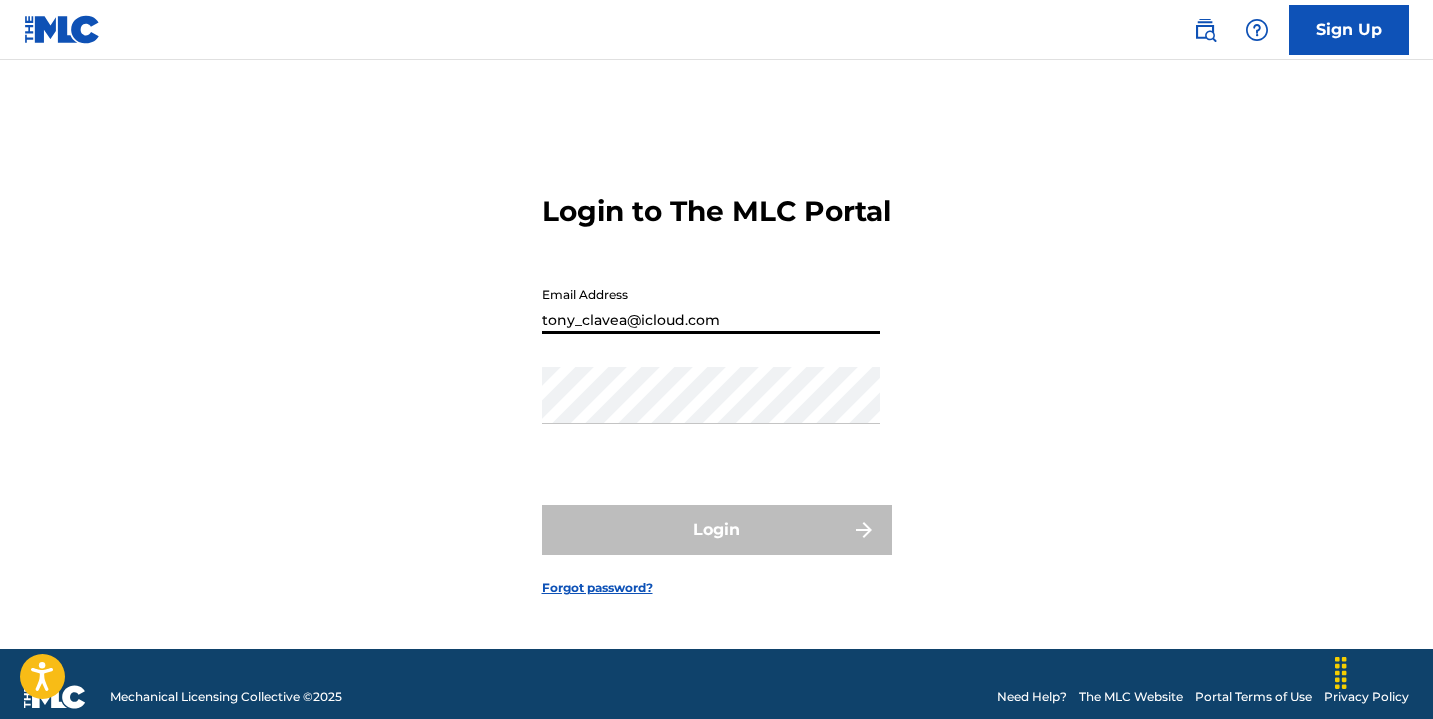 click on "Login" at bounding box center [717, 530] 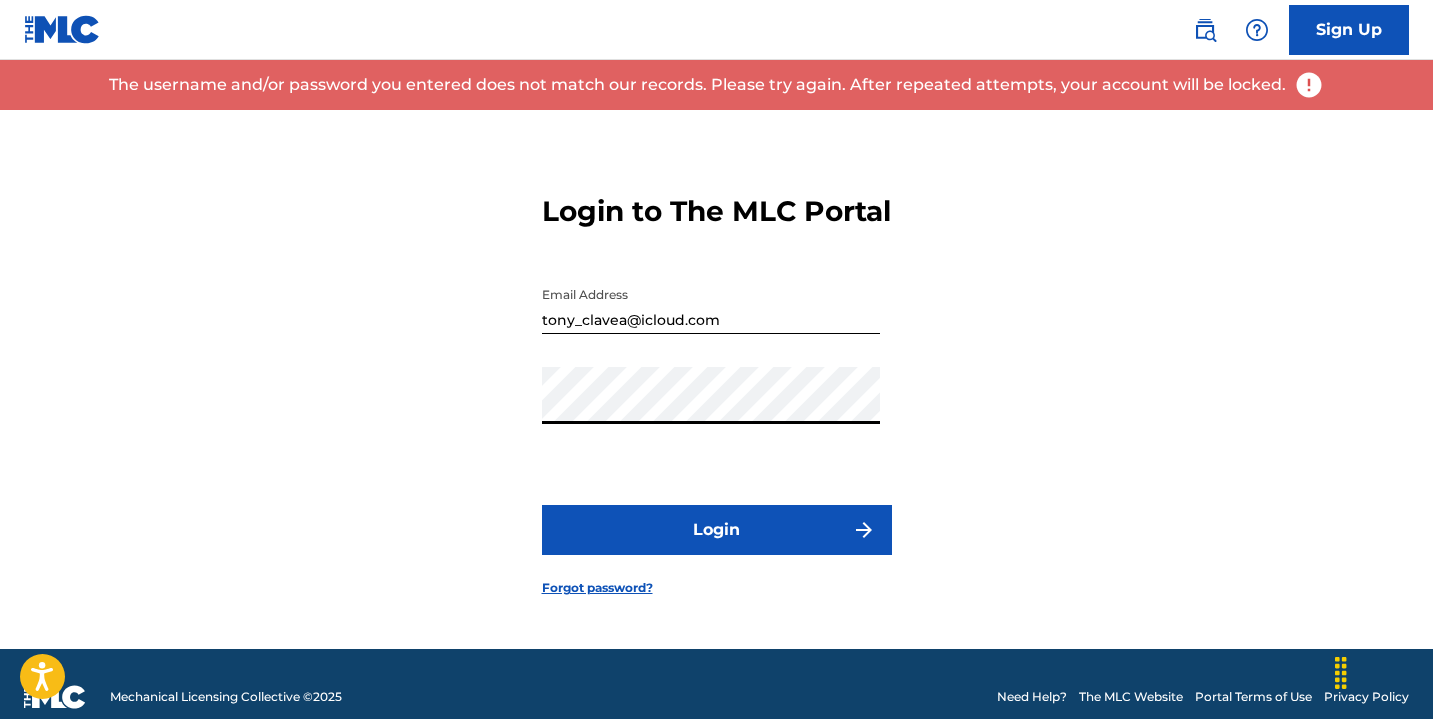 click on "Sign Up" at bounding box center (716, 30) 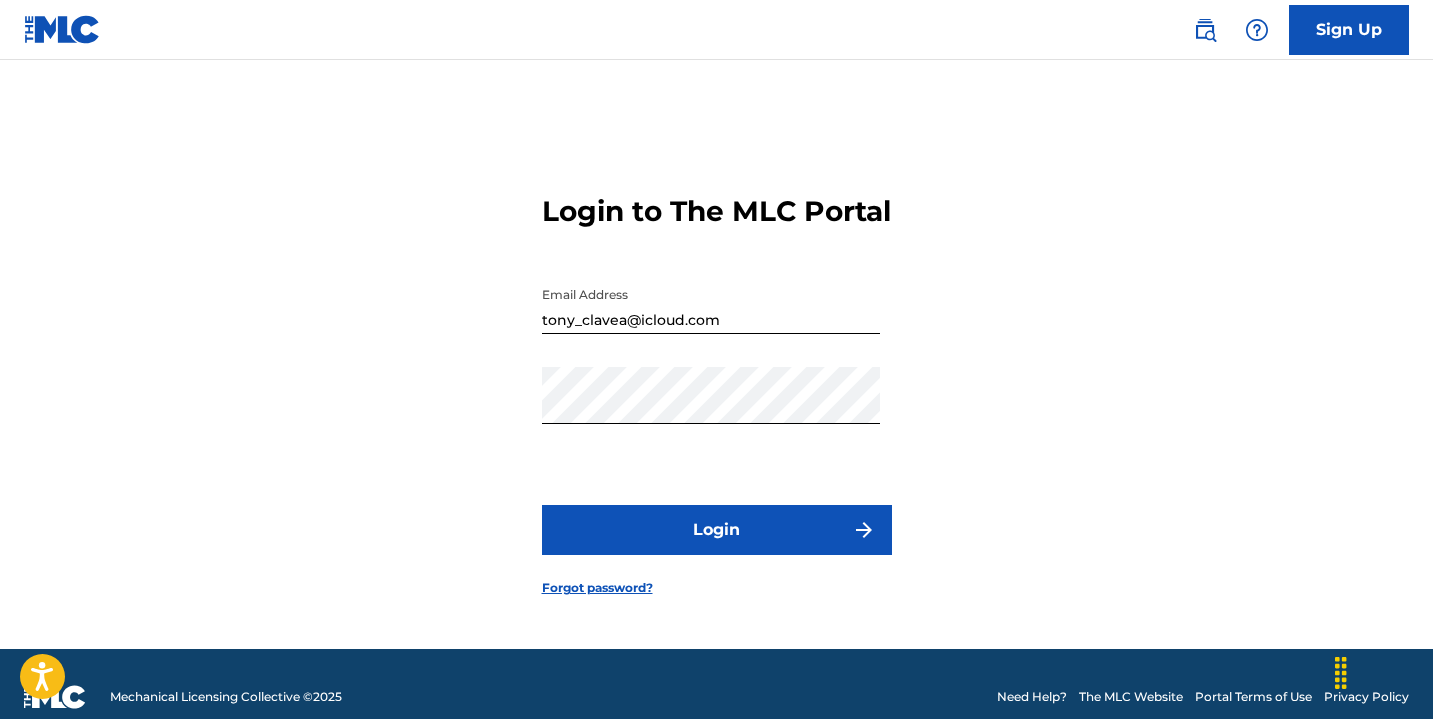 click on "Sign Up" at bounding box center [716, 30] 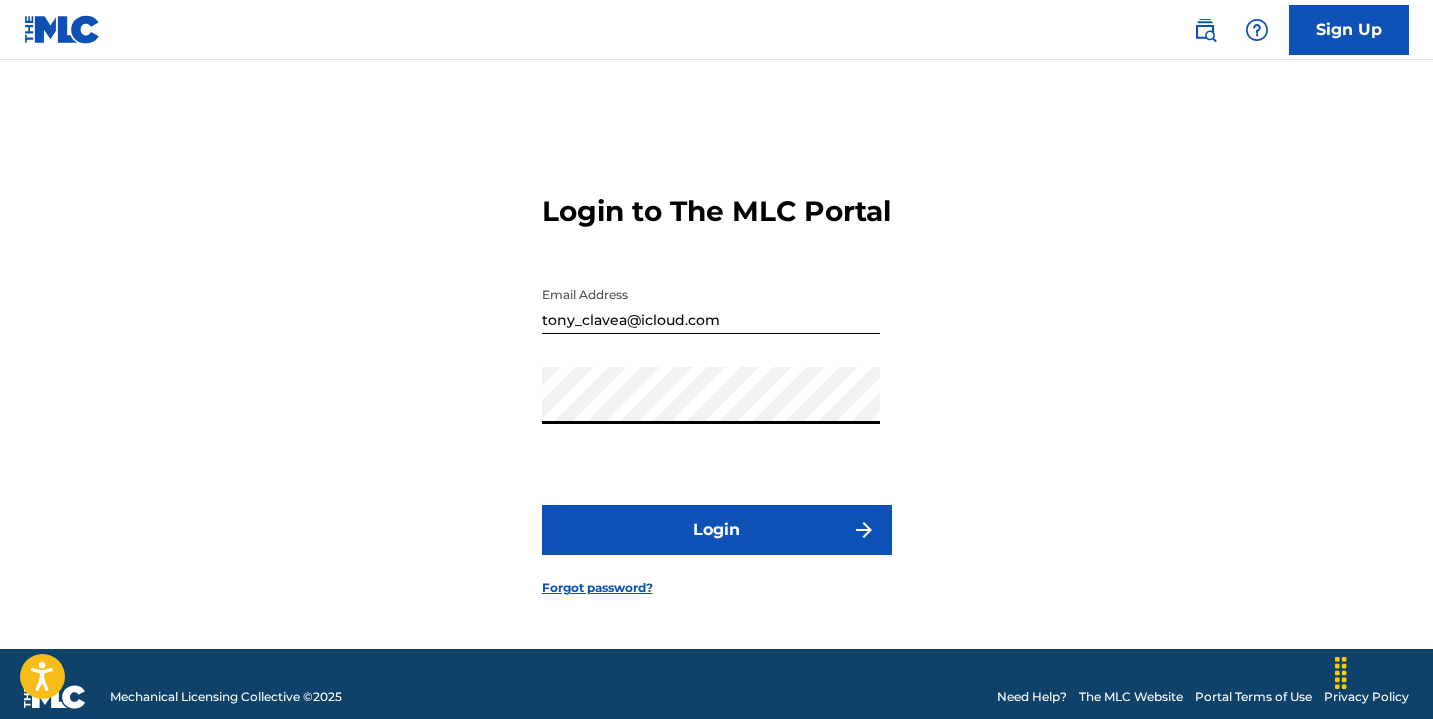click on "Login" at bounding box center [717, 530] 